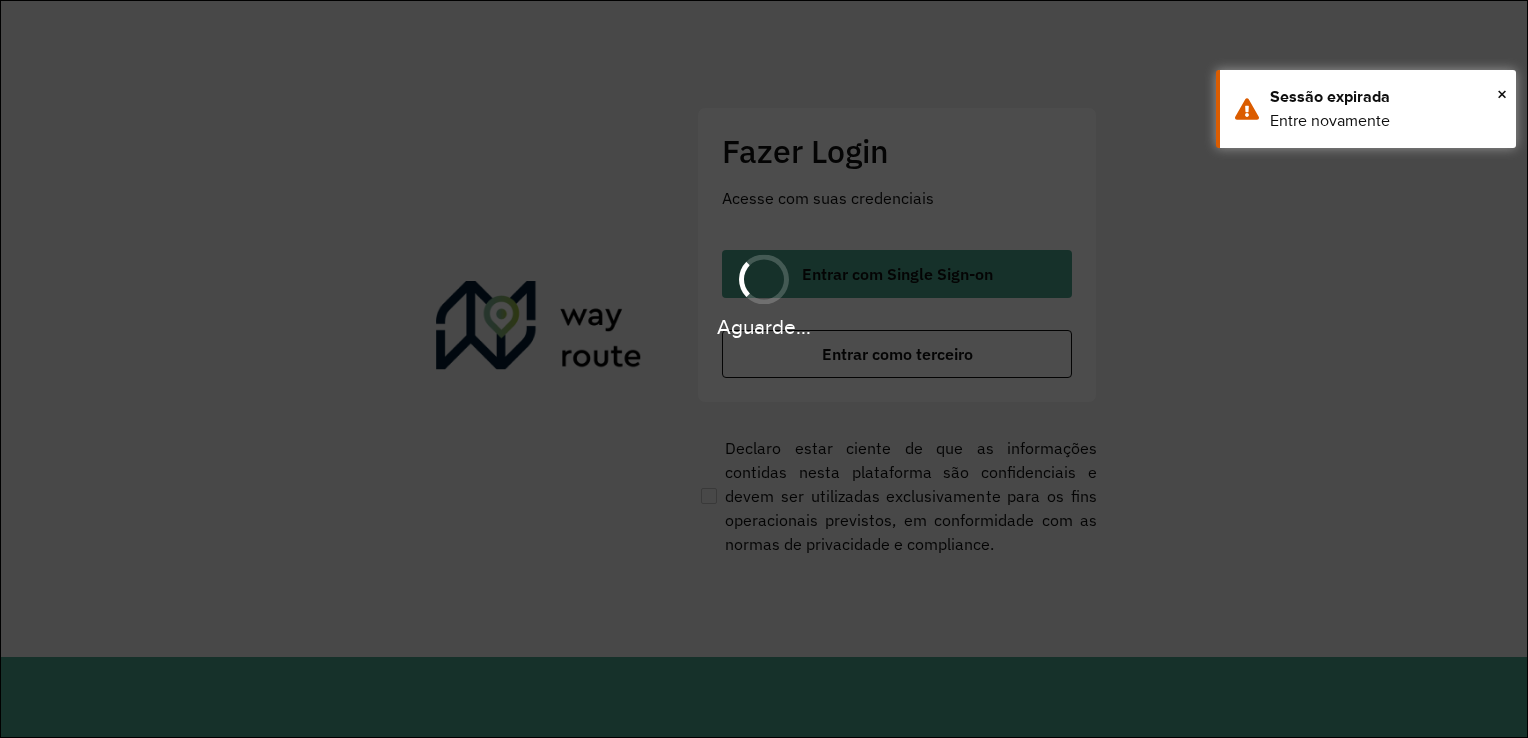 scroll, scrollTop: 0, scrollLeft: 0, axis: both 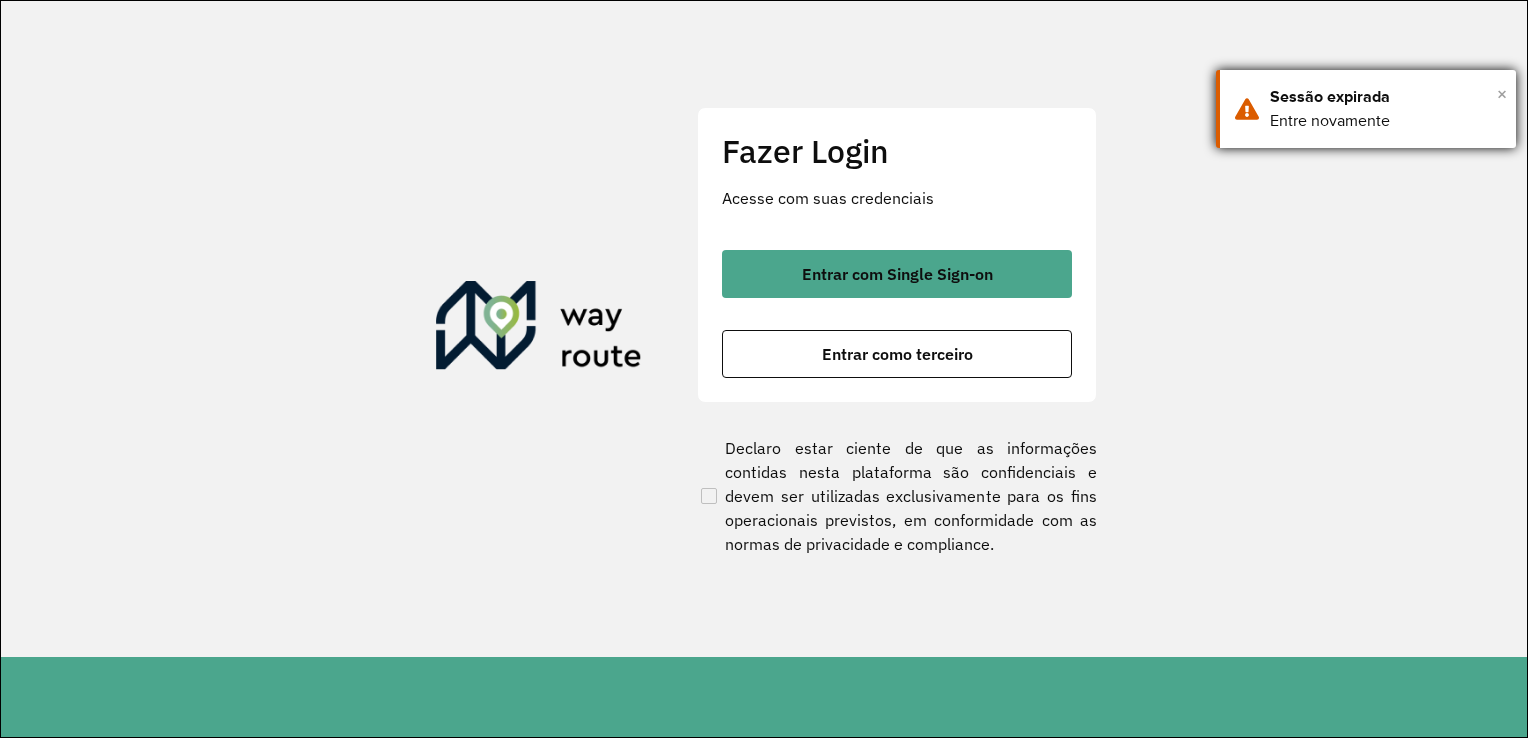 click on "×" at bounding box center [1502, 94] 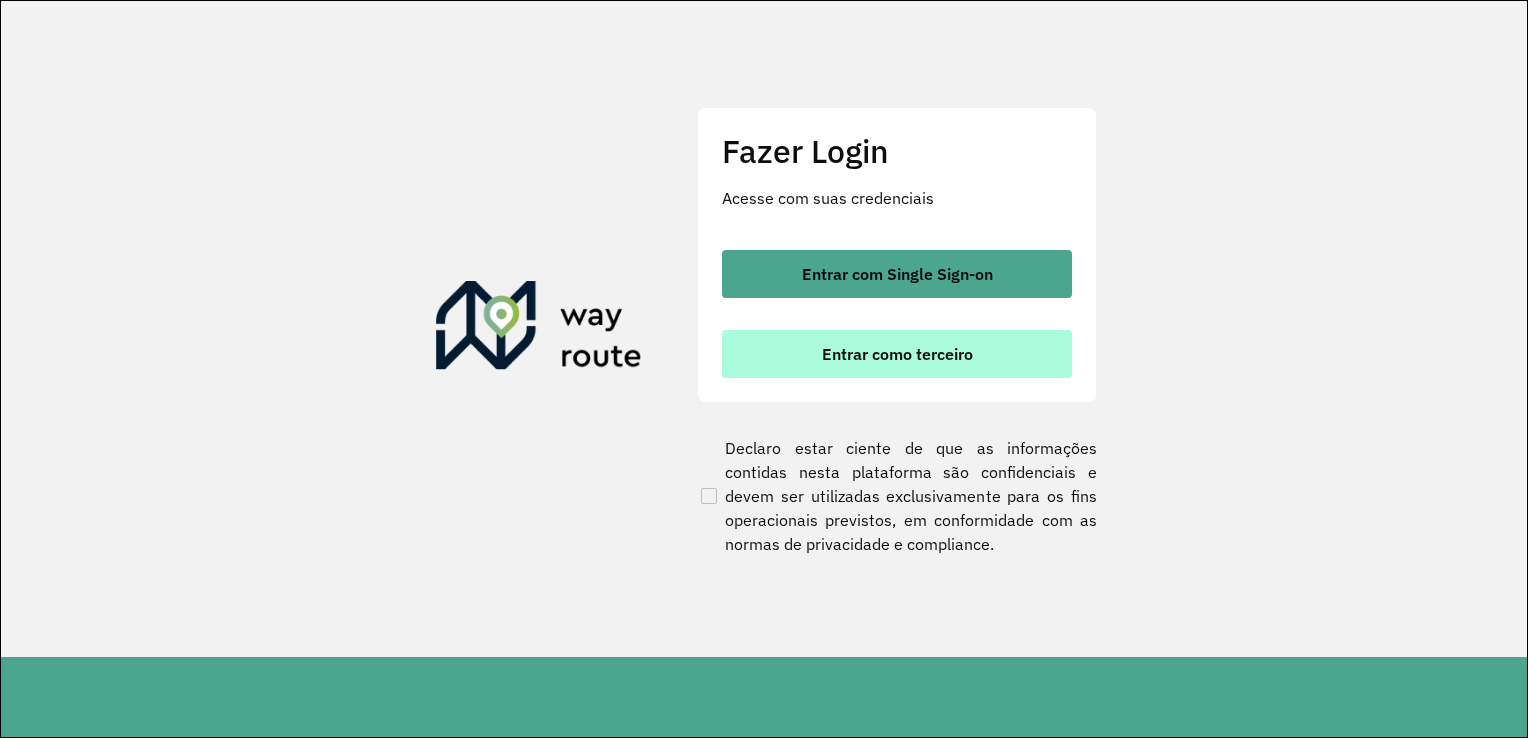 click on "Entrar como terceiro" at bounding box center (897, 354) 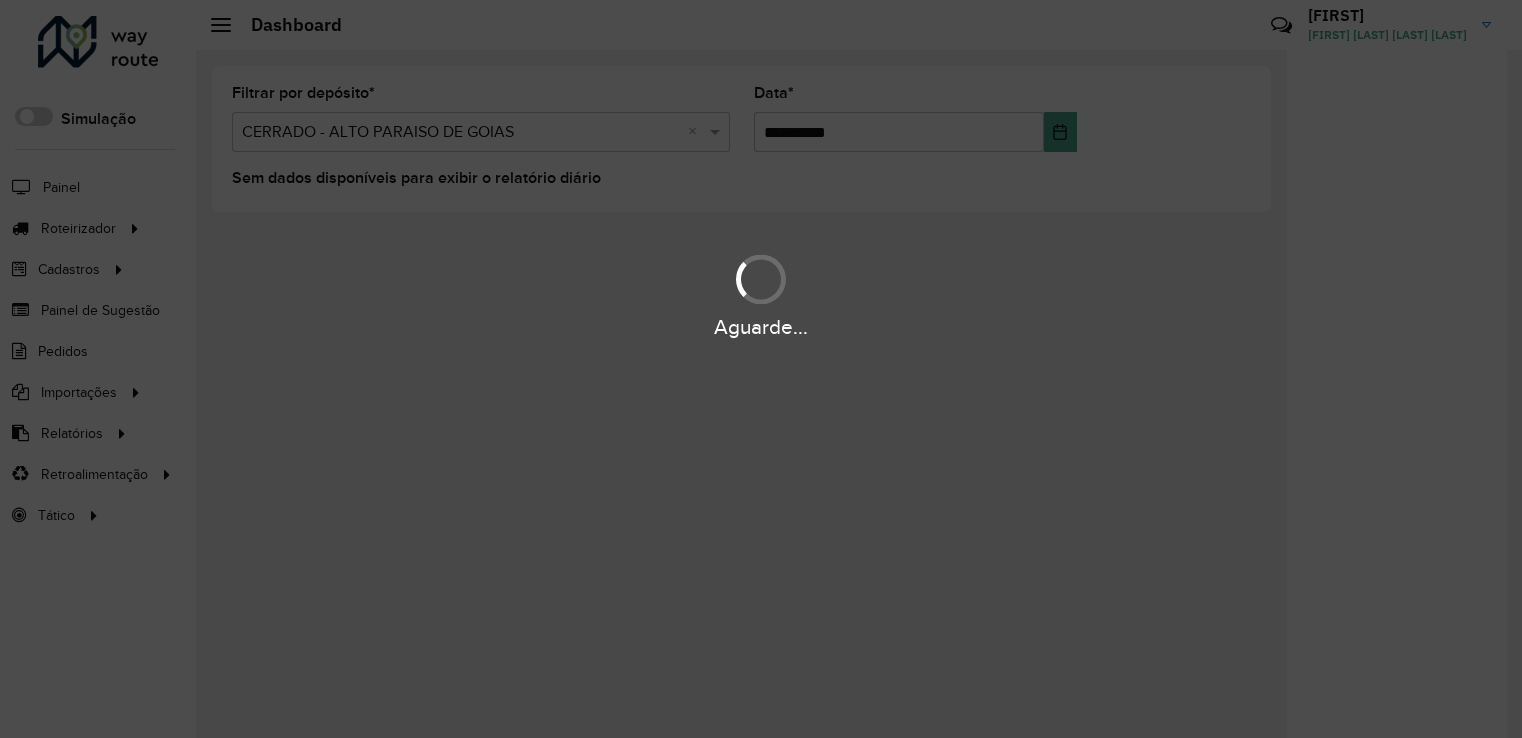 scroll, scrollTop: 0, scrollLeft: 0, axis: both 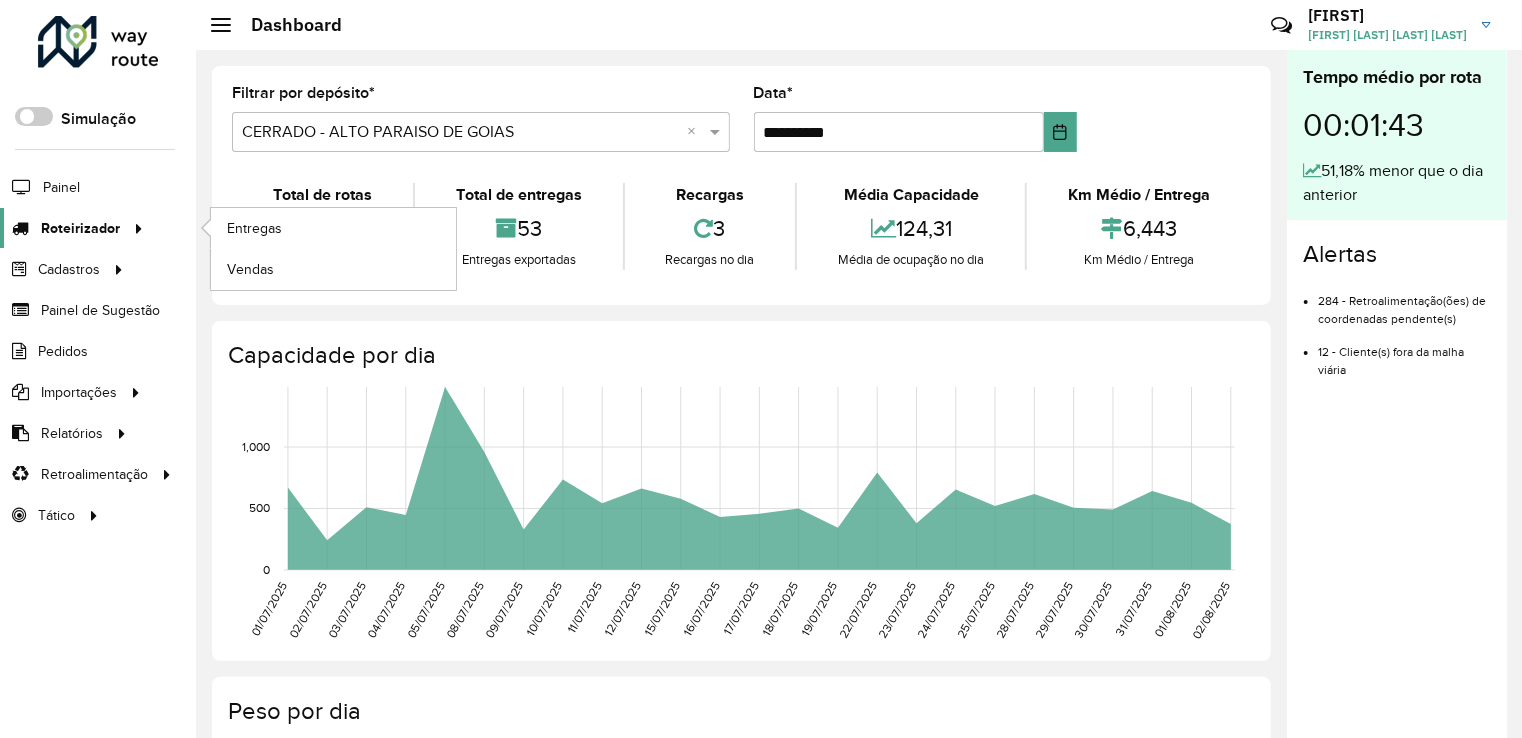 click on "Roteirizador" 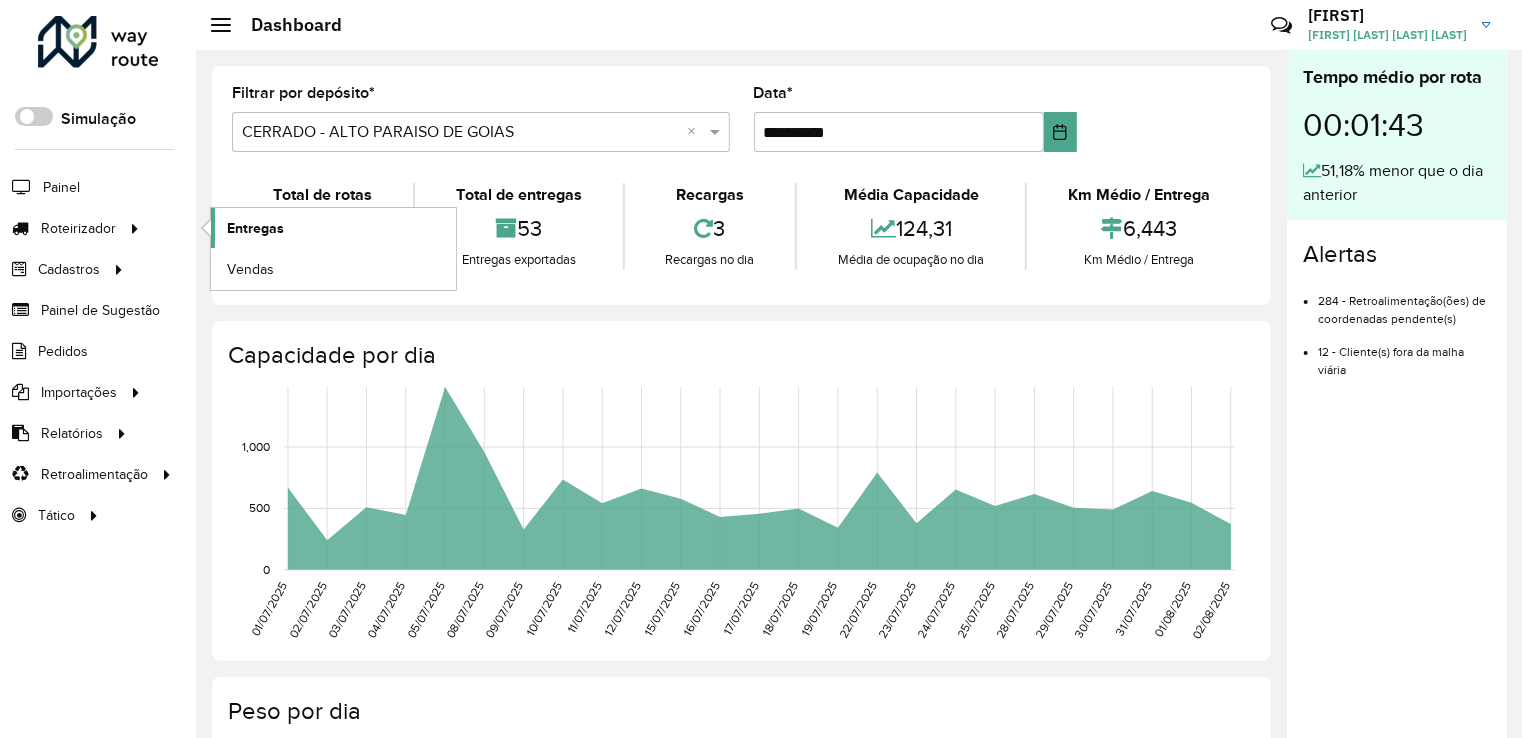 click on "Entregas" 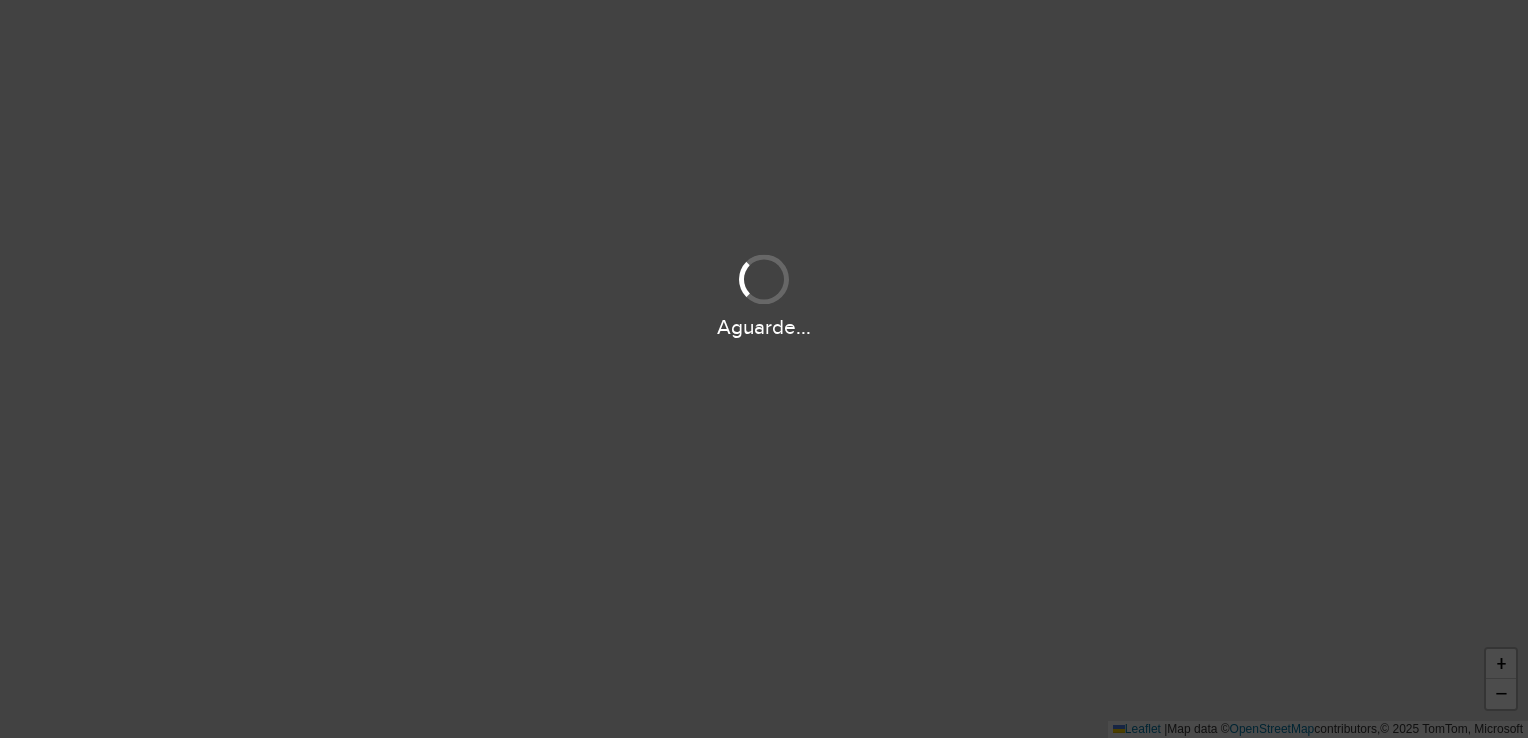 scroll, scrollTop: 0, scrollLeft: 0, axis: both 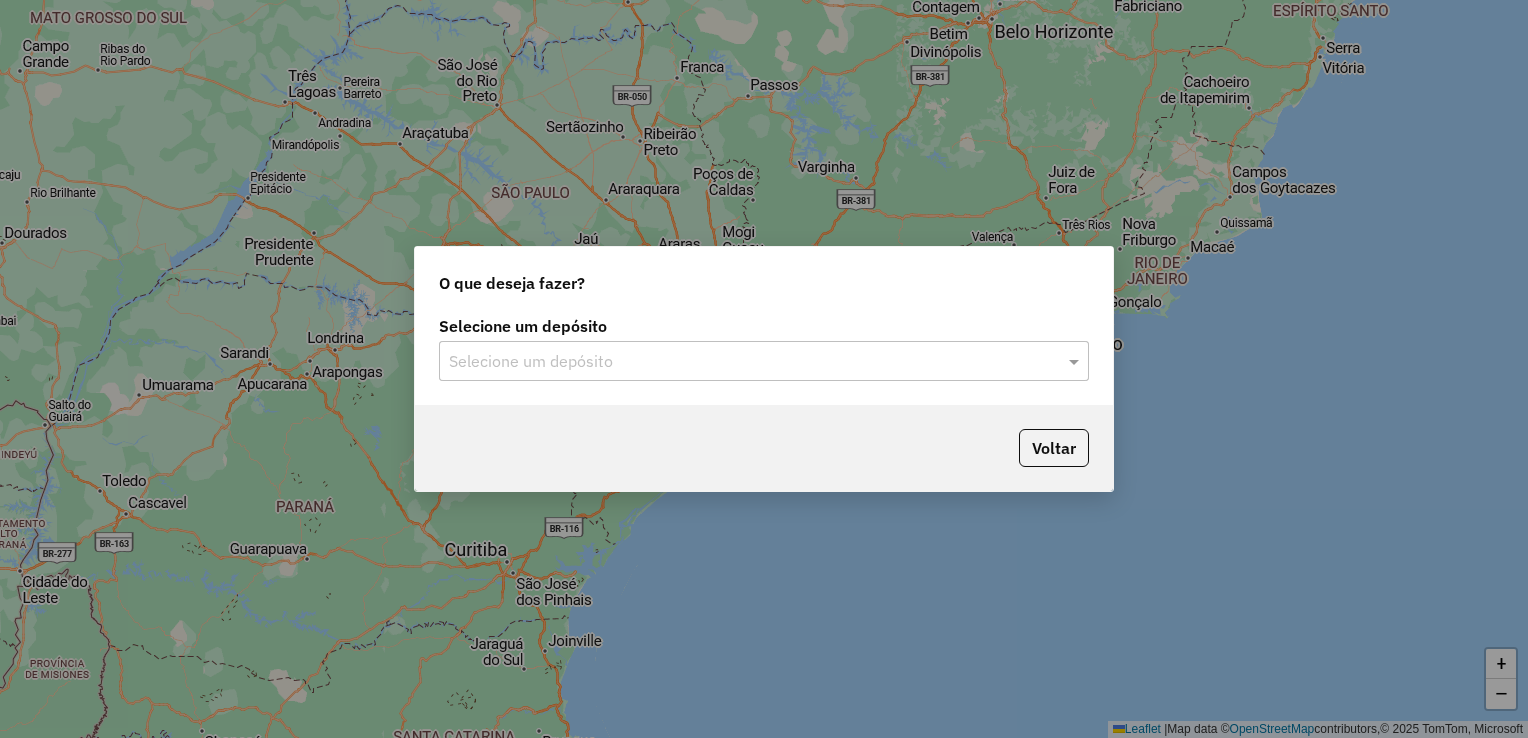 click 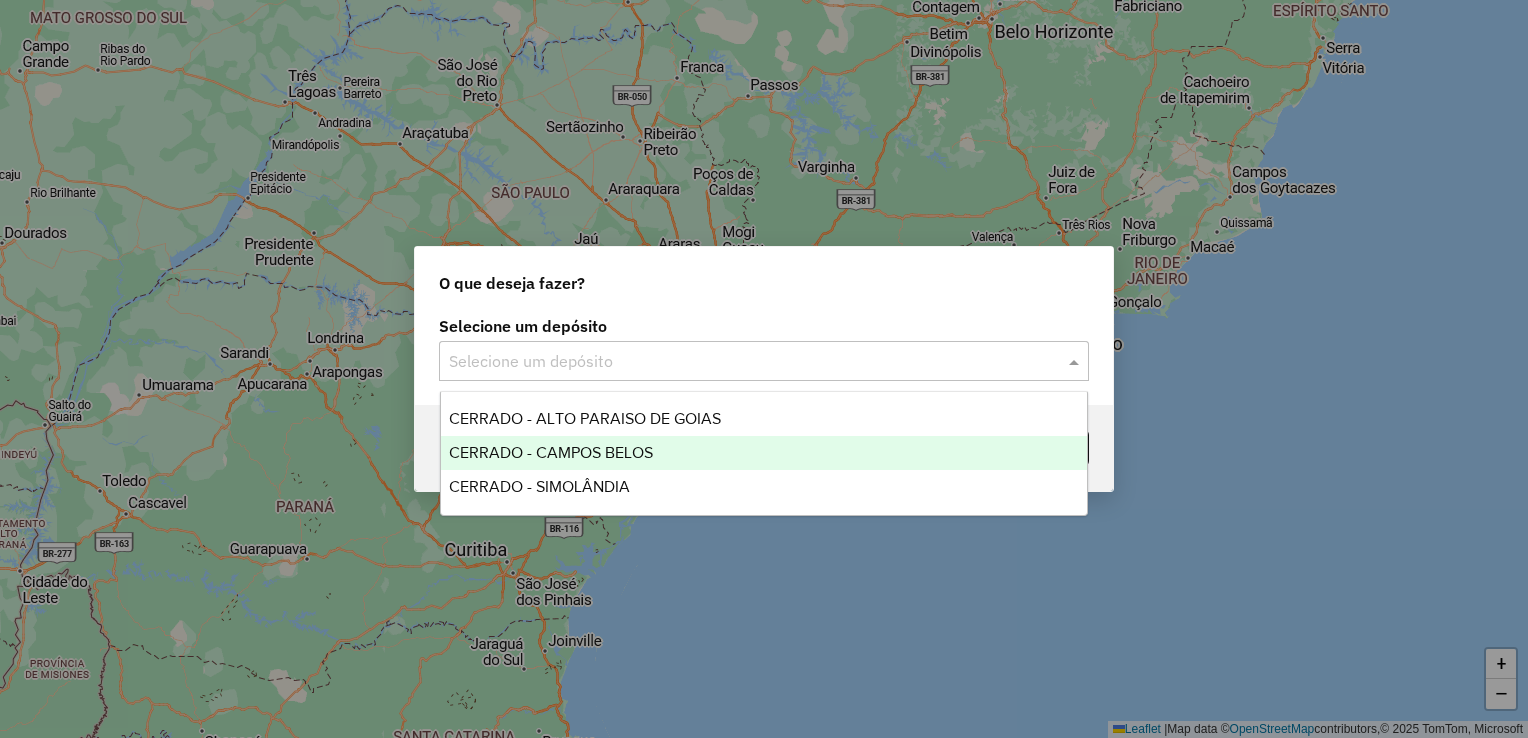 click on "CERRADO - CAMPOS BELOS" at bounding box center [551, 452] 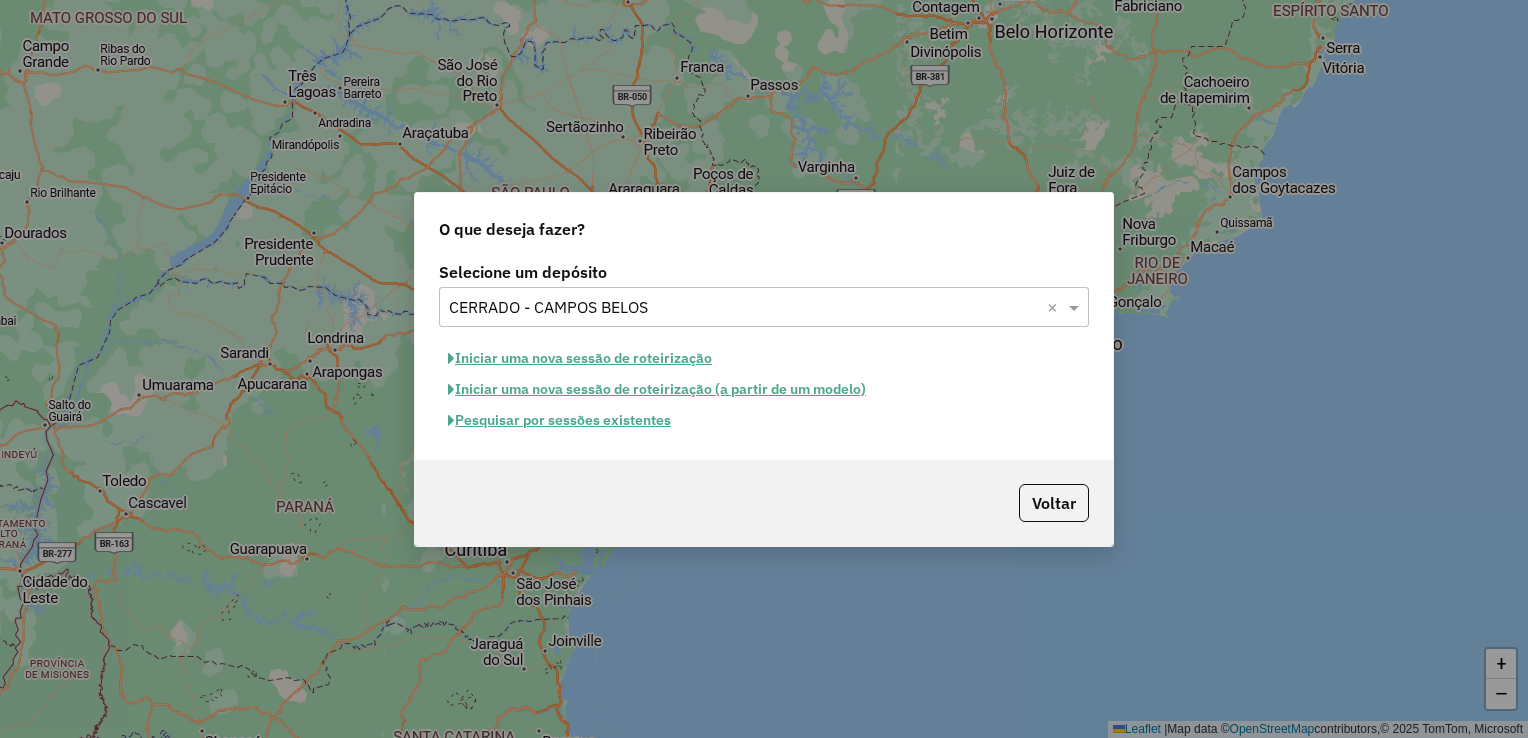 click on "Iniciar uma nova sessão de roteirização" 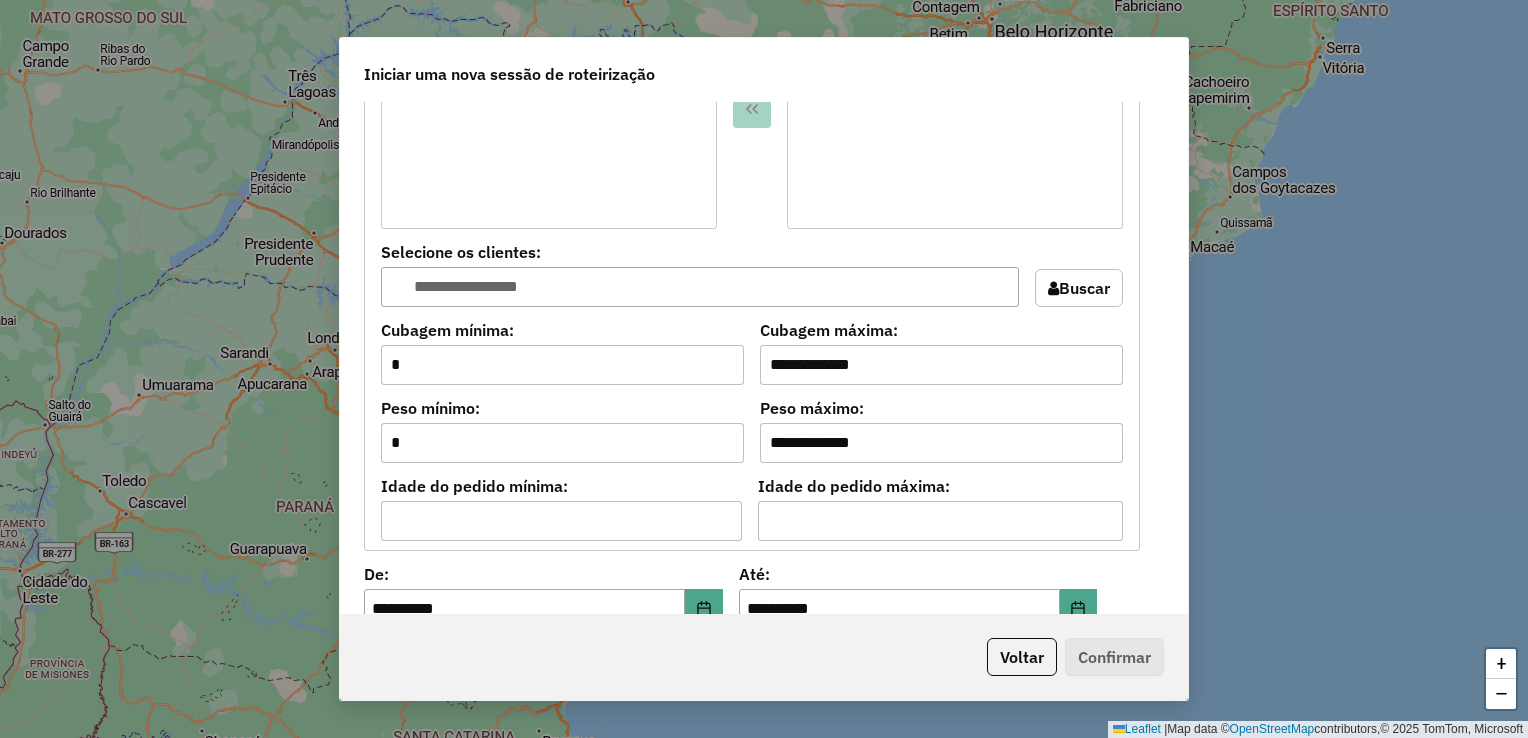 scroll, scrollTop: 1421, scrollLeft: 0, axis: vertical 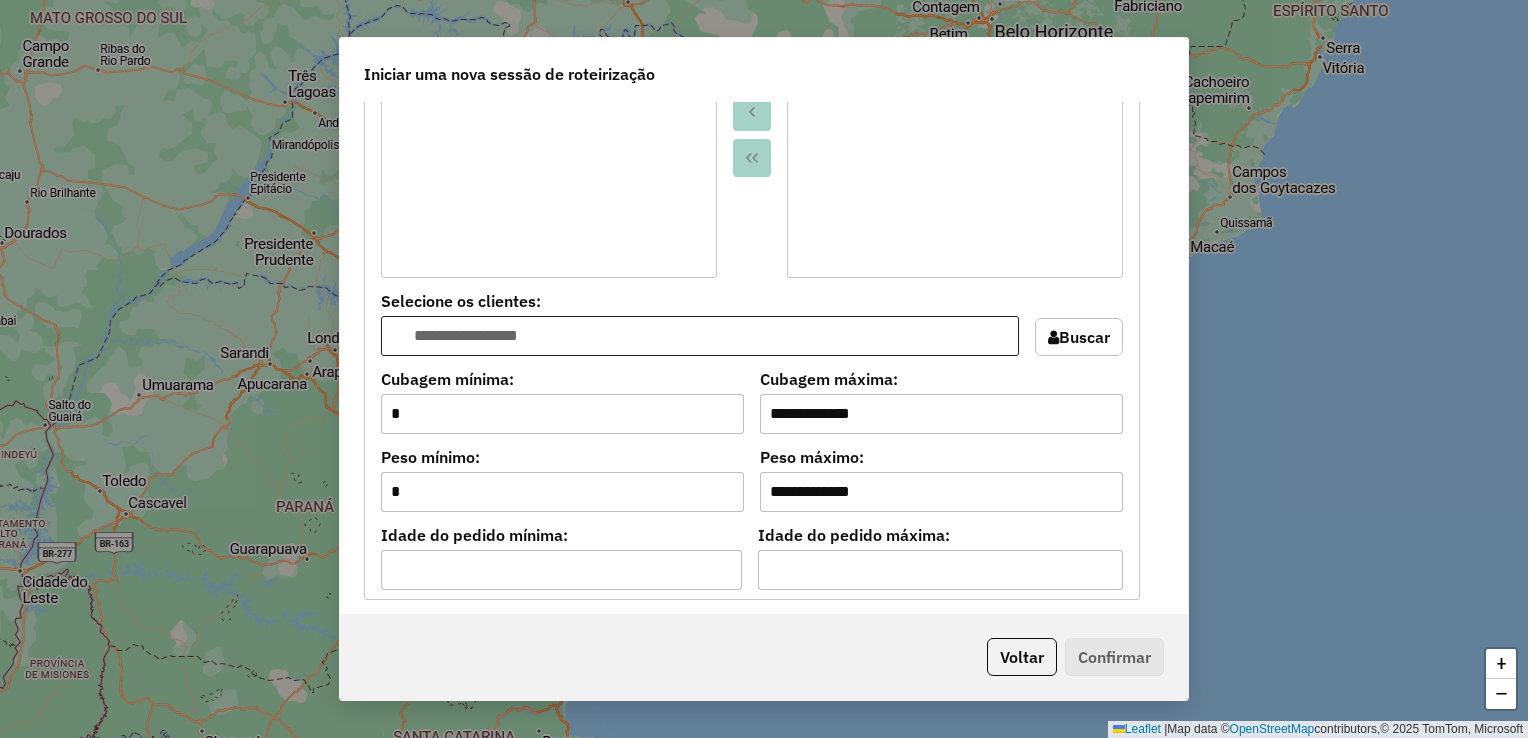 click at bounding box center (712, 336) 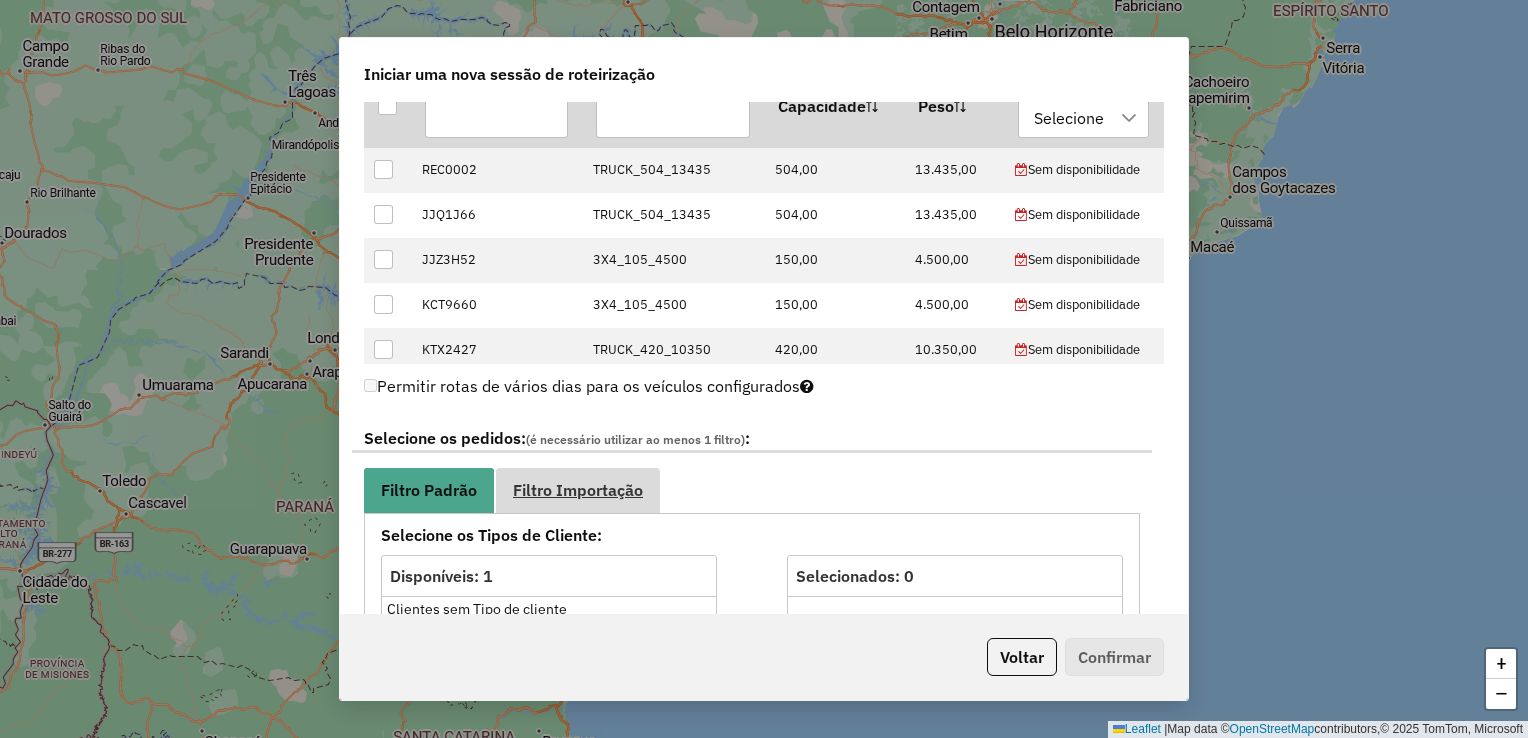 scroll, scrollTop: 921, scrollLeft: 0, axis: vertical 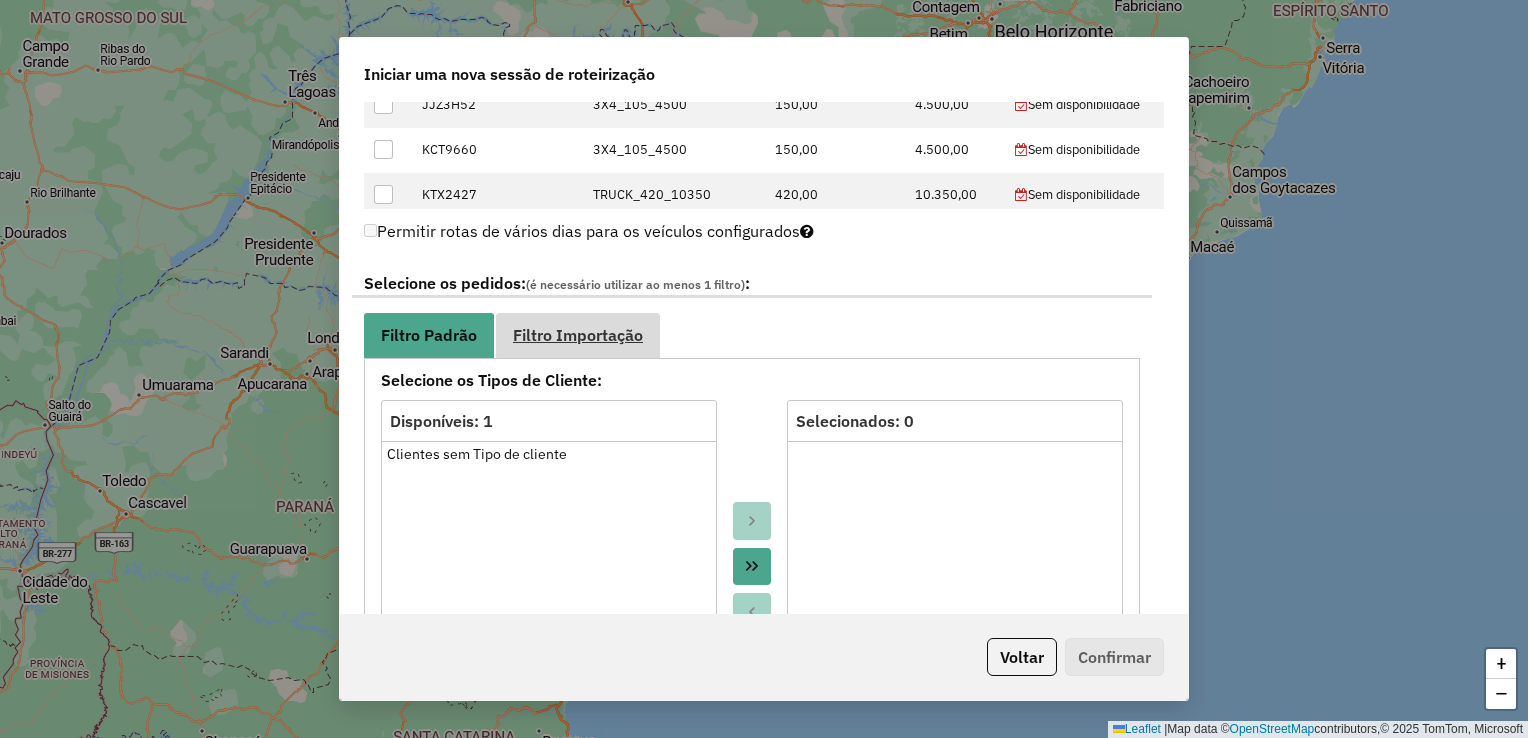 click on "Filtro Importação" at bounding box center [578, 335] 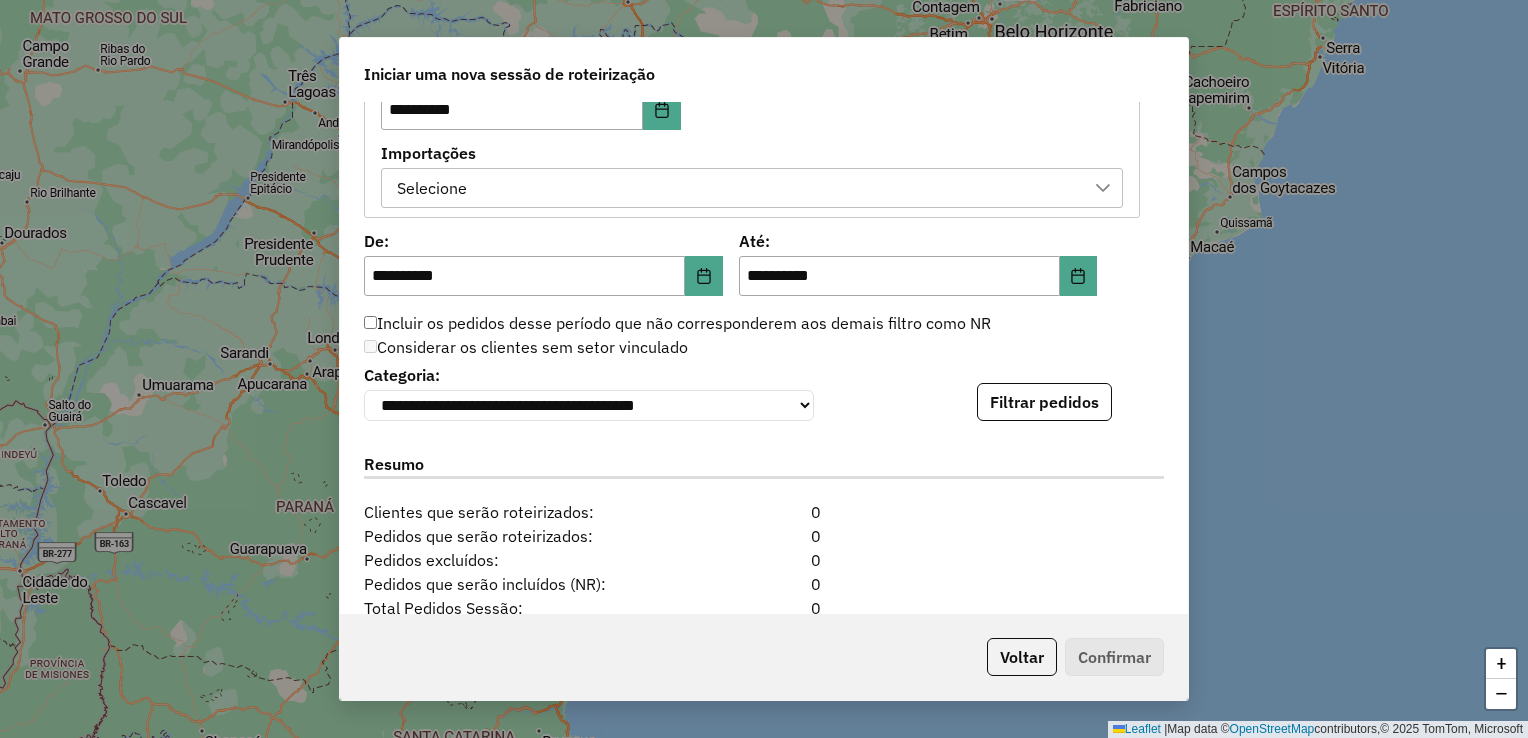scroll, scrollTop: 1121, scrollLeft: 0, axis: vertical 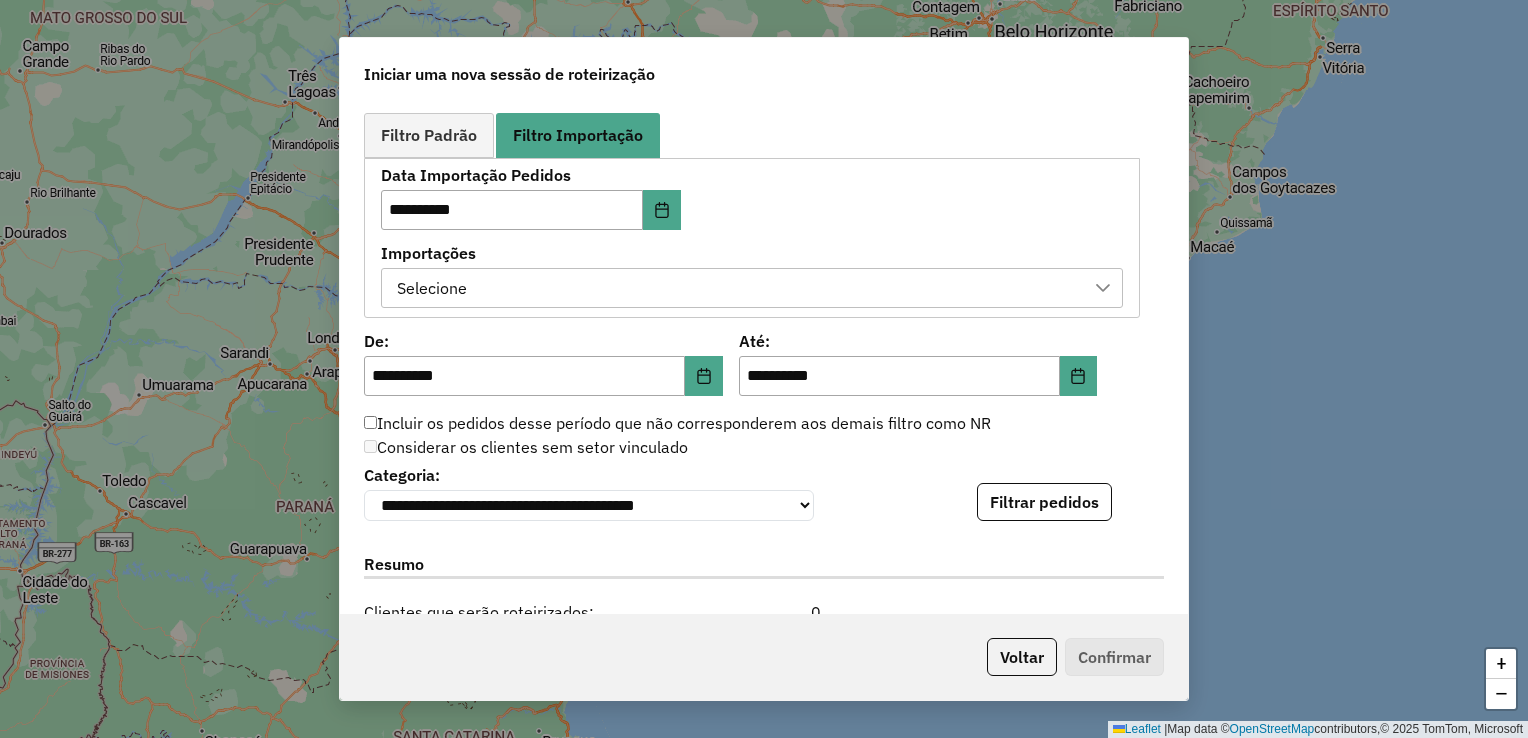 click on "Selecione" at bounding box center (737, 288) 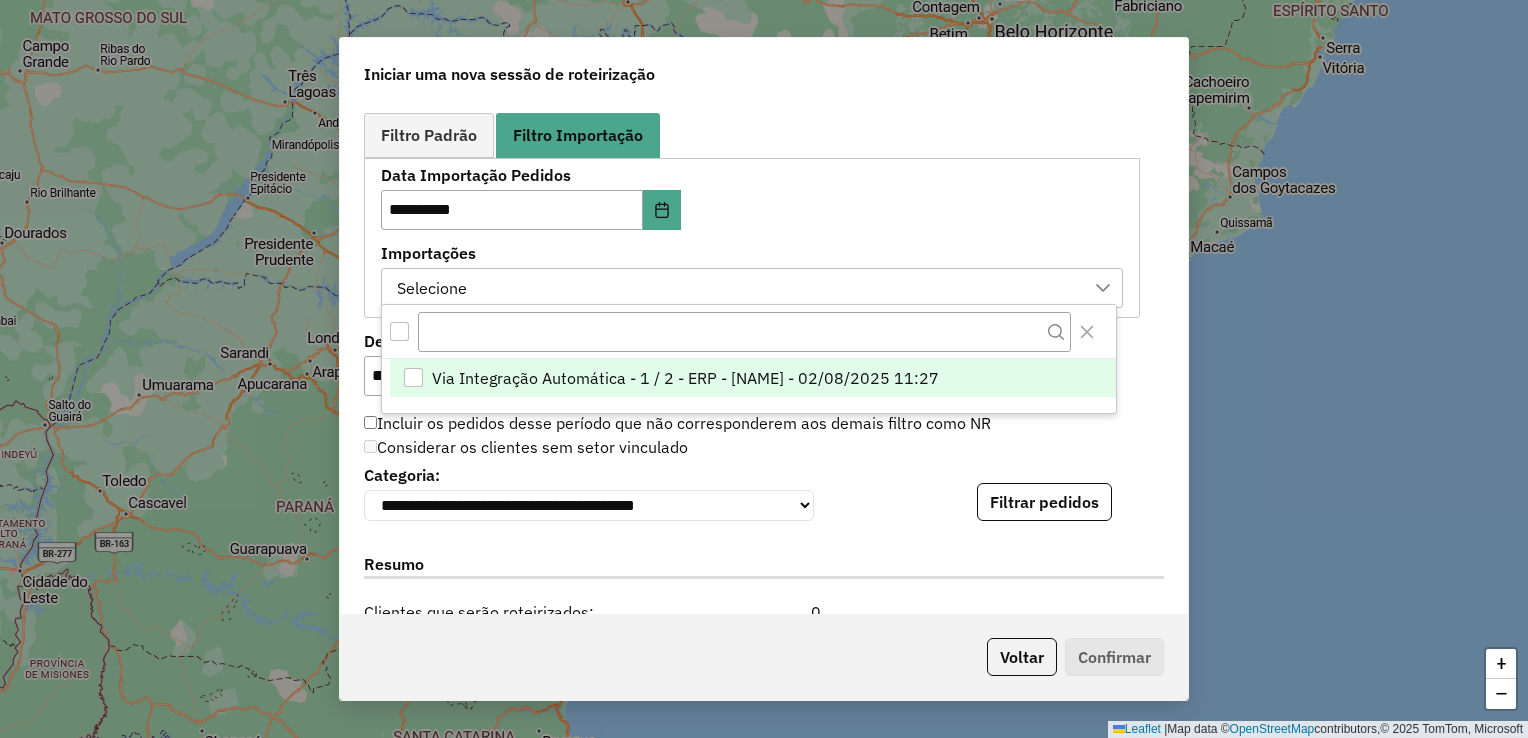 click on "Via Integração Automática - 1 / 2 - ERP - [NAME] - 02/08/2025 11:27" at bounding box center (685, 378) 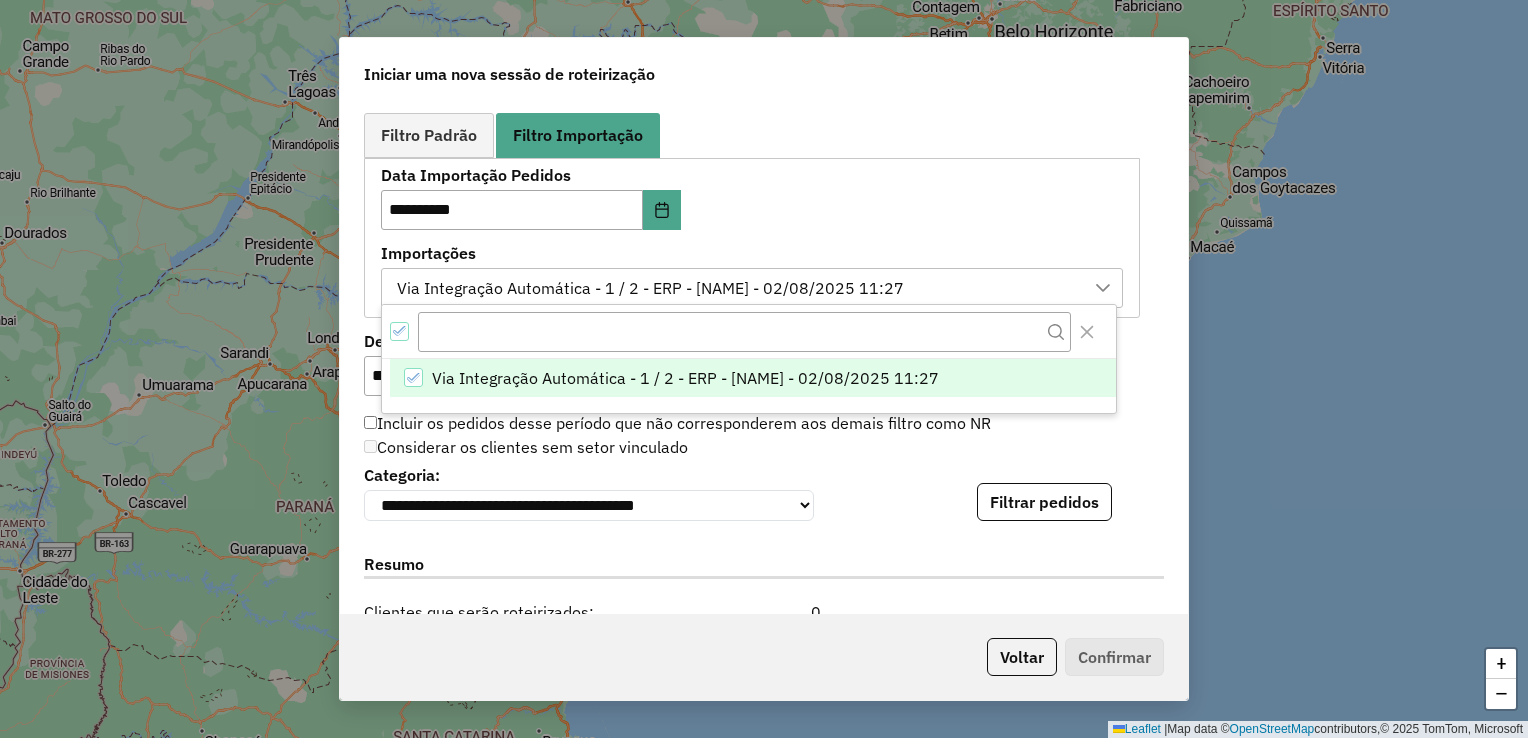 click on "Considerar os clientes sem setor vinculado" 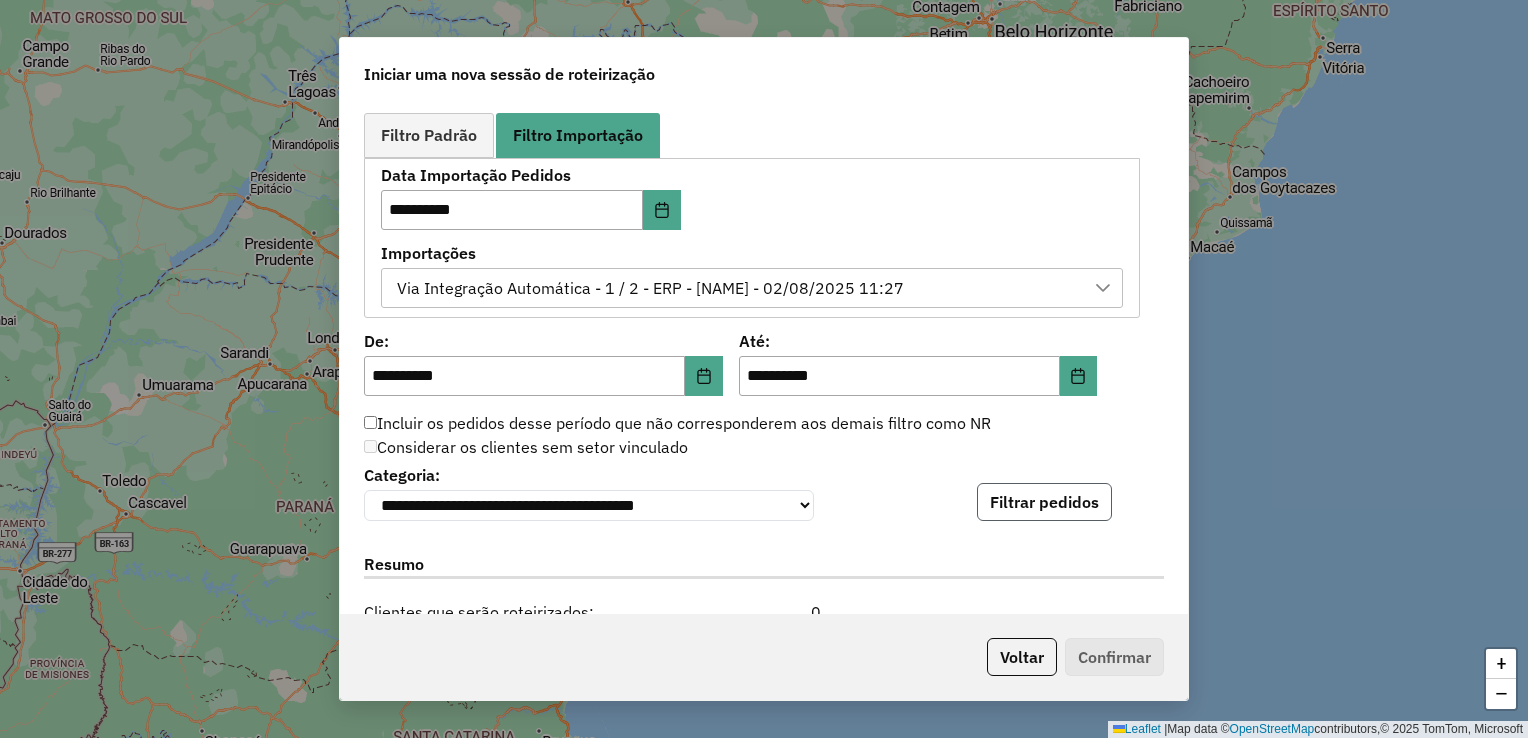 click on "Filtrar pedidos" 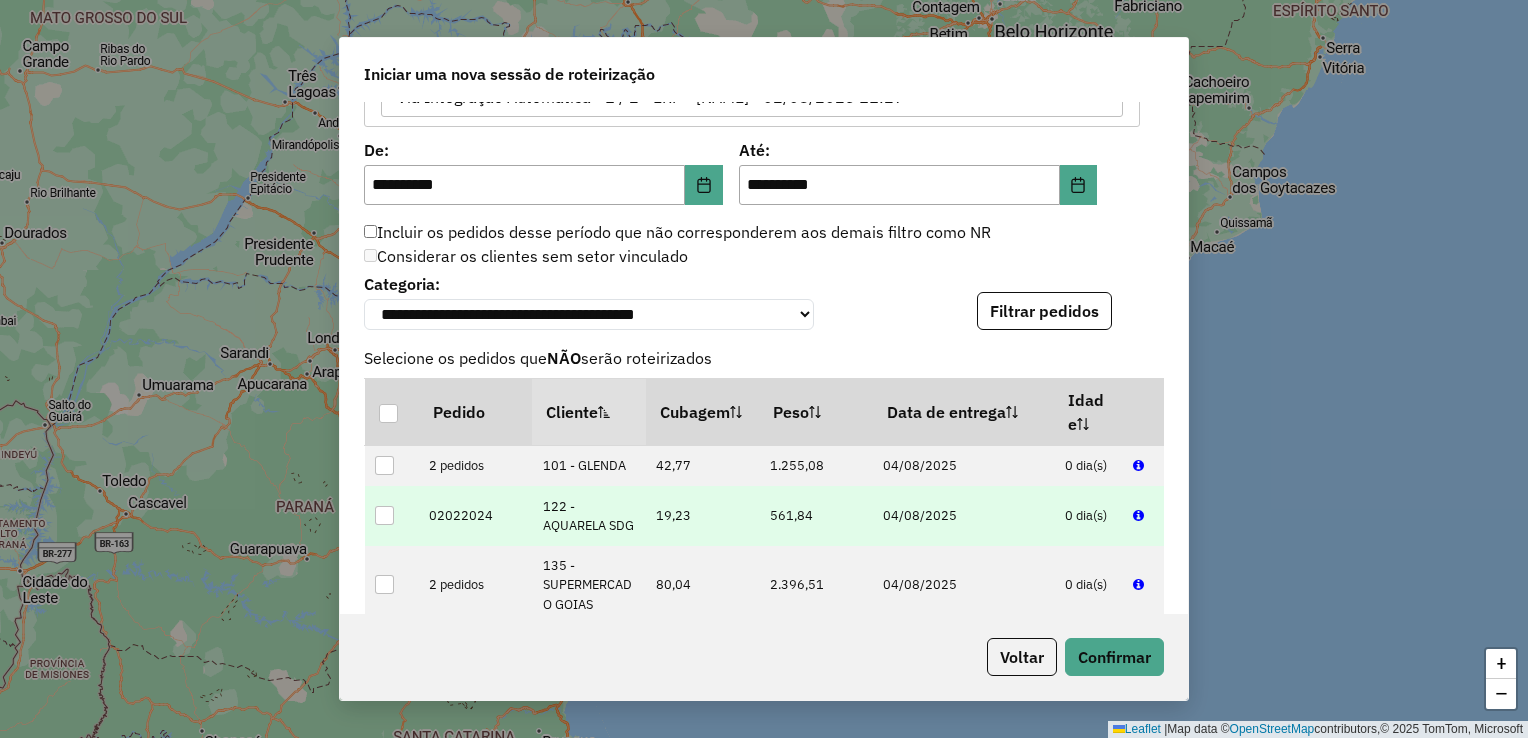 scroll, scrollTop: 1421, scrollLeft: 0, axis: vertical 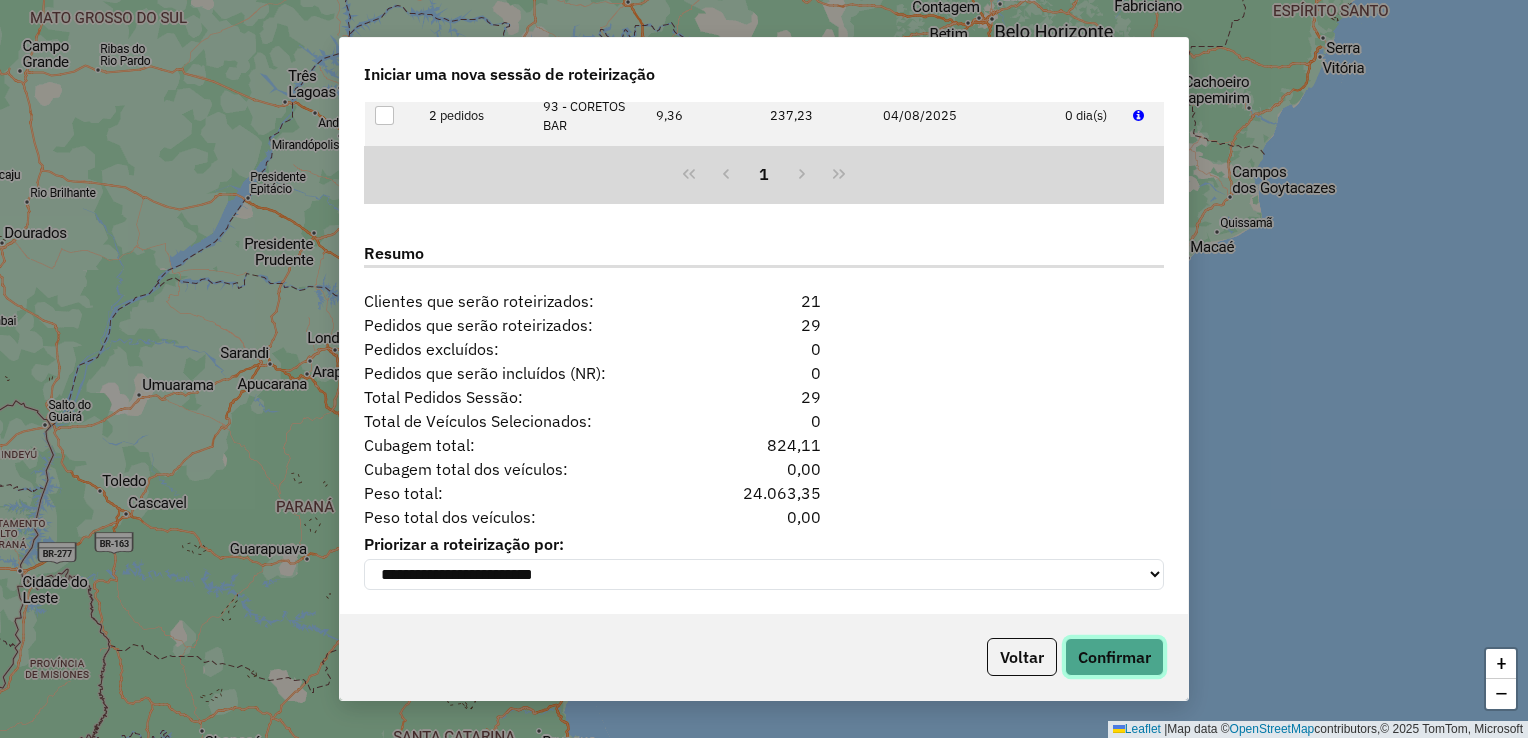 click on "Confirmar" 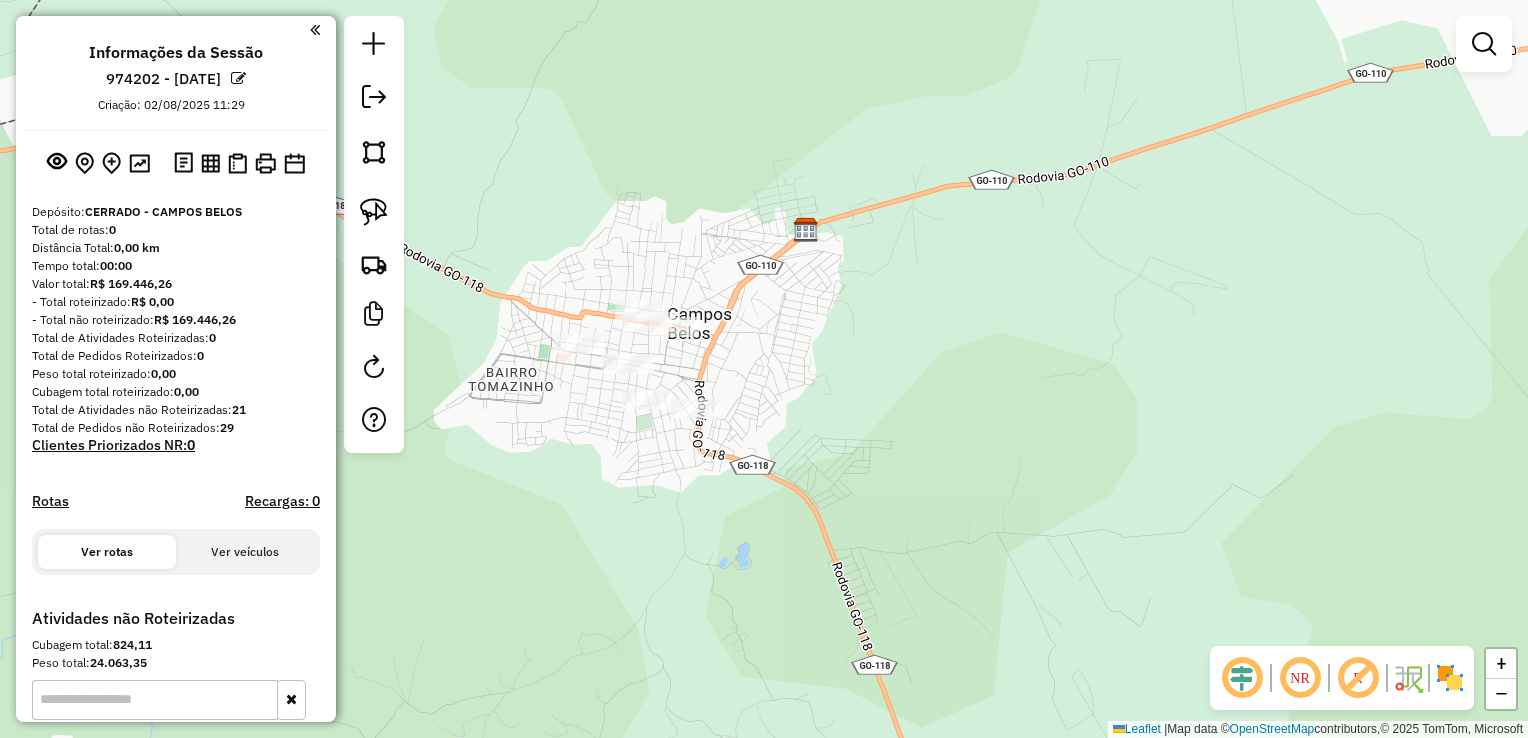 drag, startPoint x: 742, startPoint y: 390, endPoint x: 764, endPoint y: 384, distance: 22.803509 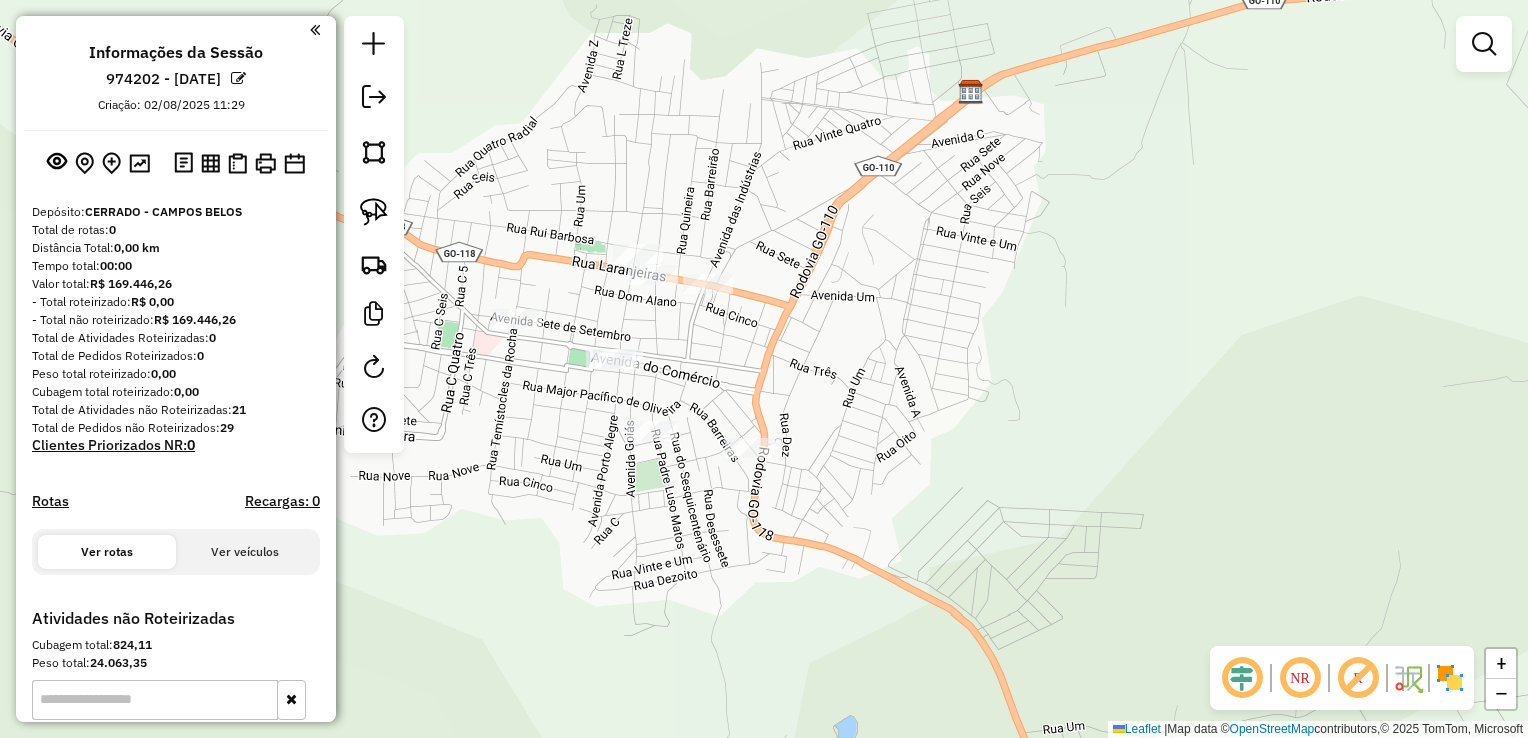 drag, startPoint x: 780, startPoint y: 341, endPoint x: 820, endPoint y: 366, distance: 47.169907 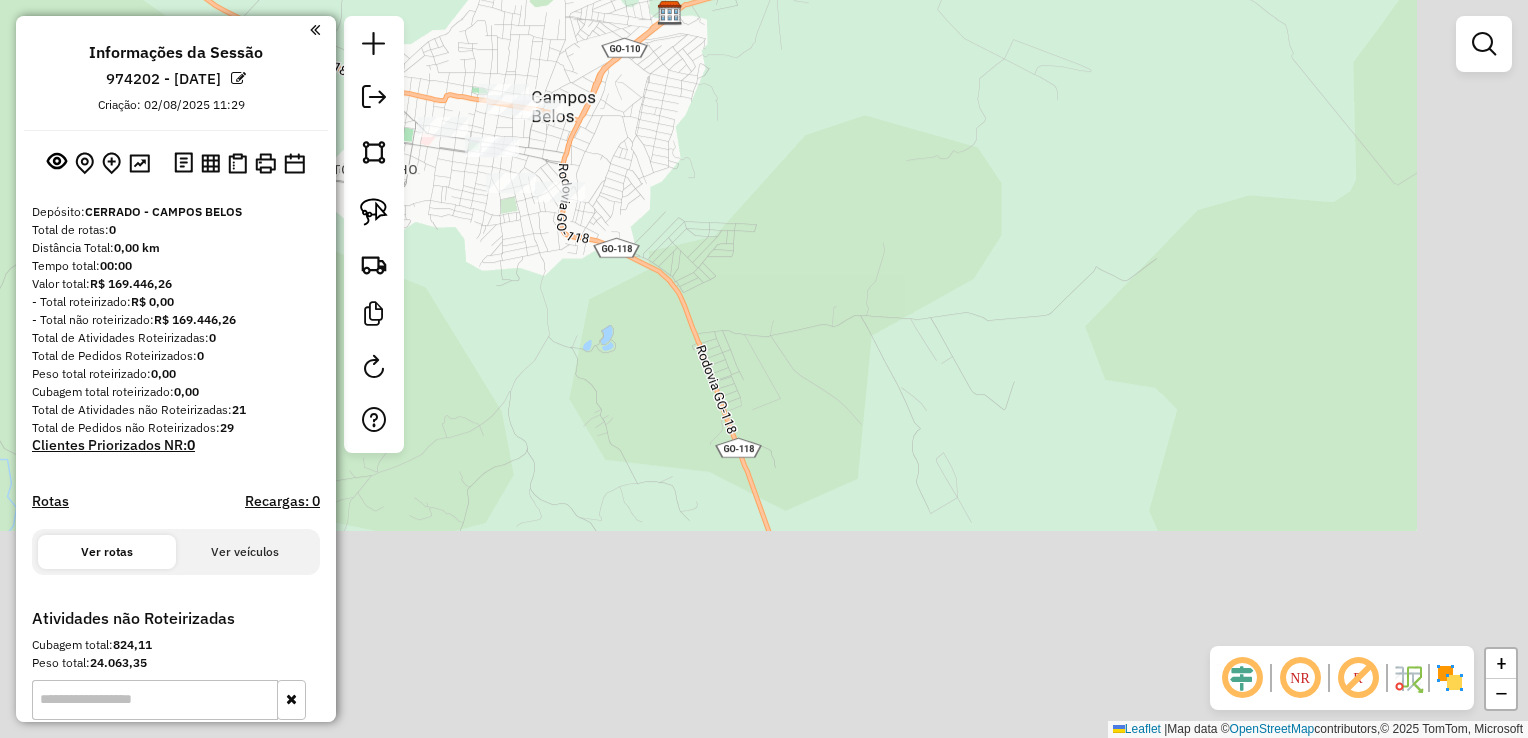 drag, startPoint x: 912, startPoint y: 471, endPoint x: 860, endPoint y: 413, distance: 77.89737 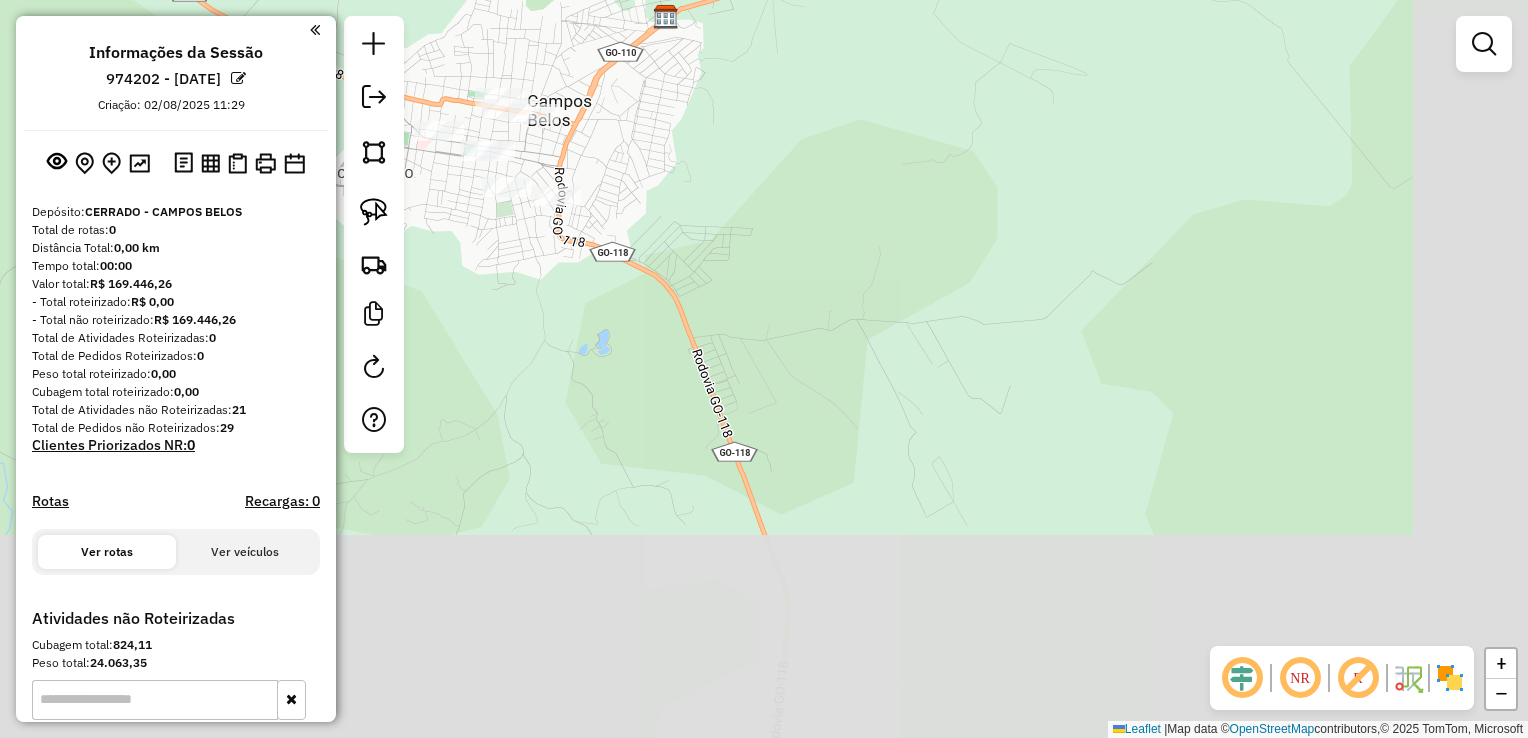 drag, startPoint x: 924, startPoint y: 483, endPoint x: 808, endPoint y: 340, distance: 184.1331 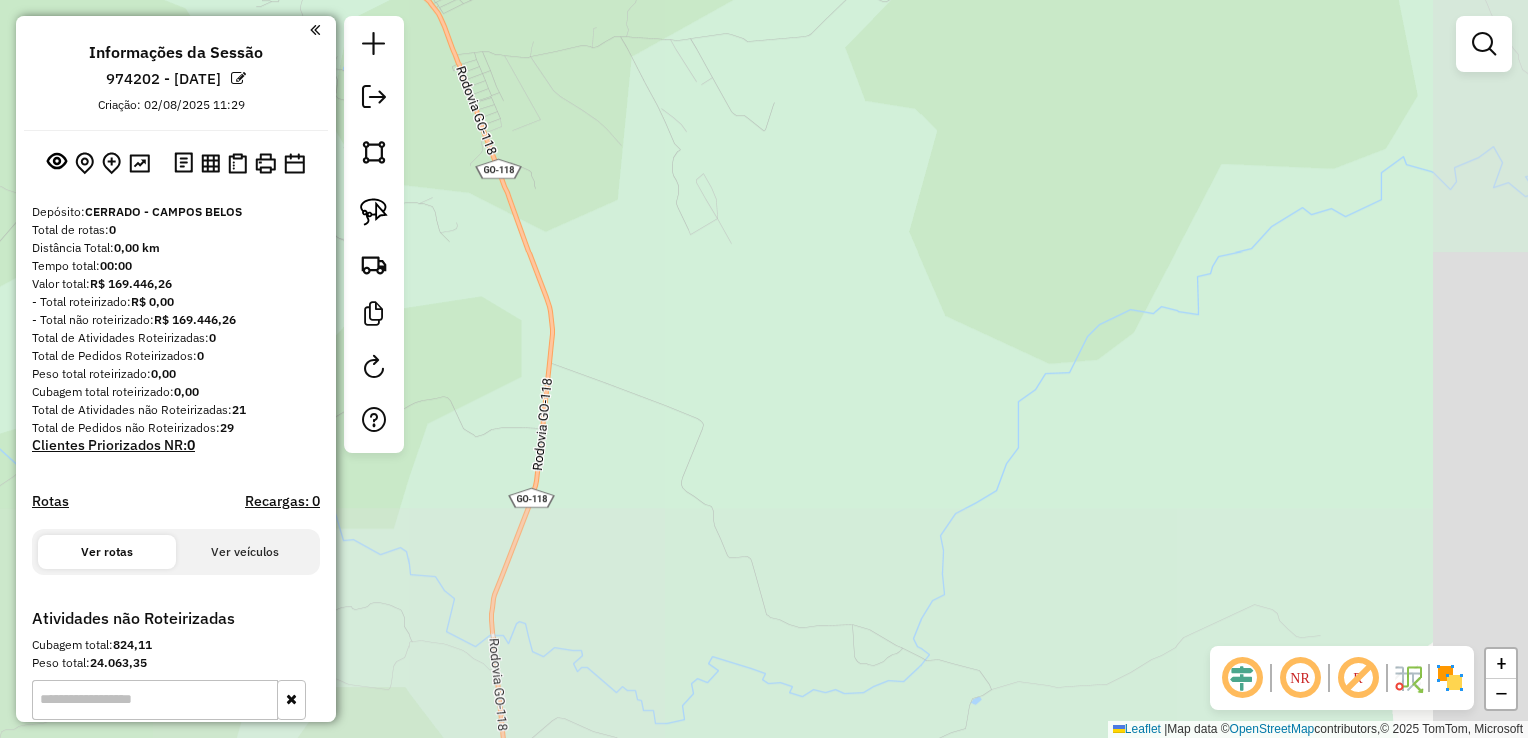 drag, startPoint x: 876, startPoint y: 385, endPoint x: 768, endPoint y: 258, distance: 166.71233 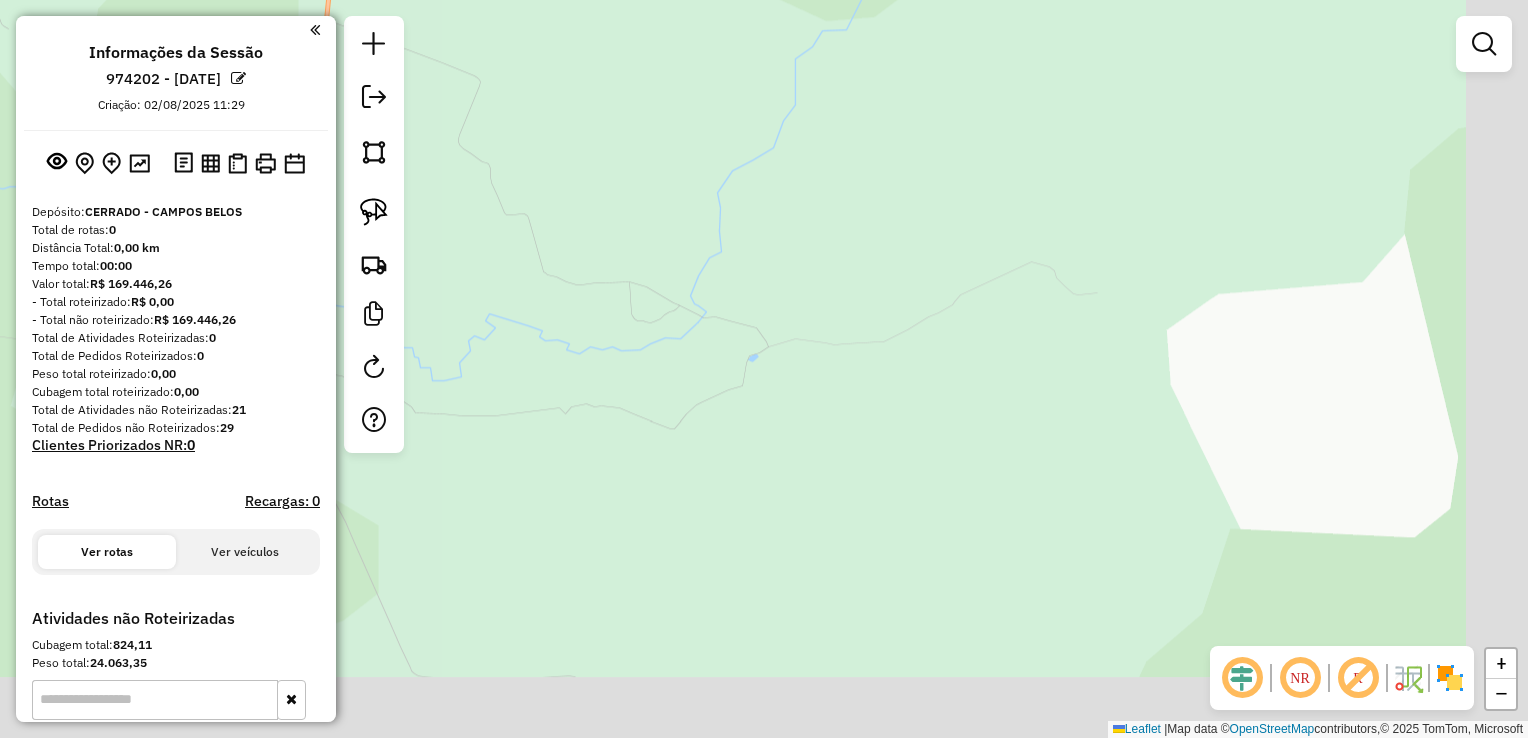drag, startPoint x: 865, startPoint y: 381, endPoint x: 774, endPoint y: 218, distance: 186.68155 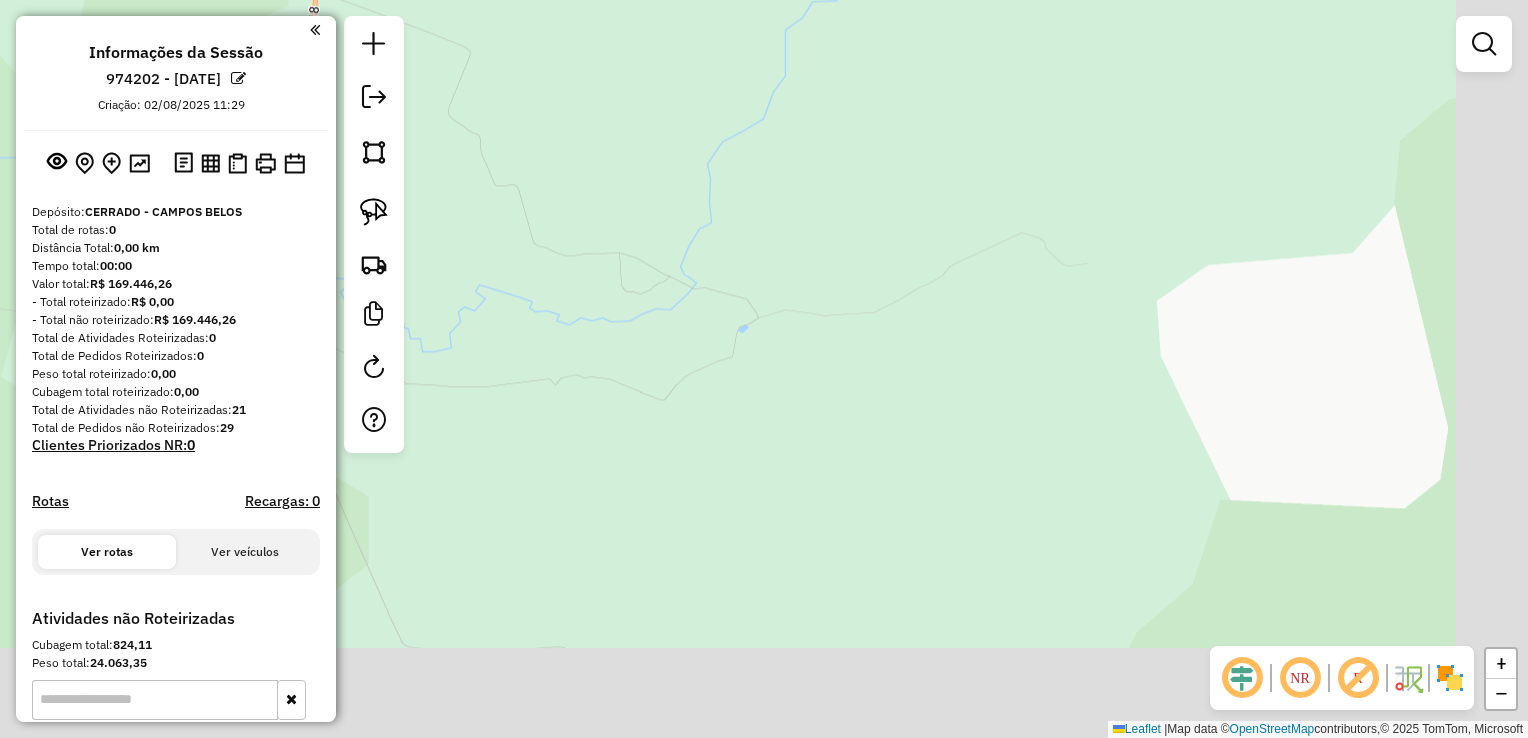 drag, startPoint x: 828, startPoint y: 211, endPoint x: 851, endPoint y: 241, distance: 37.802116 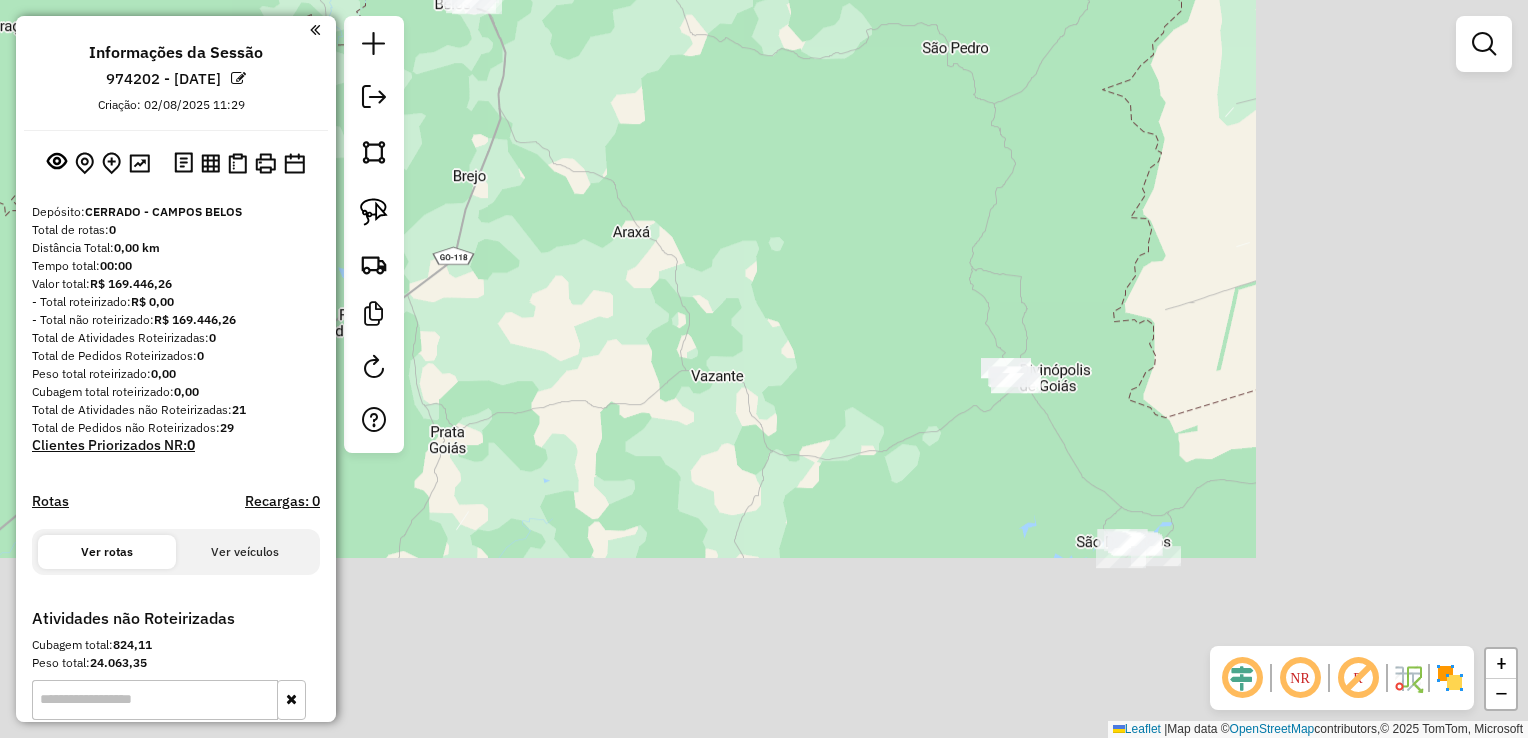 drag, startPoint x: 764, startPoint y: 414, endPoint x: 629, endPoint y: 310, distance: 170.4142 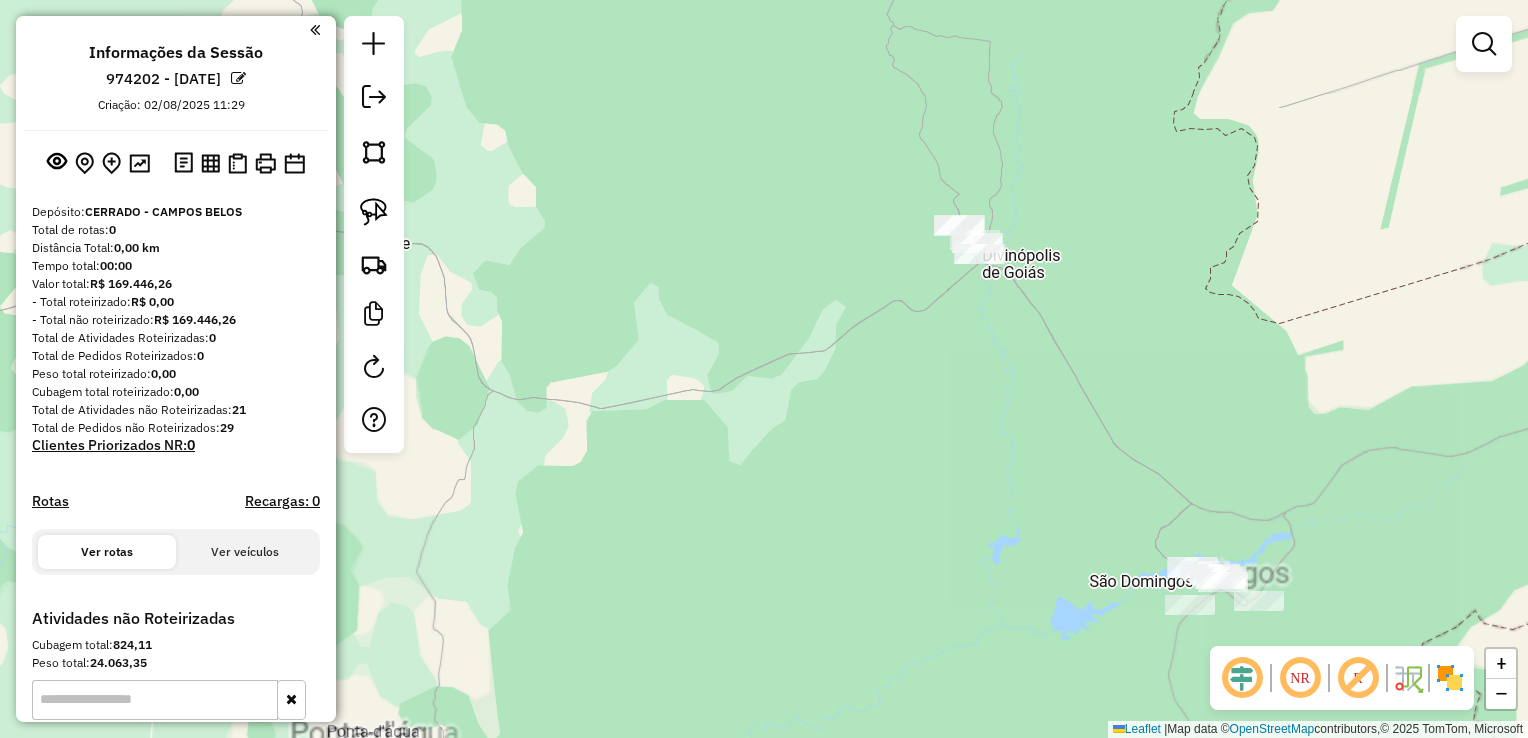 drag, startPoint x: 992, startPoint y: 382, endPoint x: 956, endPoint y: 407, distance: 43.829212 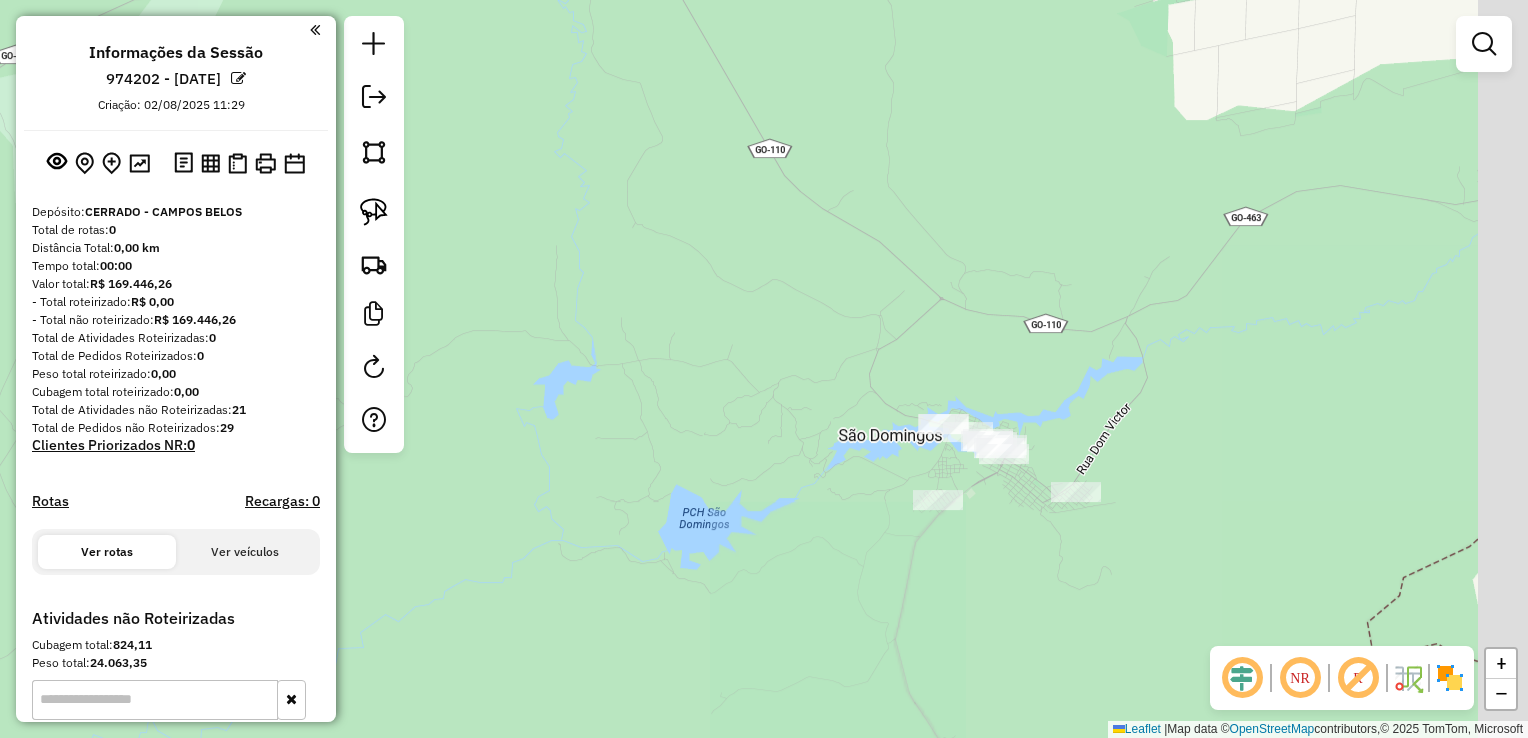 drag, startPoint x: 1104, startPoint y: 499, endPoint x: 887, endPoint y: 353, distance: 261.5435 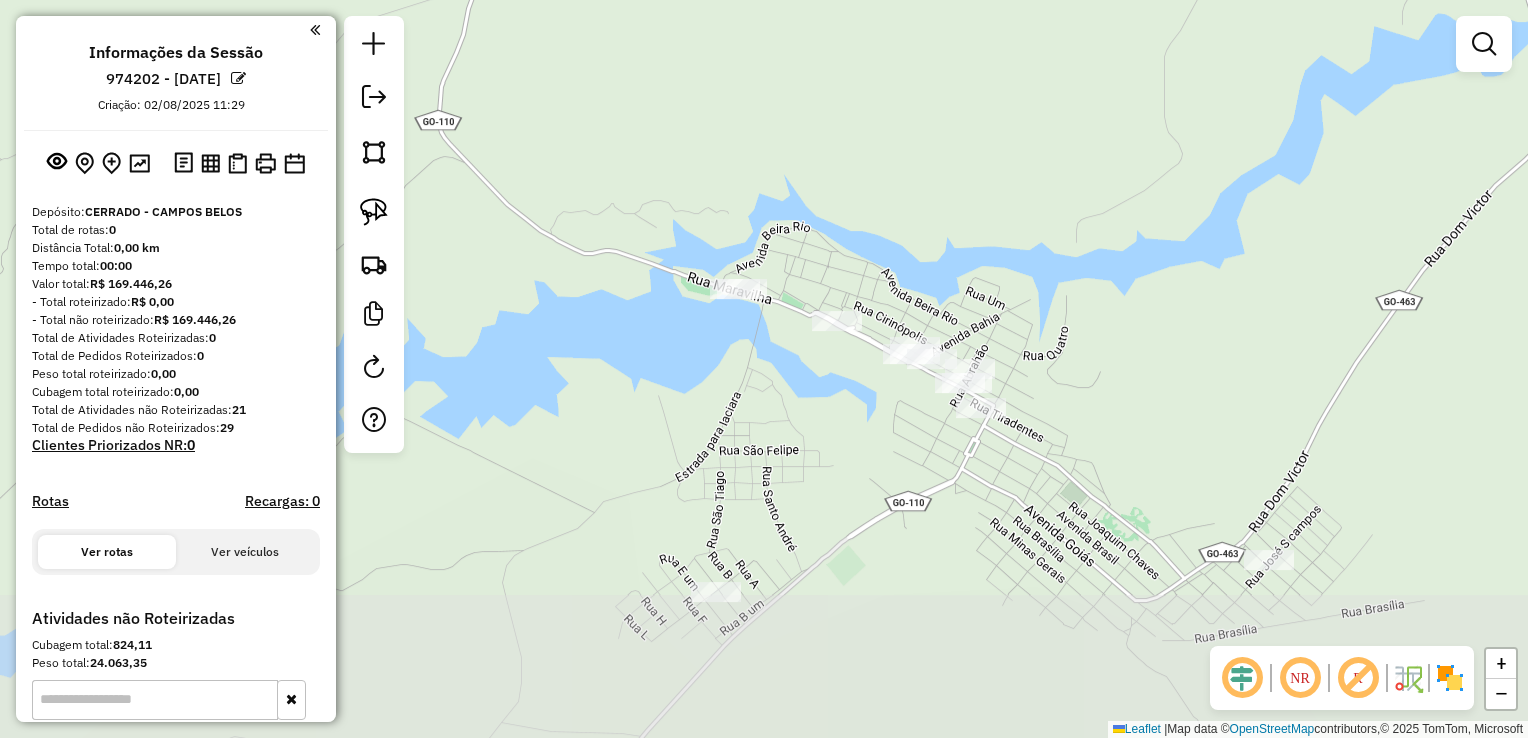 drag, startPoint x: 986, startPoint y: 410, endPoint x: 984, endPoint y: 277, distance: 133.01503 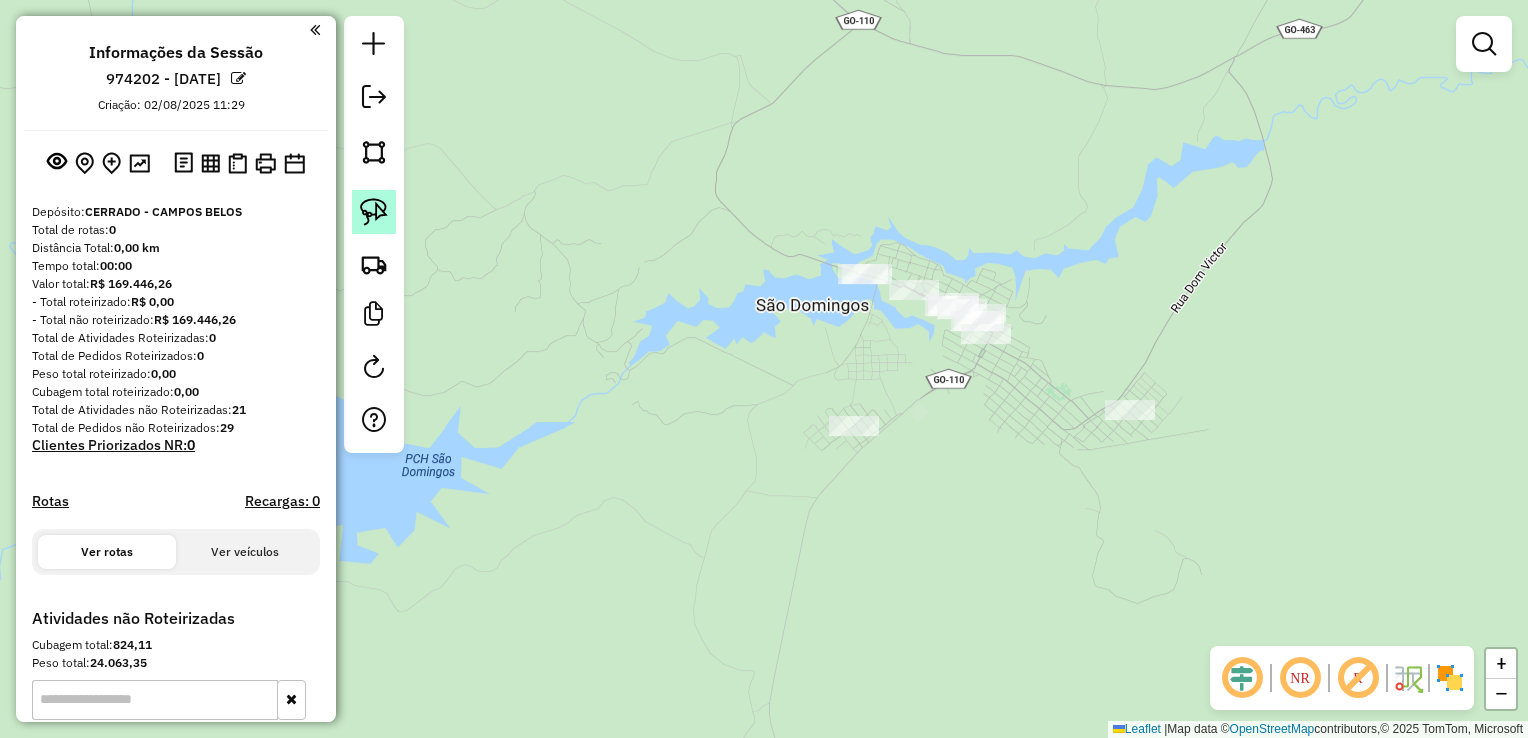 click 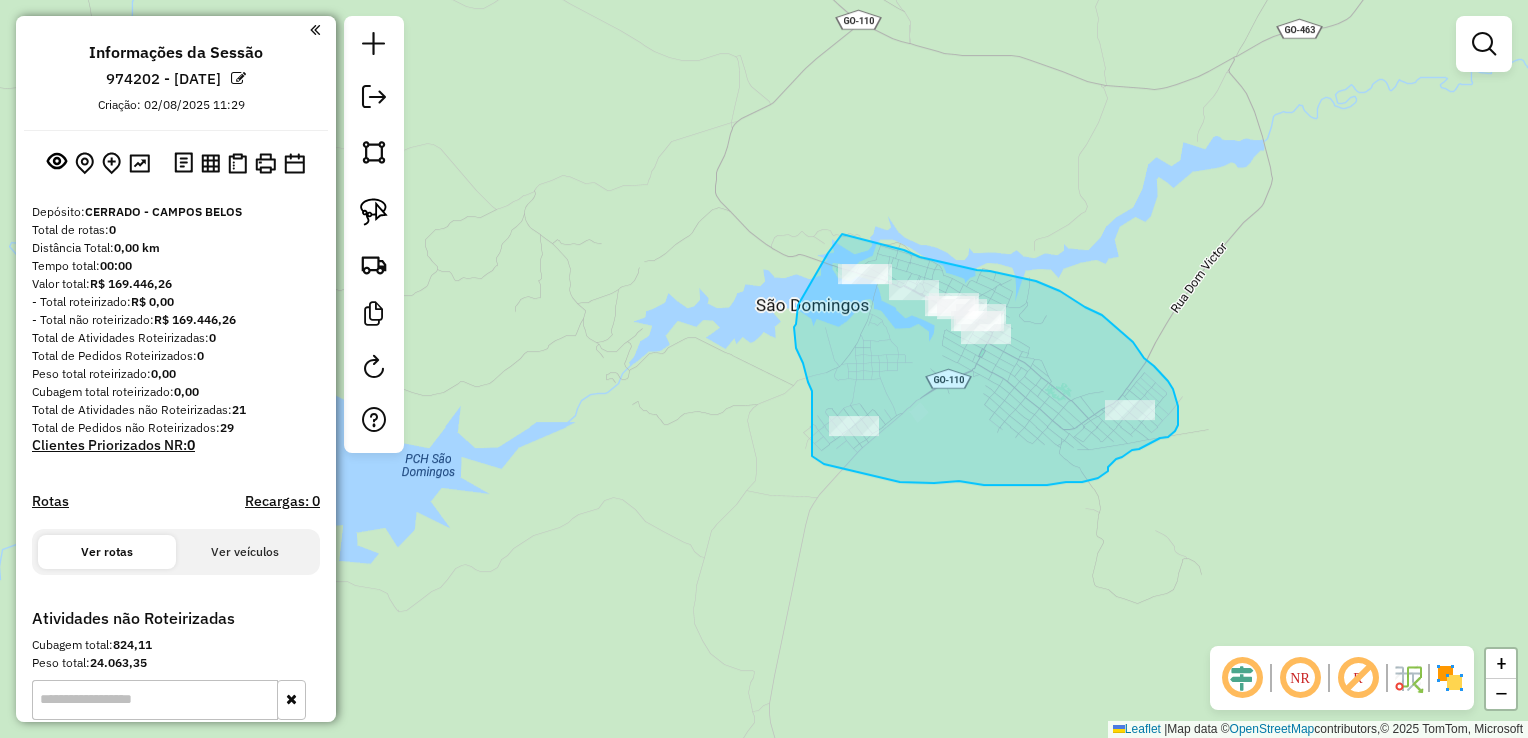 drag, startPoint x: 828, startPoint y: 253, endPoint x: 841, endPoint y: 234, distance: 23.021729 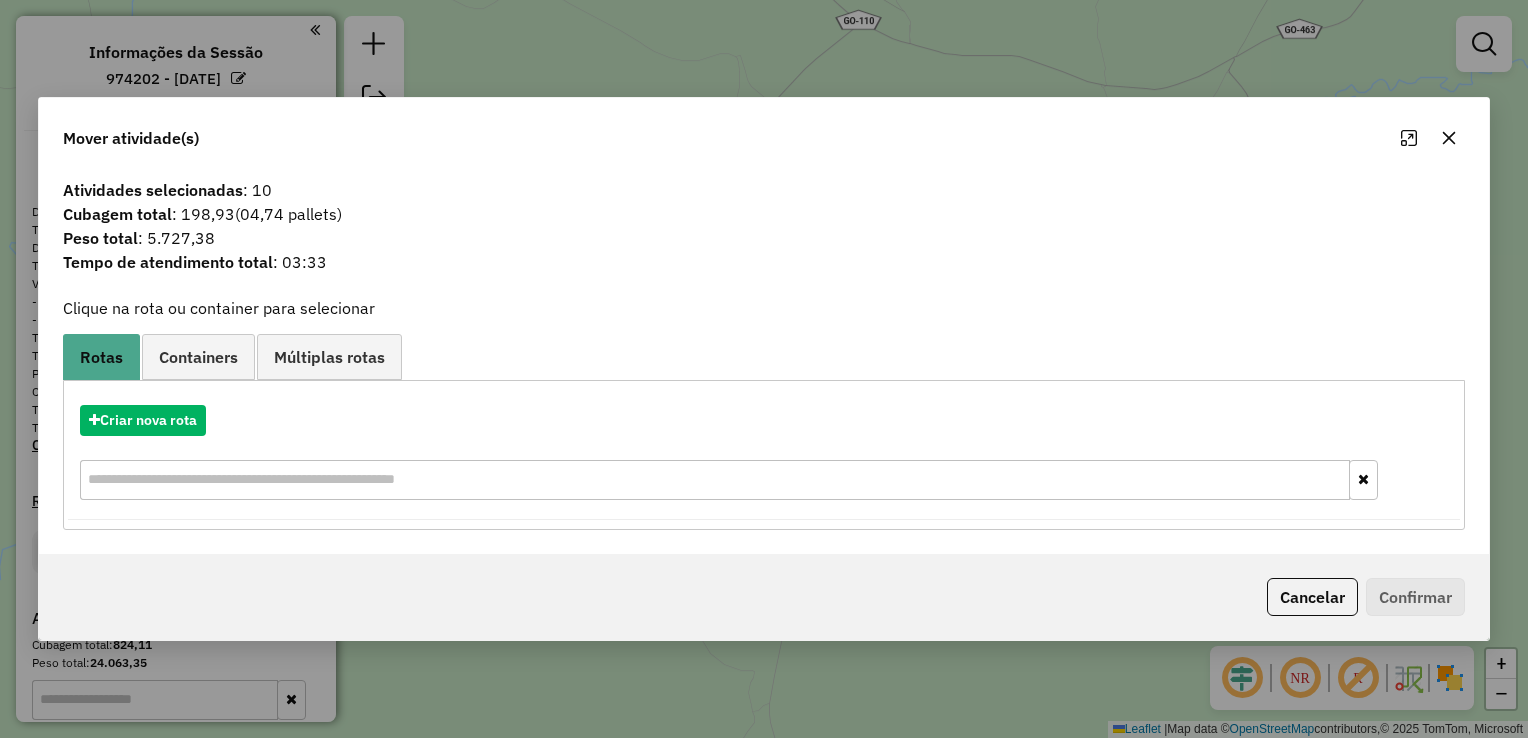 click at bounding box center [715, 480] 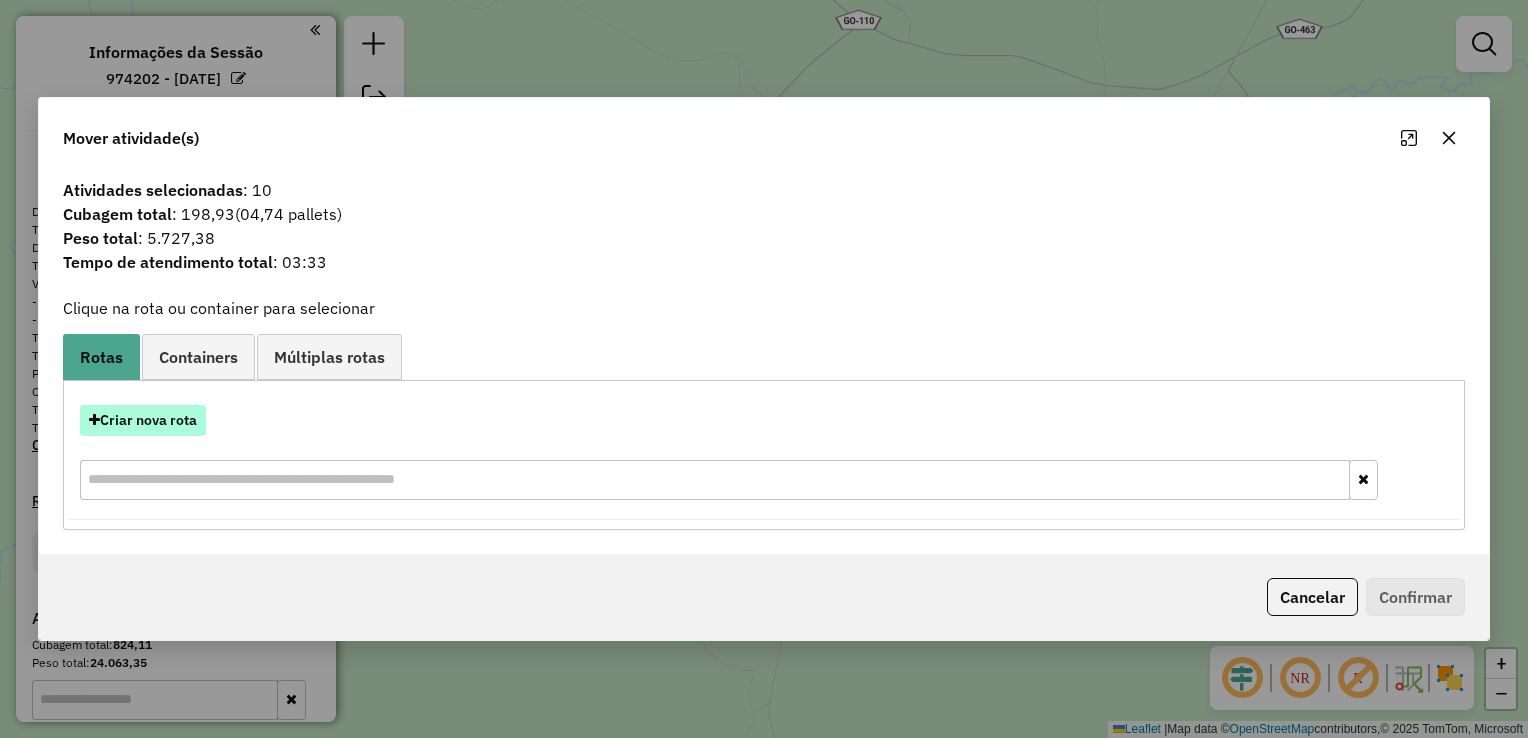 click at bounding box center [94, 420] 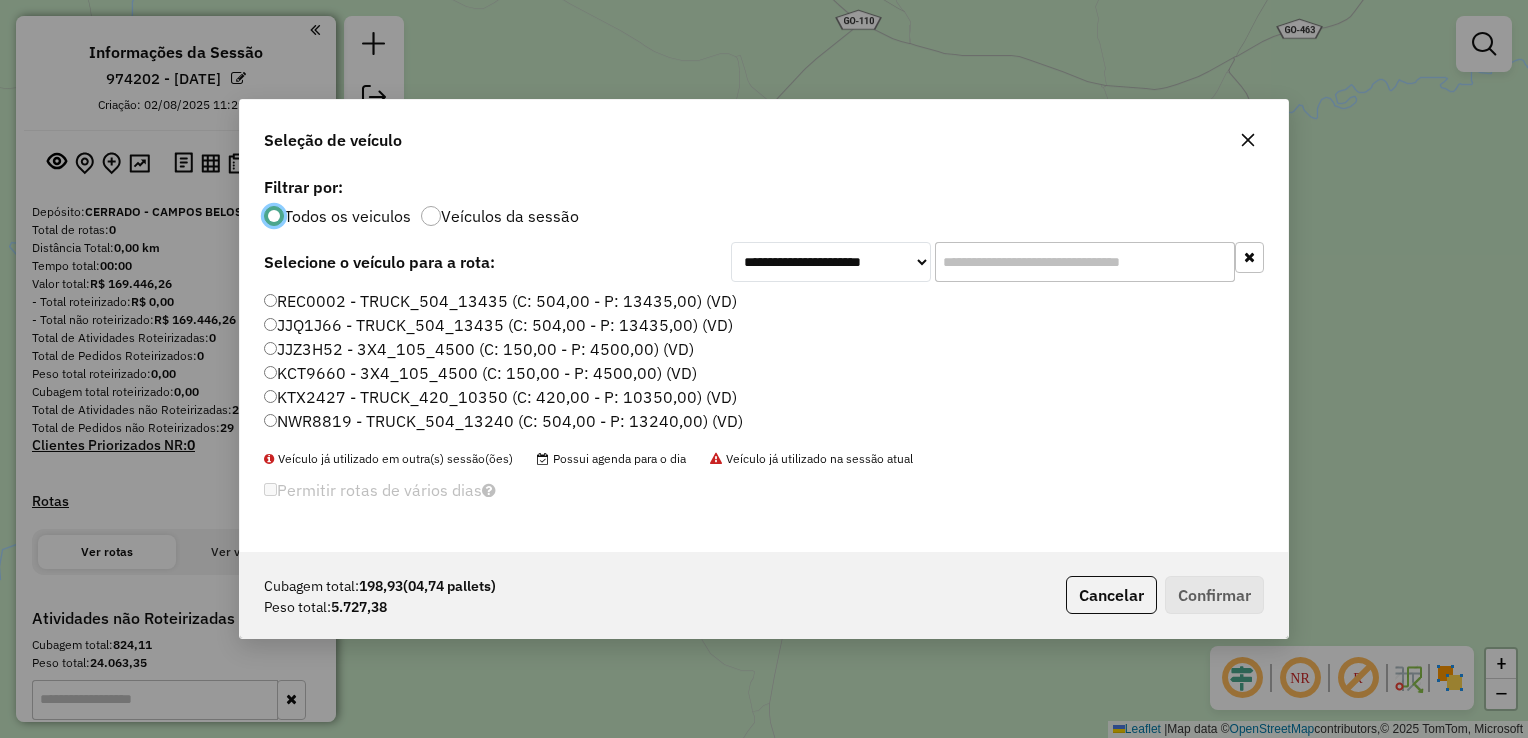 scroll, scrollTop: 10, scrollLeft: 6, axis: both 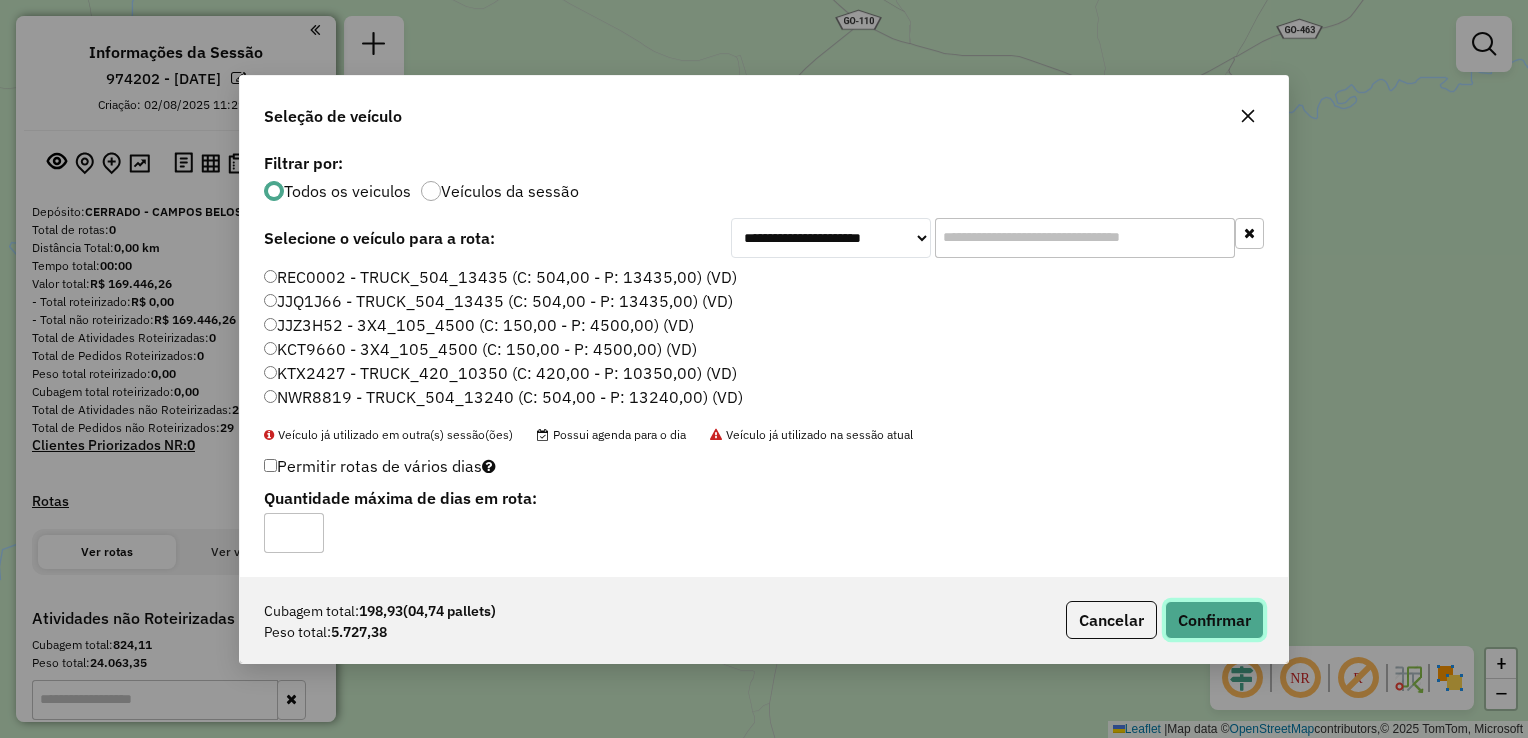 click on "Confirmar" 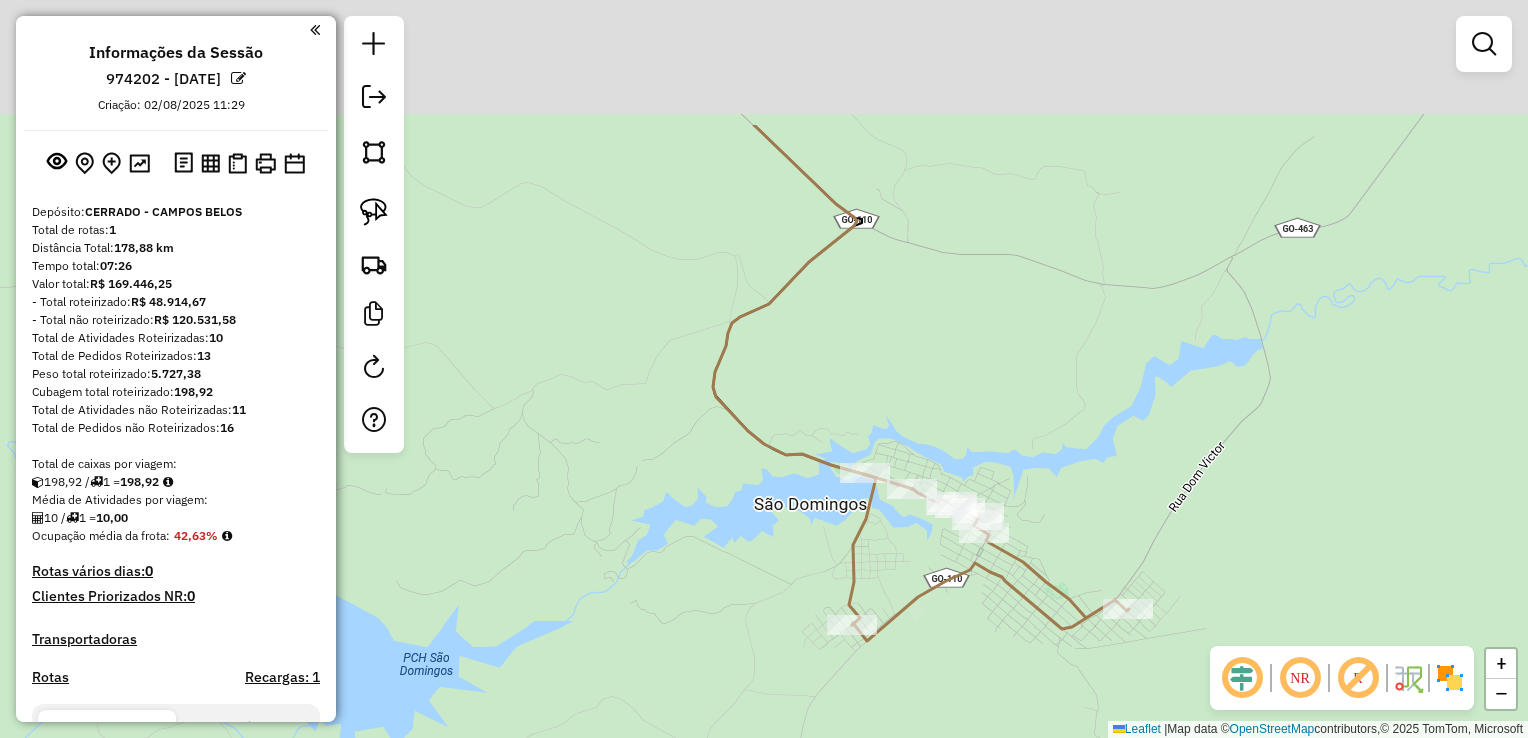 drag, startPoint x: 940, startPoint y: 343, endPoint x: 948, endPoint y: 571, distance: 228.1403 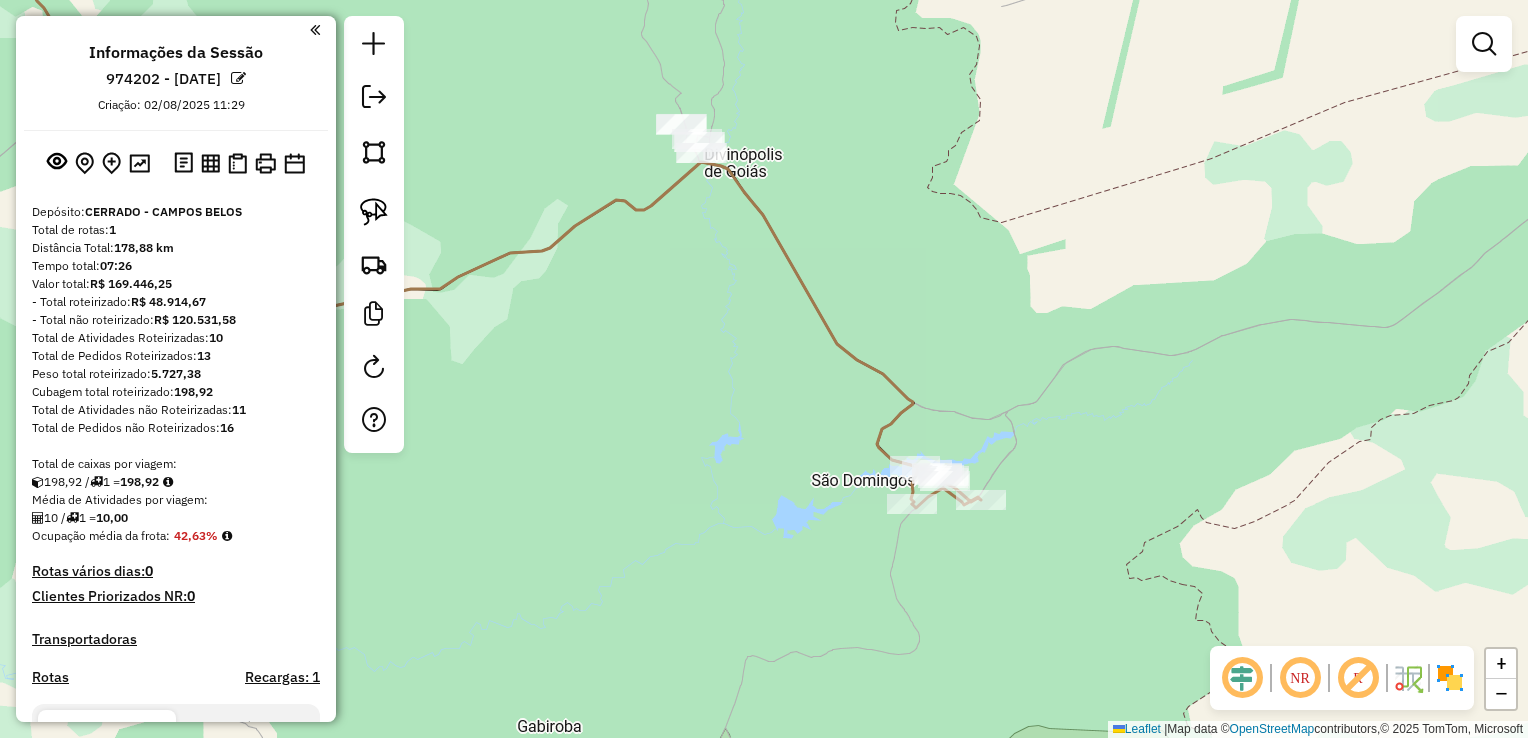 drag, startPoint x: 888, startPoint y: 291, endPoint x: 932, endPoint y: 370, distance: 90.426765 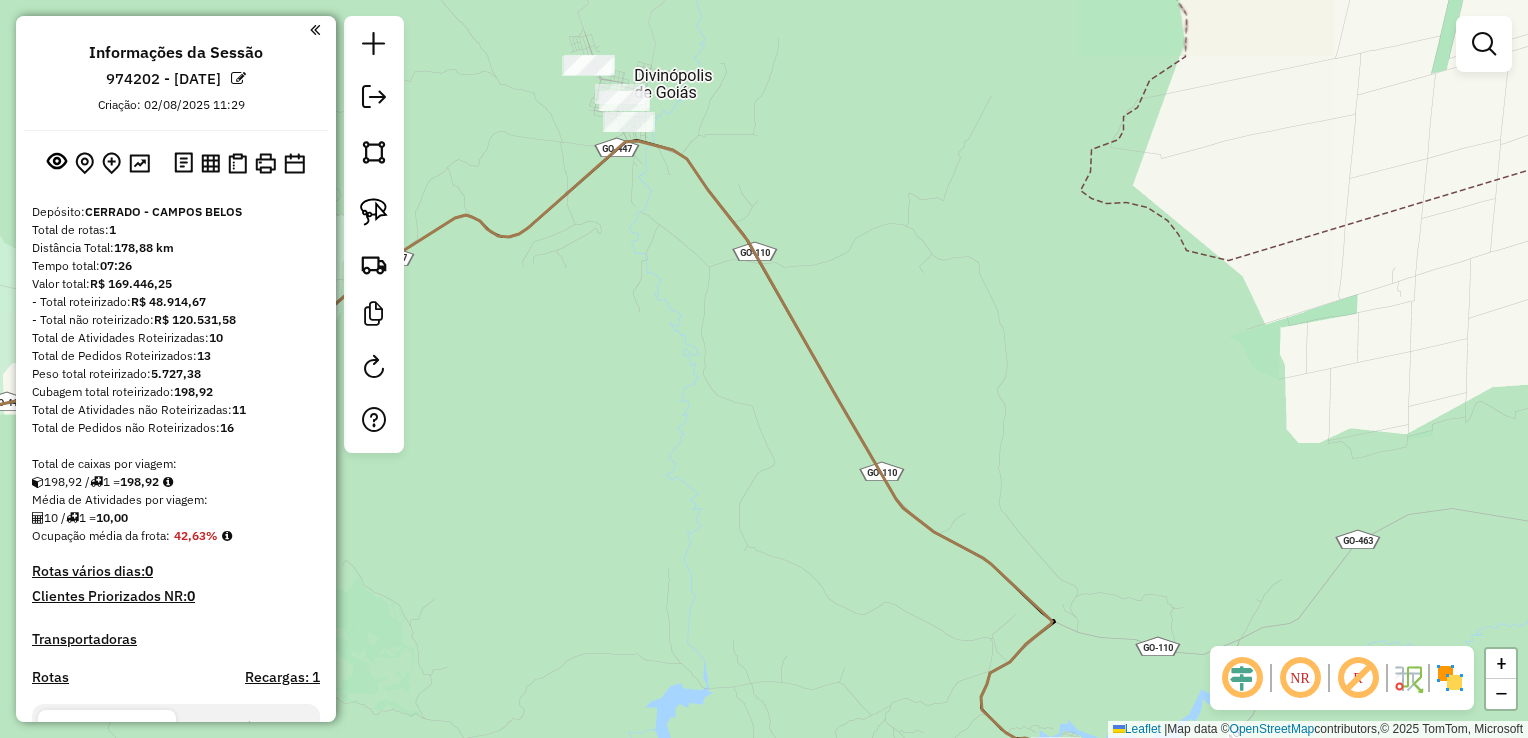drag, startPoint x: 694, startPoint y: 414, endPoint x: 716, endPoint y: 457, distance: 48.30114 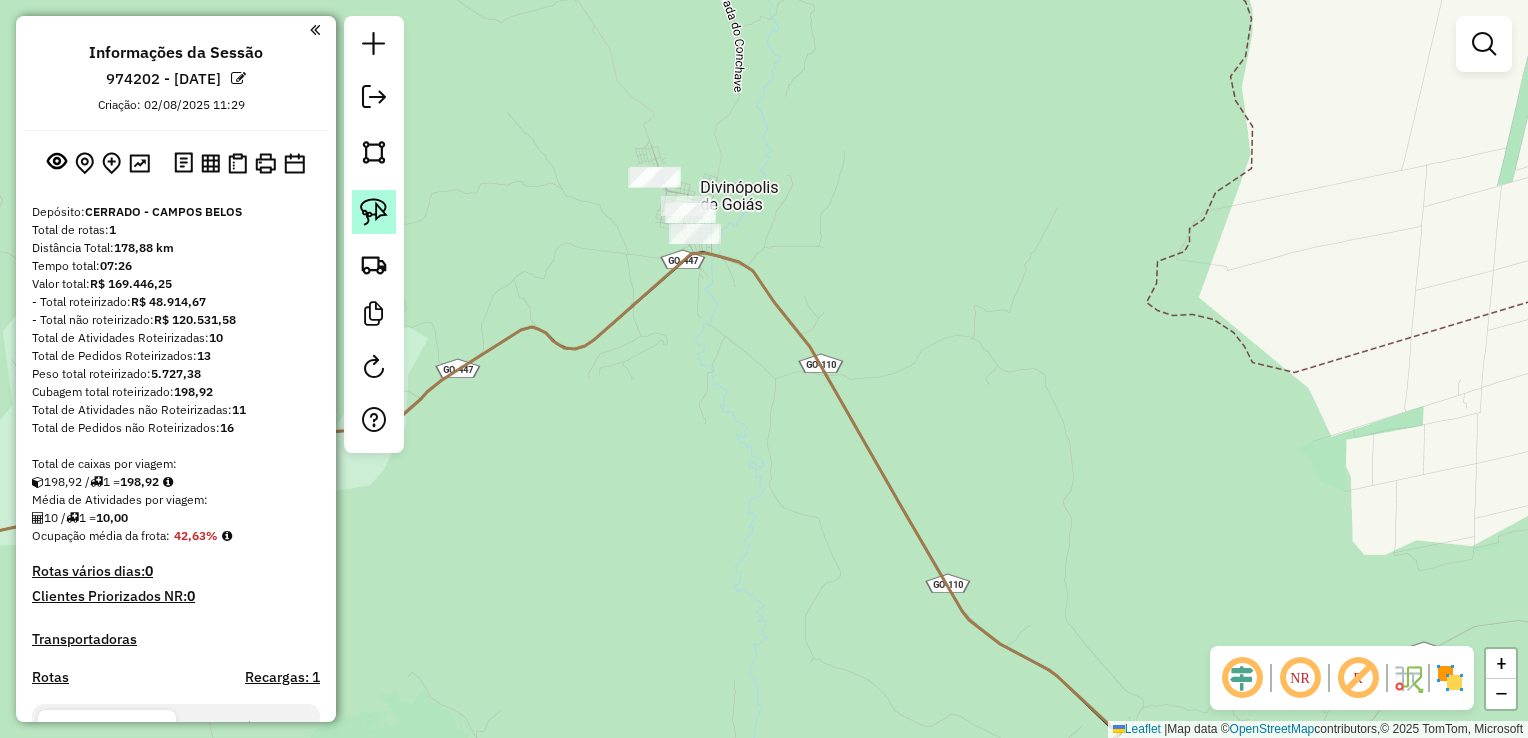 drag, startPoint x: 365, startPoint y: 214, endPoint x: 498, endPoint y: 214, distance: 133 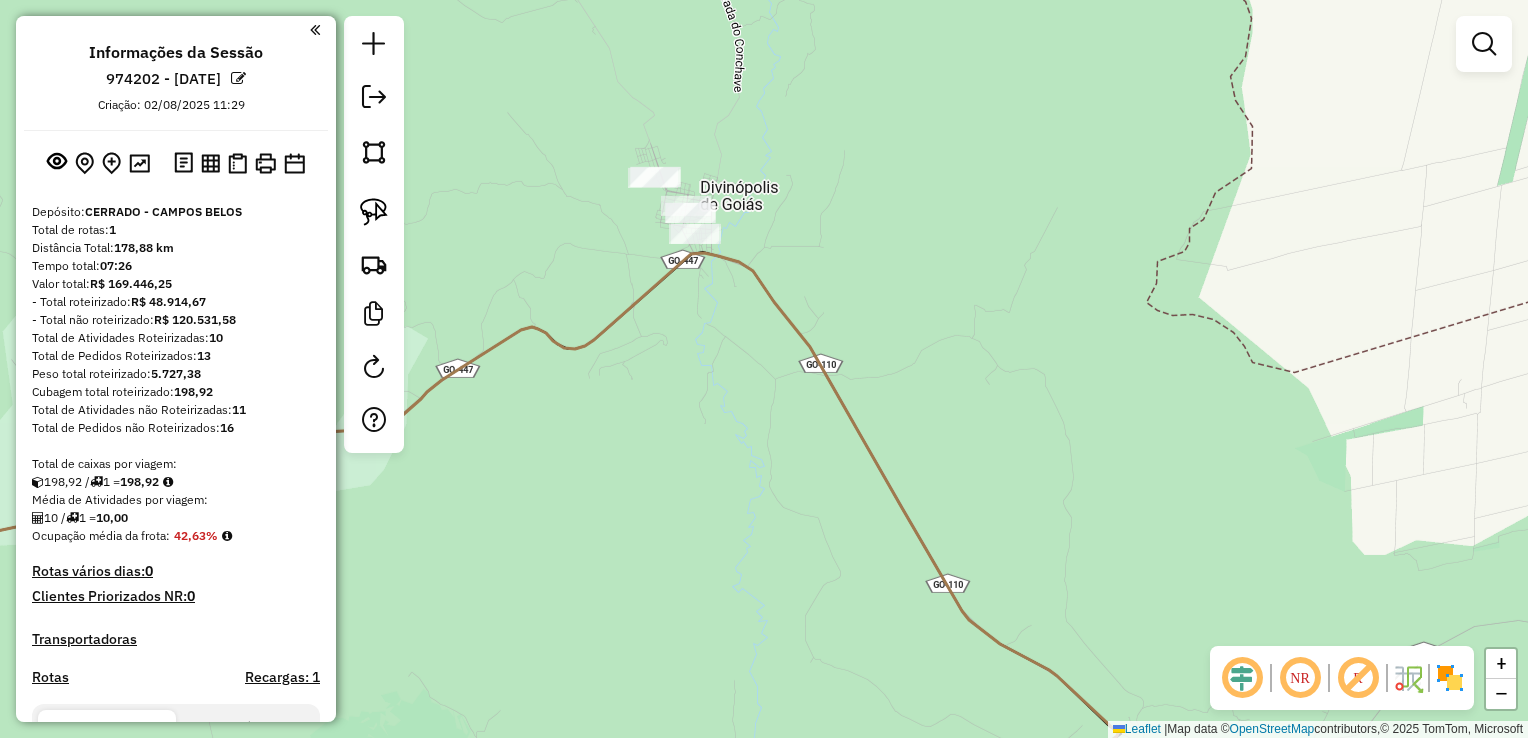 click 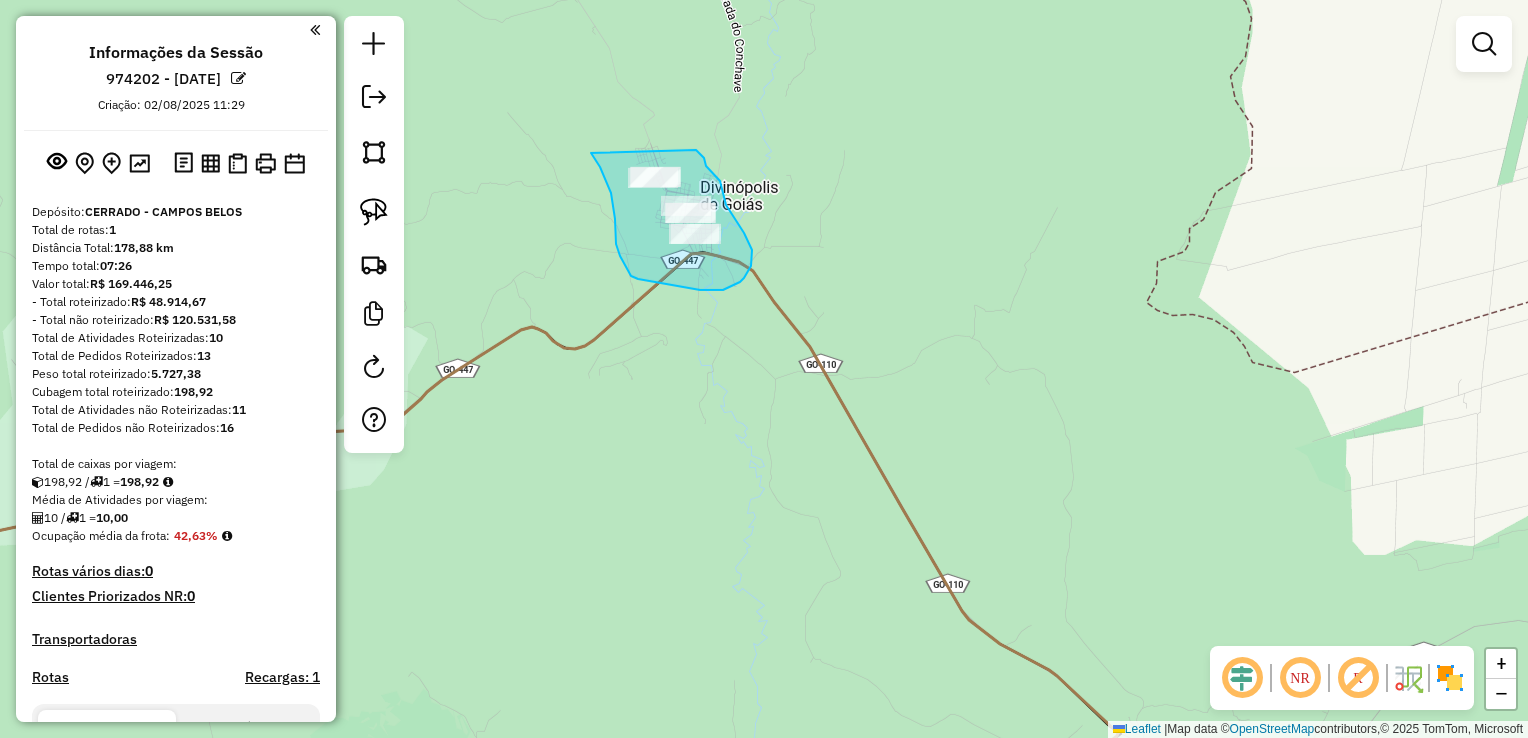 drag, startPoint x: 592, startPoint y: 155, endPoint x: 696, endPoint y: 150, distance: 104.120125 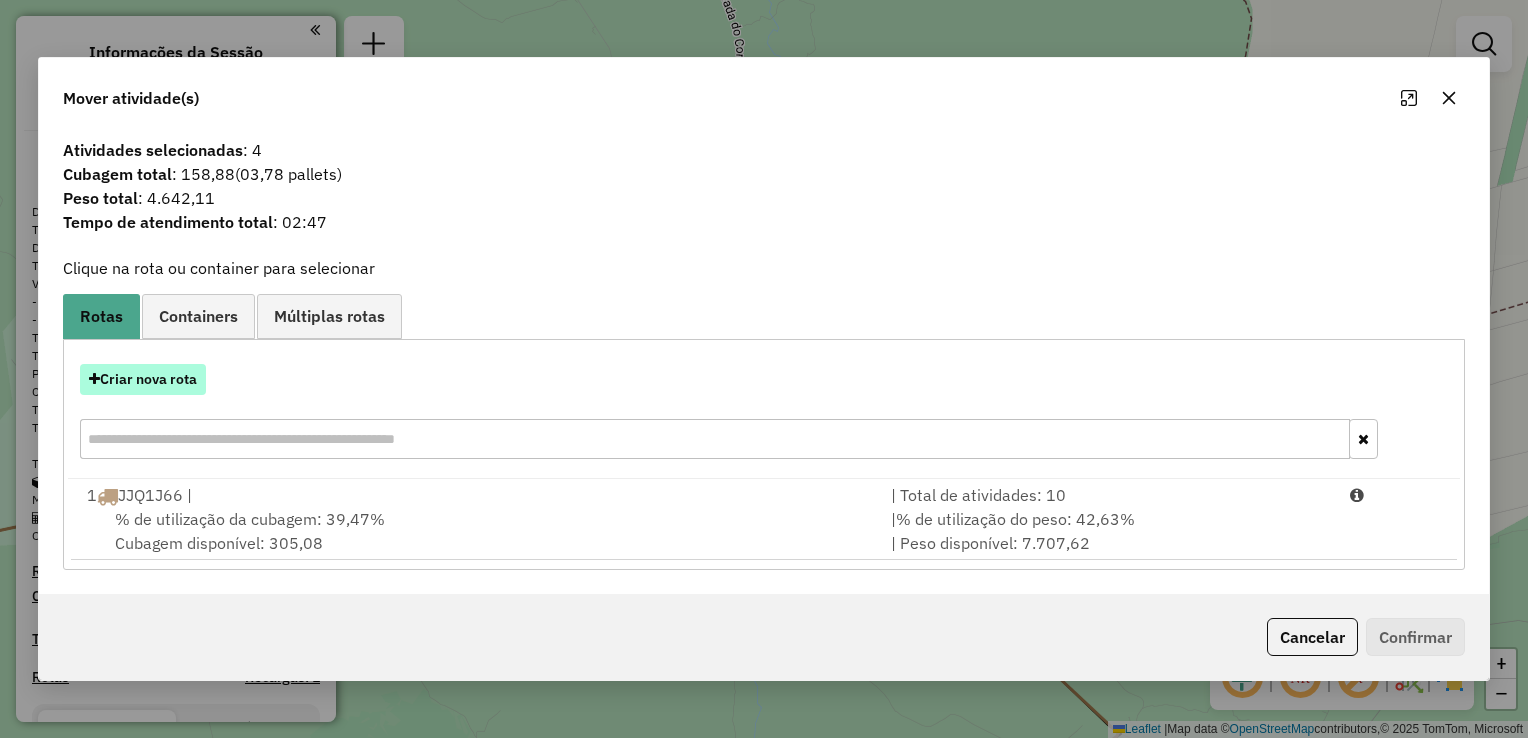 click on "Criar nova rota" at bounding box center (143, 379) 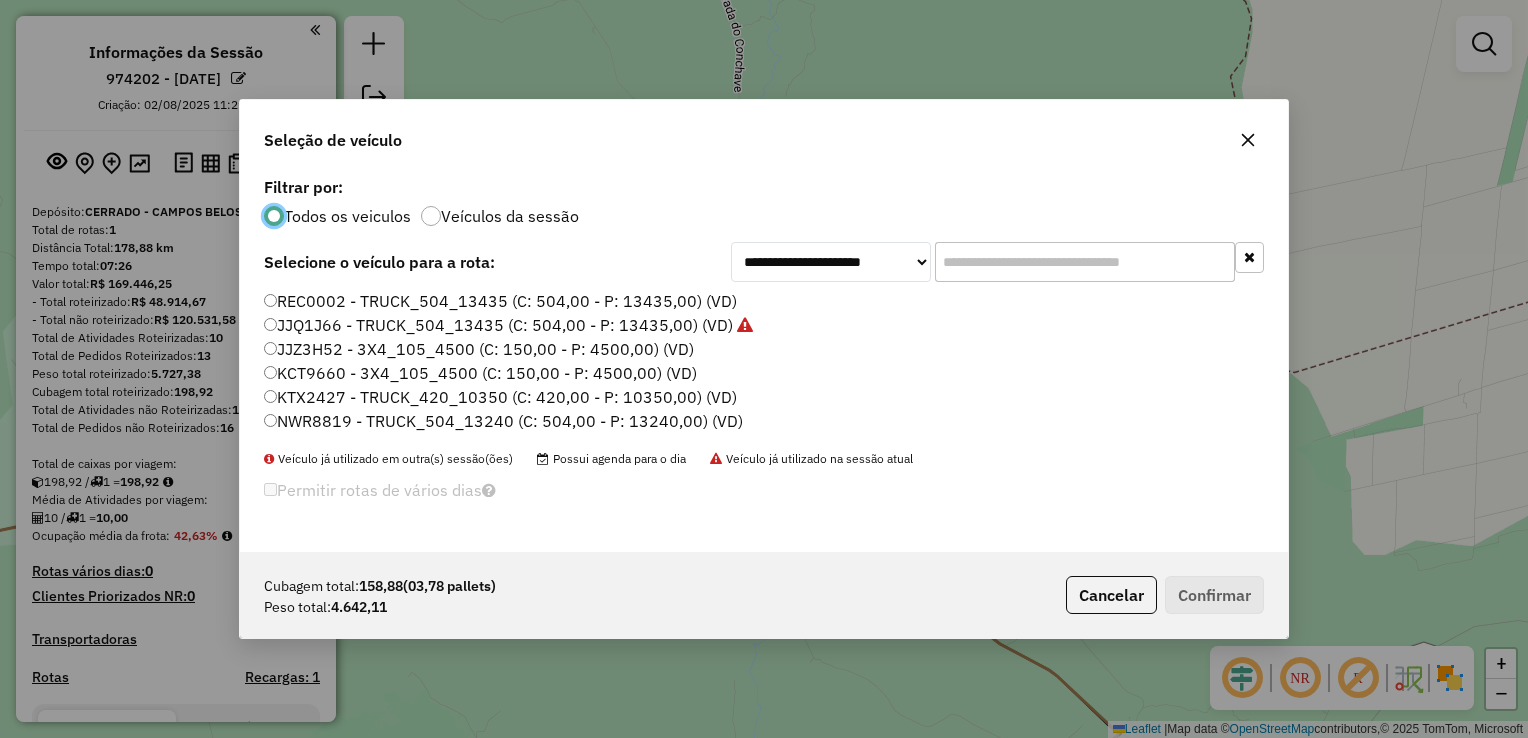 scroll, scrollTop: 10, scrollLeft: 6, axis: both 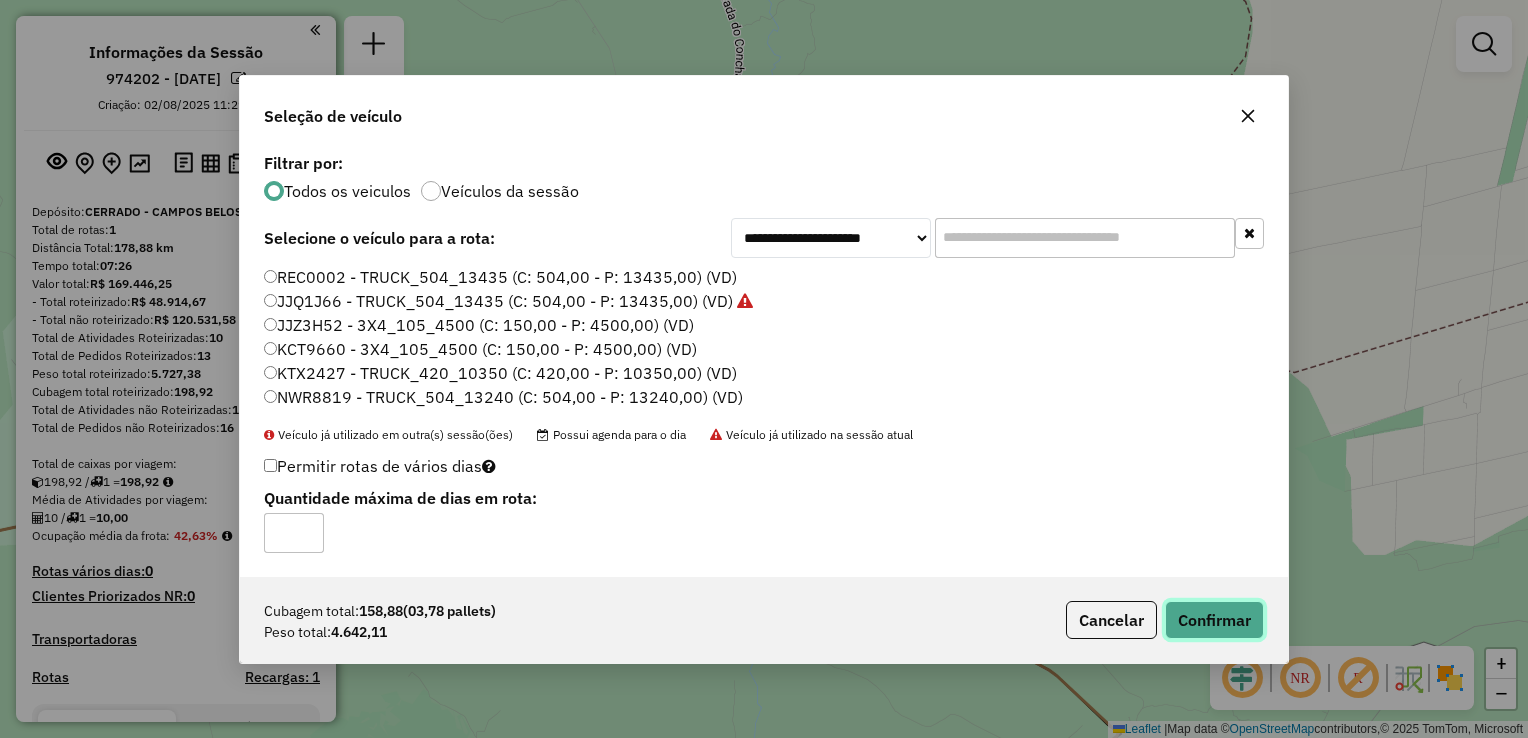 click on "Confirmar" 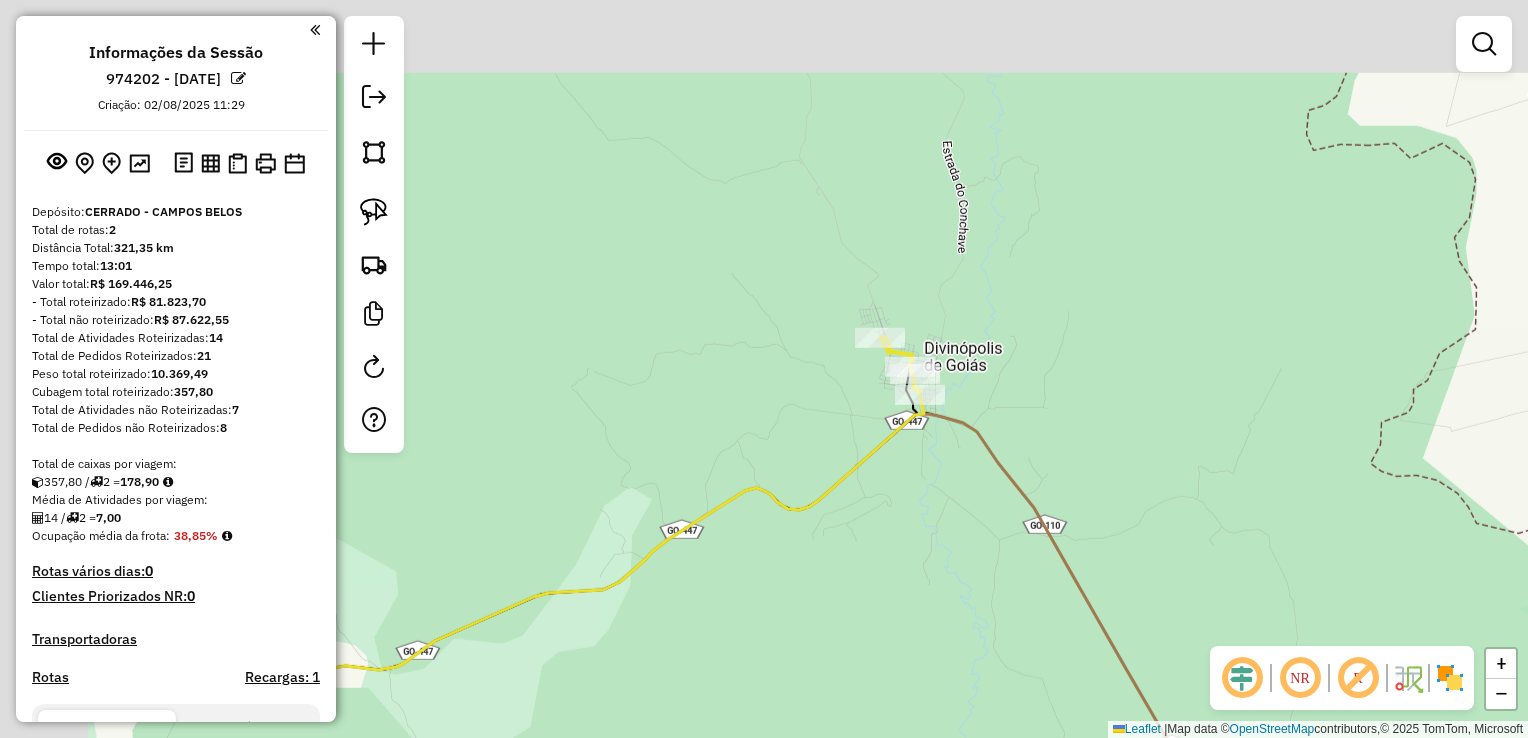 drag, startPoint x: 712, startPoint y: 321, endPoint x: 970, endPoint y: 502, distance: 315.1587 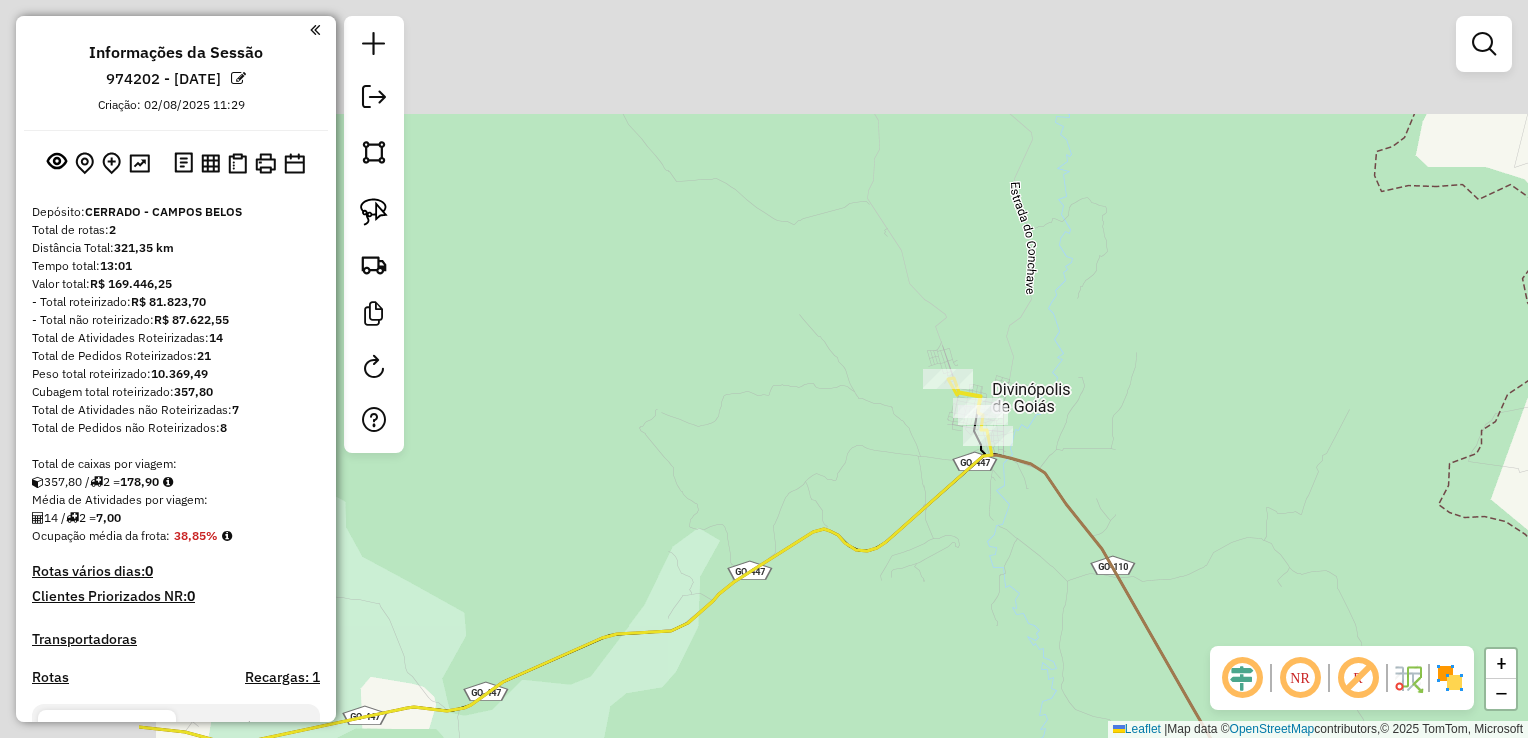 drag, startPoint x: 748, startPoint y: 362, endPoint x: 815, endPoint y: 366, distance: 67.11929 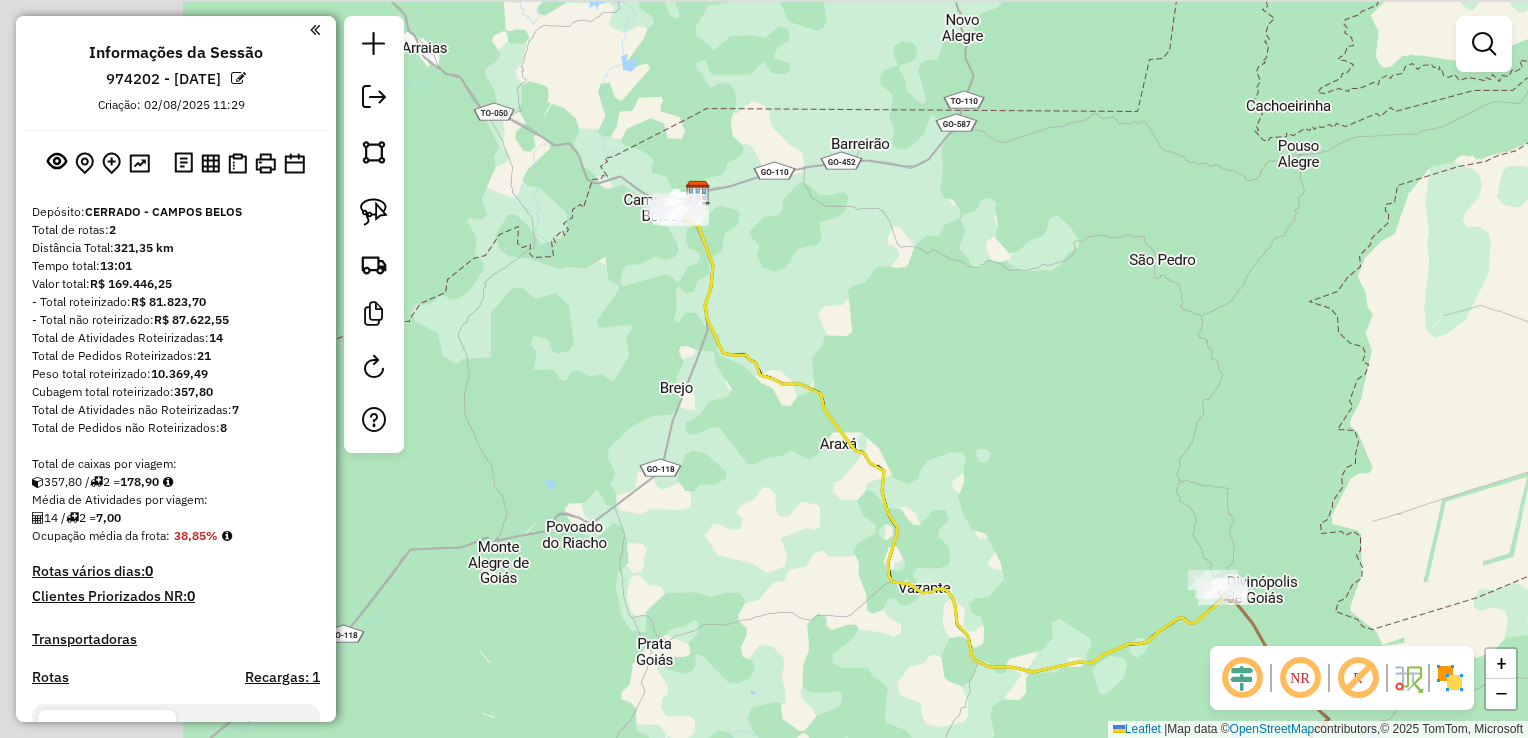 drag, startPoint x: 756, startPoint y: 338, endPoint x: 877, endPoint y: 418, distance: 145.05516 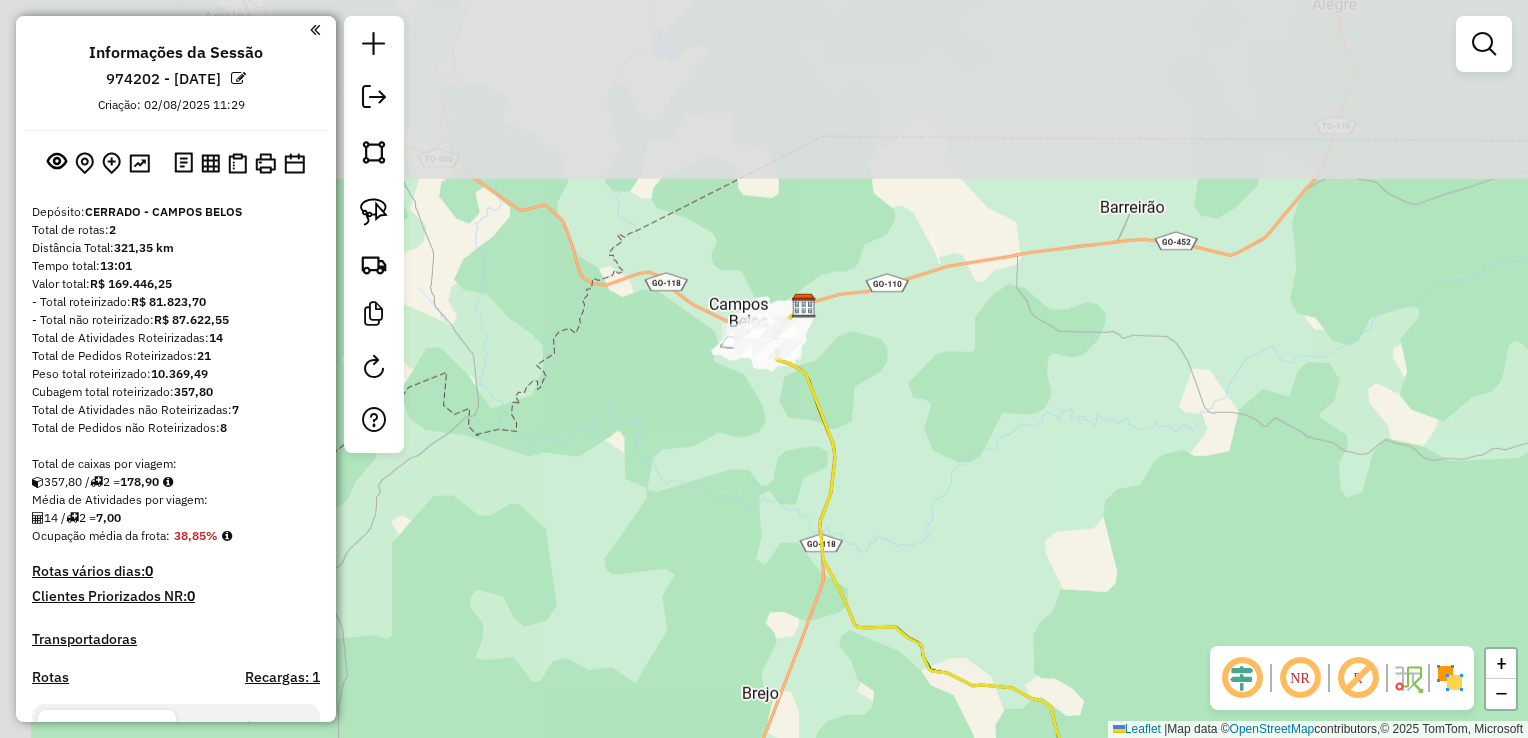 drag, startPoint x: 711, startPoint y: 285, endPoint x: 860, endPoint y: 450, distance: 222.3196 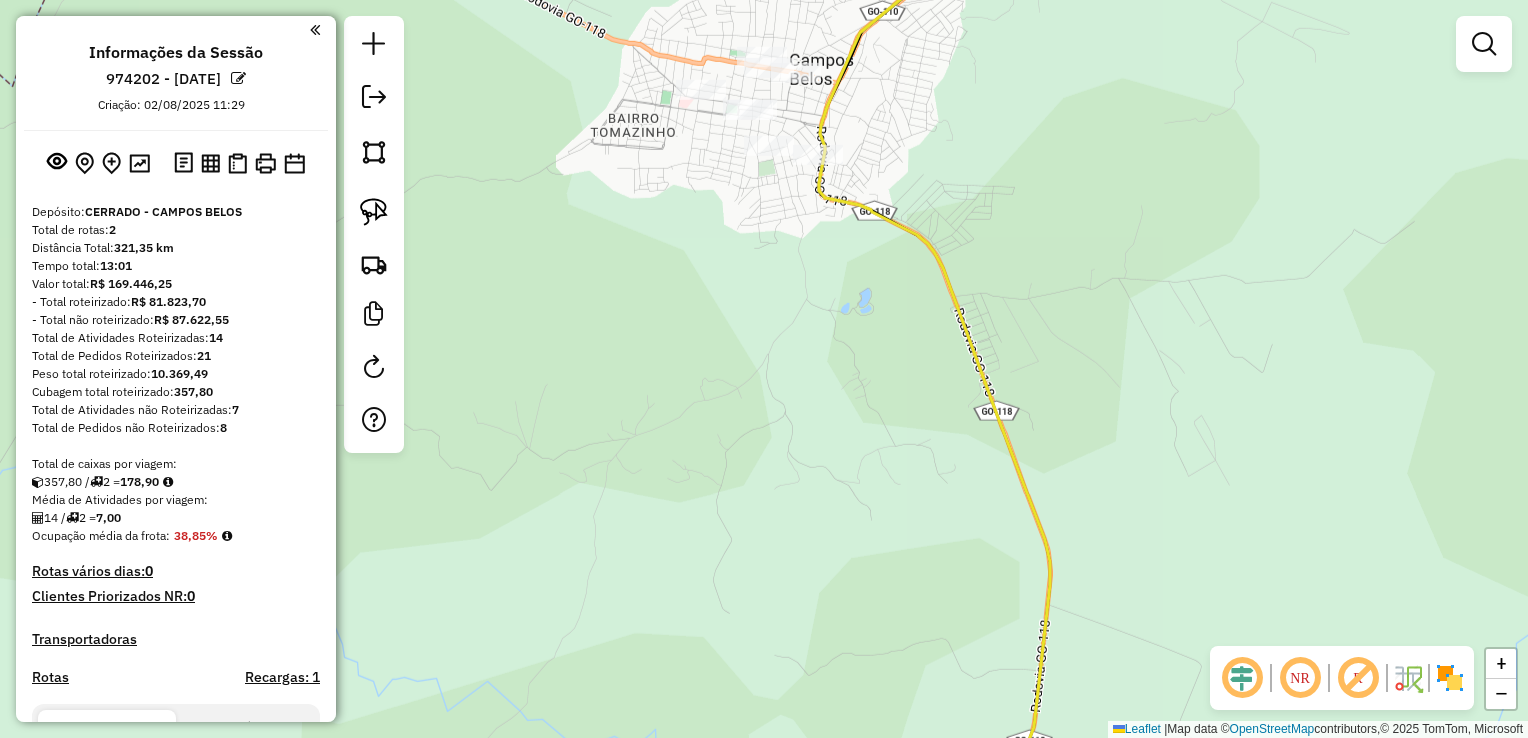 drag, startPoint x: 731, startPoint y: 296, endPoint x: 768, endPoint y: 440, distance: 148.6775 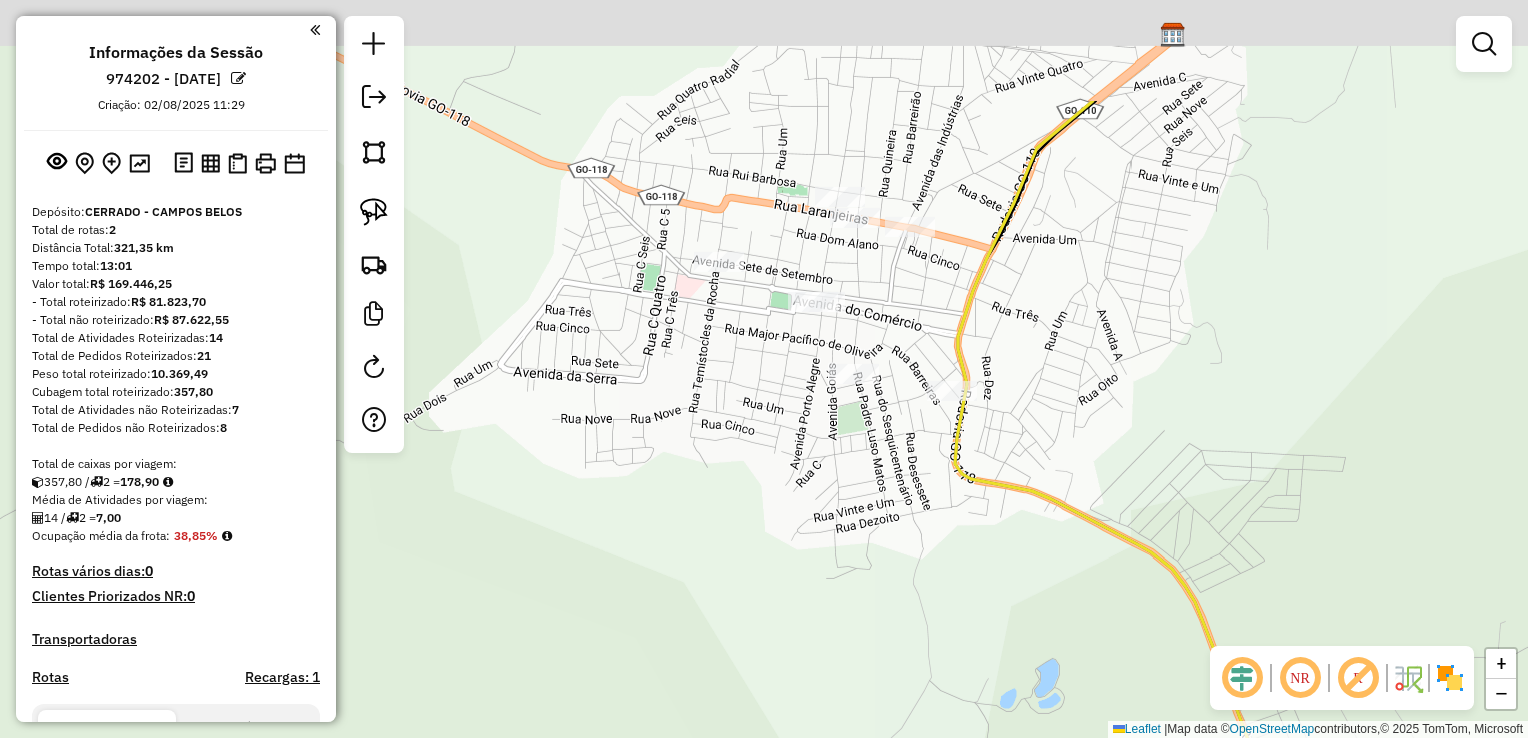 drag, startPoint x: 816, startPoint y: 382, endPoint x: 818, endPoint y: 433, distance: 51.0392 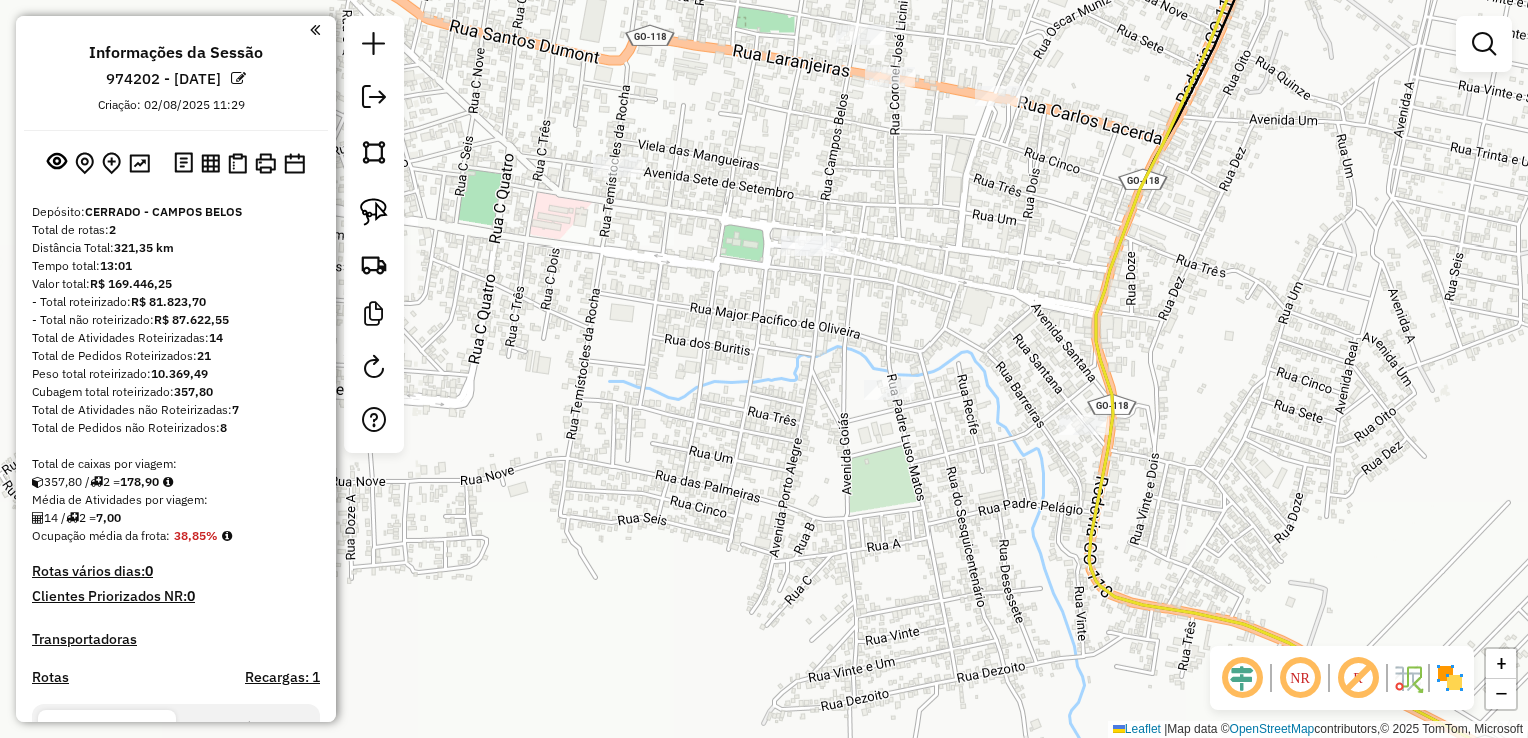 drag, startPoint x: 376, startPoint y: 210, endPoint x: 535, endPoint y: 222, distance: 159.4522 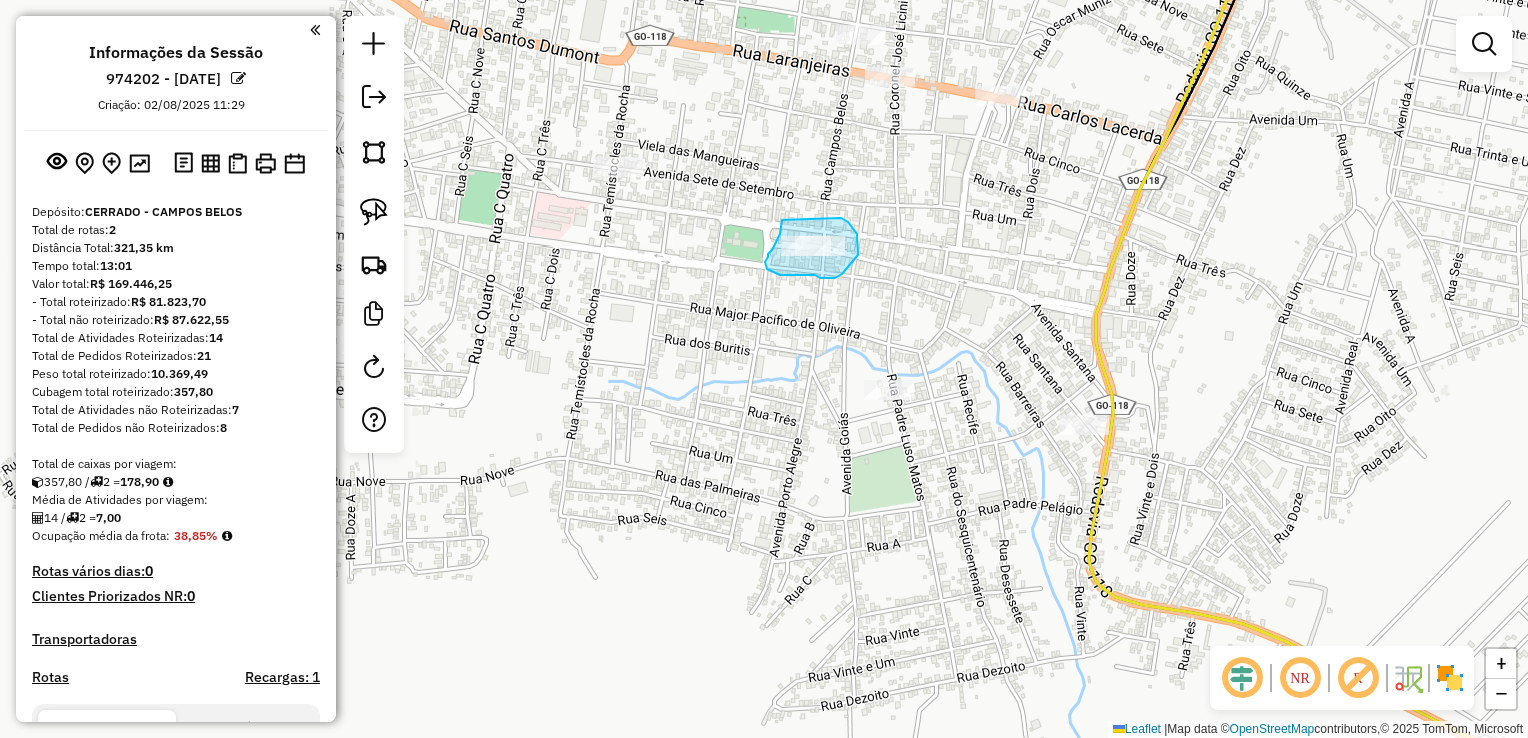drag, startPoint x: 782, startPoint y: 220, endPoint x: 809, endPoint y: 240, distance: 33.600594 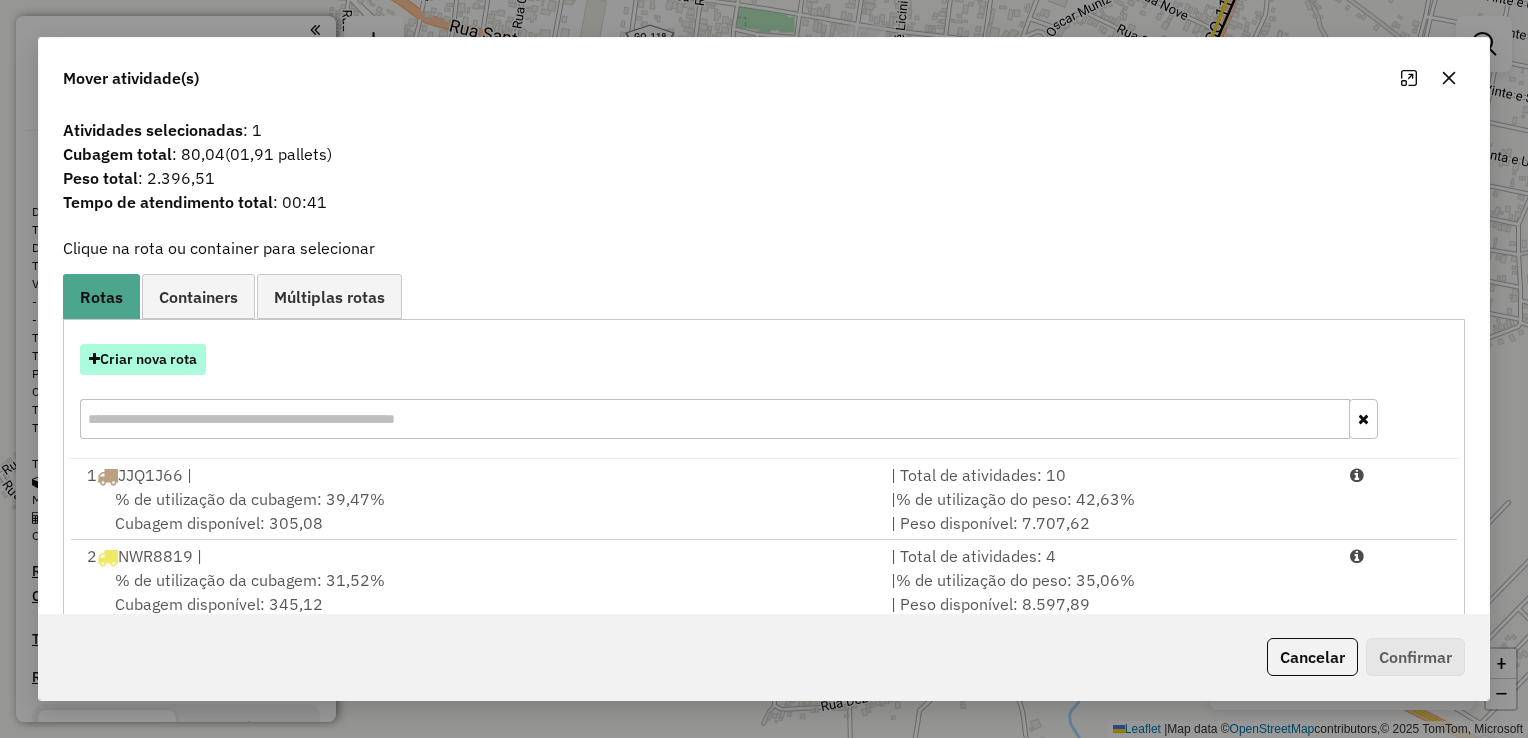 click on "Criar nova rota" at bounding box center [143, 359] 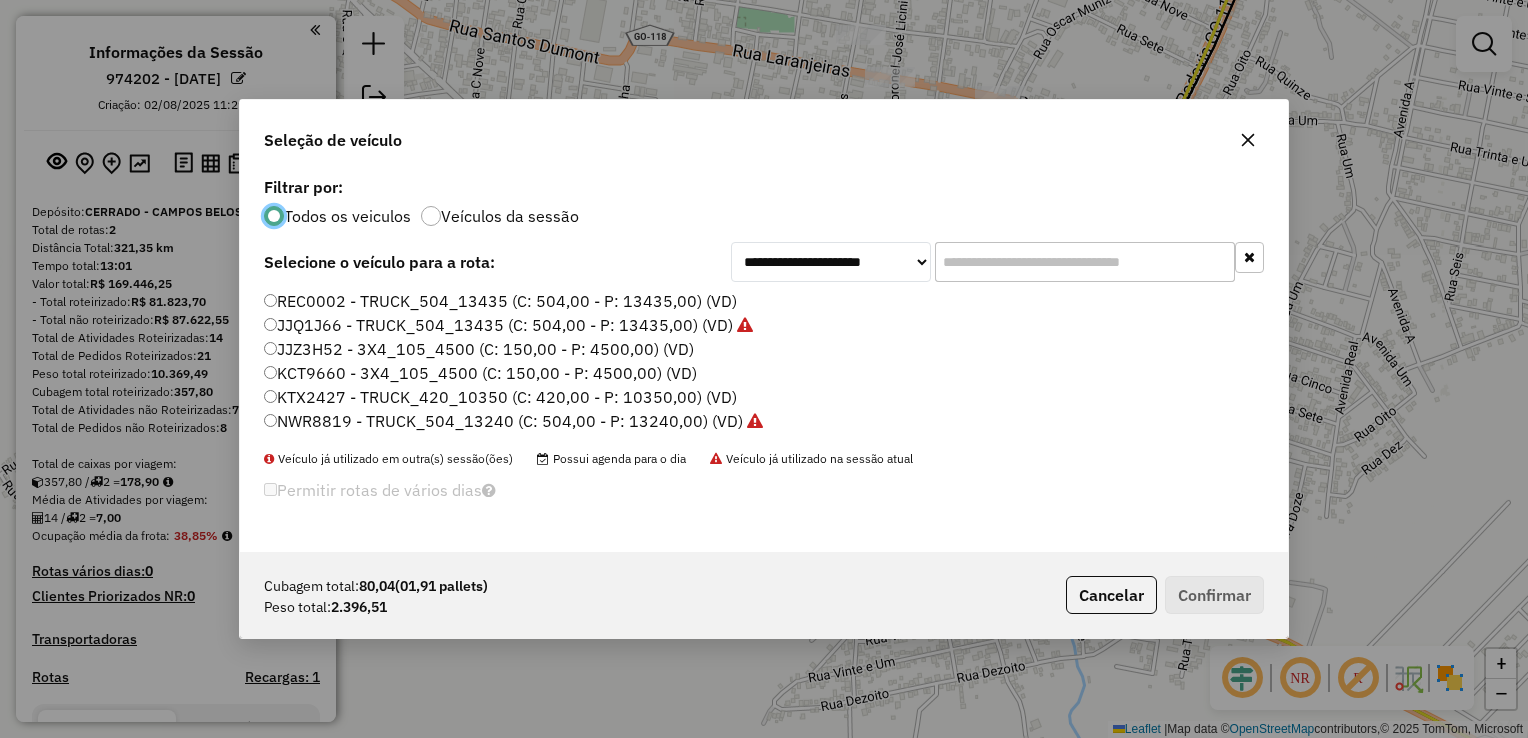 scroll, scrollTop: 10, scrollLeft: 6, axis: both 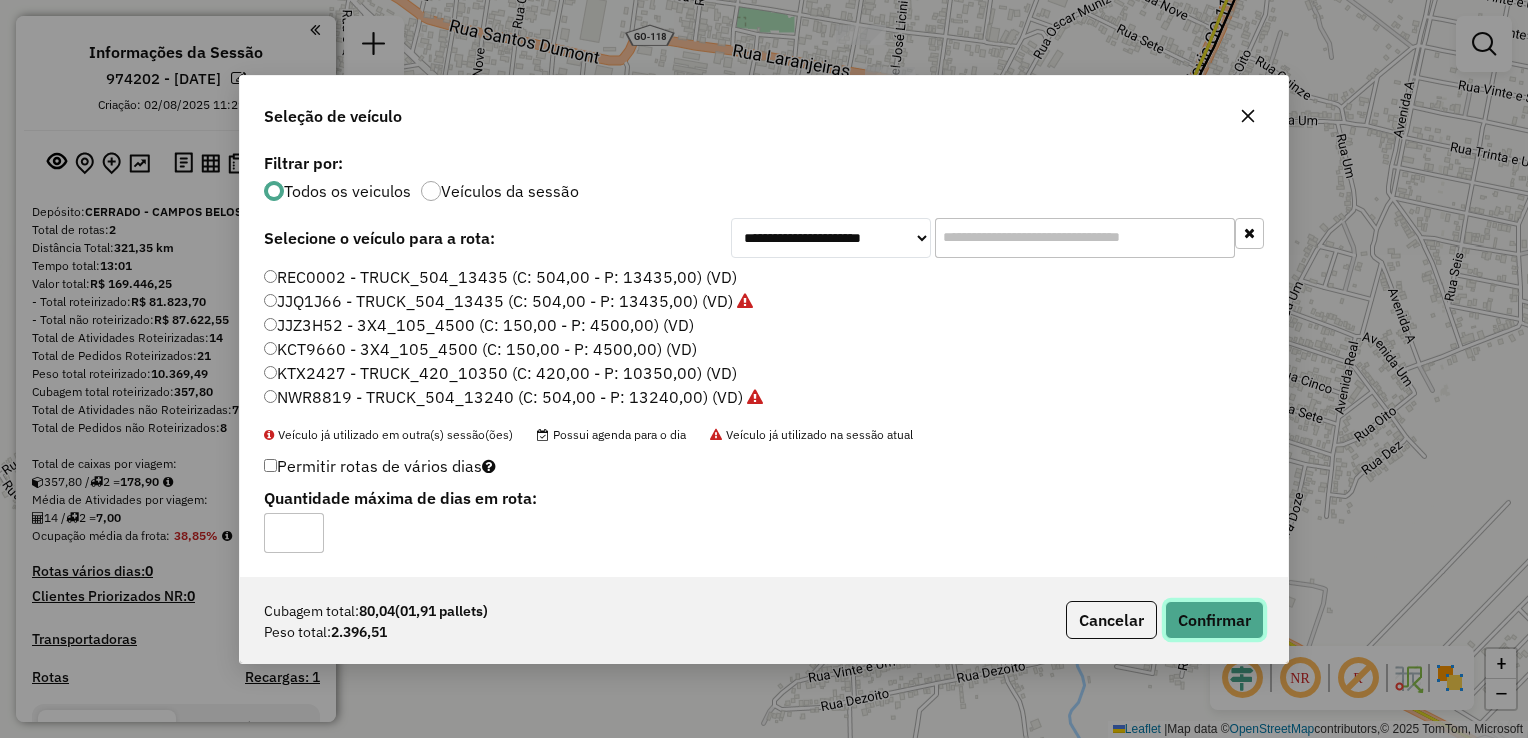 click on "Confirmar" 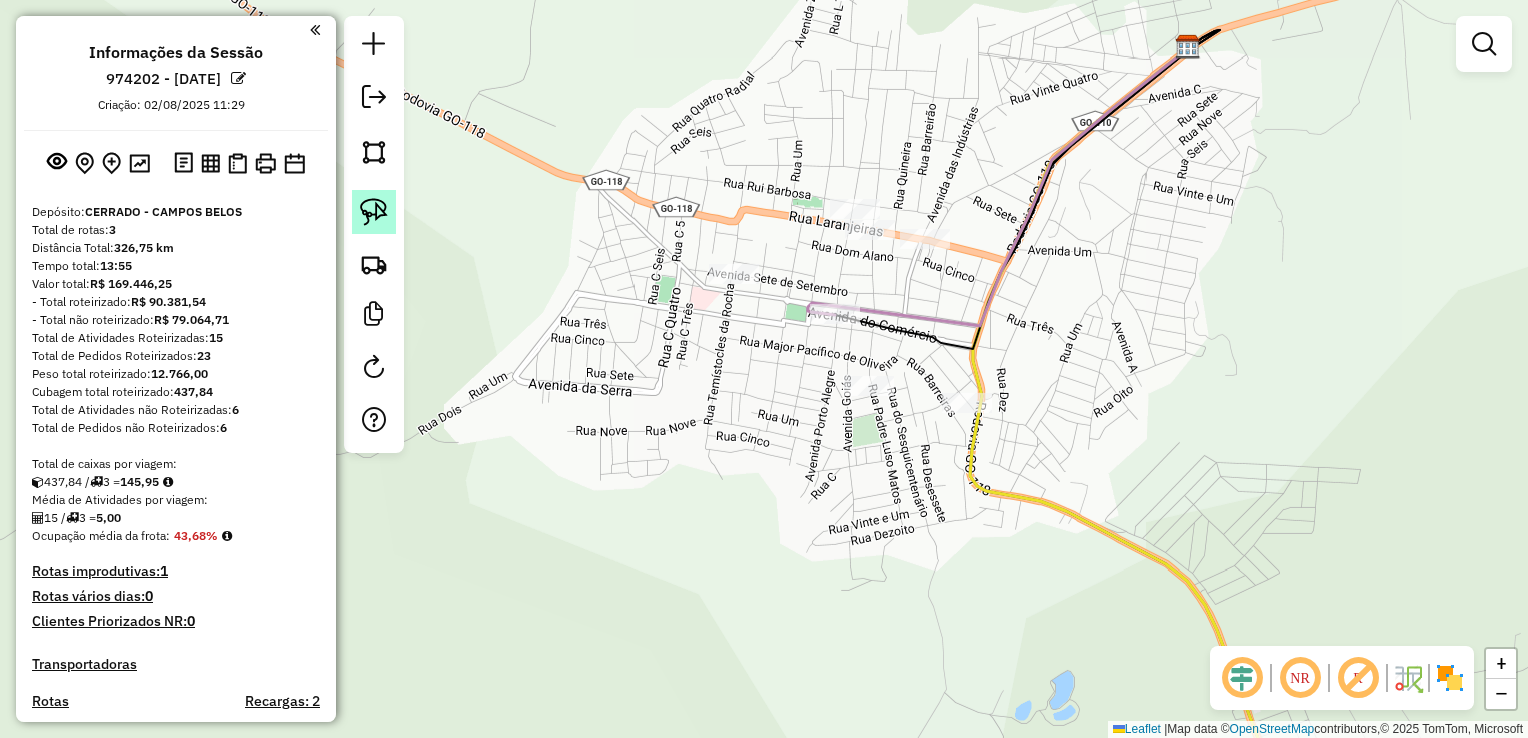 click 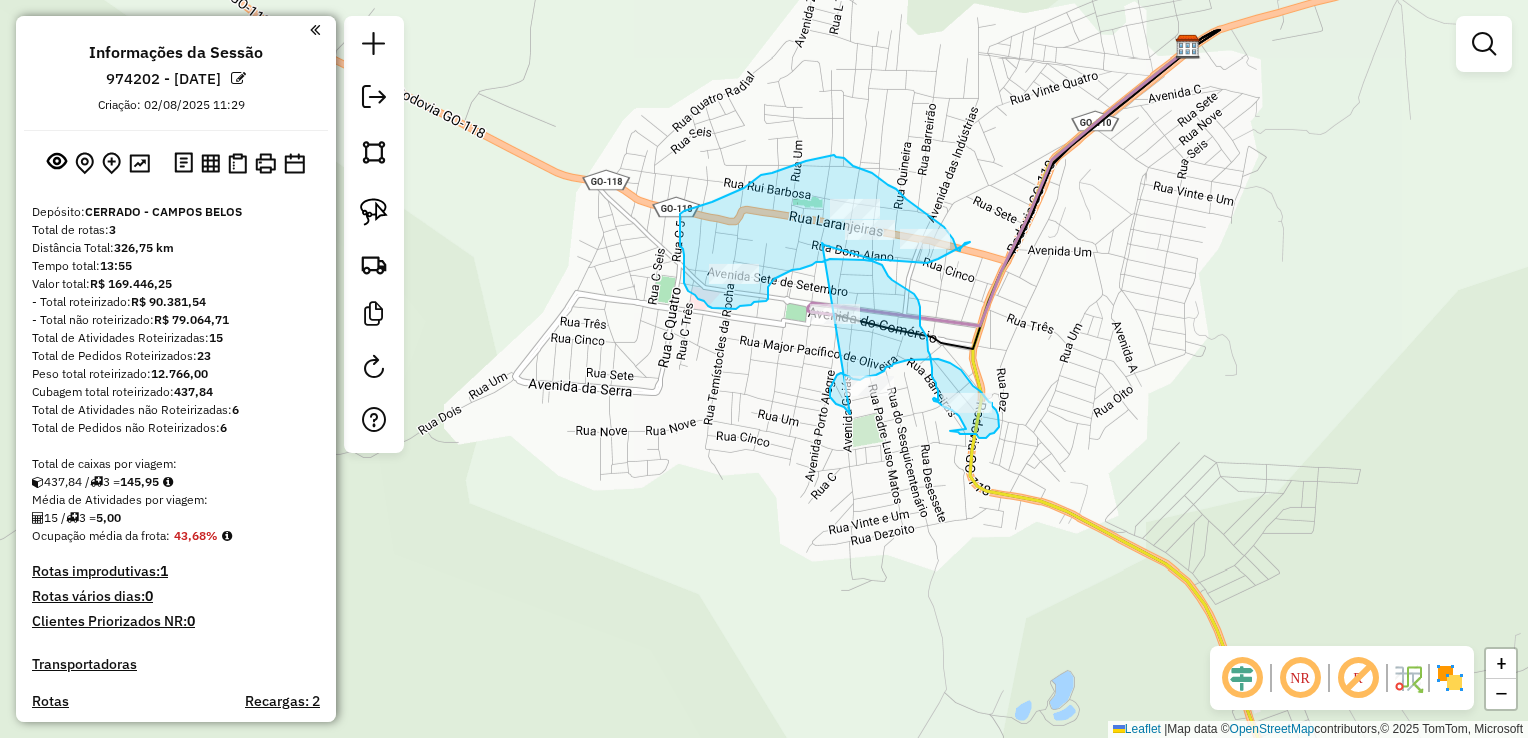 drag, startPoint x: 822, startPoint y: 243, endPoint x: 872, endPoint y: 422, distance: 185.8521 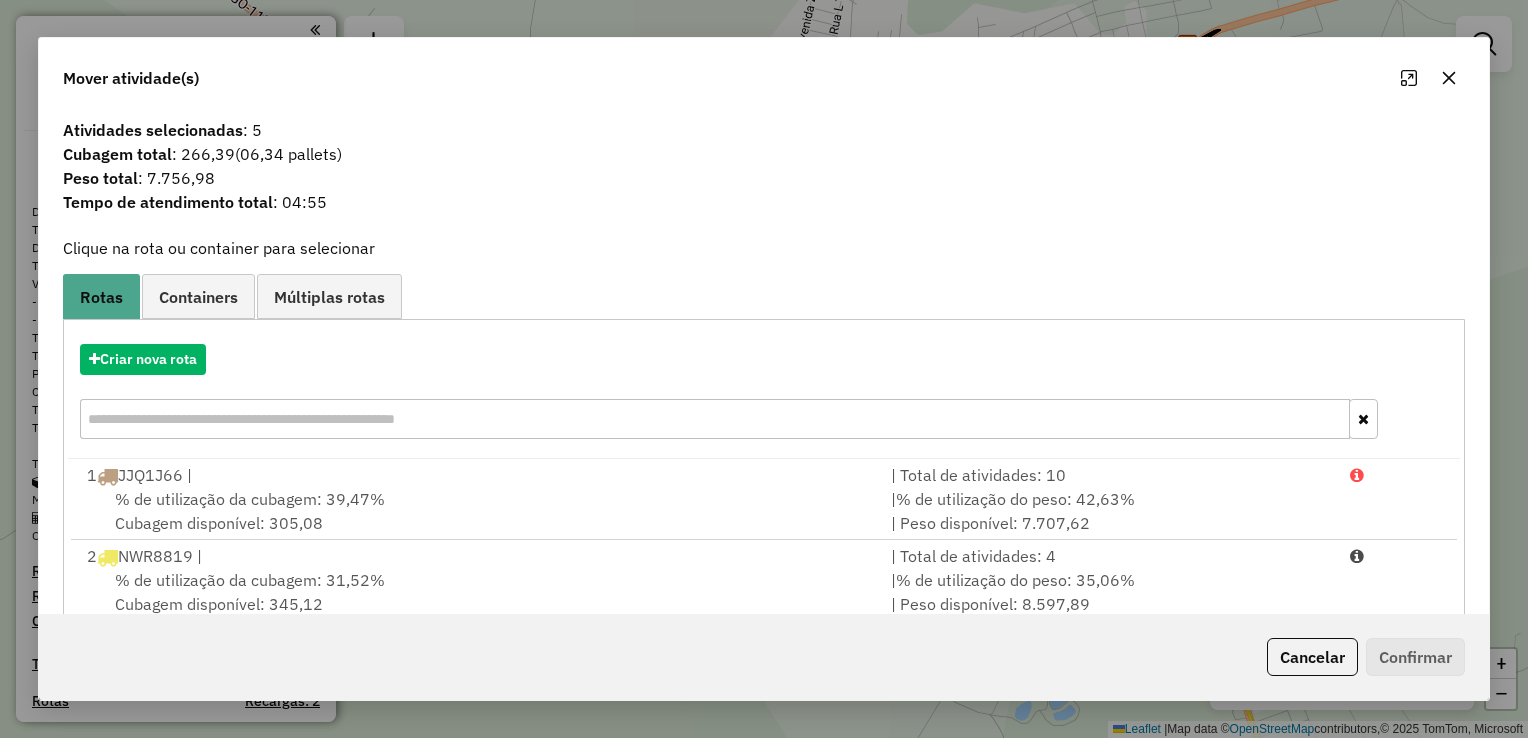 click 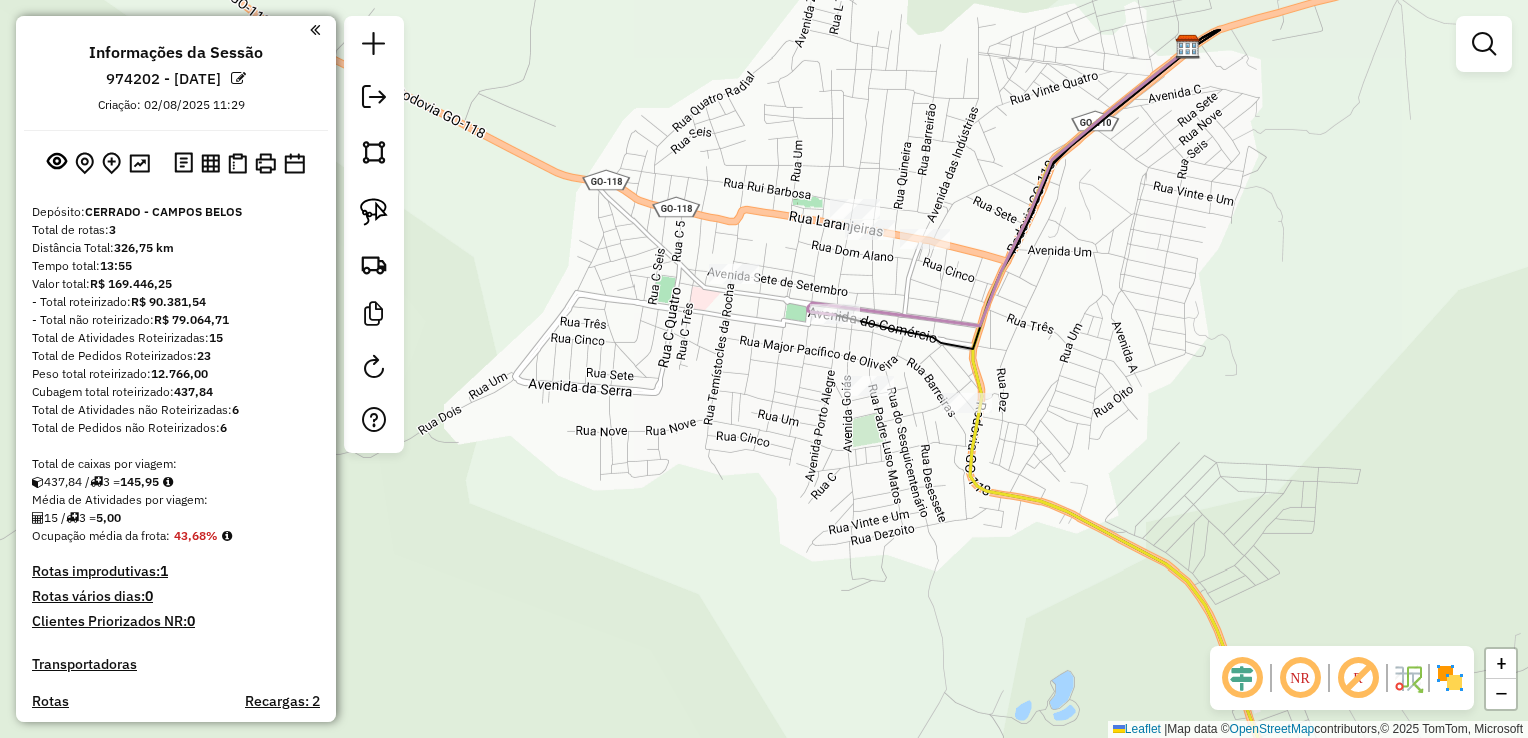 drag, startPoint x: 352, startPoint y: 221, endPoint x: 436, endPoint y: 231, distance: 84.59315 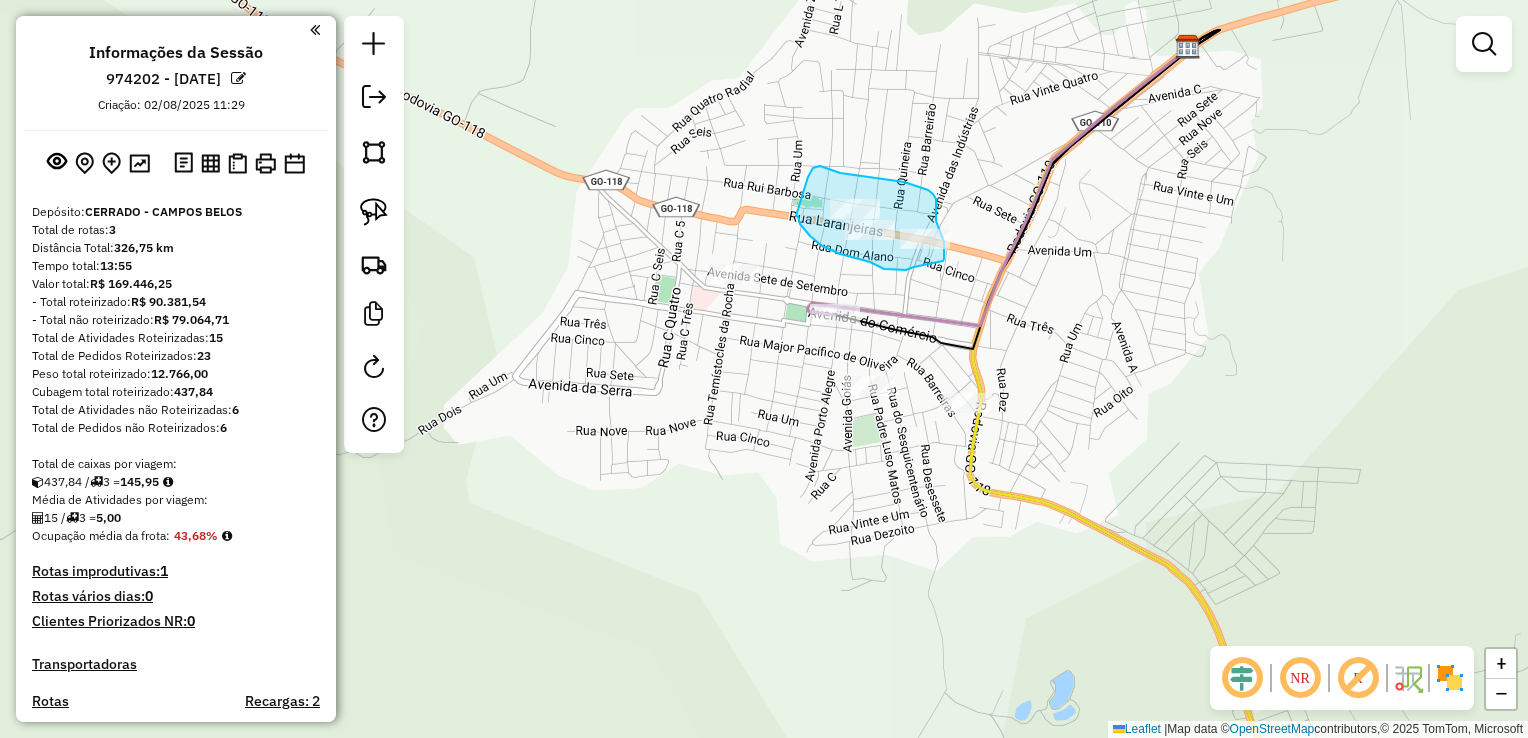 drag, startPoint x: 796, startPoint y: 216, endPoint x: 804, endPoint y: 184, distance: 32.984844 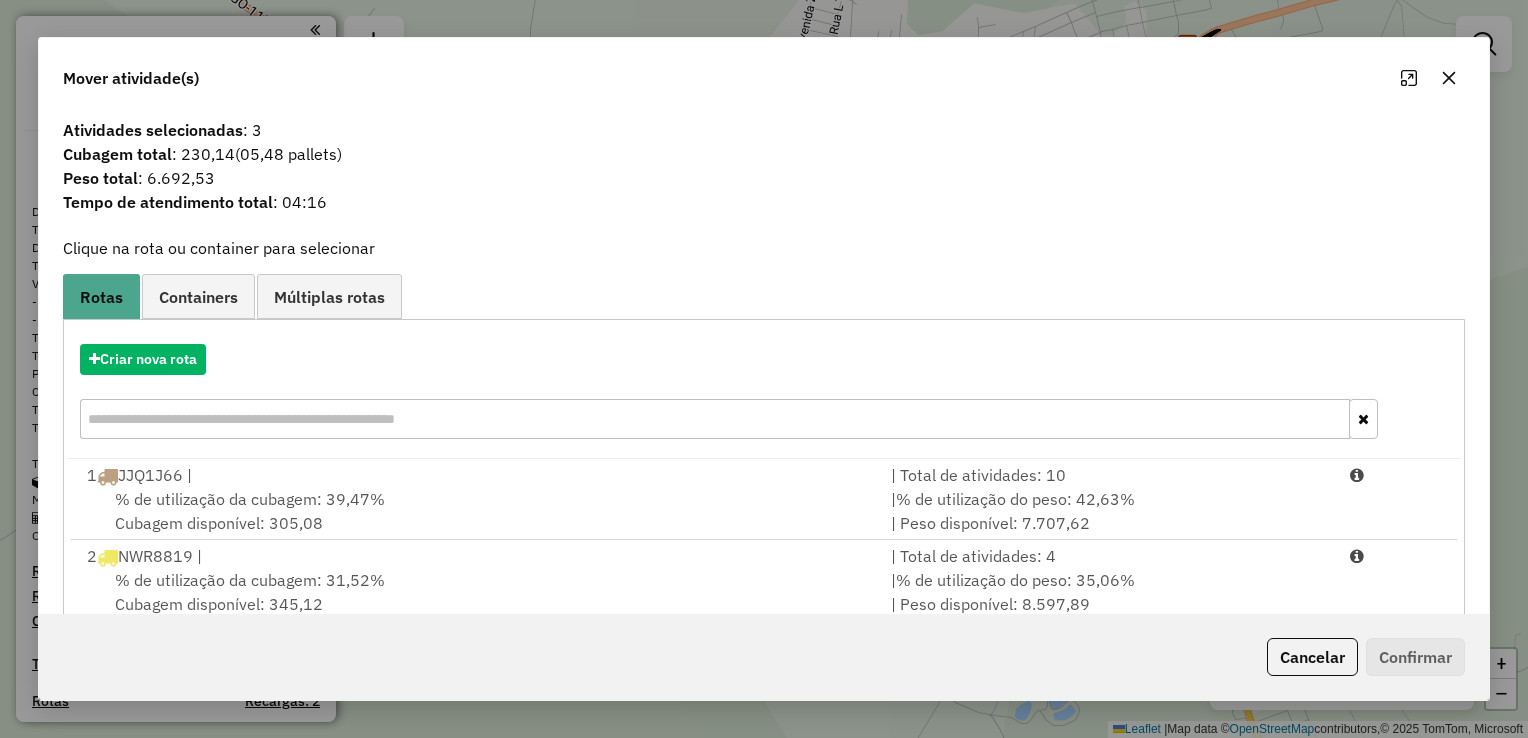 click 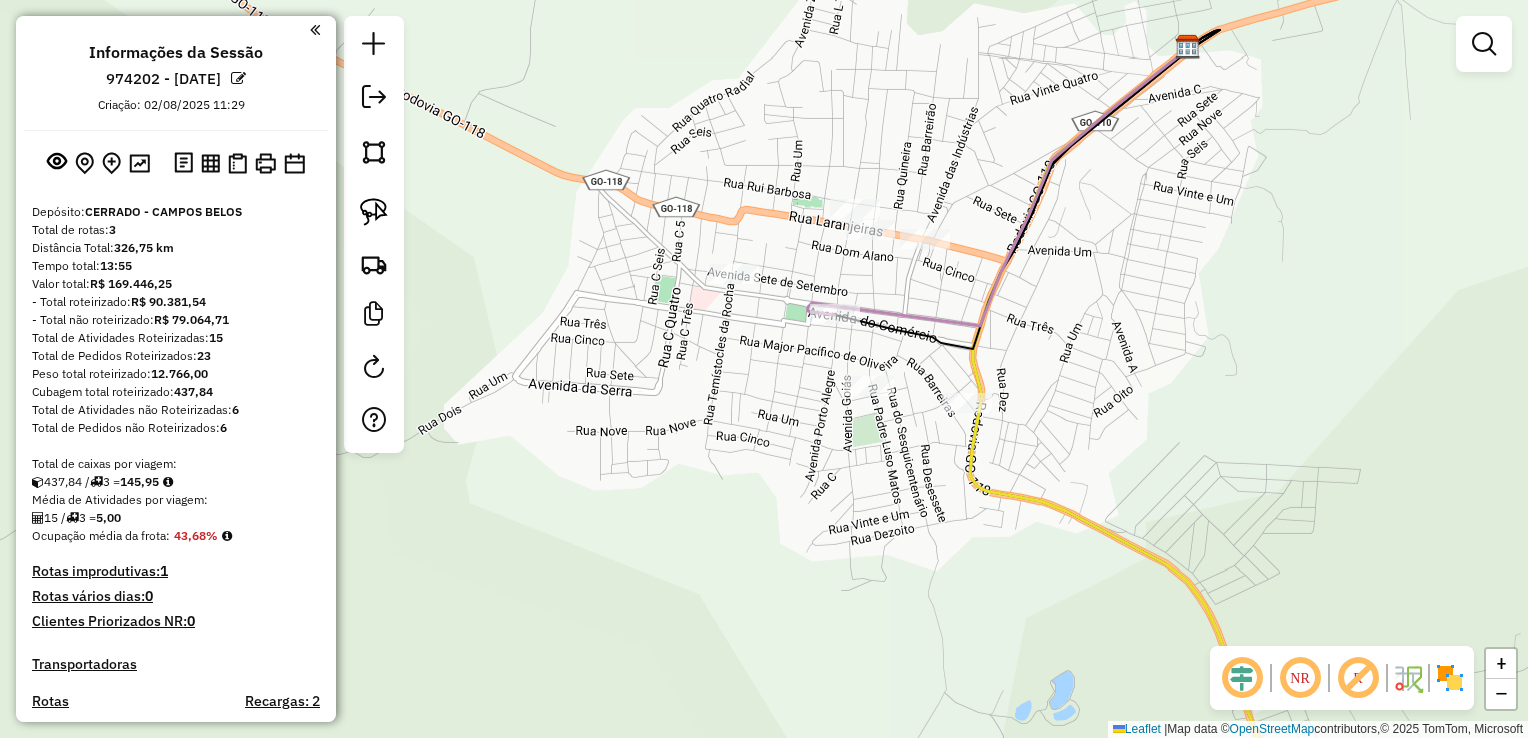drag, startPoint x: 379, startPoint y: 215, endPoint x: 547, endPoint y: 239, distance: 169.70563 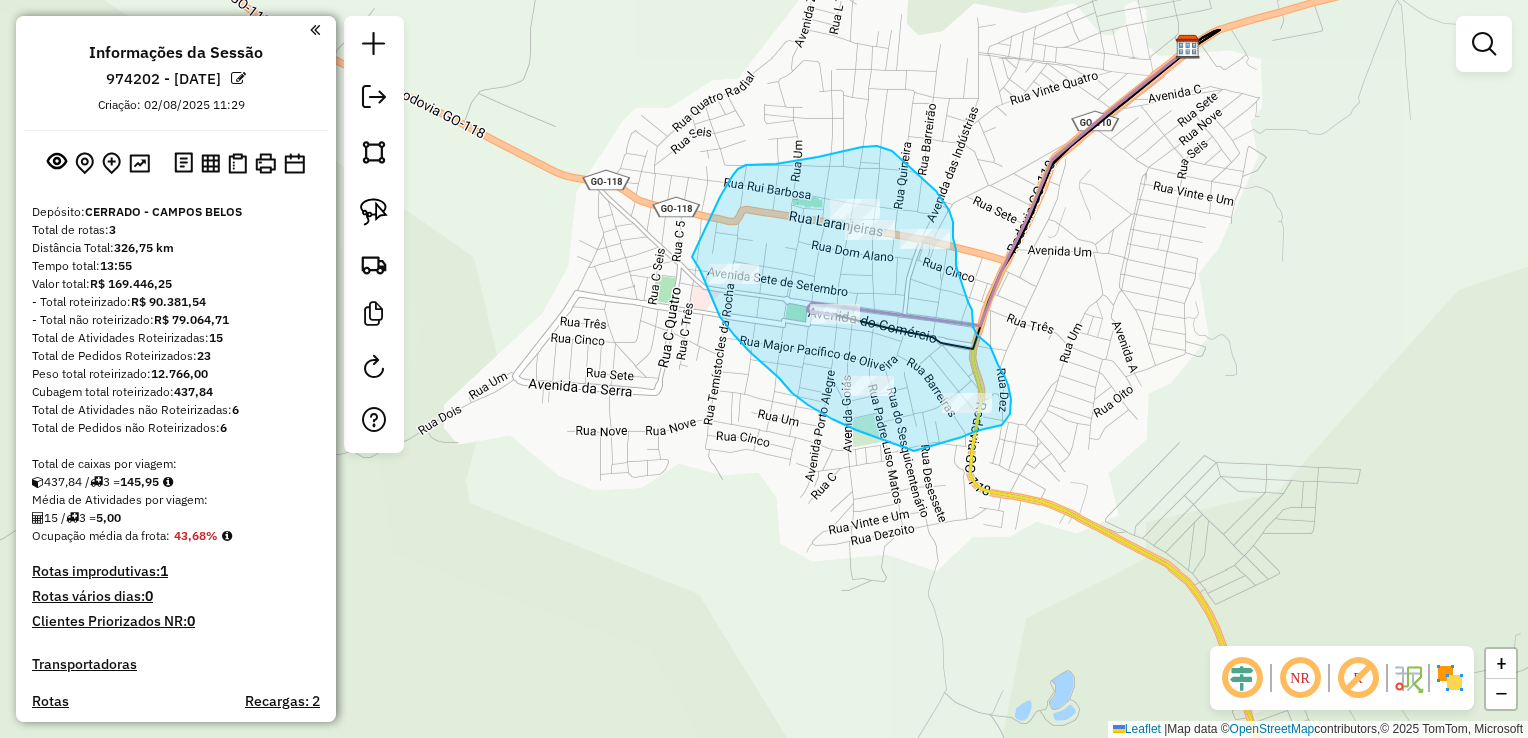 drag, startPoint x: 692, startPoint y: 257, endPoint x: 698, endPoint y: 245, distance: 13.416408 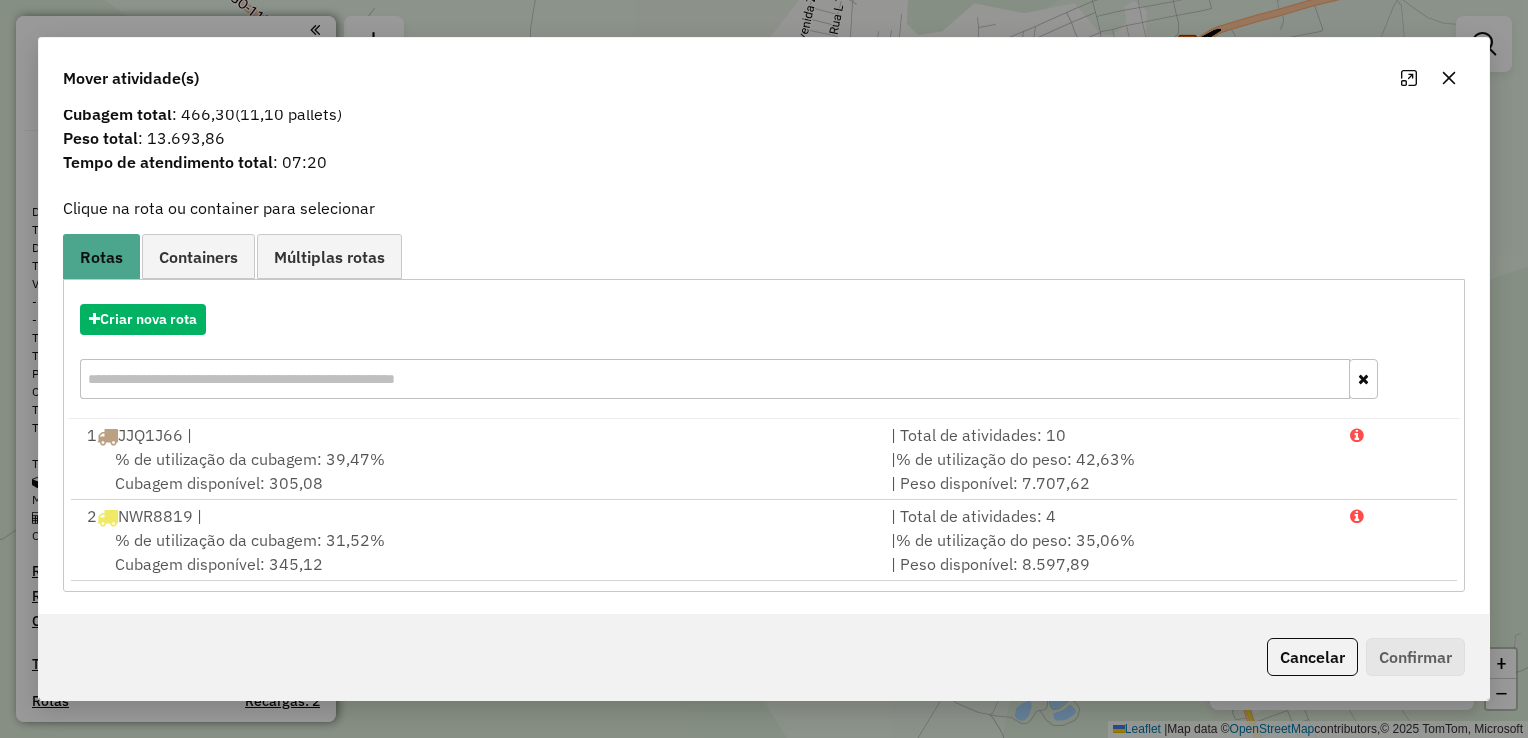 scroll, scrollTop: 0, scrollLeft: 0, axis: both 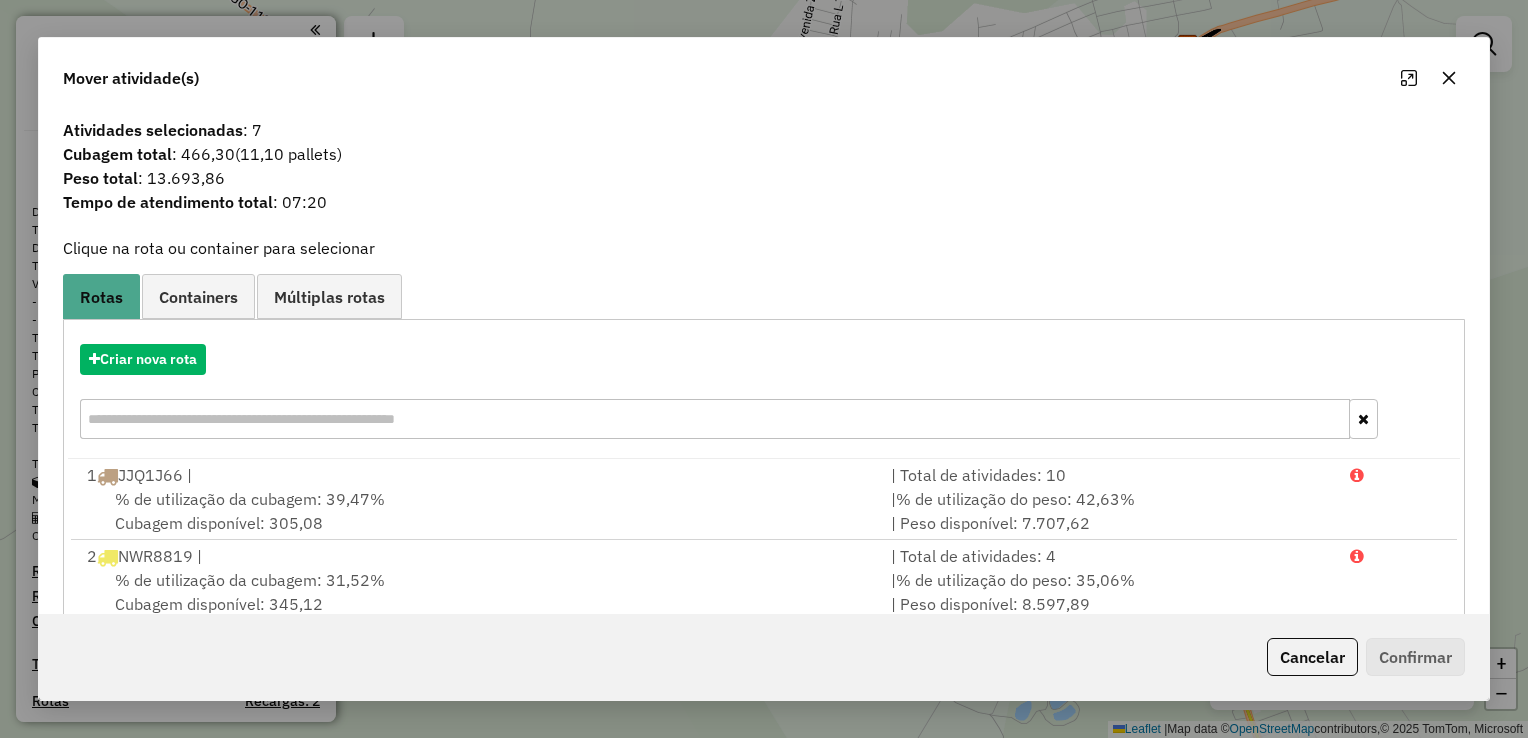click 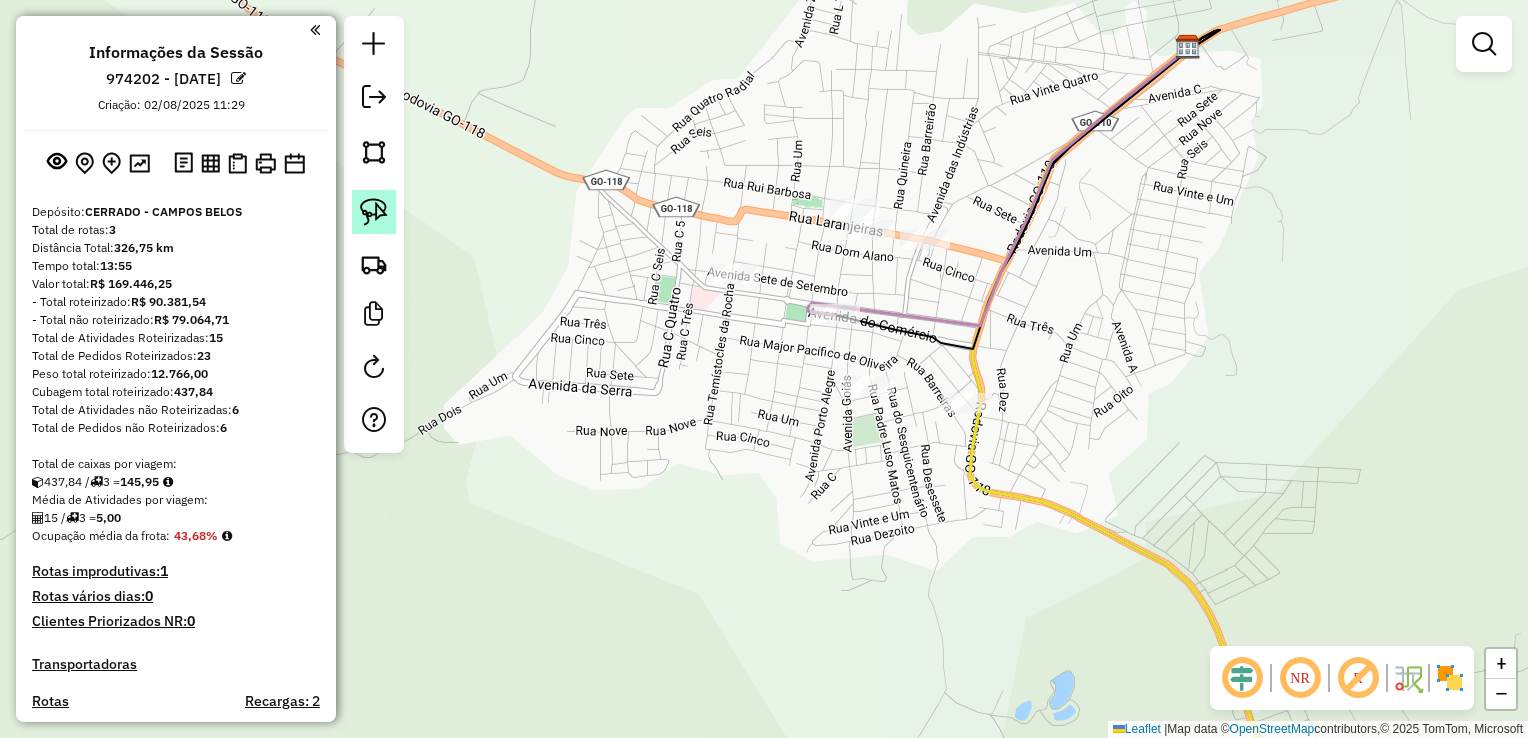click 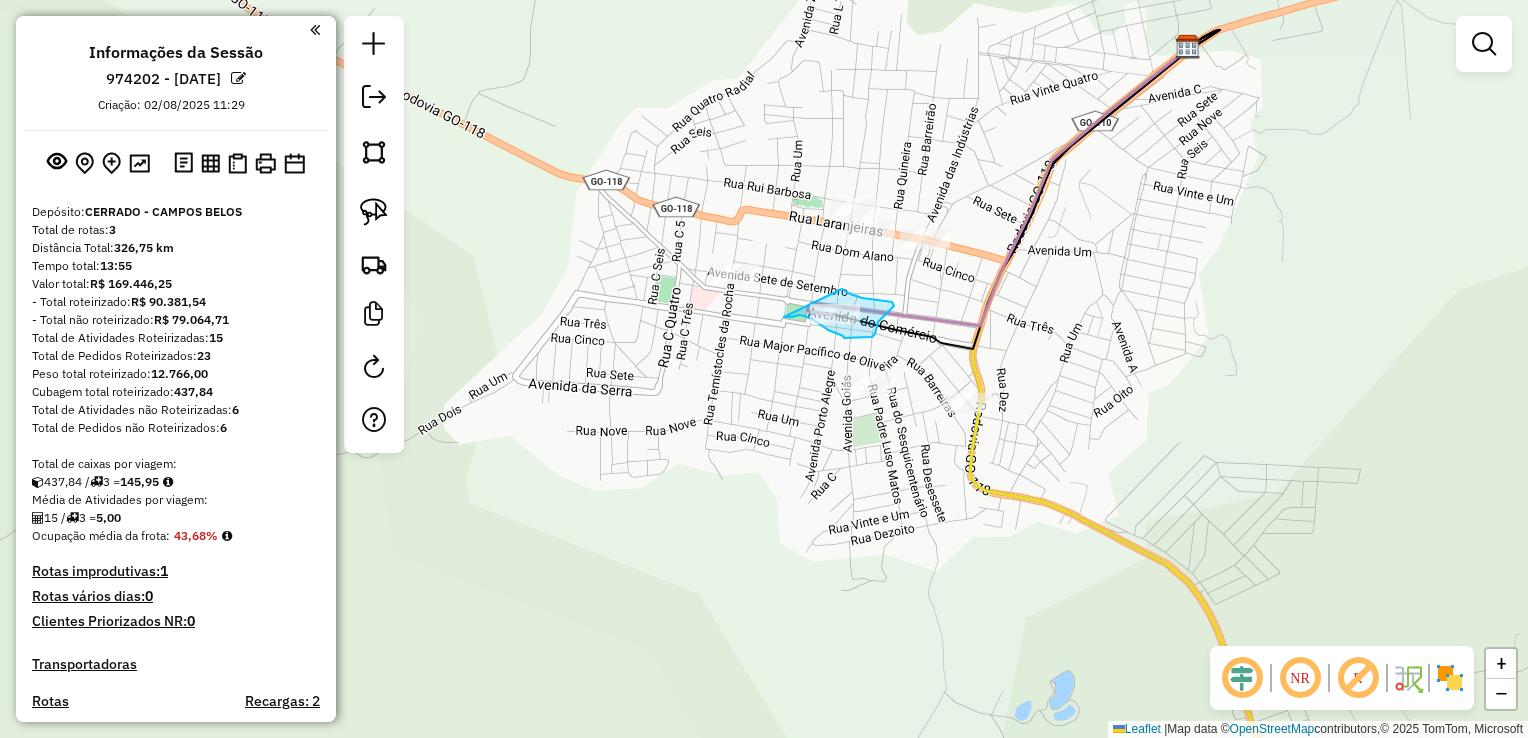 drag, startPoint x: 799, startPoint y: 315, endPoint x: 796, endPoint y: 296, distance: 19.235384 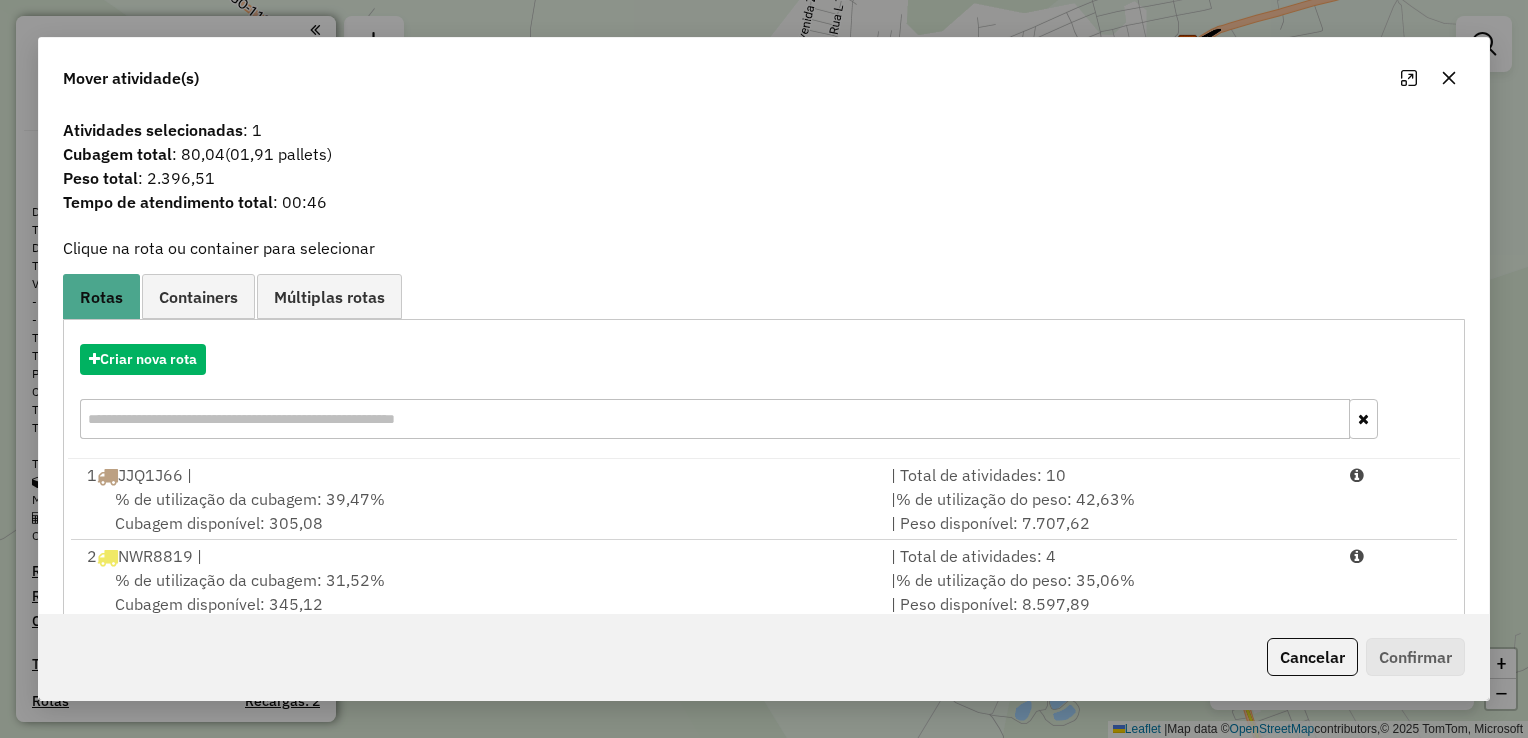 click 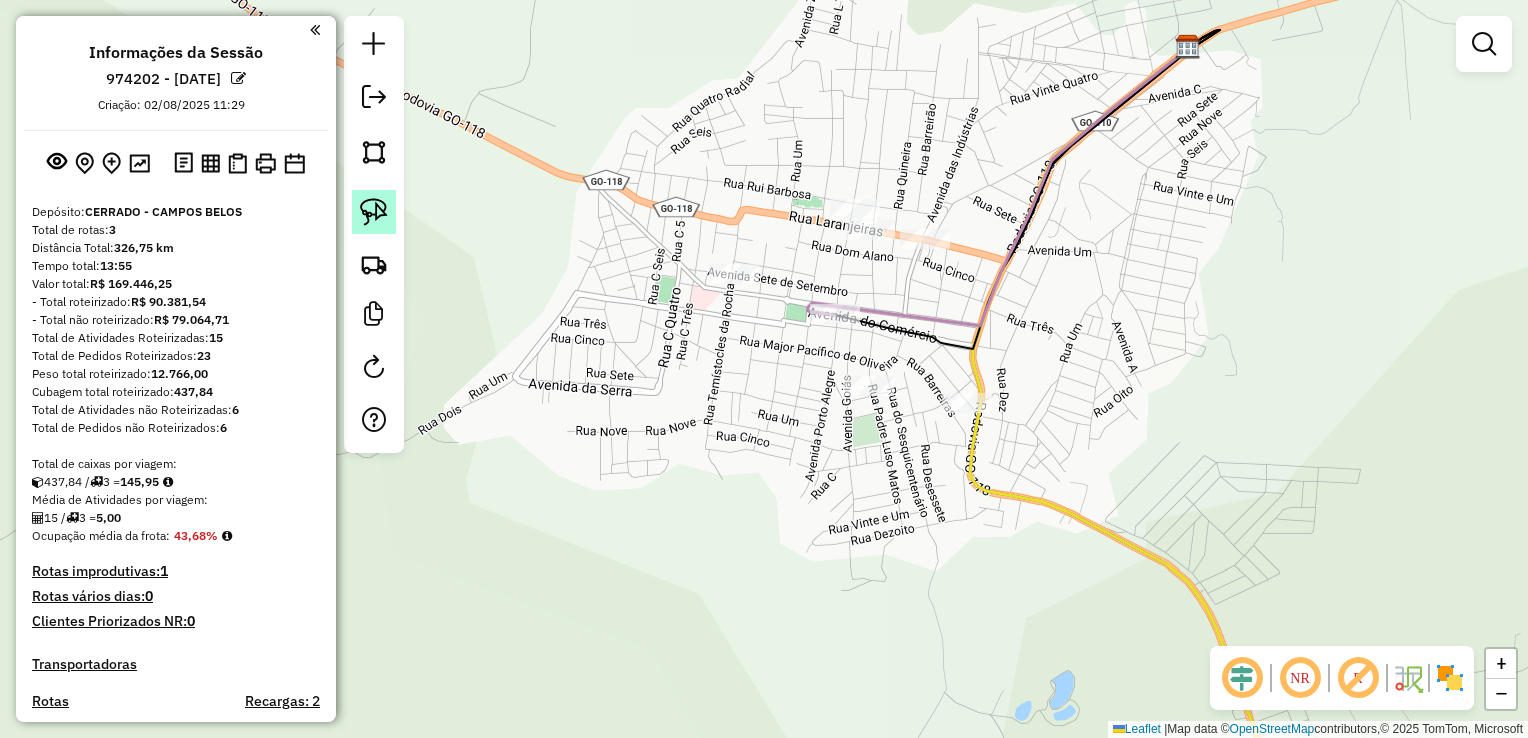click 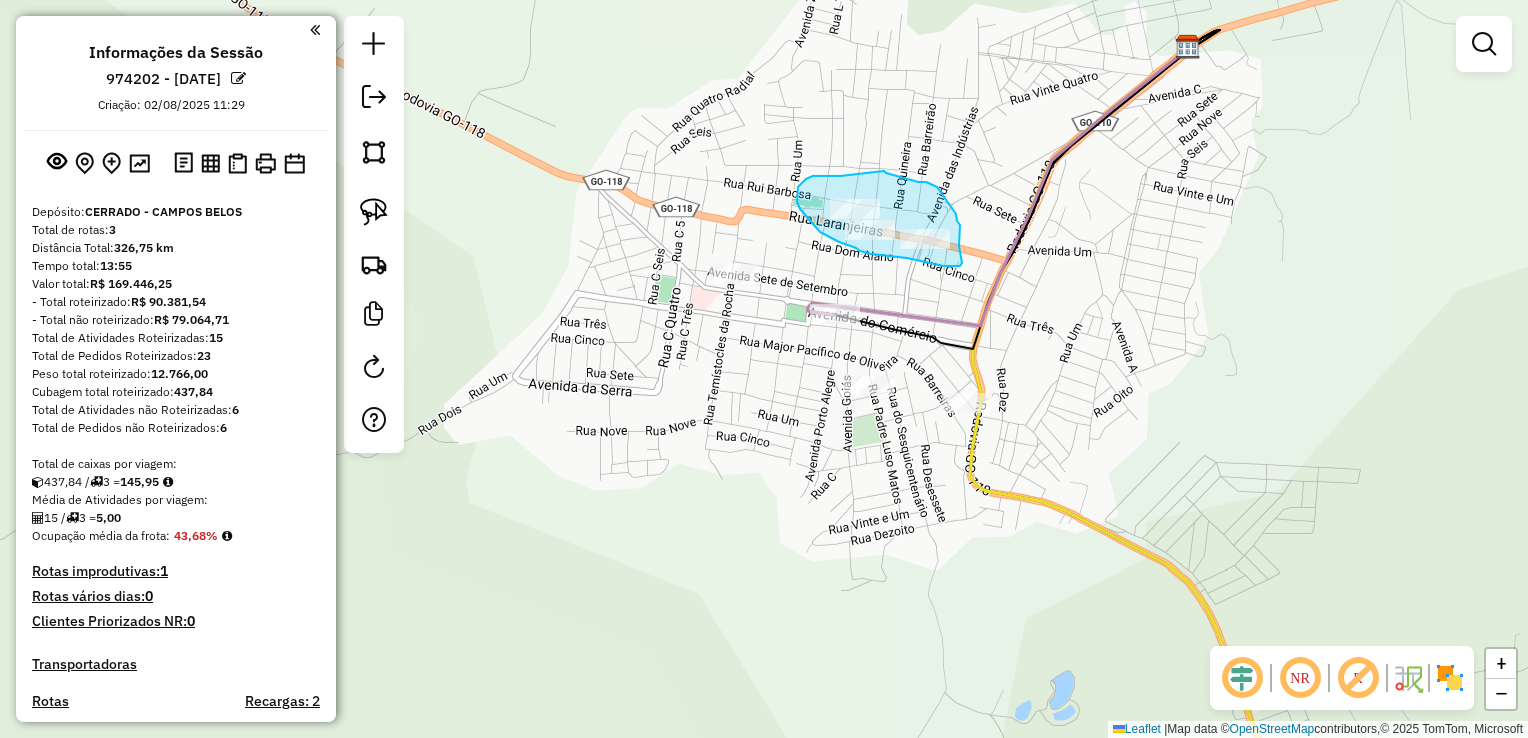 drag, startPoint x: 820, startPoint y: 232, endPoint x: 800, endPoint y: 209, distance: 30.479502 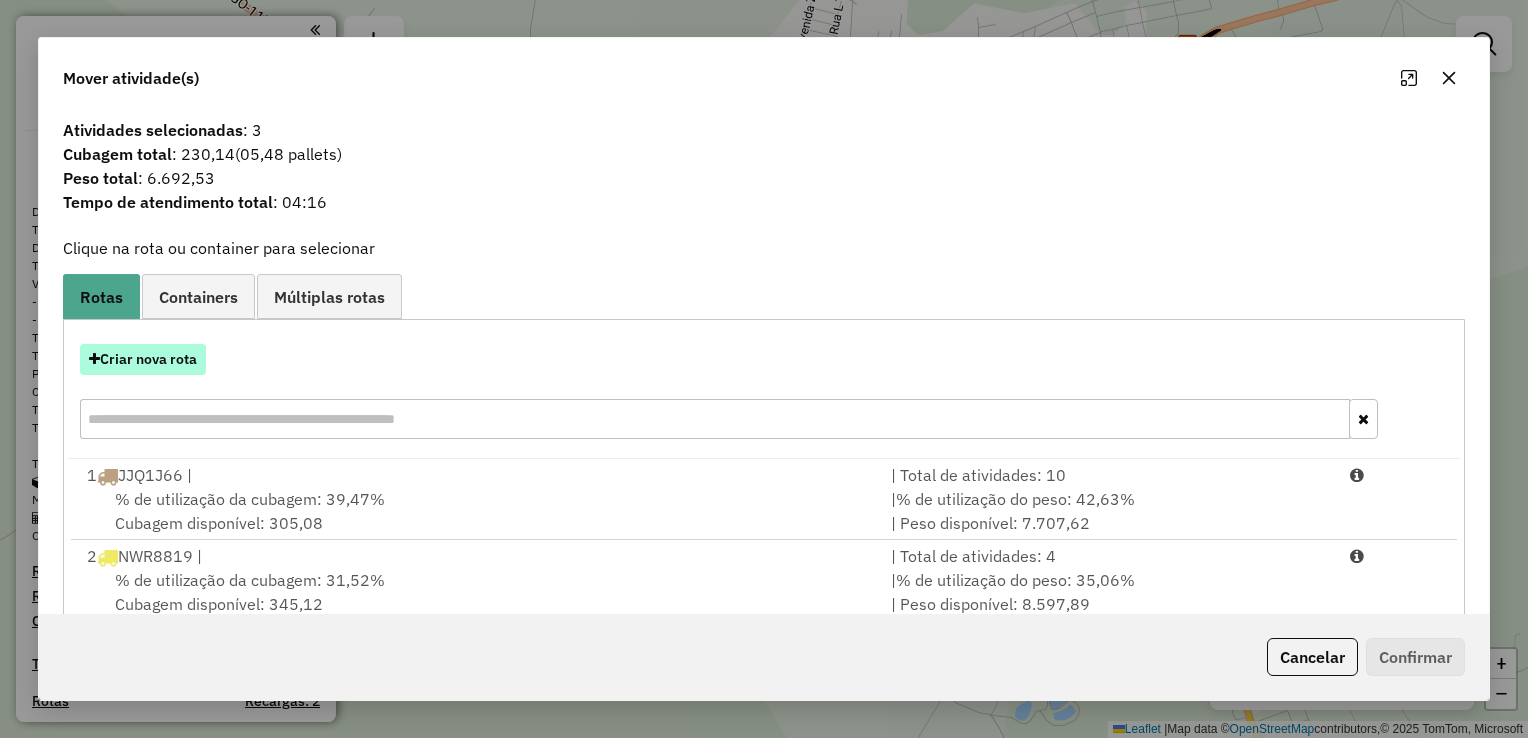 click on "Criar nova rota" at bounding box center [143, 359] 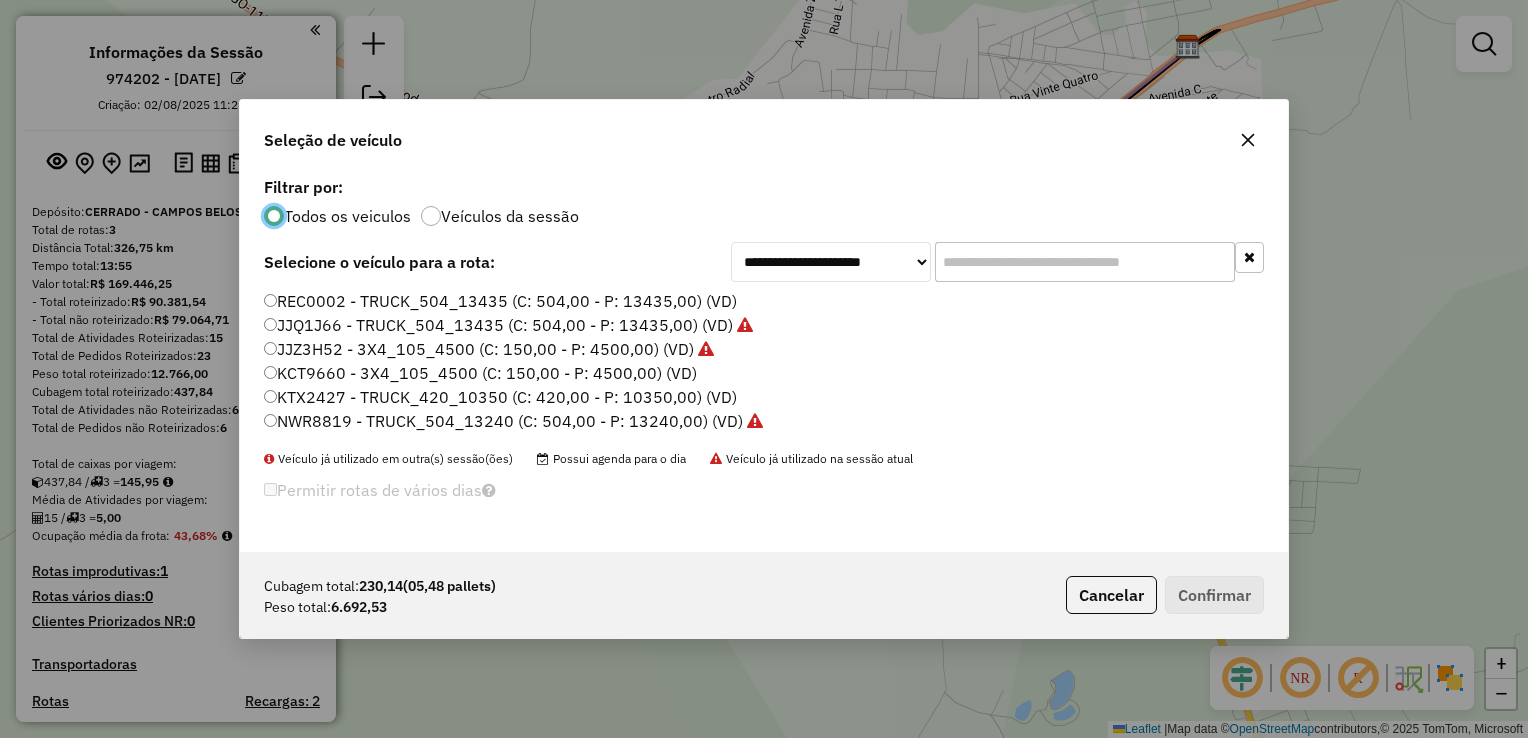 scroll, scrollTop: 10, scrollLeft: 6, axis: both 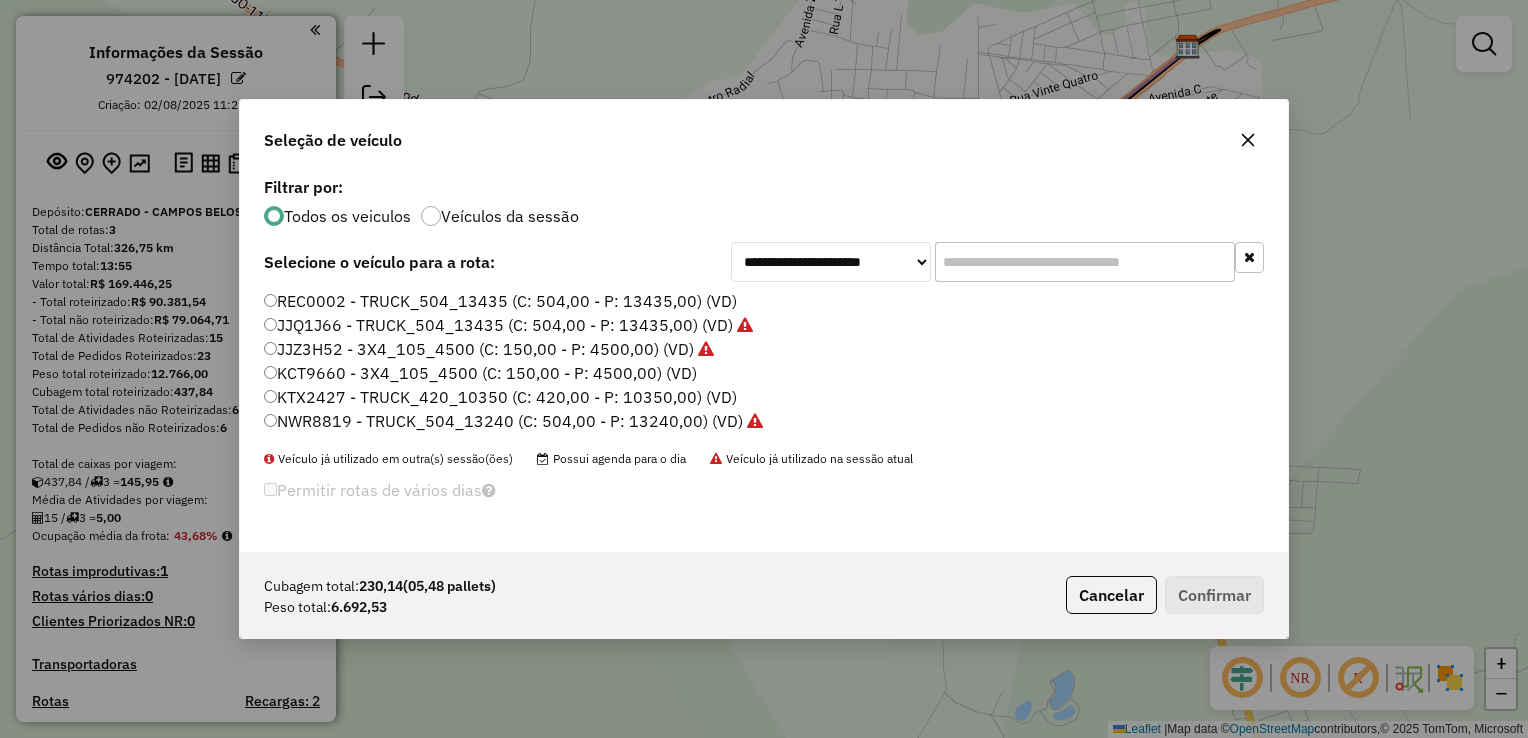 drag, startPoint x: 1244, startPoint y: 139, endPoint x: 1201, endPoint y: 194, distance: 69.81404 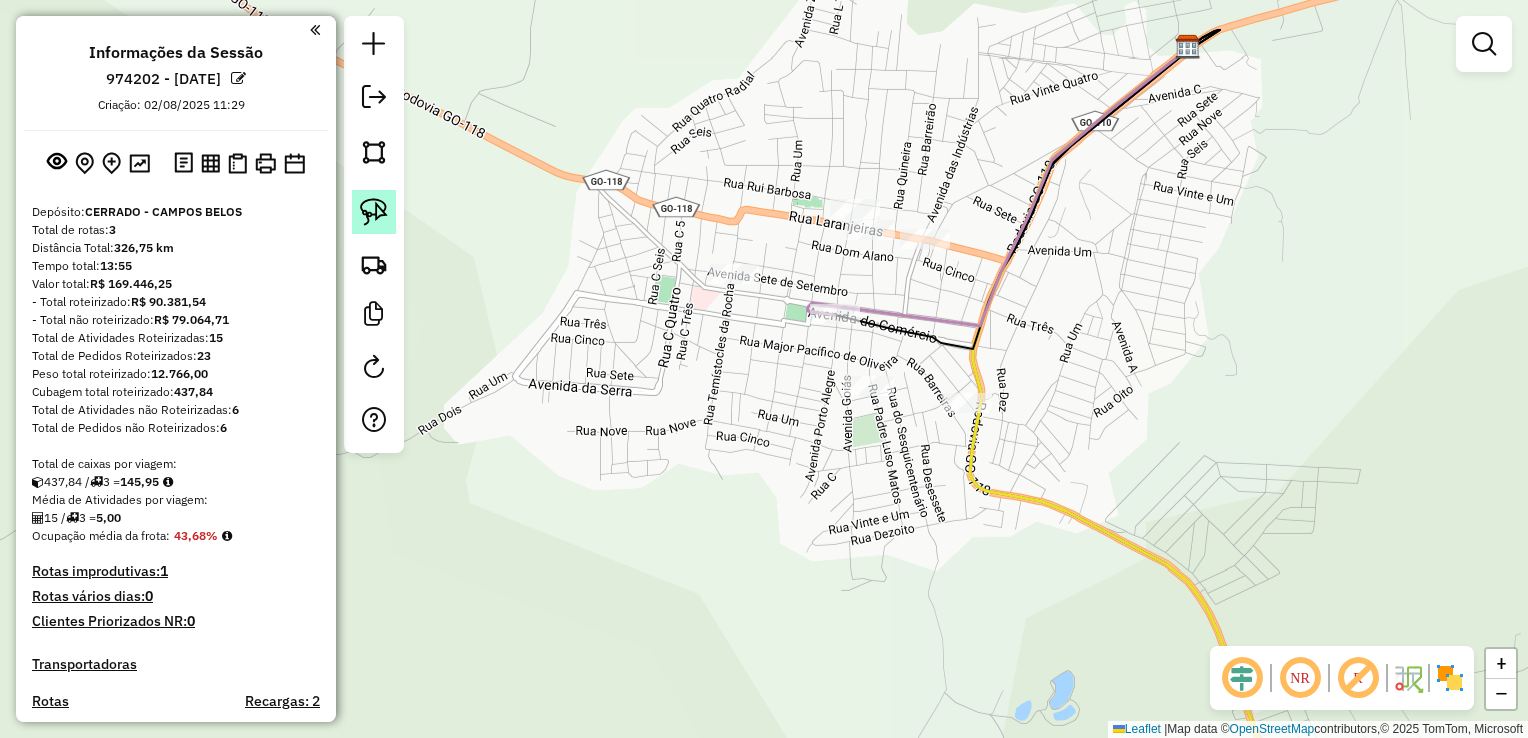 click 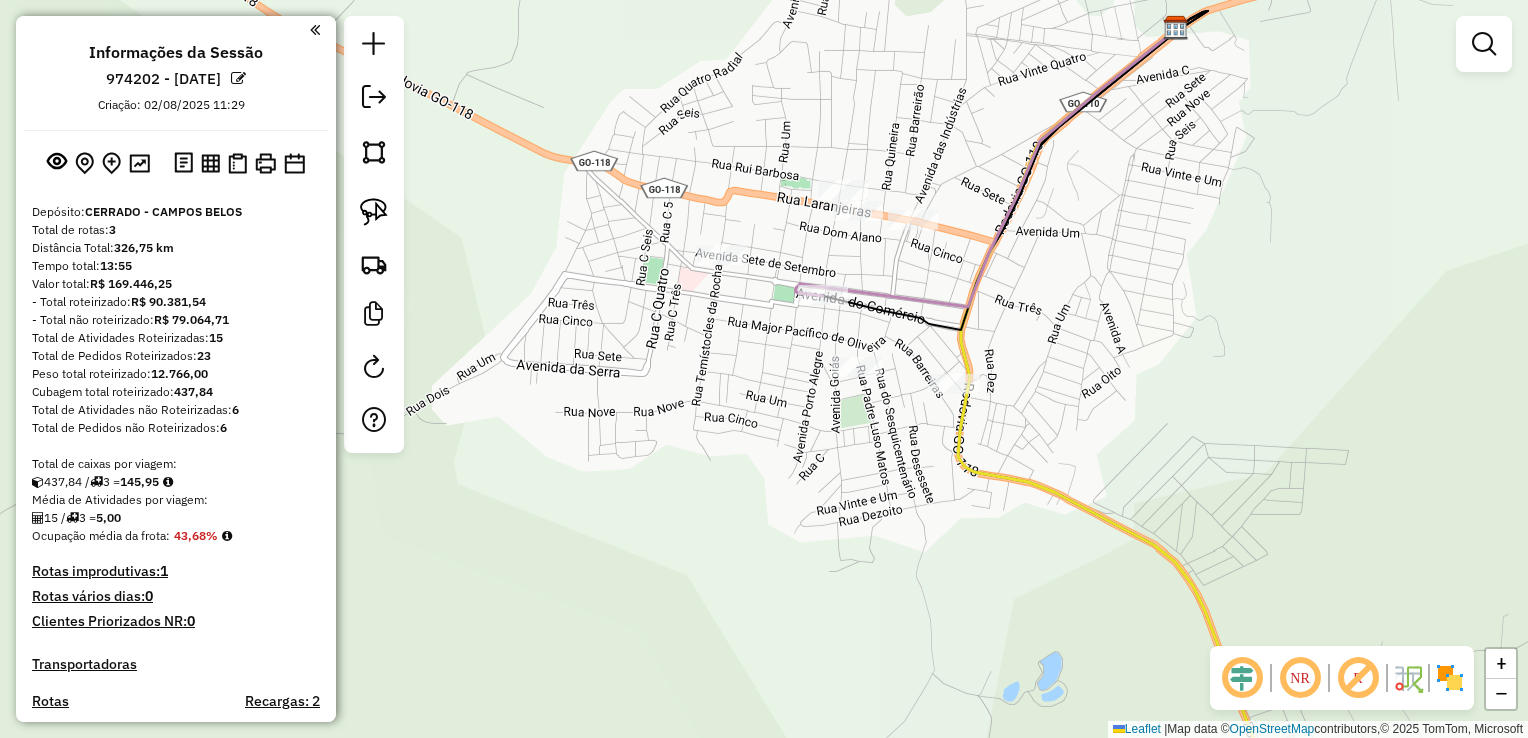 drag, startPoint x: 762, startPoint y: 281, endPoint x: 750, endPoint y: 262, distance: 22.472204 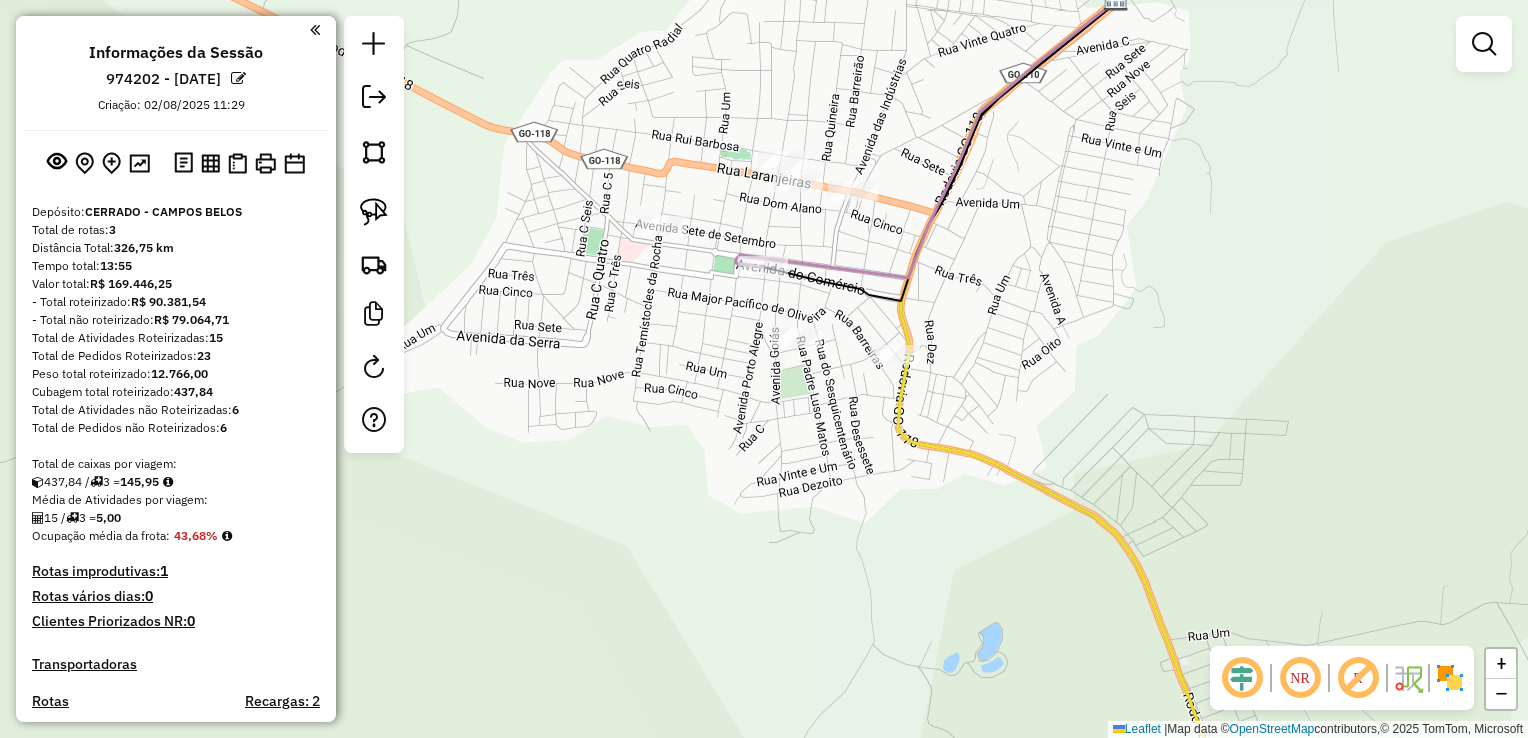 drag, startPoint x: 760, startPoint y: 257, endPoint x: 709, endPoint y: 230, distance: 57.706154 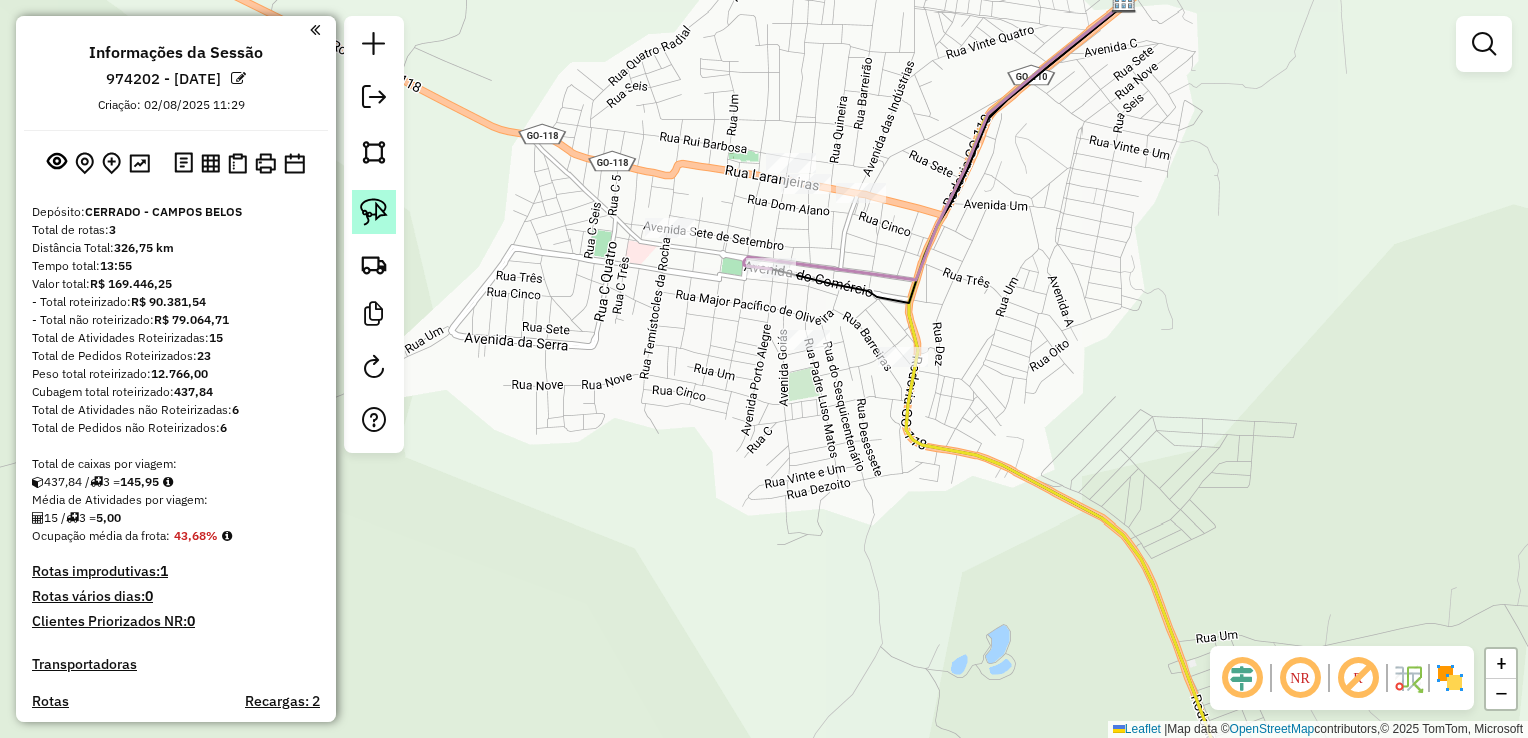 click 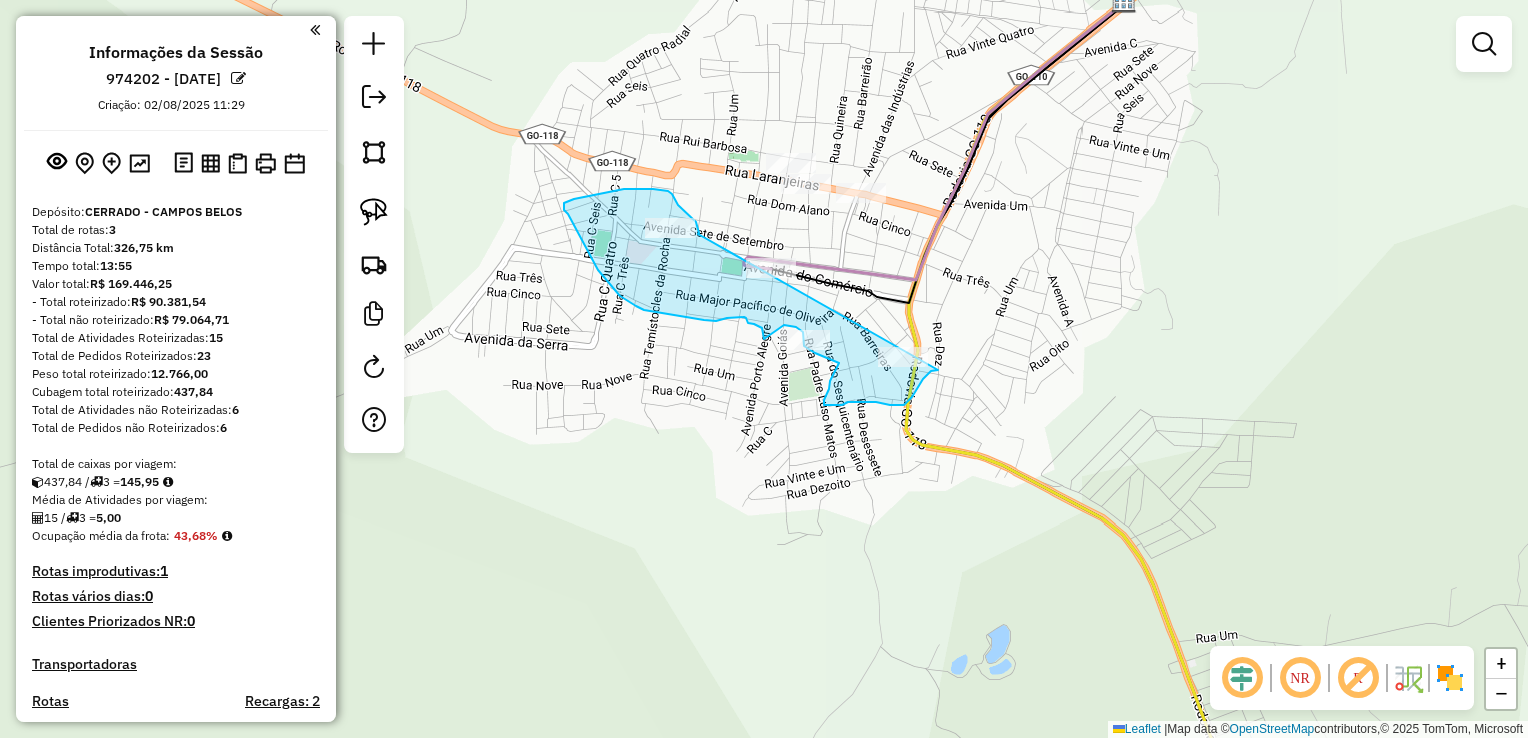 drag, startPoint x: 698, startPoint y: 234, endPoint x: 938, endPoint y: 370, distance: 275.85504 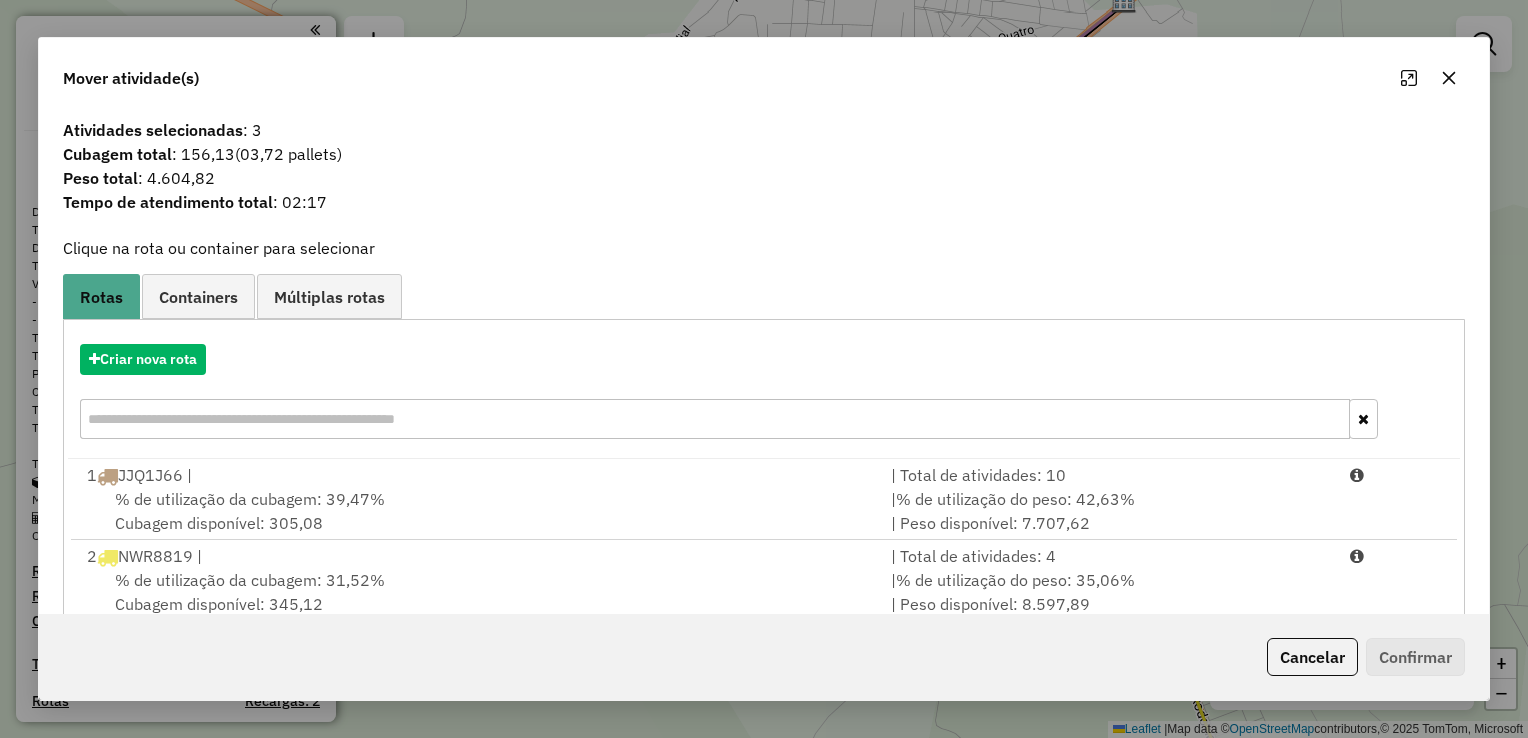 click 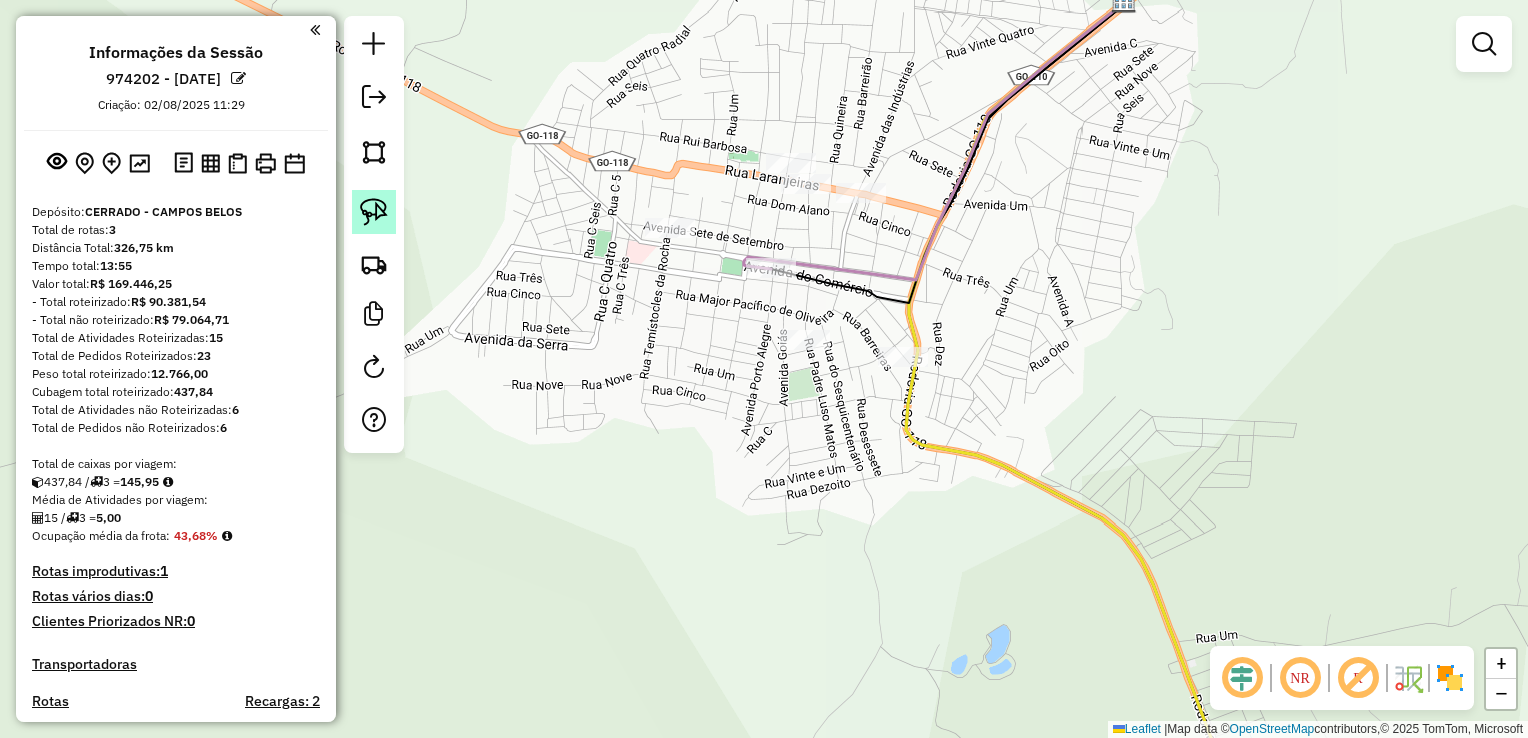 click 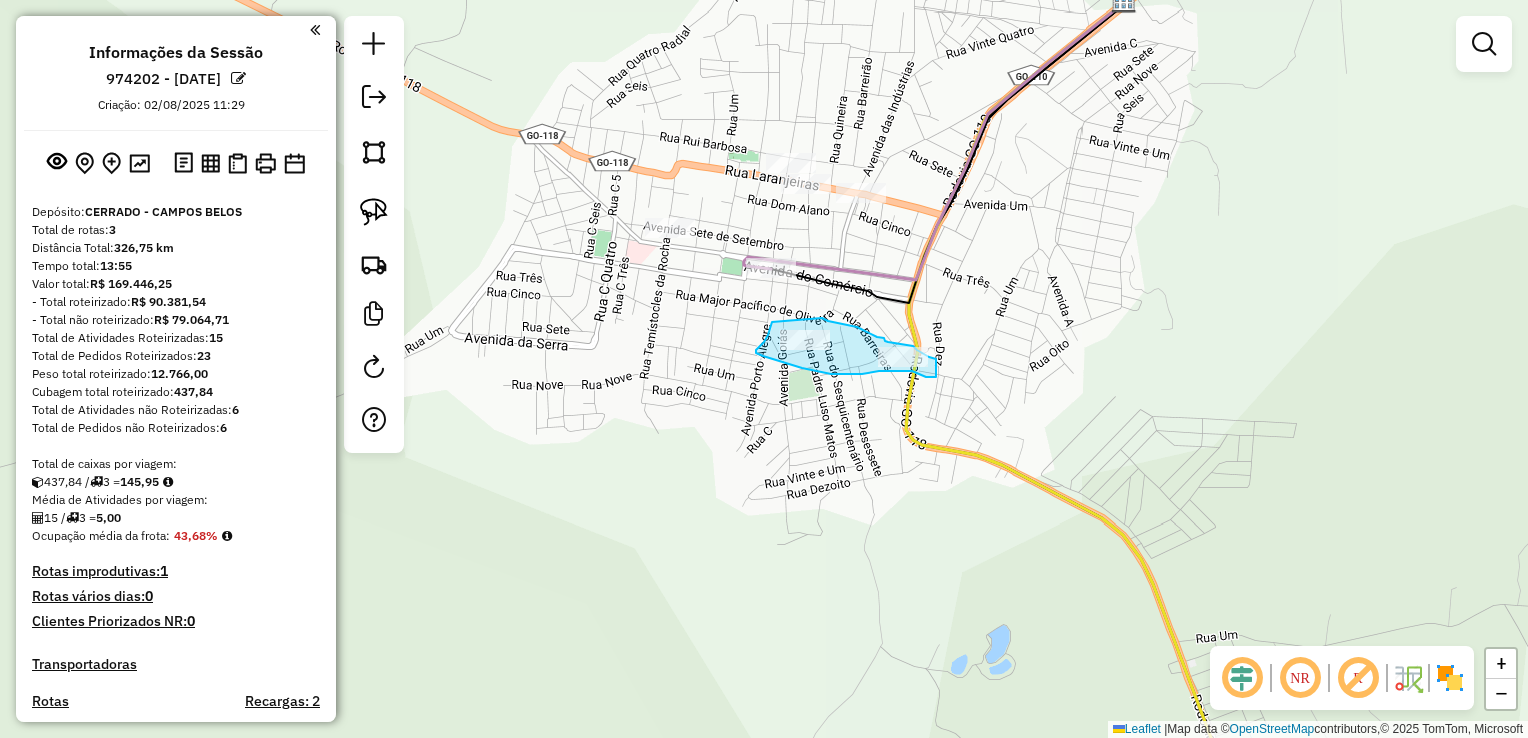 drag, startPoint x: 772, startPoint y: 322, endPoint x: 632, endPoint y: 327, distance: 140.08926 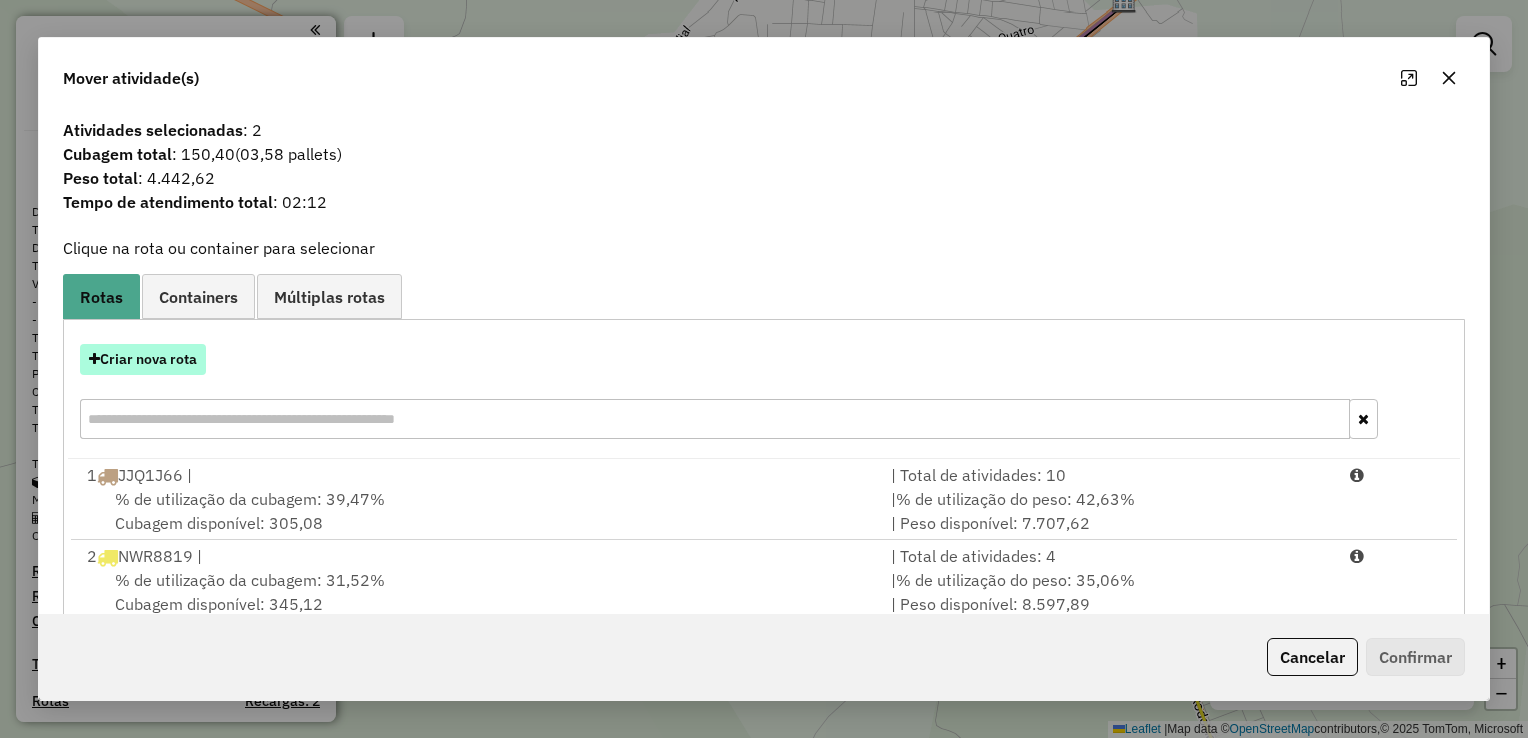 click on "Criar nova rota" at bounding box center (143, 359) 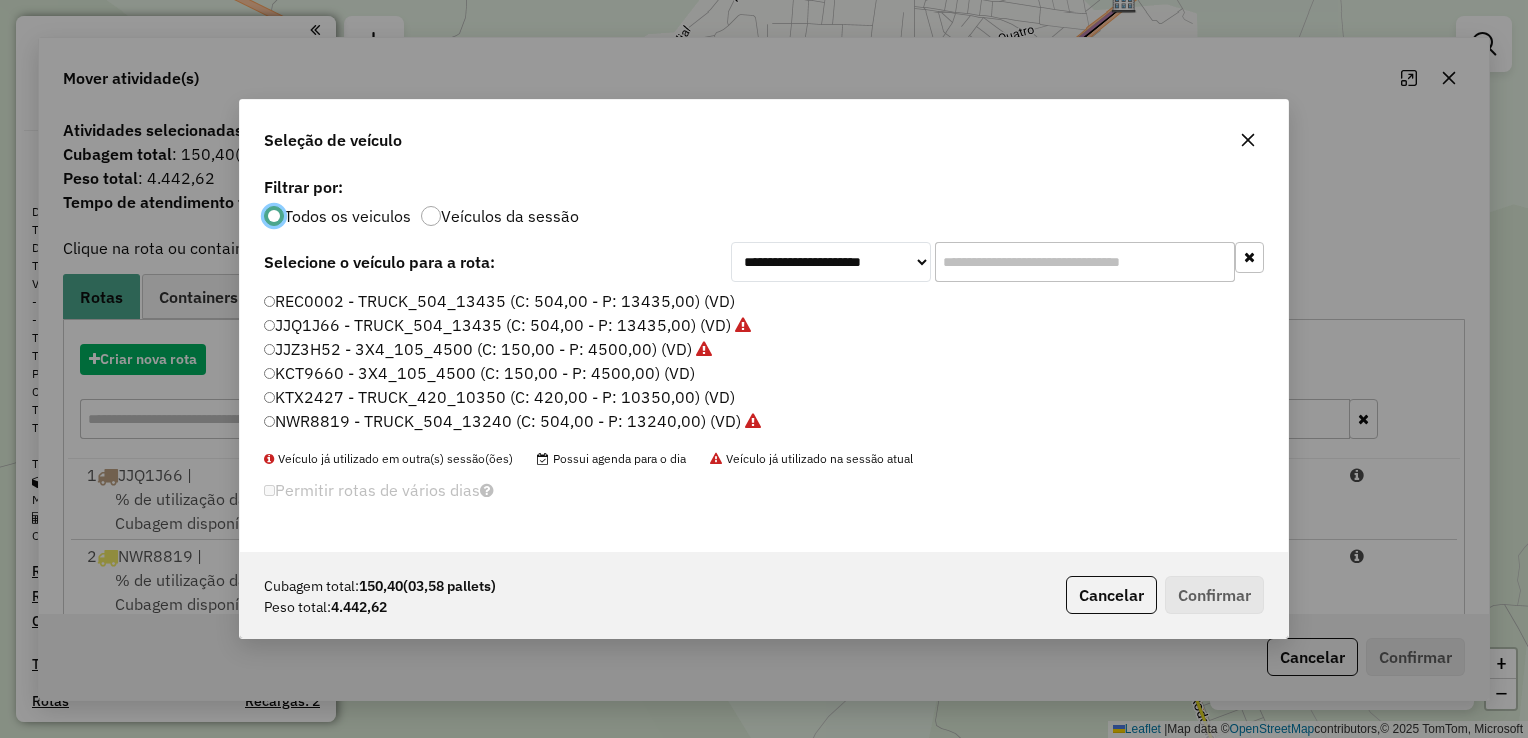 scroll, scrollTop: 10, scrollLeft: 6, axis: both 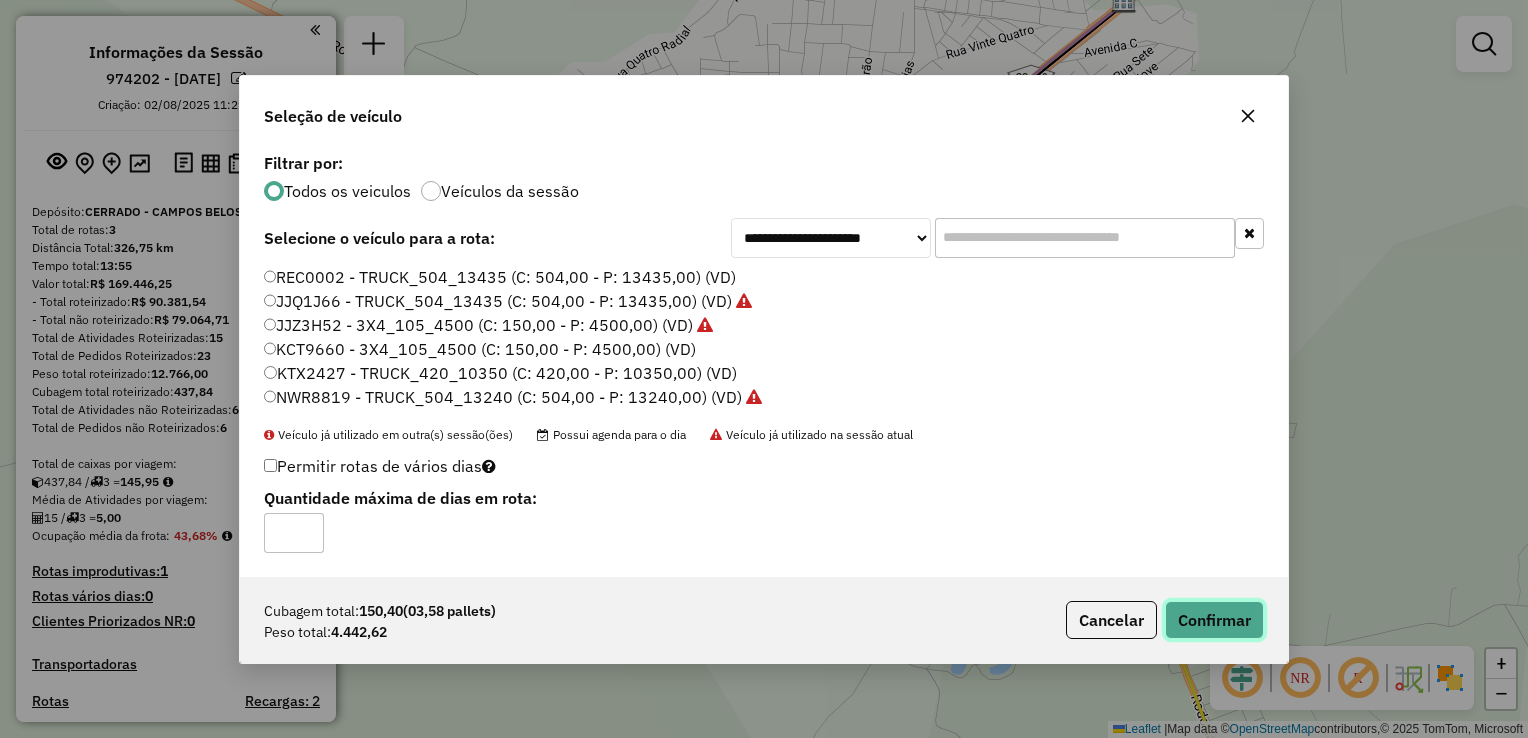 click on "Confirmar" 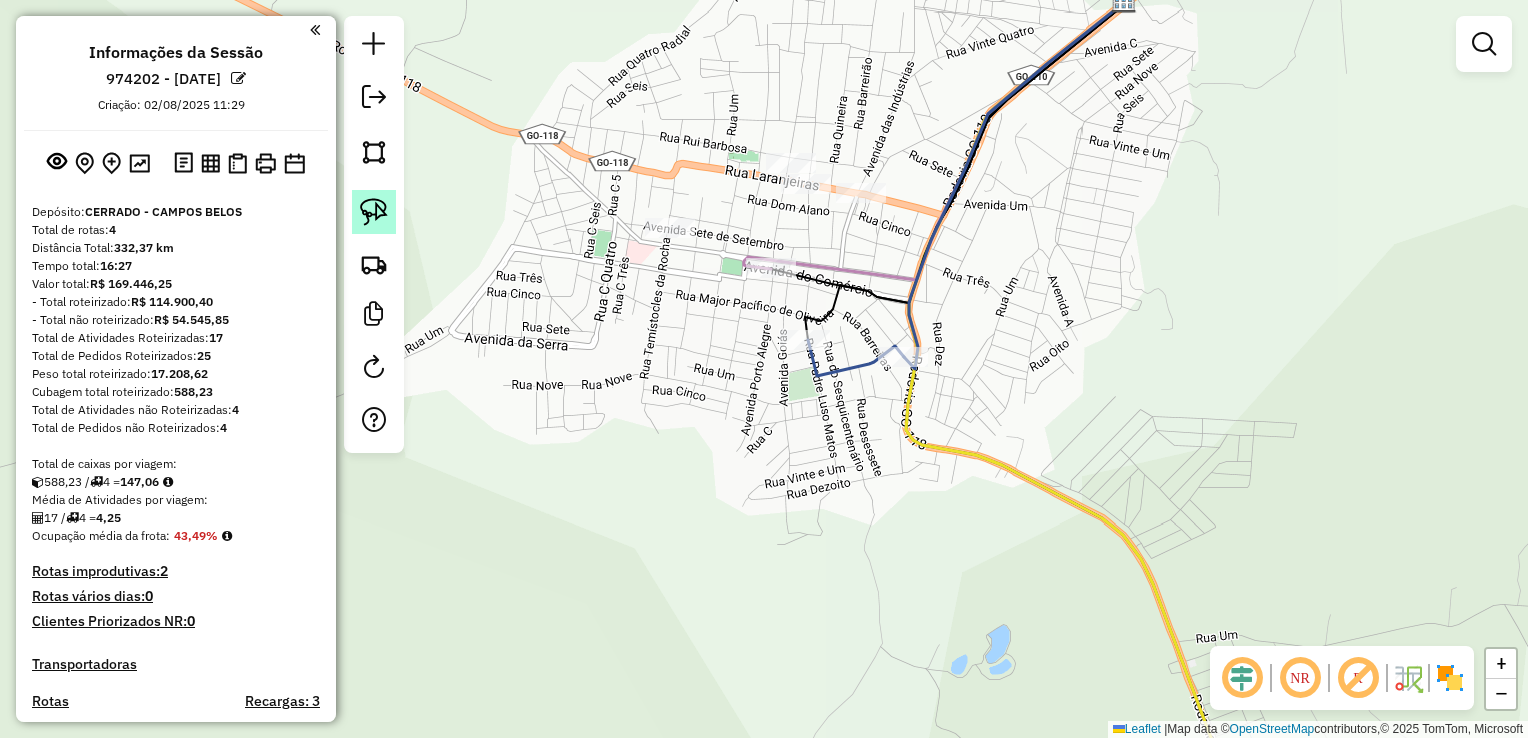 click 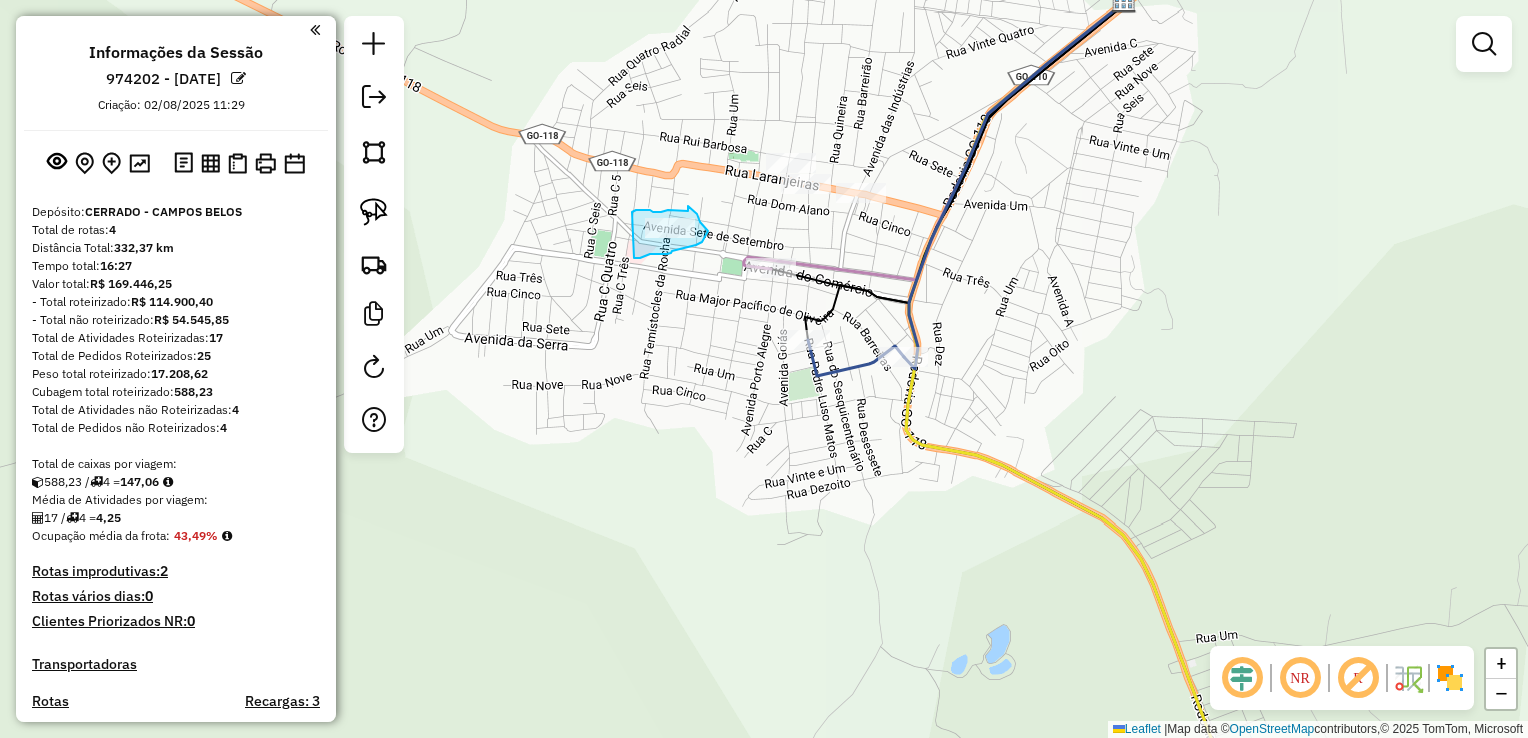 drag, startPoint x: 634, startPoint y: 258, endPoint x: 632, endPoint y: 212, distance: 46.043457 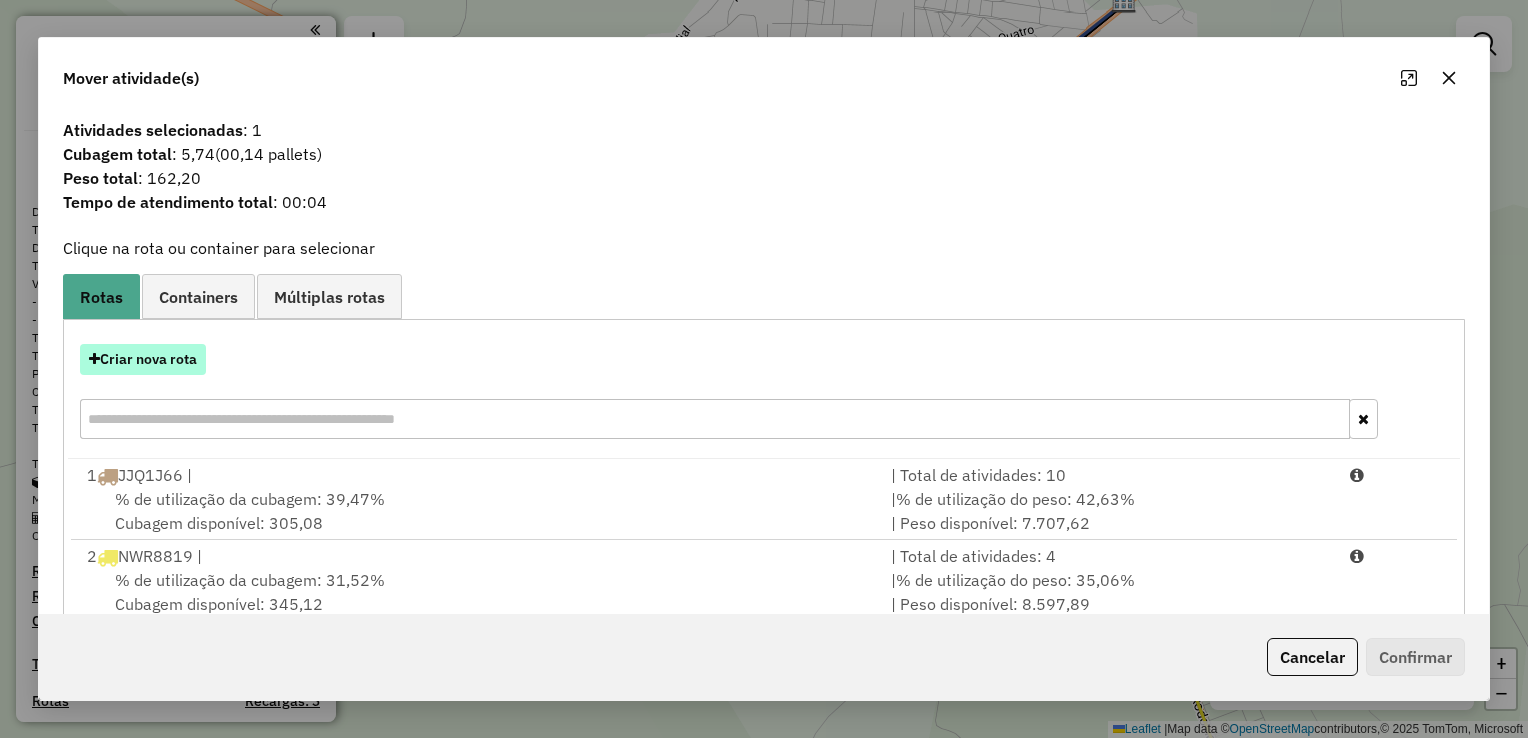 click on "Criar nova rota" at bounding box center (143, 359) 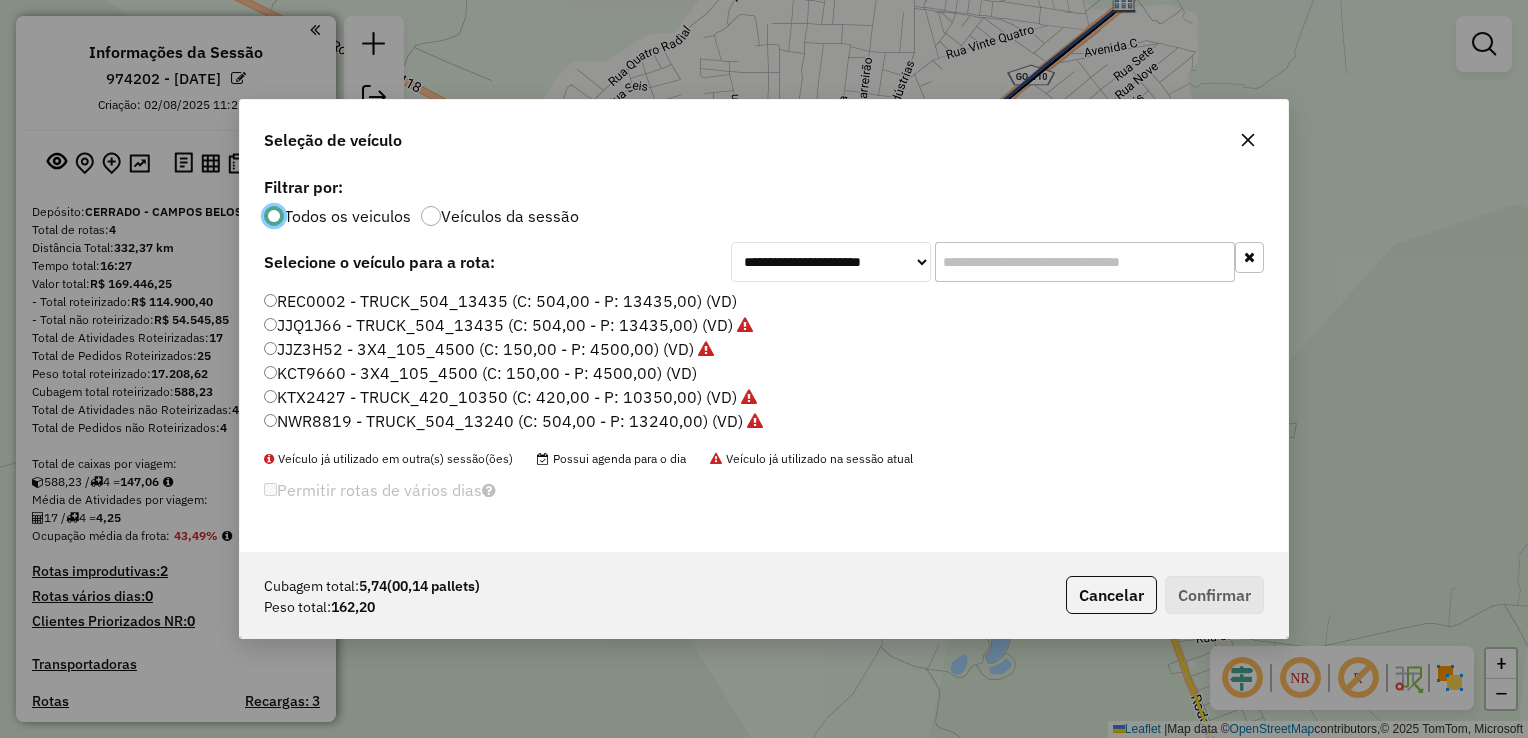 scroll, scrollTop: 10, scrollLeft: 6, axis: both 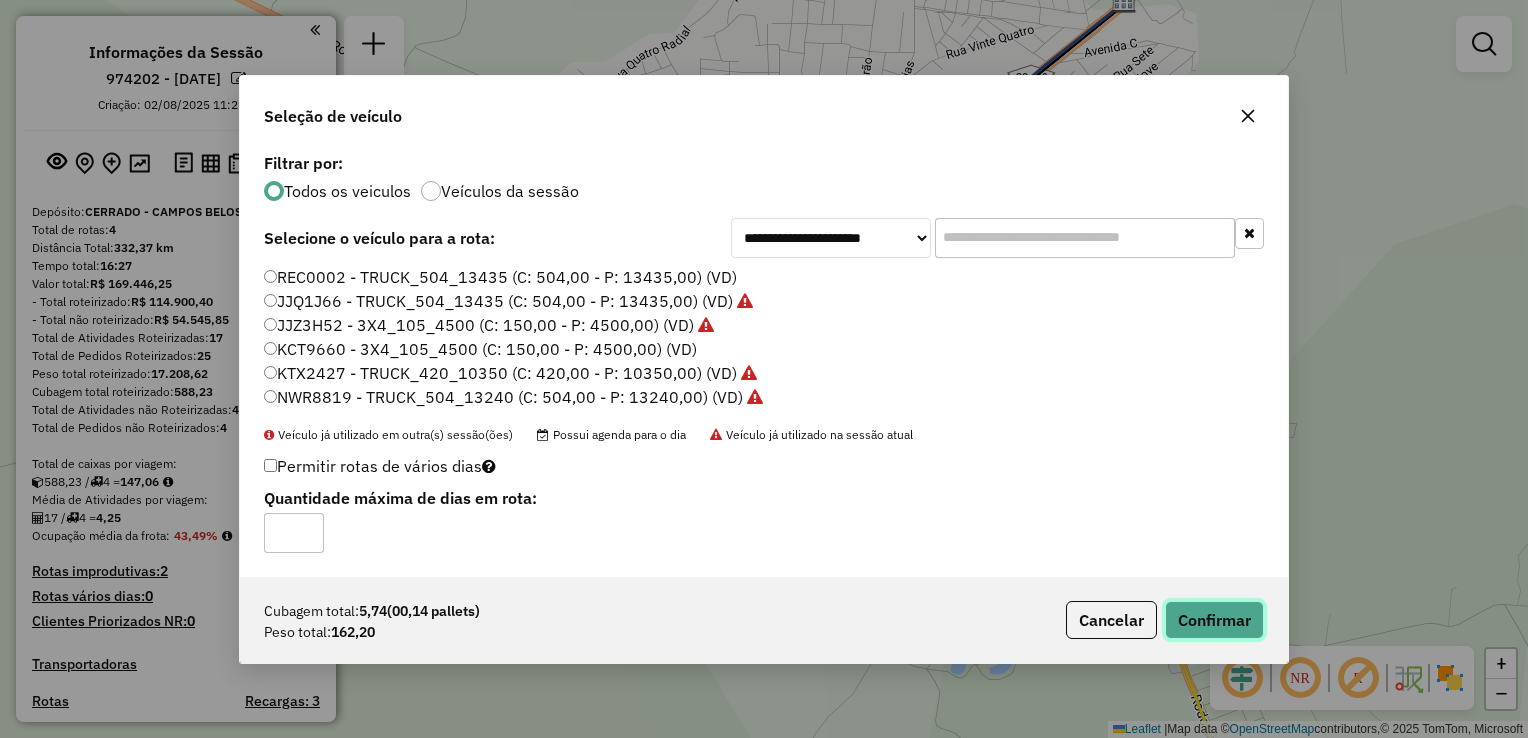 click on "Confirmar" 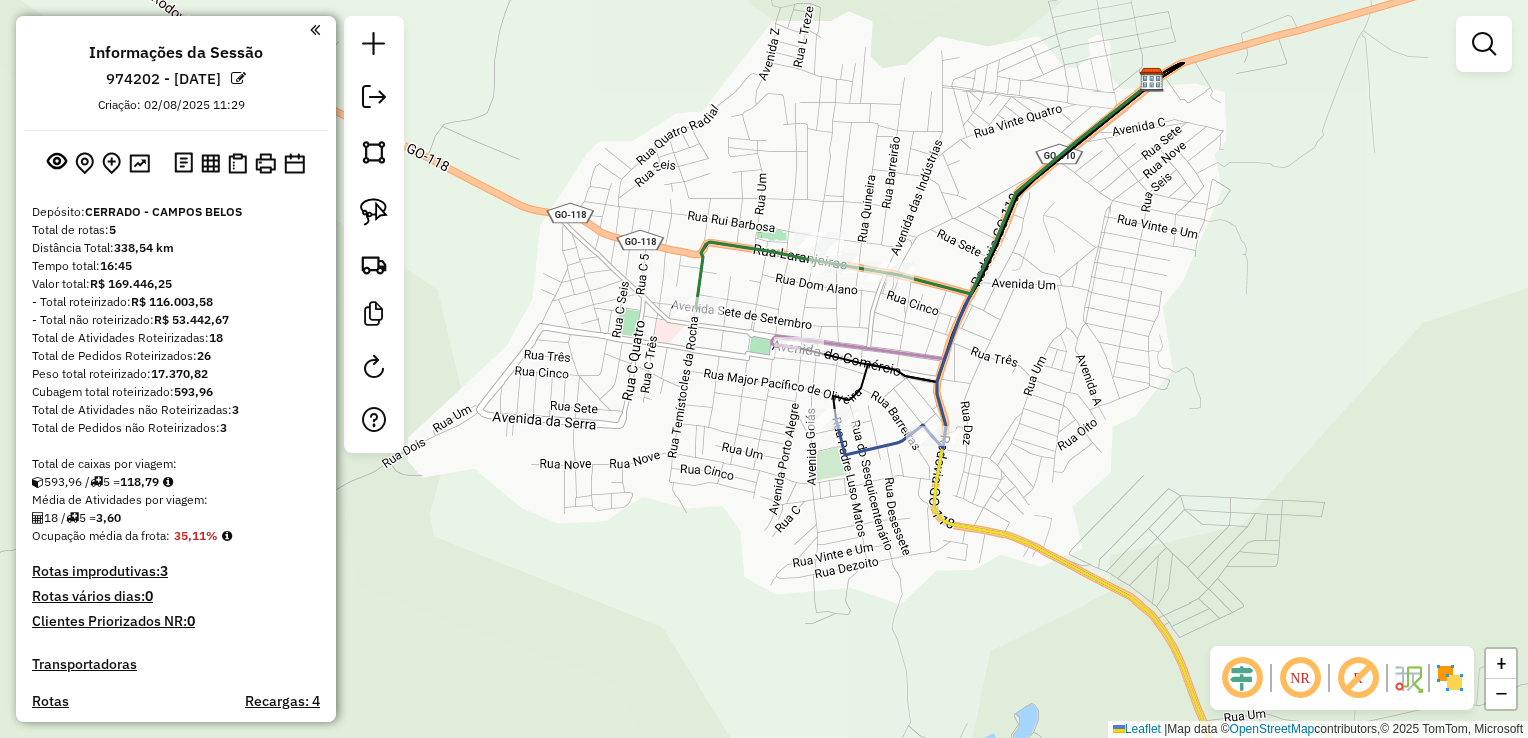 drag, startPoint x: 712, startPoint y: 333, endPoint x: 740, endPoint y: 412, distance: 83.81527 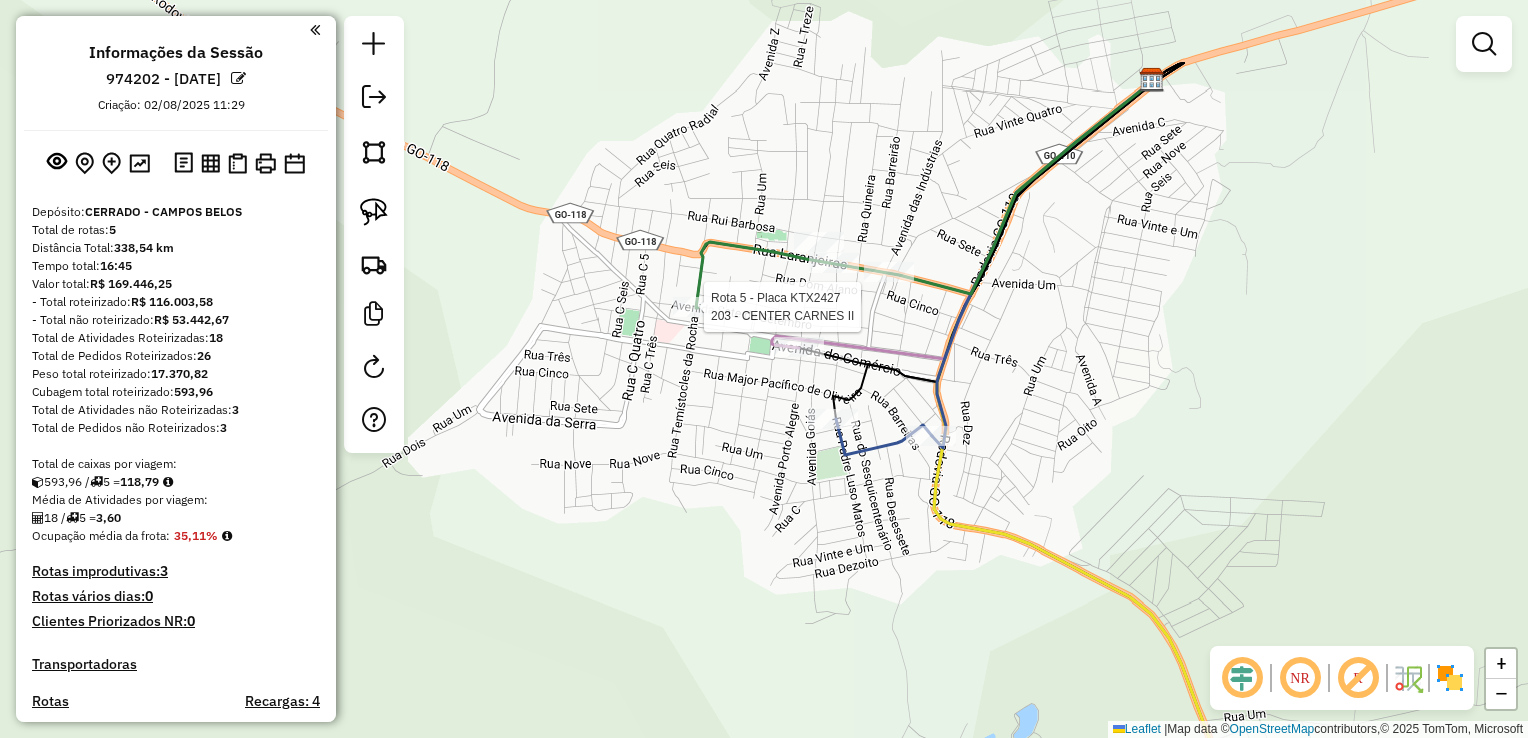 select on "**********" 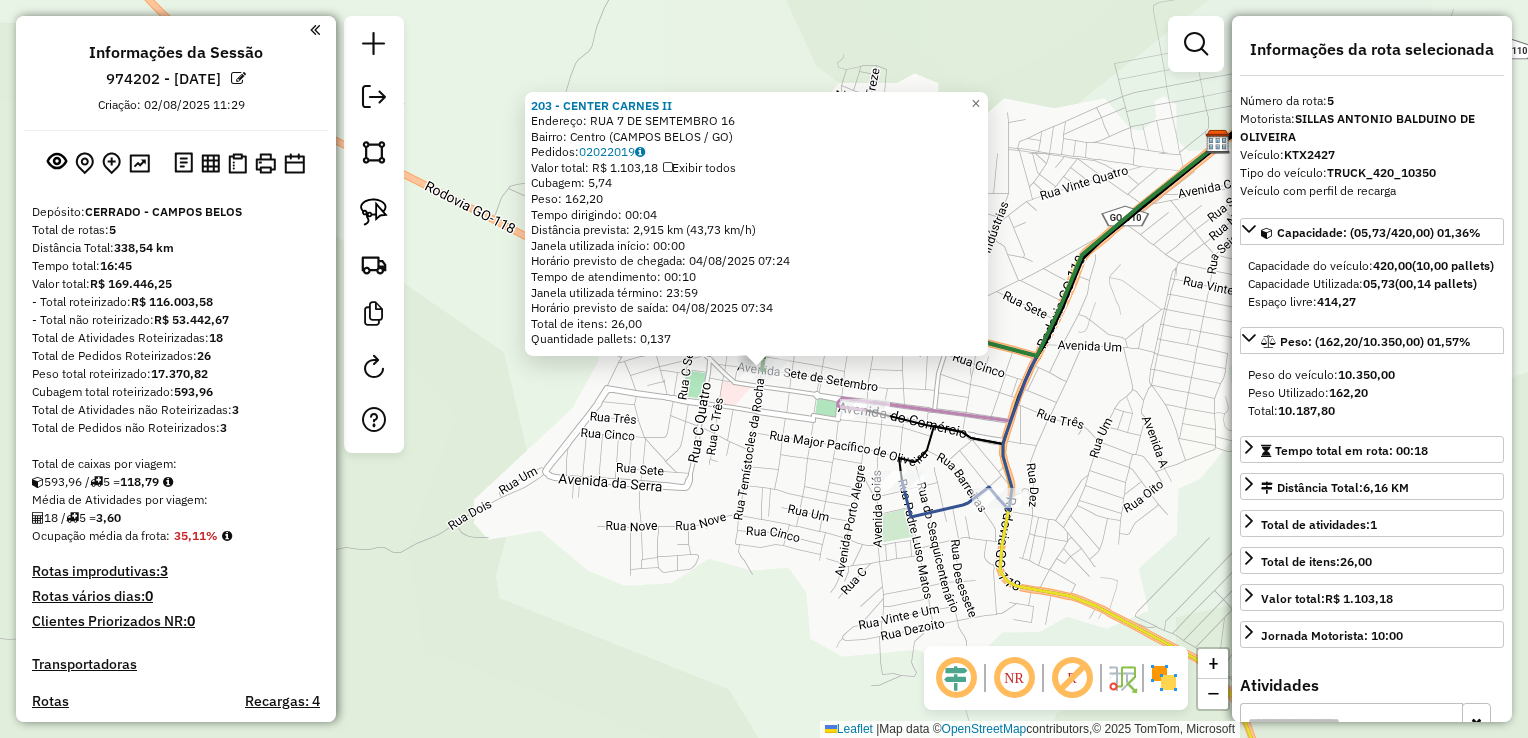 scroll, scrollTop: 954, scrollLeft: 0, axis: vertical 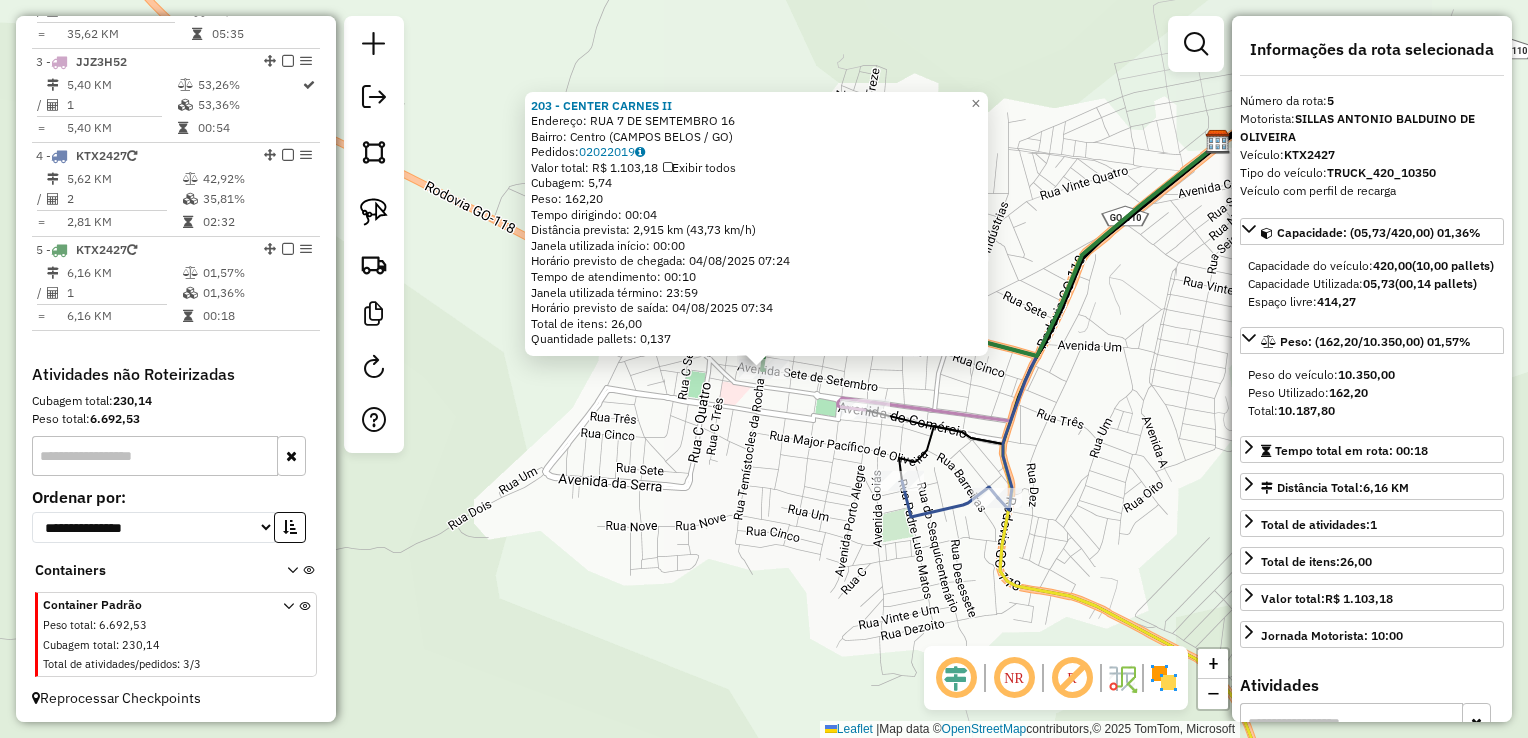 click on "203 - CENTER CARNES II  Endereço:  RUA 7 DE SEMTEMBRO 16   Bairro: Centro ([CITY] / [STATE])   Pedidos:  [DATE]   Valor total: R$ 1.103,18   Exibir todos   Cubagem: 5,74  Peso: 162,20  Tempo dirigindo: 00:04   Distância prevista: 2,915 km (43,73 km/h)   Janela utilizada início: 00:00   Horário previsto de chegada: [DATE] 07:24   Tempo de atendimento: 00:10   Janela utilizada término: 23:59   Horário previsto de saída: [DATE] 07:34   Total de itens: 26,00   Quantidade pallets: 0,137  × Janela de atendimento Grade de atendimento Capacidade Transportadoras Veículos Cliente Pedidos  Rotas Selecione os dias de semana para filtrar as janelas de atendimento  Seg   Ter   Qua   Qui   Sex   Sáb   Dom  Informe o período da janela de atendimento: De: Até:  Filtrar exatamente a janela do cliente  Considerar janela de atendimento padrão  Selecione os dias de semana para filtrar as grades de atendimento  Seg   Ter   Qua   Qui   Sex   Sáb   Dom   Considerar clientes sem dia de atendimento cadastrado" 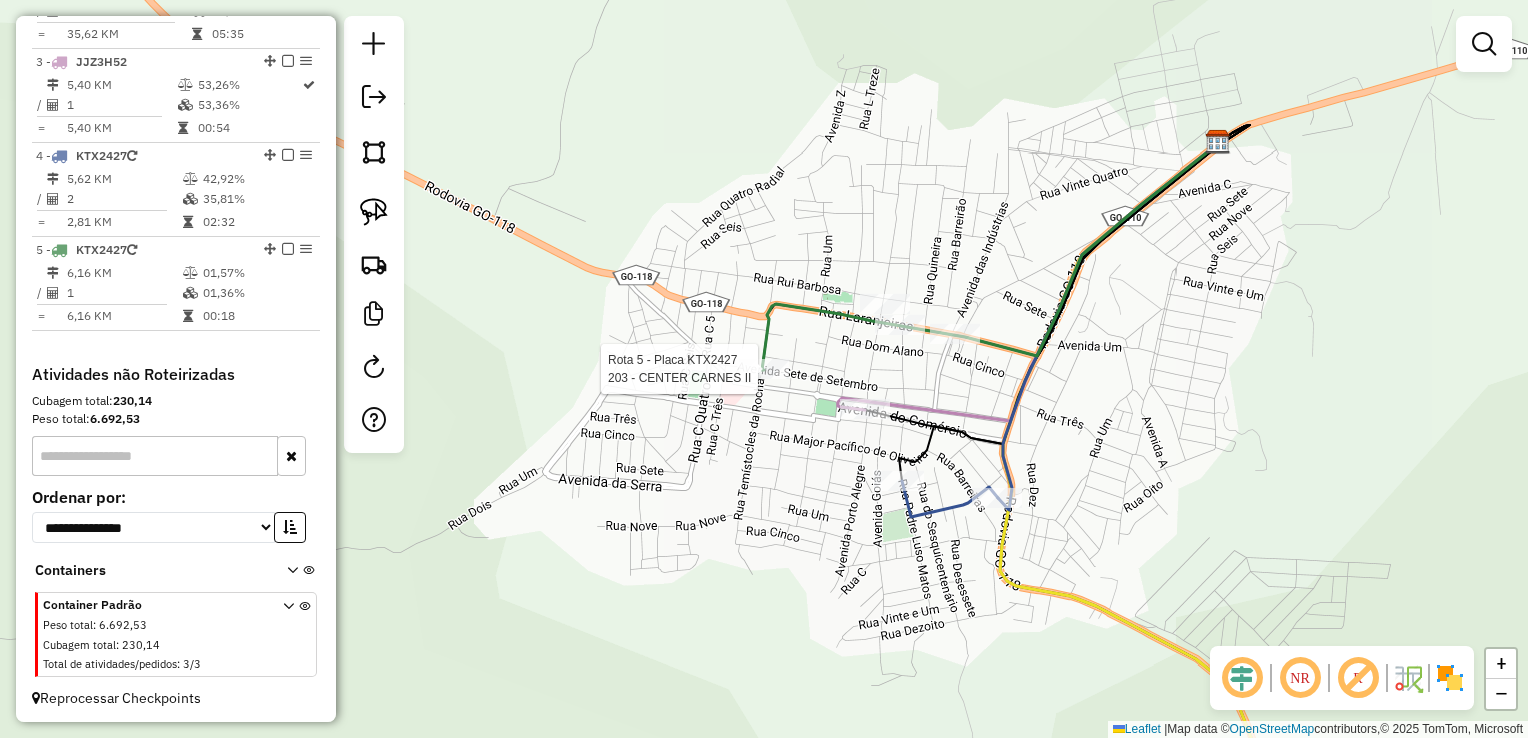 select on "**********" 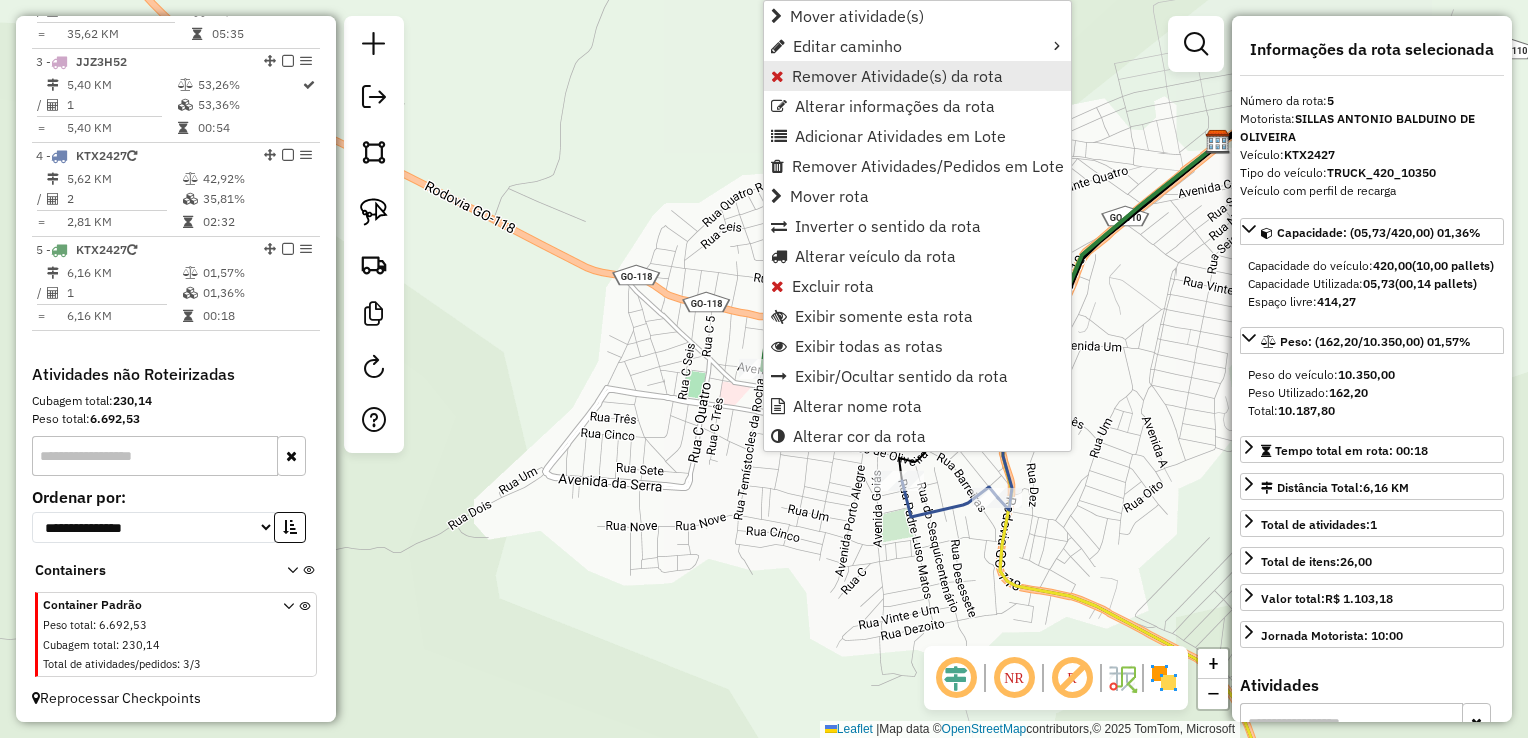 click on "Remover Atividade(s) da rota" at bounding box center (897, 76) 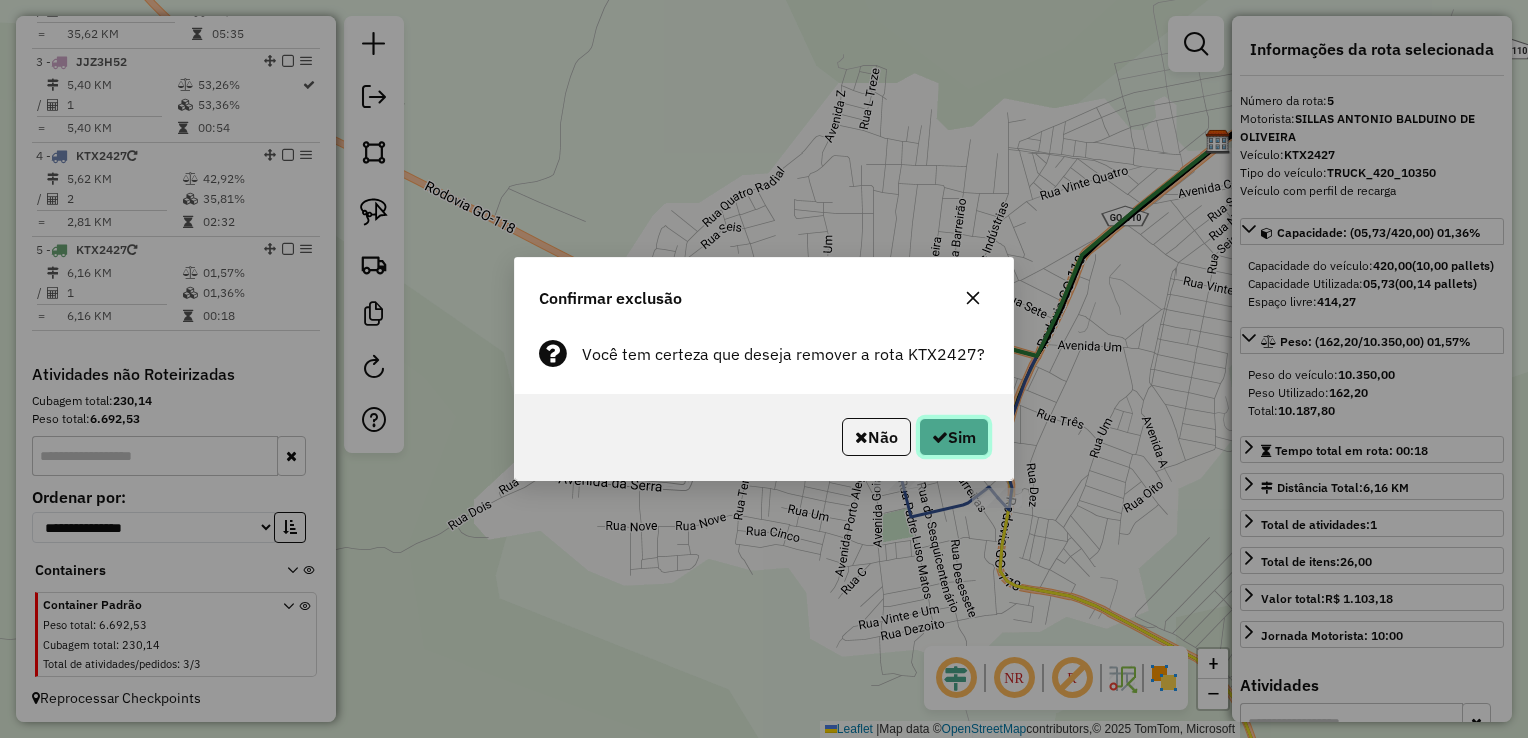 click on "Sim" 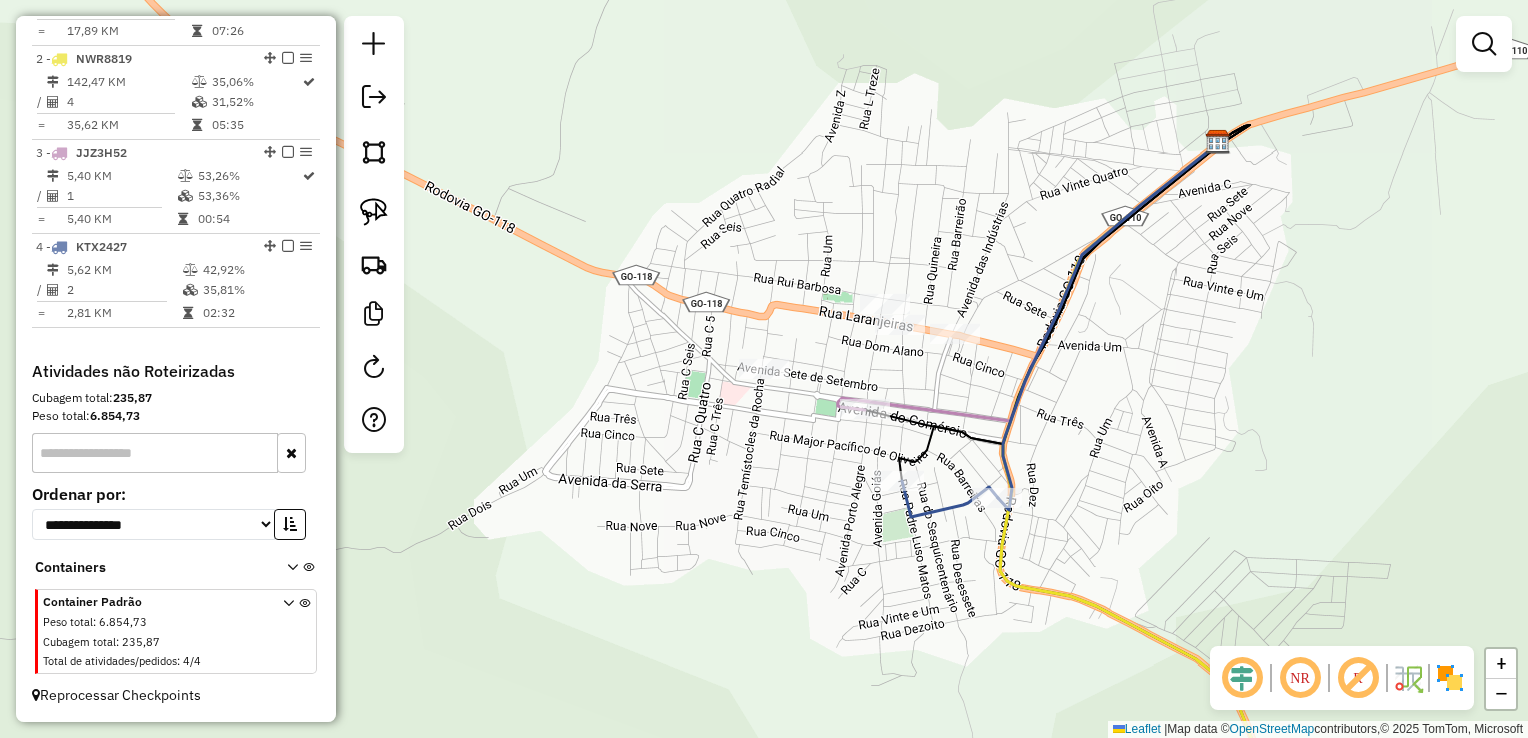 scroll, scrollTop: 860, scrollLeft: 0, axis: vertical 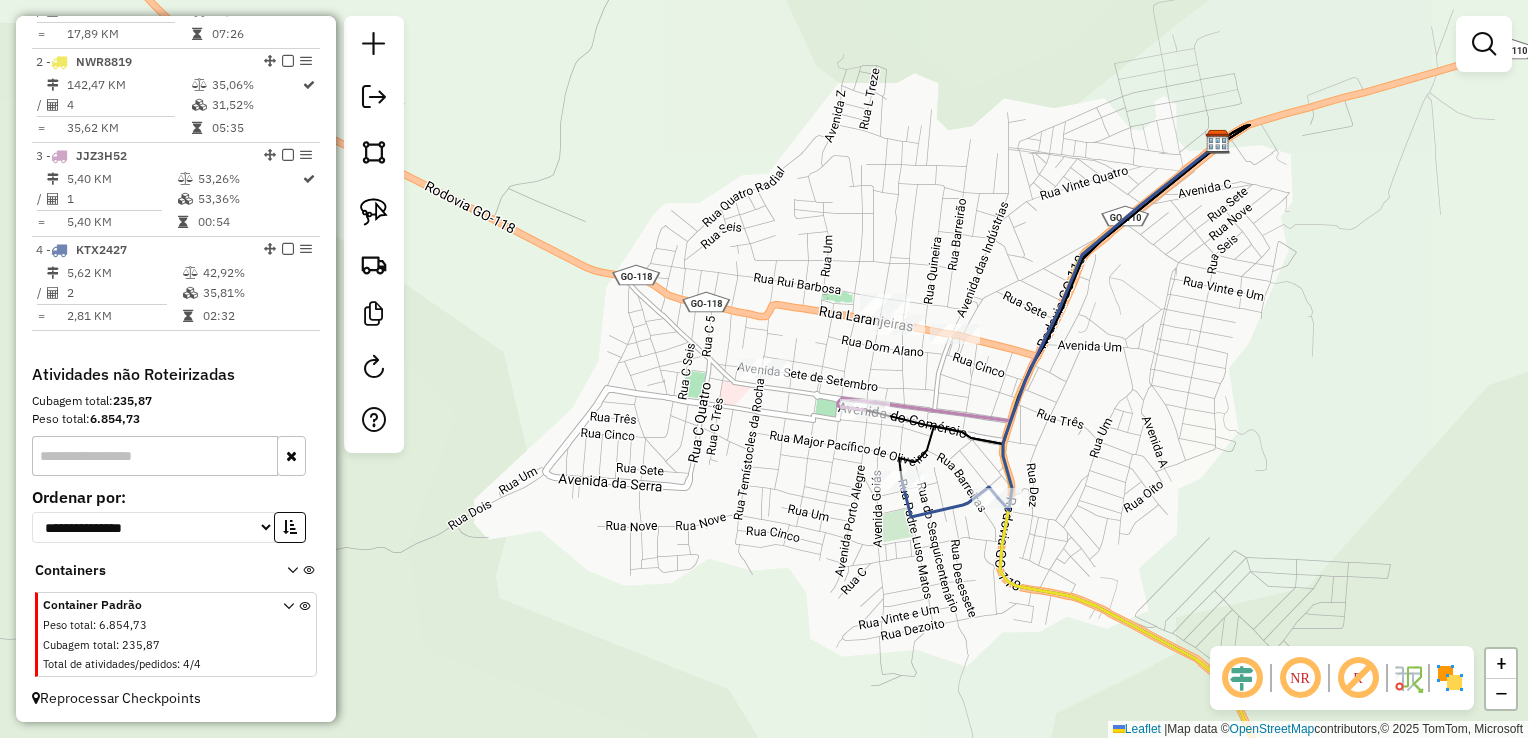 drag, startPoint x: 372, startPoint y: 211, endPoint x: 484, endPoint y: 236, distance: 114.75626 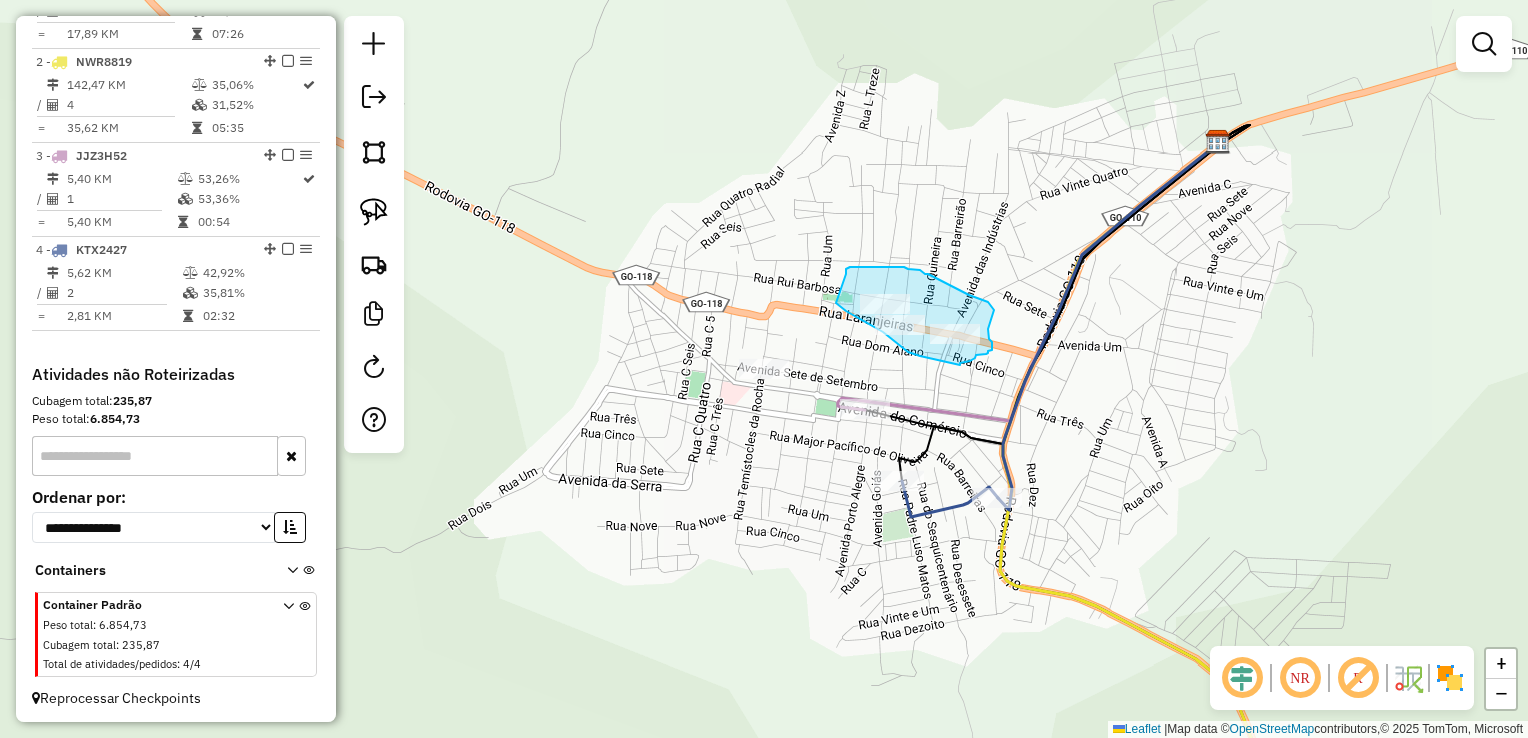 drag, startPoint x: 836, startPoint y: 303, endPoint x: 845, endPoint y: 285, distance: 20.12461 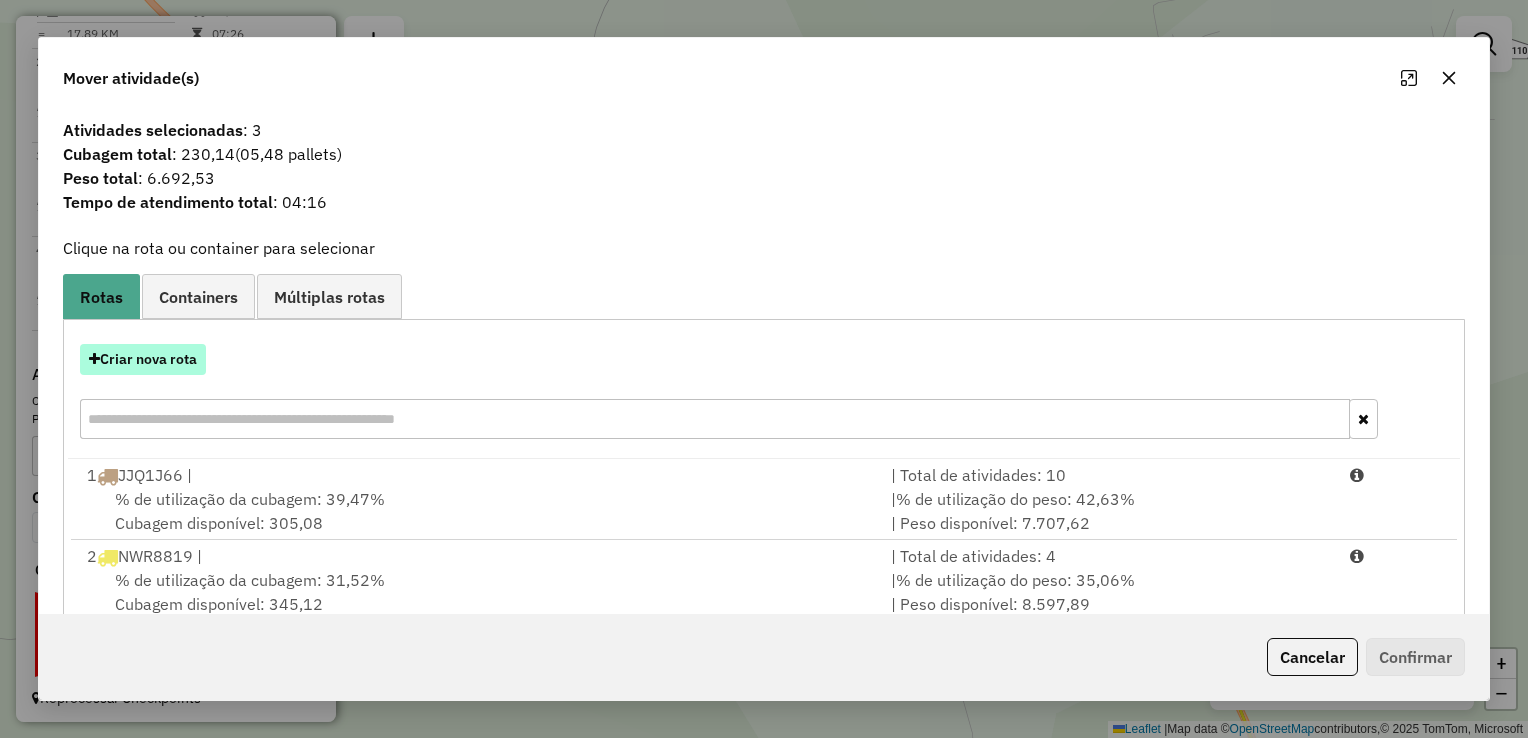 click on "Criar nova rota" at bounding box center [143, 359] 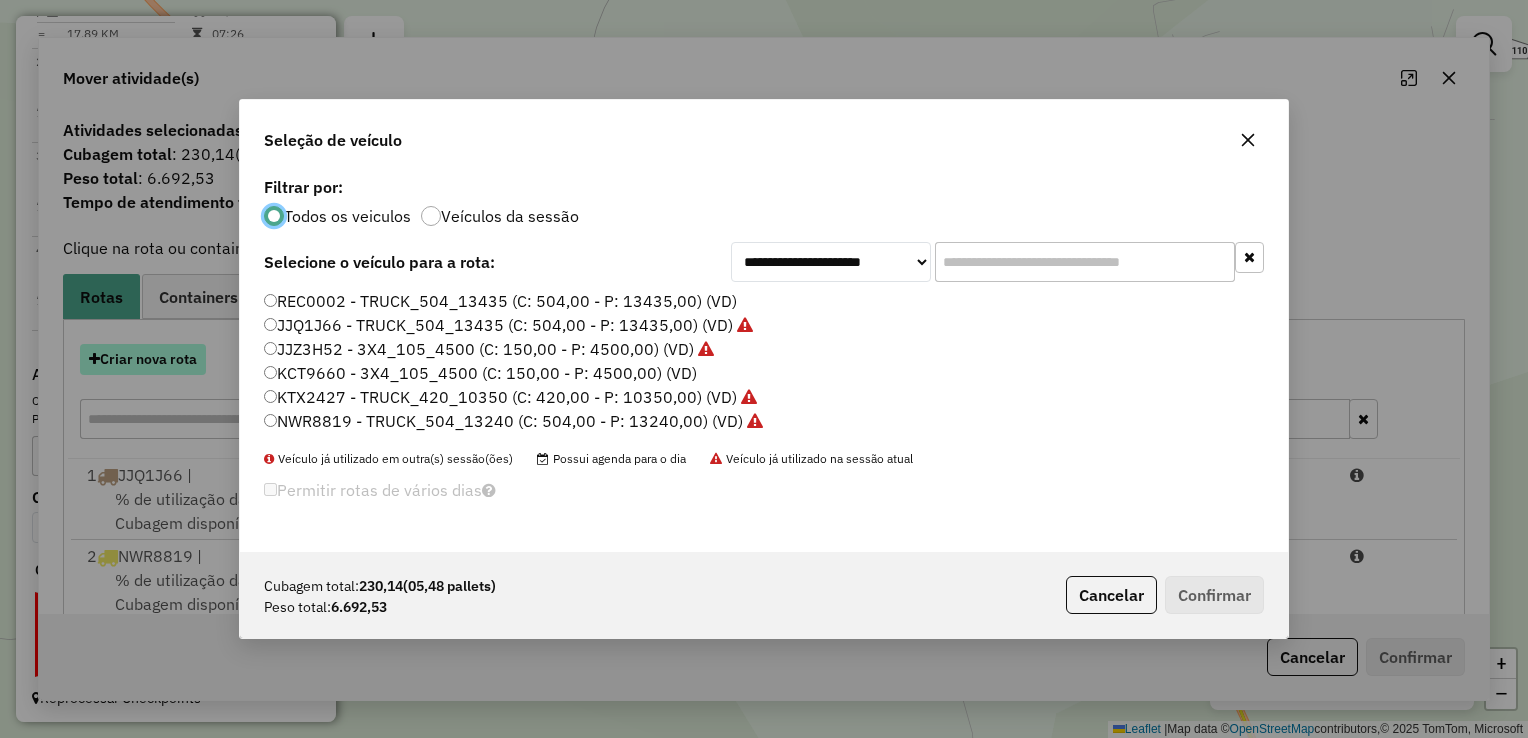 scroll, scrollTop: 10, scrollLeft: 6, axis: both 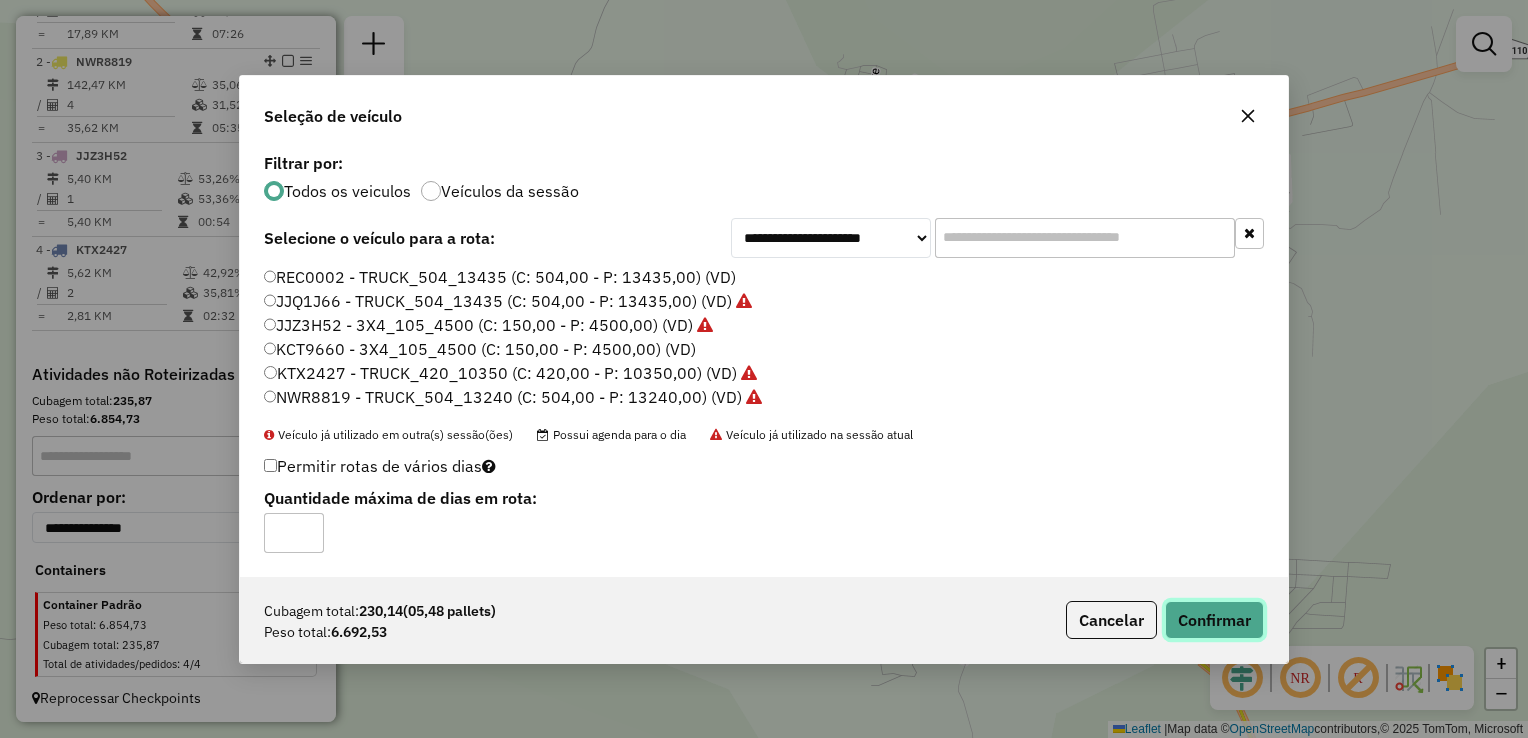 click on "Confirmar" 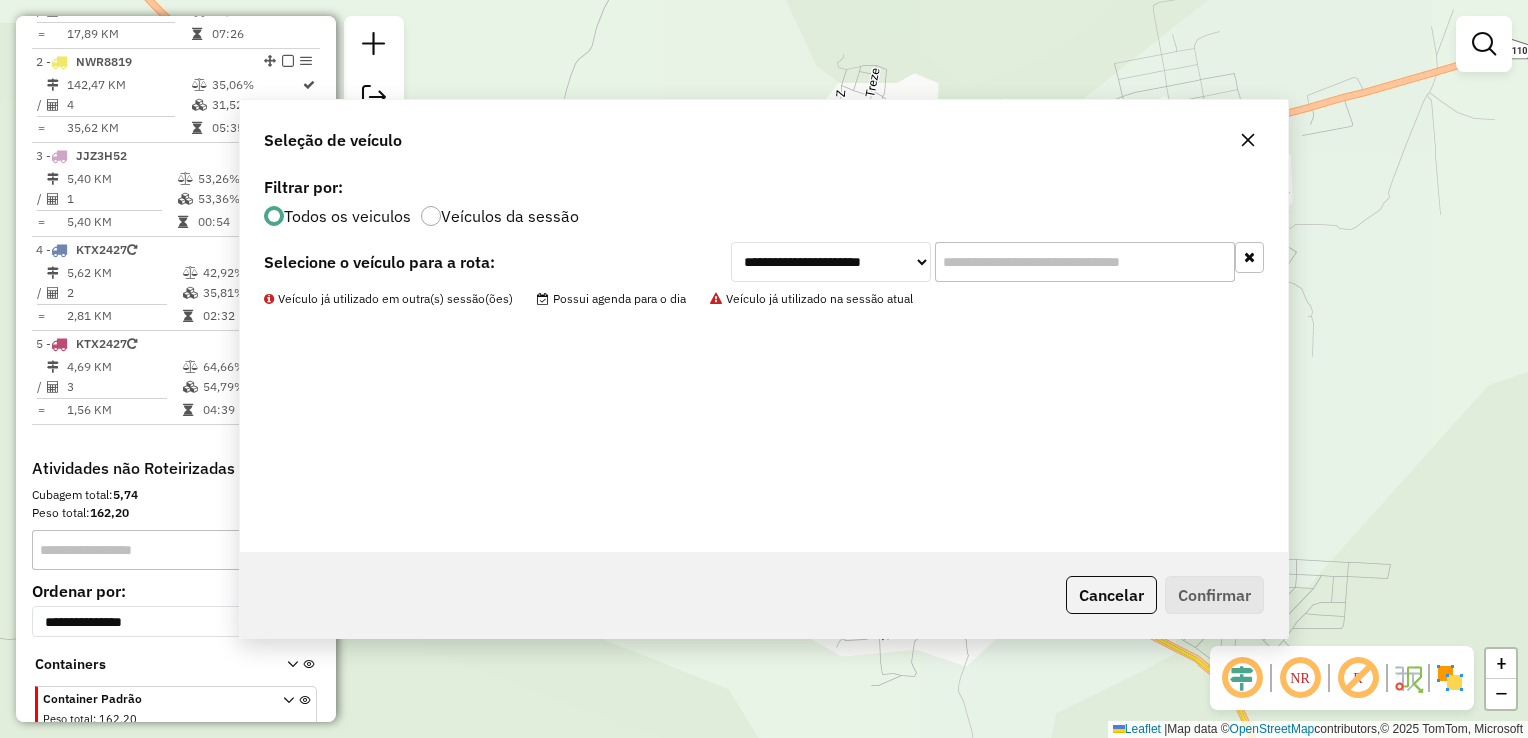 scroll, scrollTop: 954, scrollLeft: 0, axis: vertical 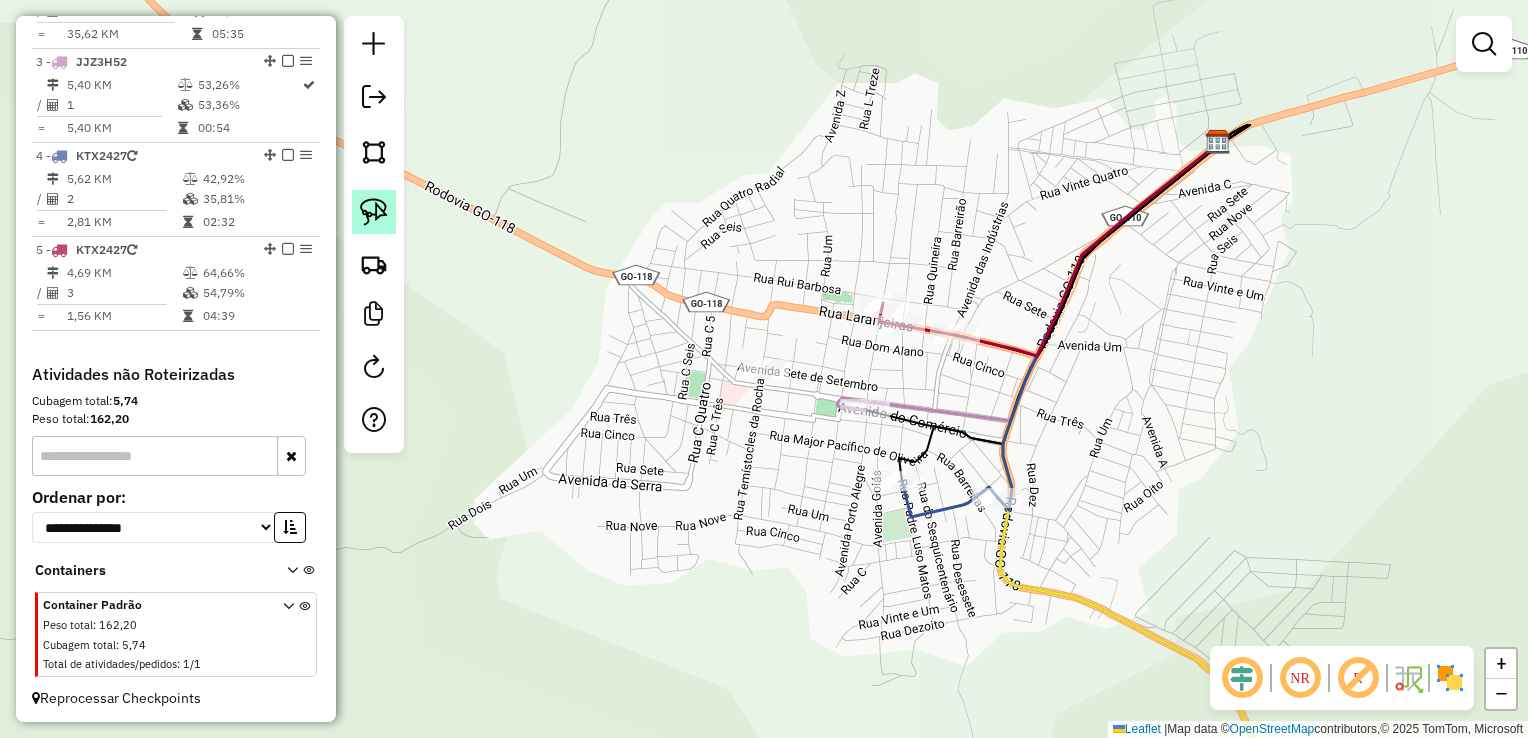 drag, startPoint x: 356, startPoint y: 214, endPoint x: 395, endPoint y: 226, distance: 40.804413 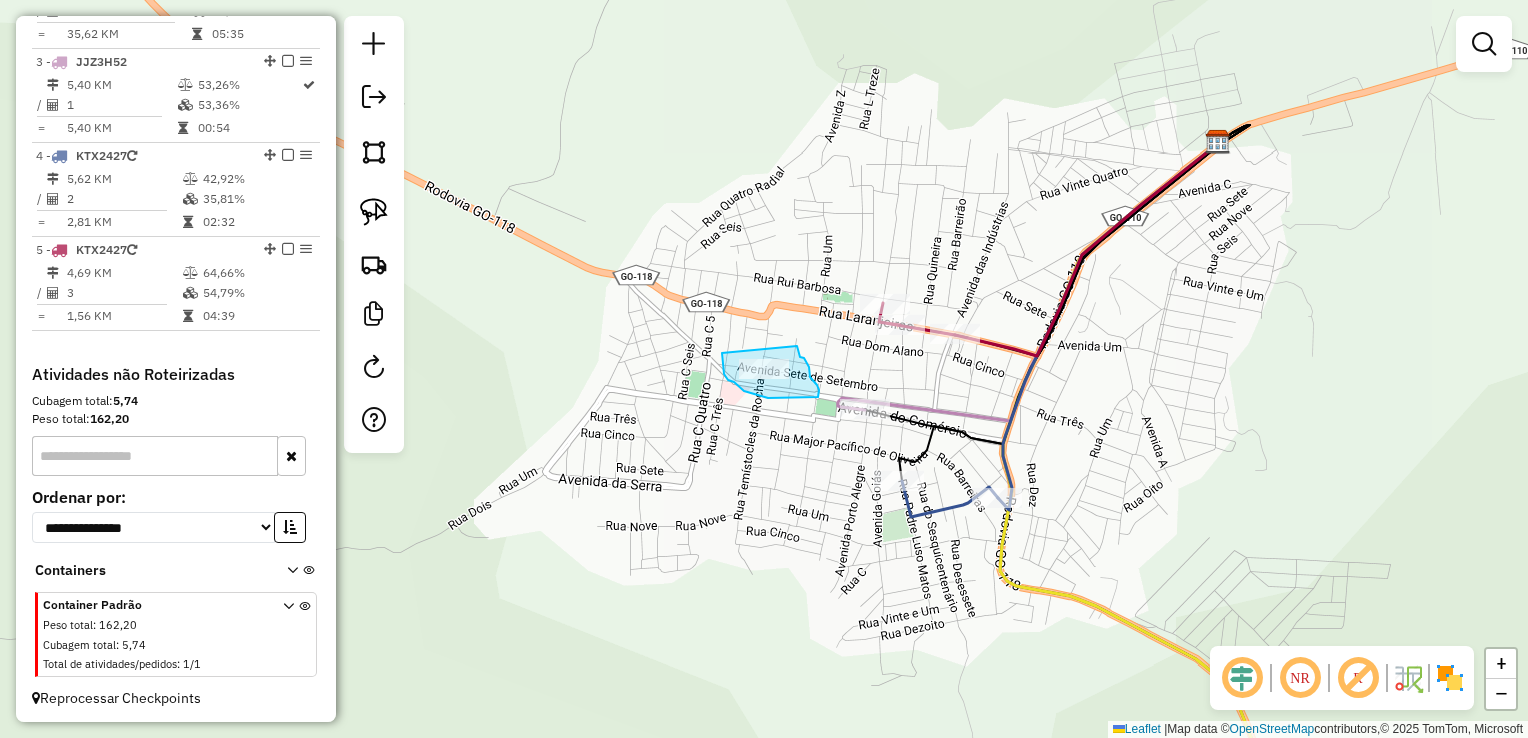 drag, startPoint x: 722, startPoint y: 353, endPoint x: 788, endPoint y: 345, distance: 66.48308 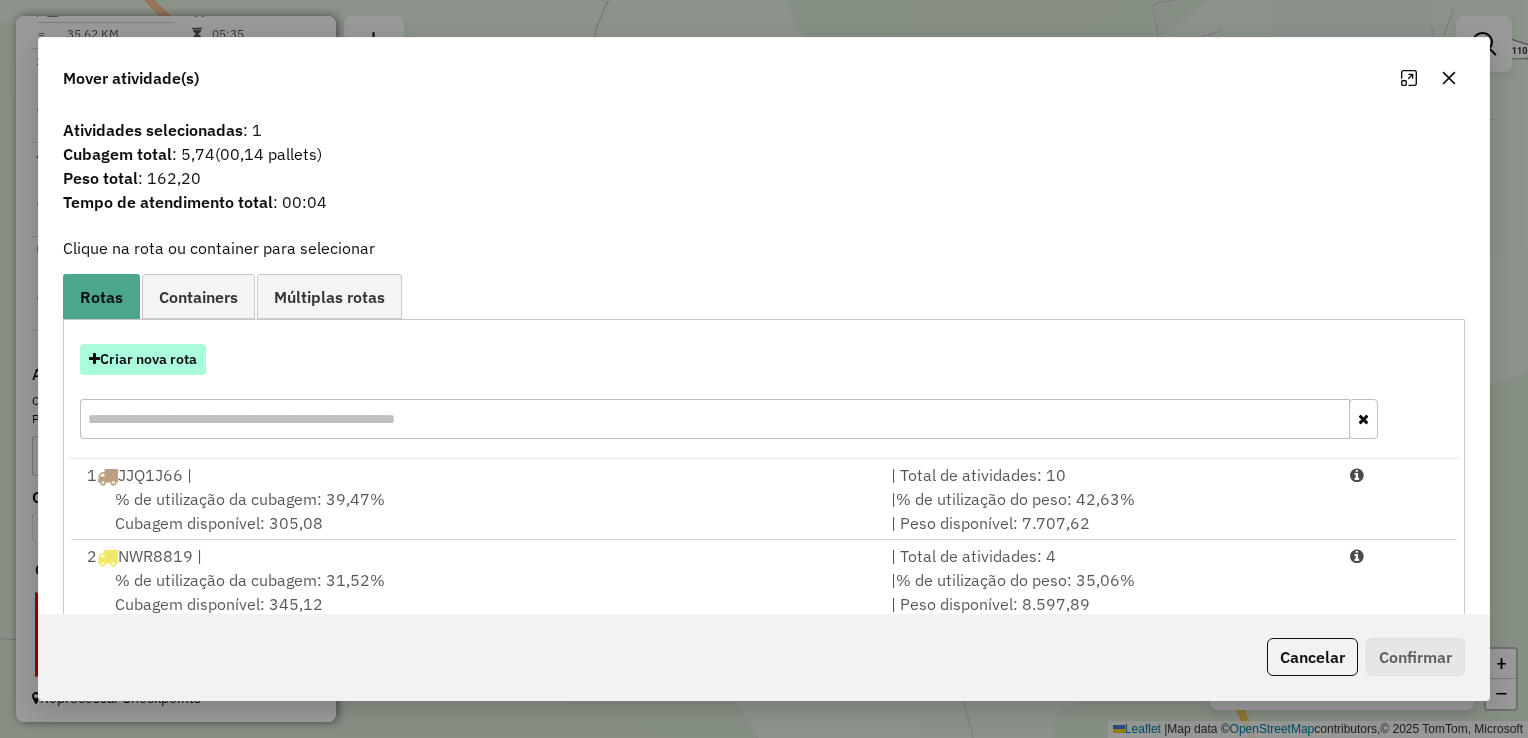 click on "Criar nova rota" at bounding box center [143, 359] 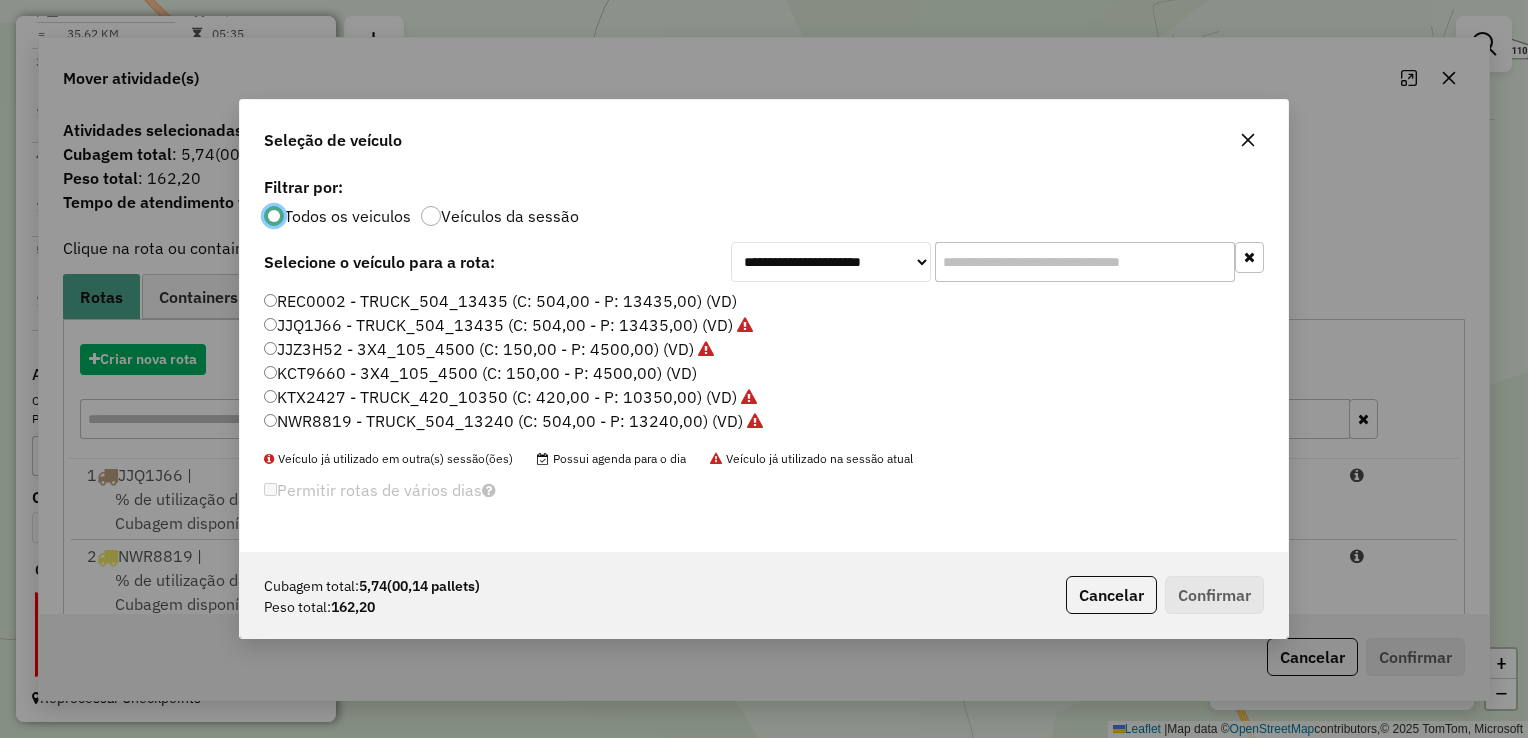 scroll, scrollTop: 10, scrollLeft: 6, axis: both 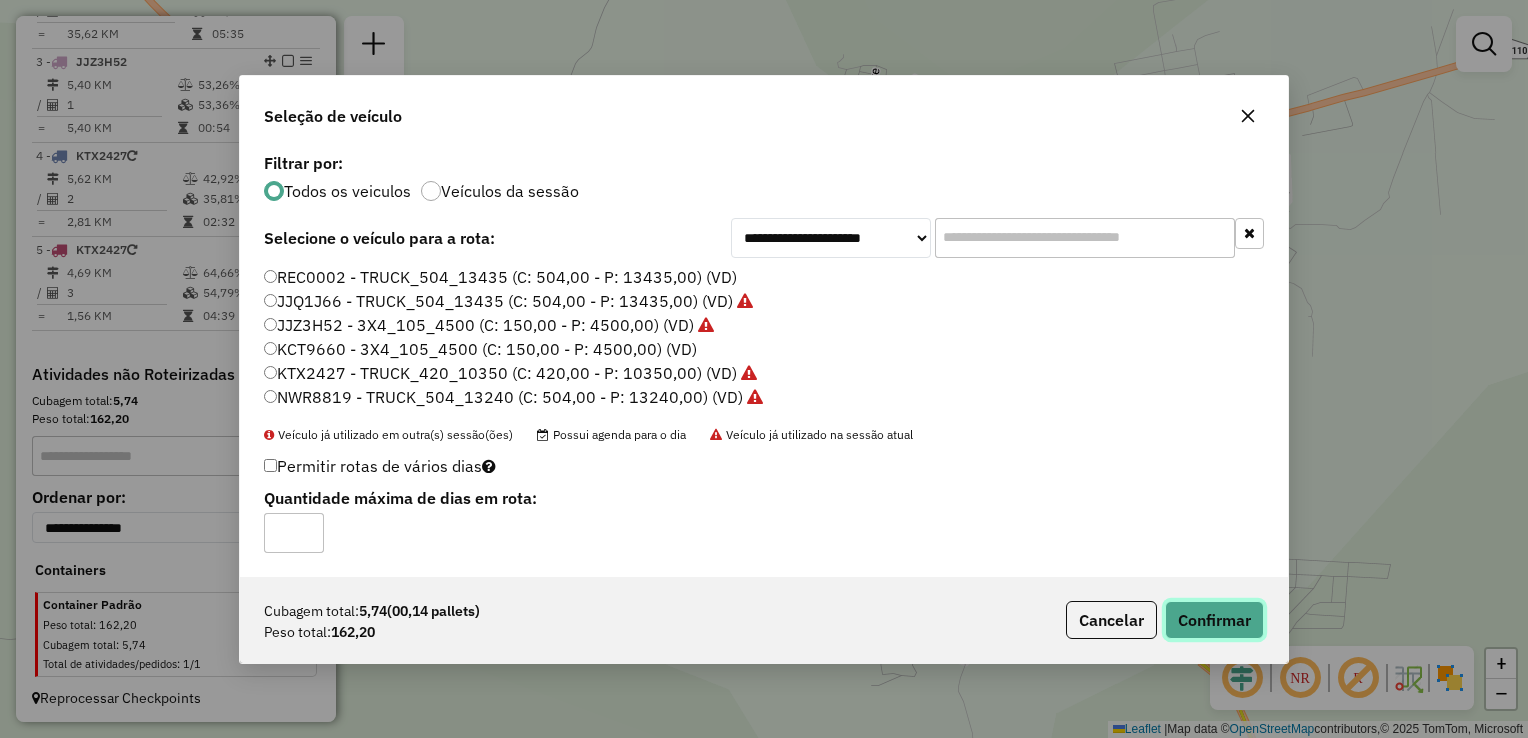 click on "Confirmar" 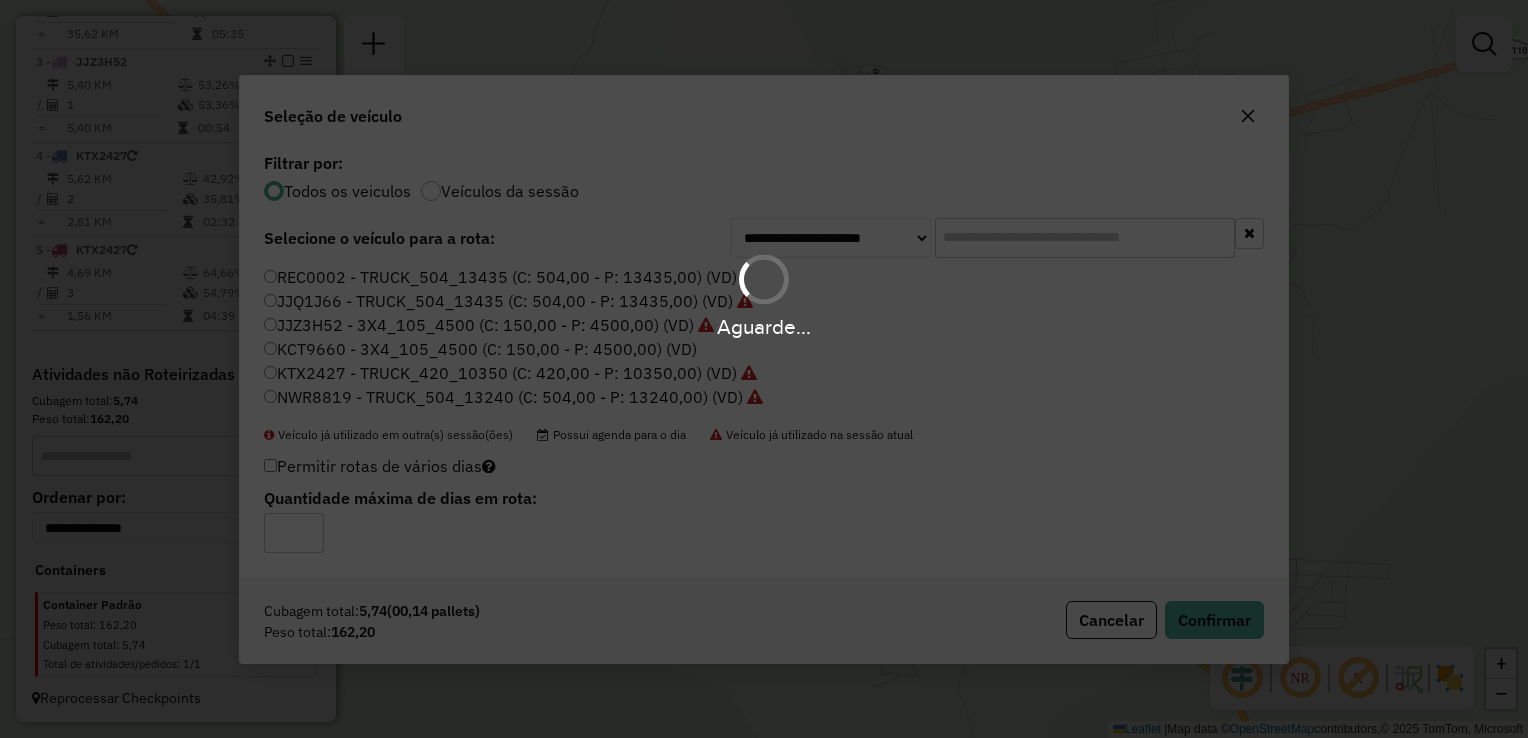 scroll, scrollTop: 734, scrollLeft: 0, axis: vertical 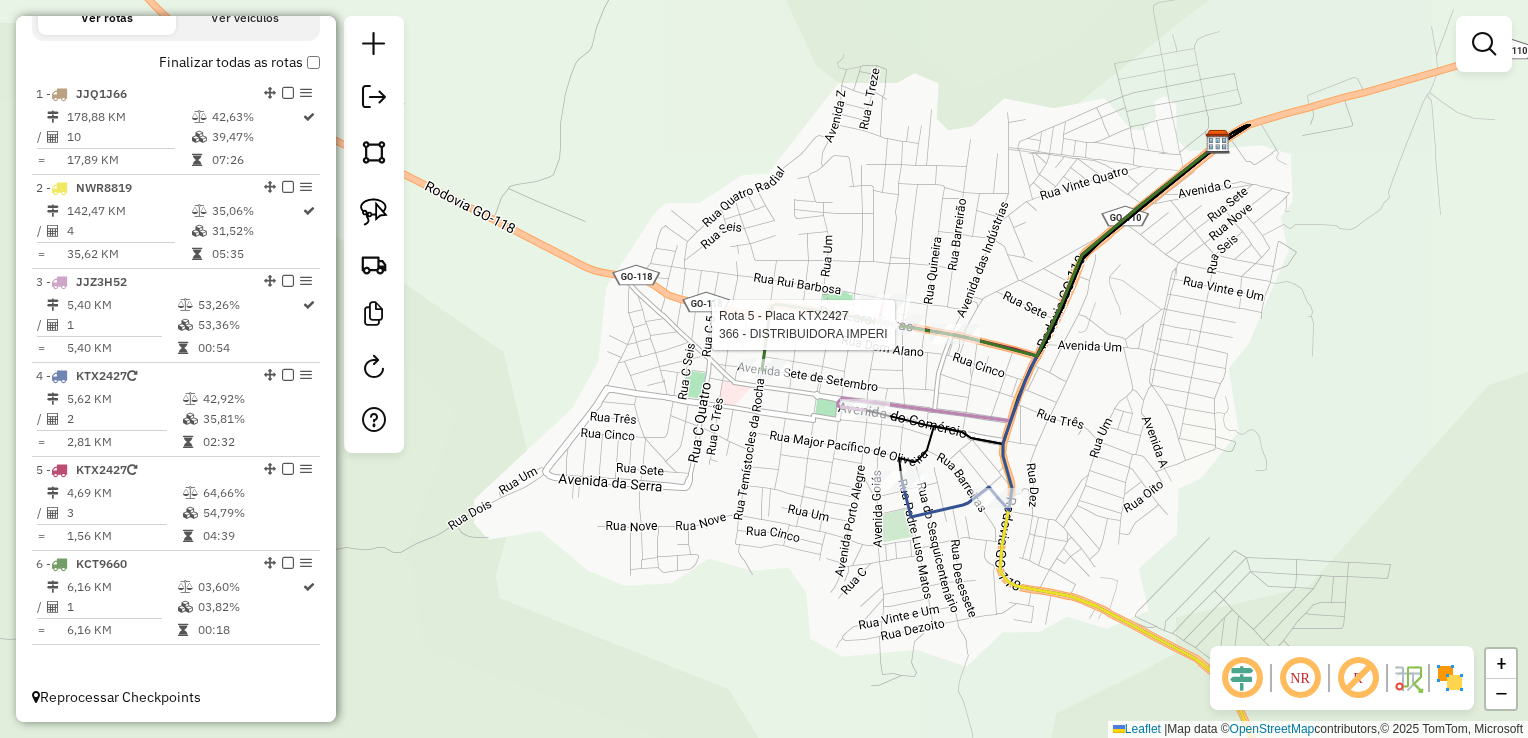 select on "**********" 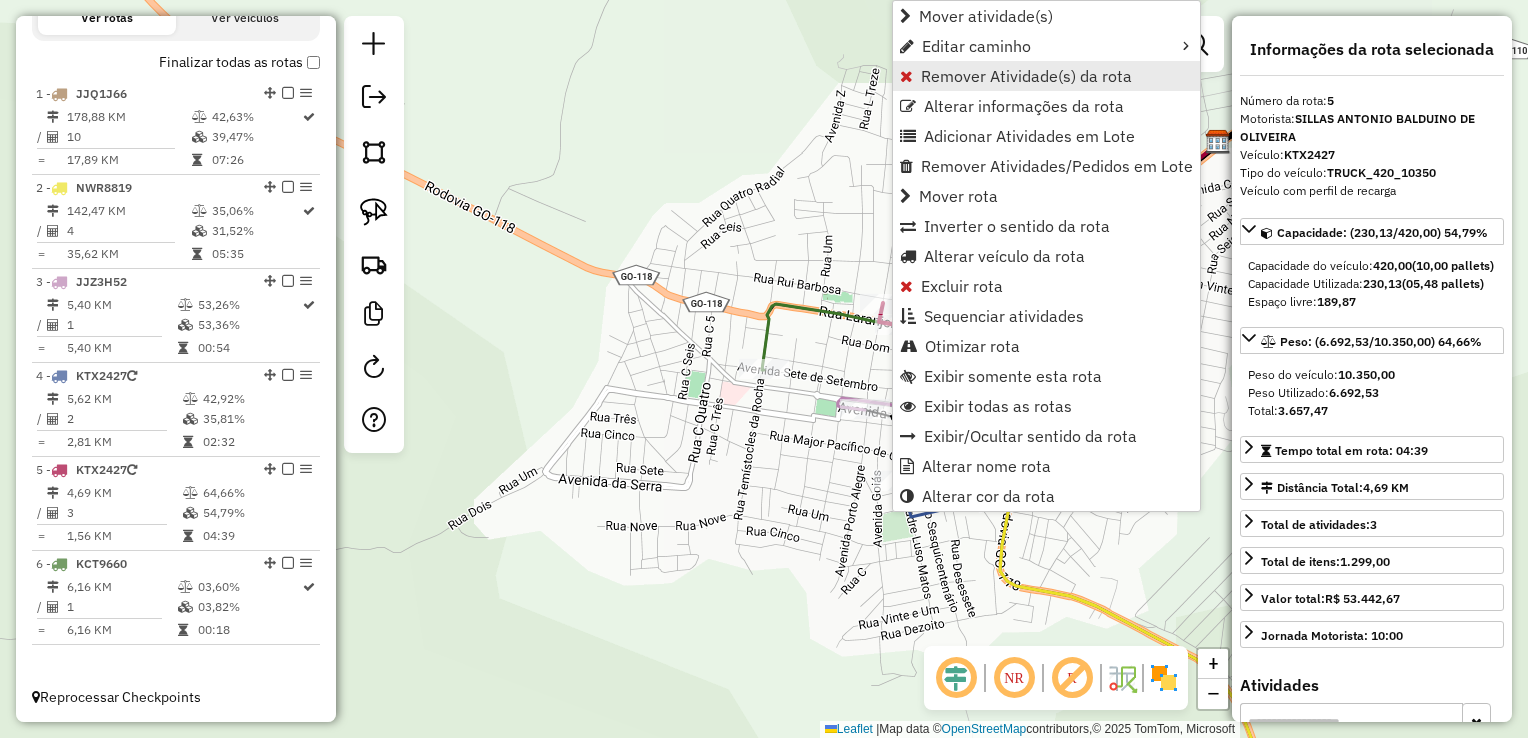click on "Remover Atividade(s) da rota" at bounding box center (1026, 76) 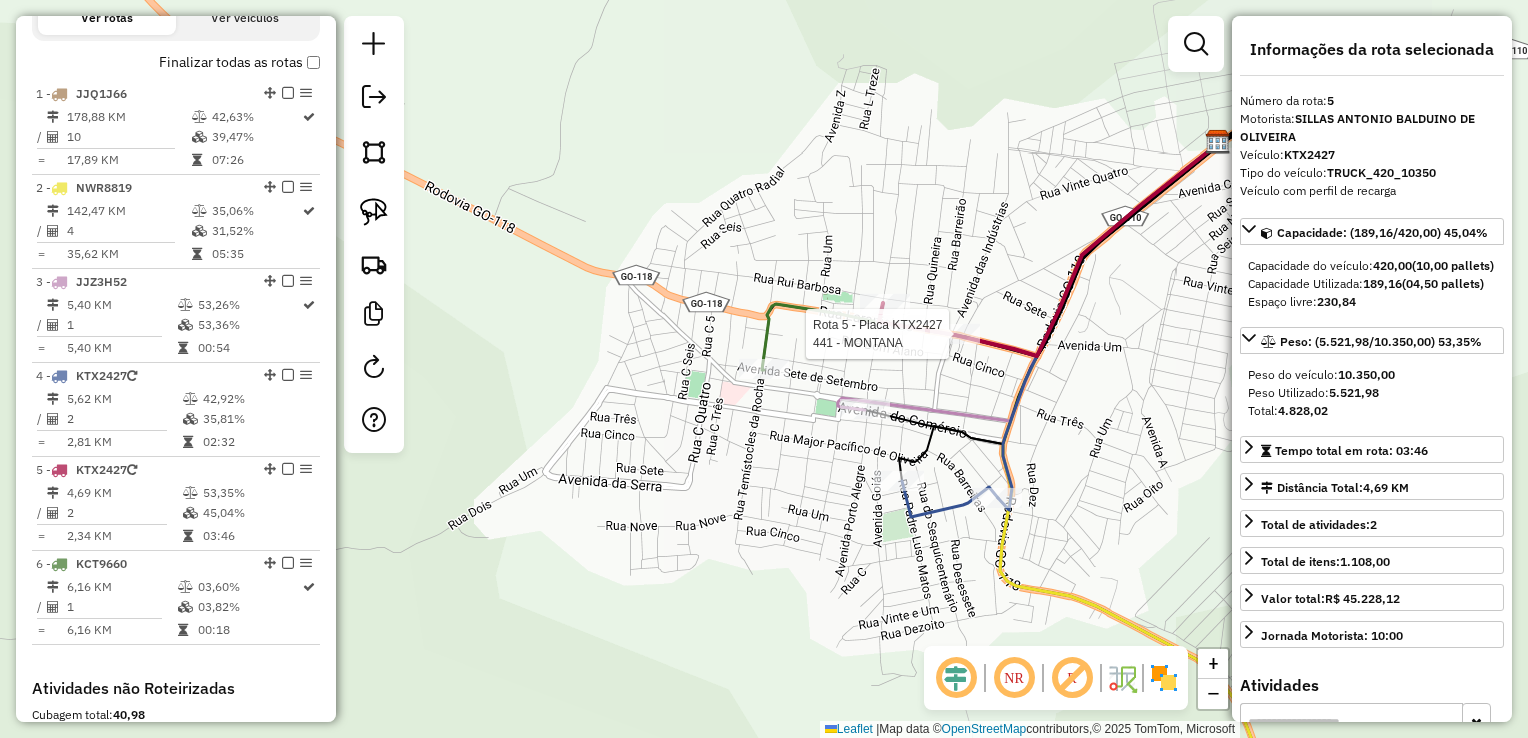 scroll, scrollTop: 1048, scrollLeft: 0, axis: vertical 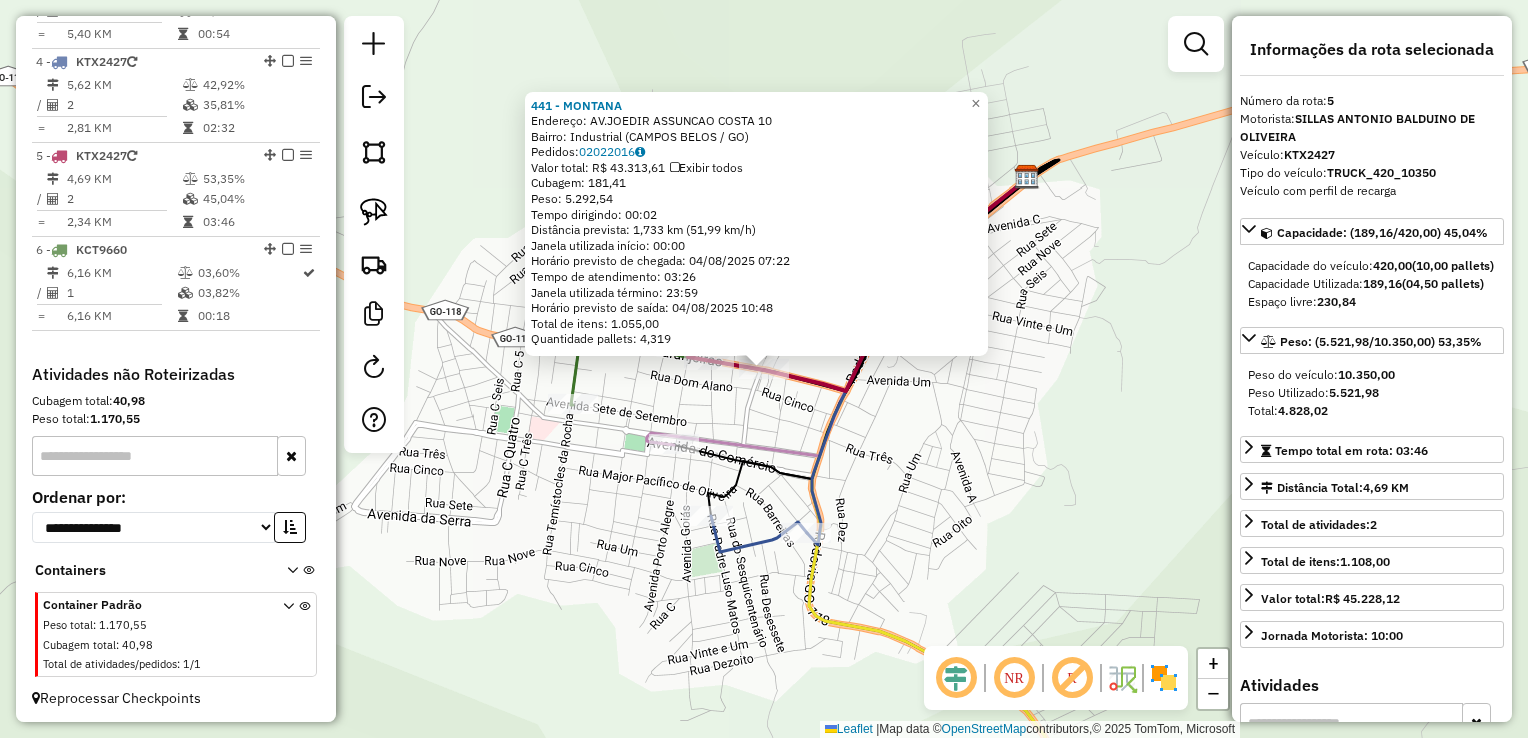 click on "441 - MONTANA  Endereço:  AV.JOEDIR  ASSUNCAO COSTA 10   Bairro: Industrial ([CITY] / [STATE])   Pedidos:  02022016   Valor total: R$ 43.313,61   Exibir todos   Cubagem: 181,41  Peso: 5.292,54  Tempo dirigindo: 00:02   Distância prevista: 1,733 km (51,99 km/h)   Janela utilizada início: 00:00   Horário previsto de chegada: 04/08/2025 07:22   Tempo de atendimento: 03:26   Janela utilizada término: 23:59   Horário previsto de saída: 04/08/2025 10:48   Total de itens: 1.055,00   Quantidade pallets: 4,319  × Janela de atendimento Grade de atendimento Capacidade Transportadoras Veículos Cliente Pedidos  Rotas Selecione os dias de semana para filtrar as janelas de atendimento  Seg   Ter   Qua   Qui   Sex   Sáb   Dom  Informe o período da janela de atendimento: De: Até:  Filtrar exatamente a janela do cliente  Considerar janela de atendimento padrão  Selecione os dias de semana para filtrar as grades de atendimento  Seg   Ter   Qua   Qui   Sex   Sáb   Dom   Peso mínimo:   Peso máximo:   De:   Até:" 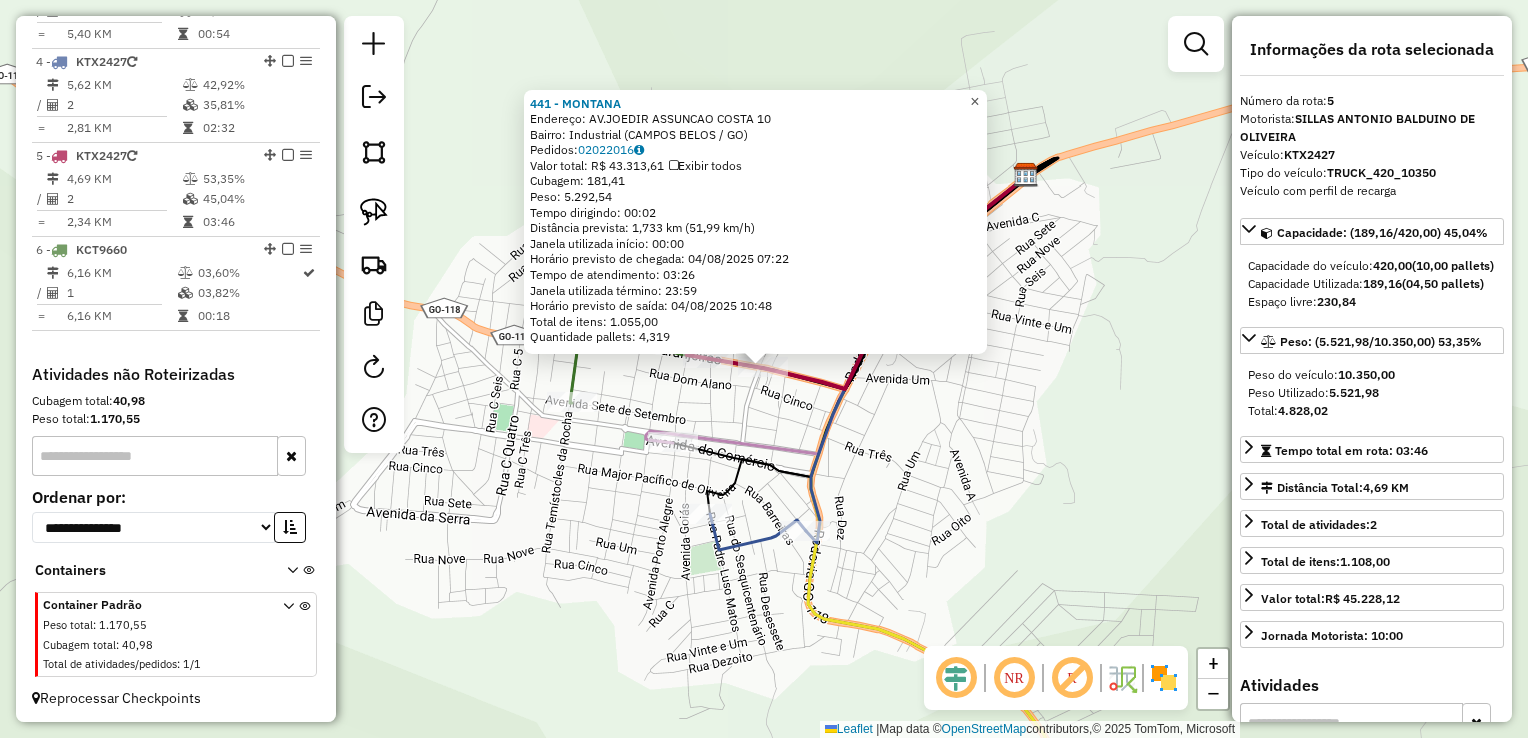 click on "×" 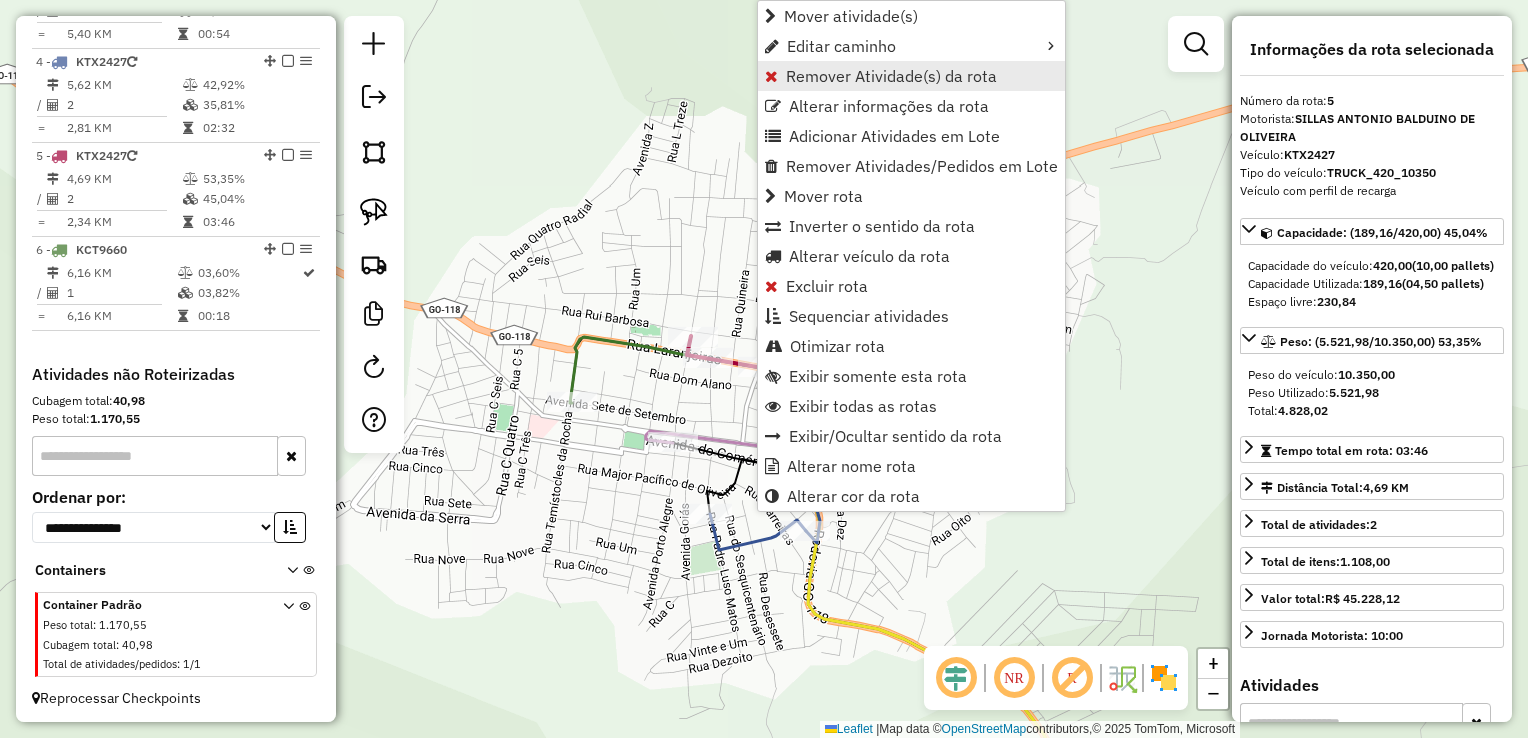 click on "Remover Atividade(s) da rota" at bounding box center [891, 76] 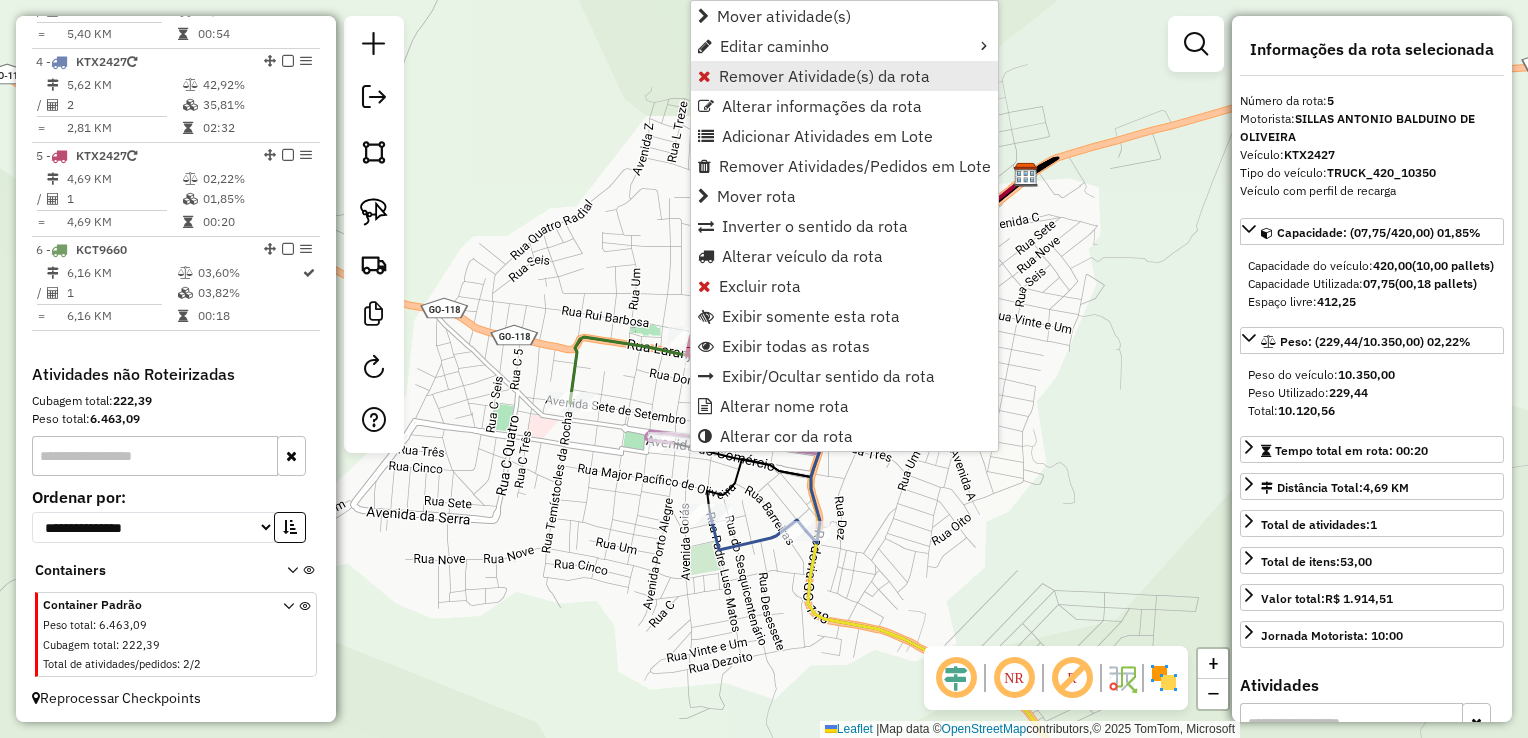 click on "Remover Atividade(s) da rota" at bounding box center (824, 76) 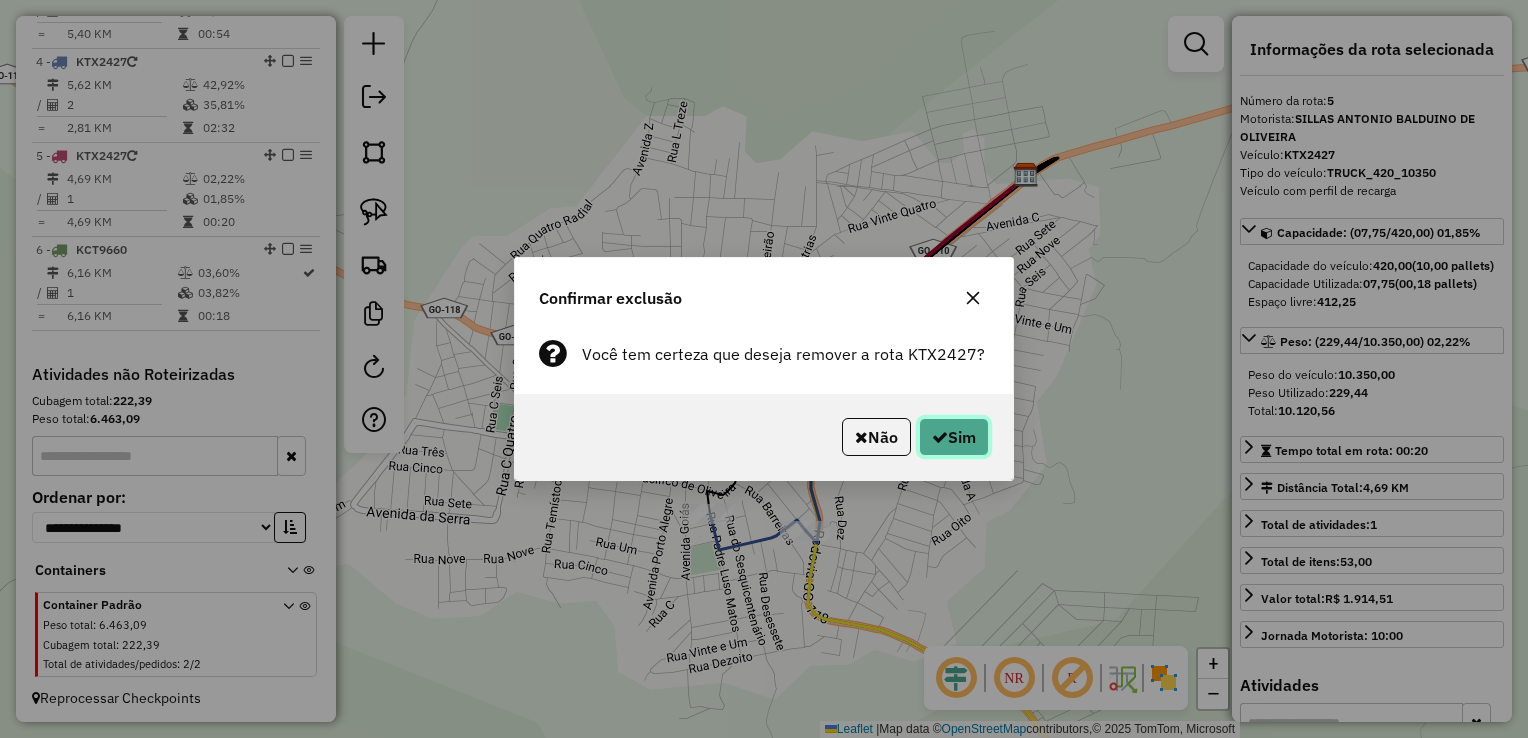 click 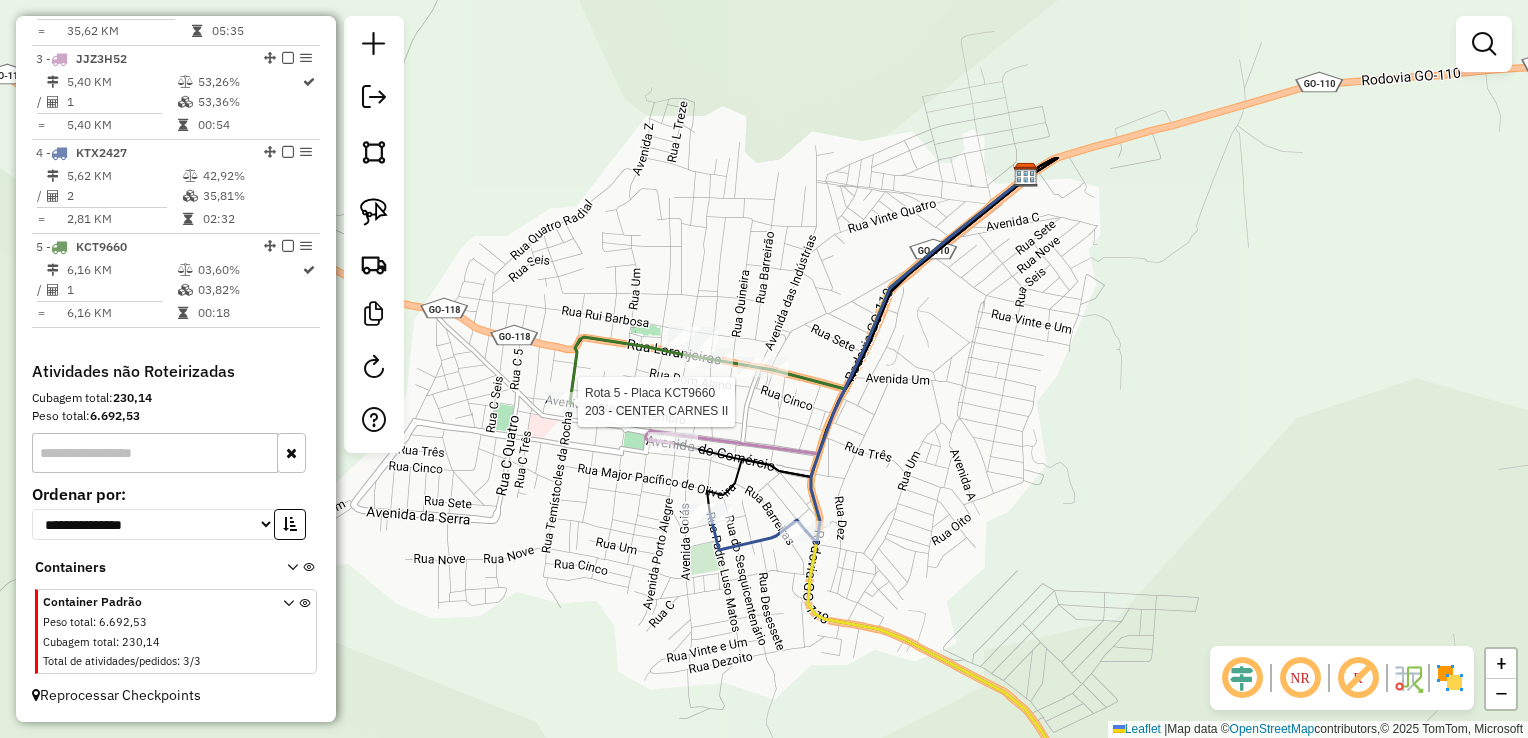 scroll, scrollTop: 954, scrollLeft: 0, axis: vertical 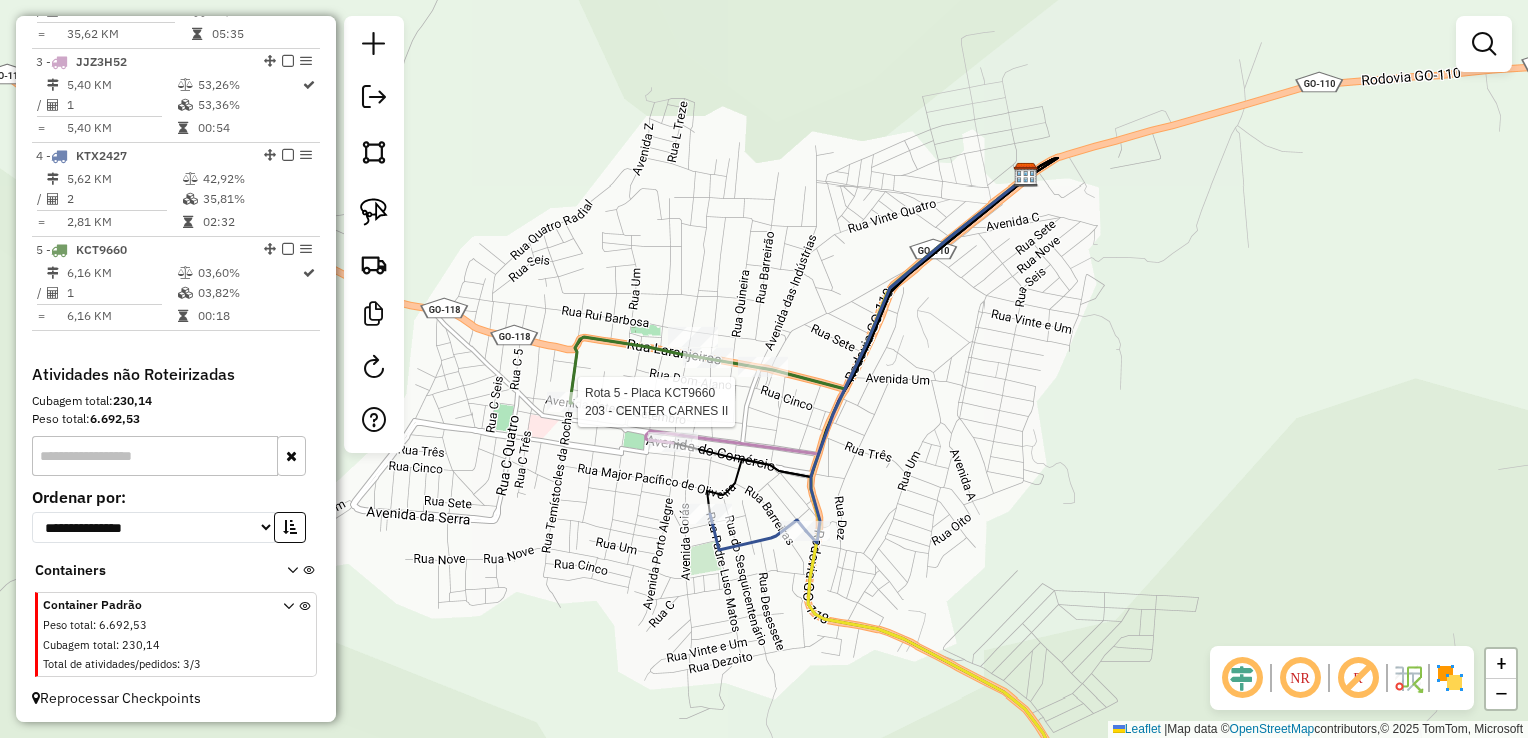 select on "**********" 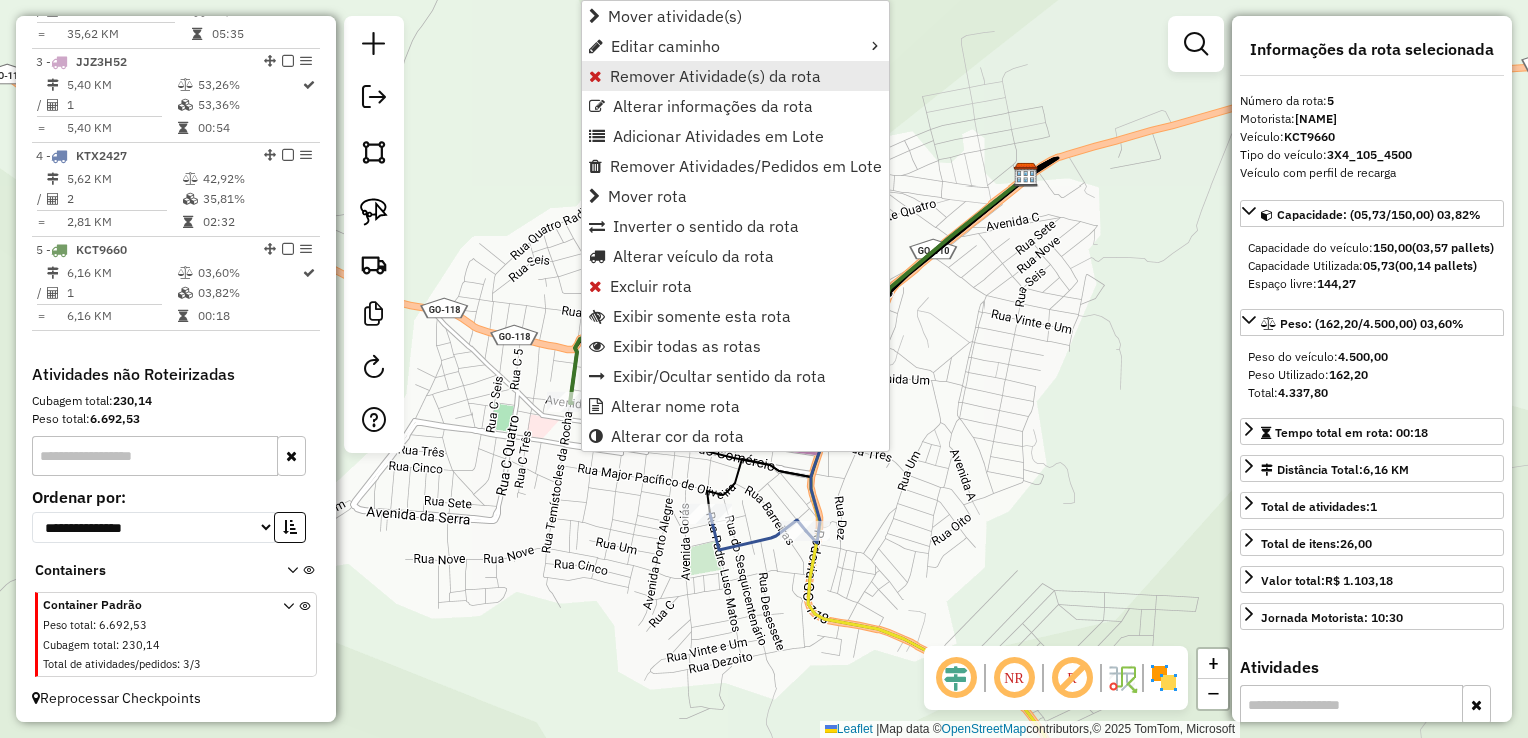 click on "Remover Atividade(s) da rota" at bounding box center [715, 76] 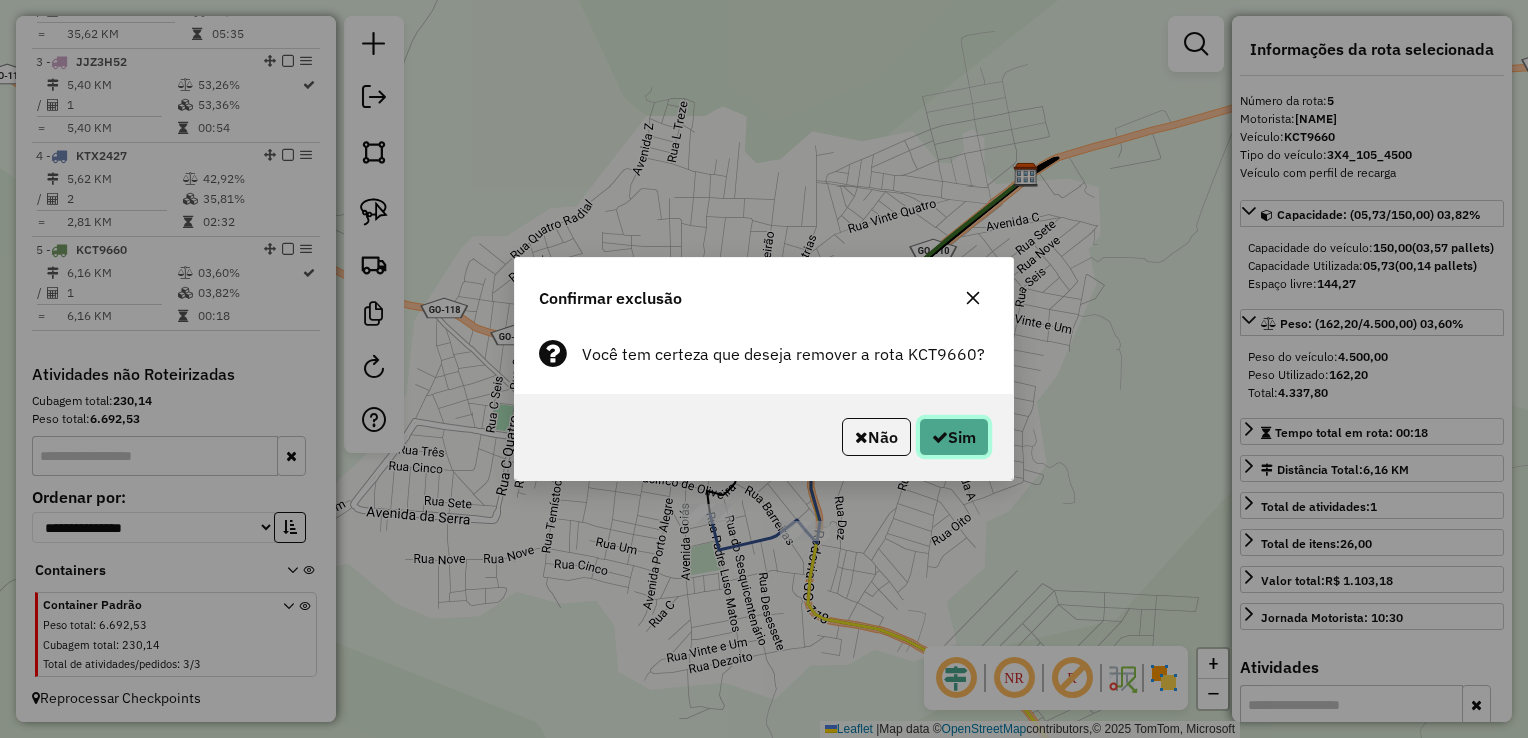 click on "Sim" 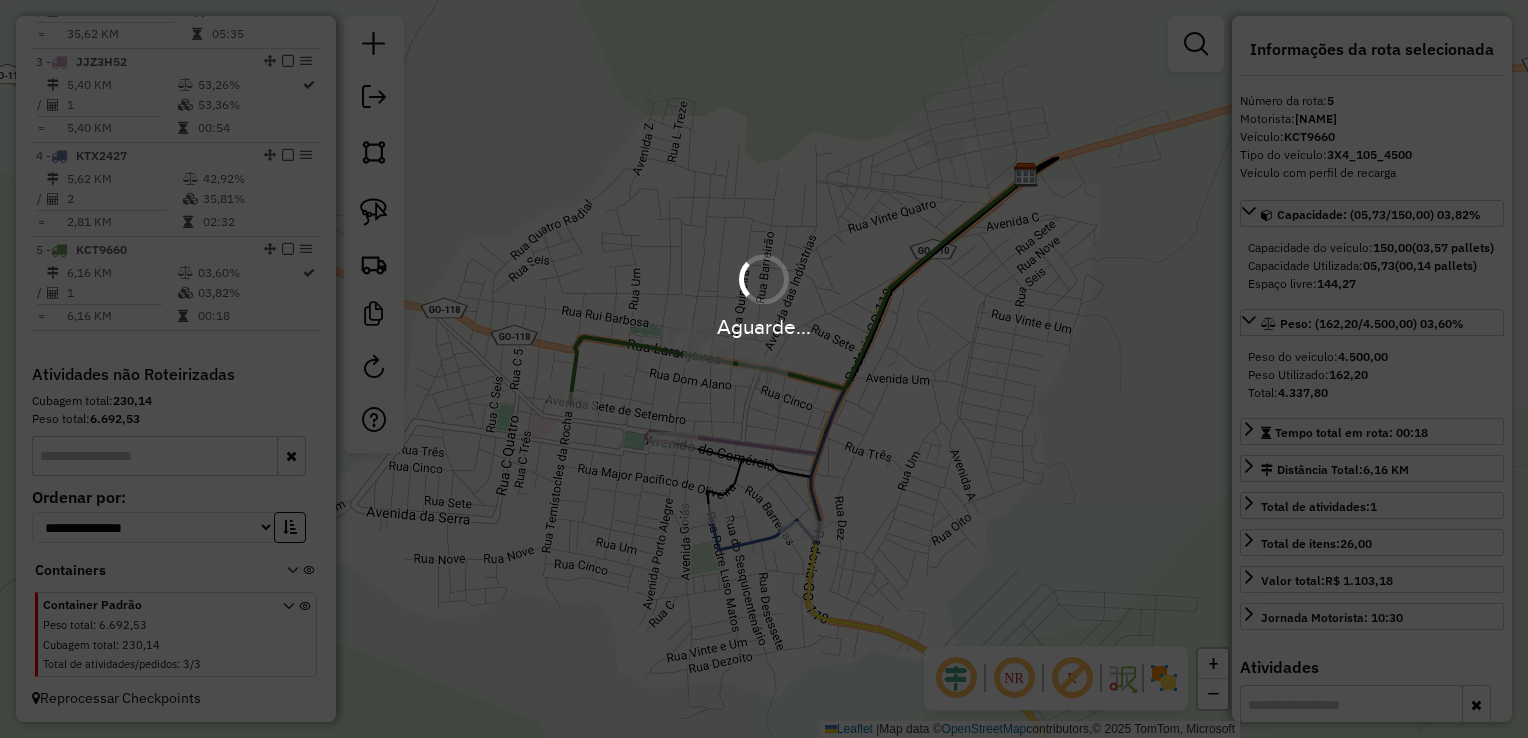 scroll, scrollTop: 860, scrollLeft: 0, axis: vertical 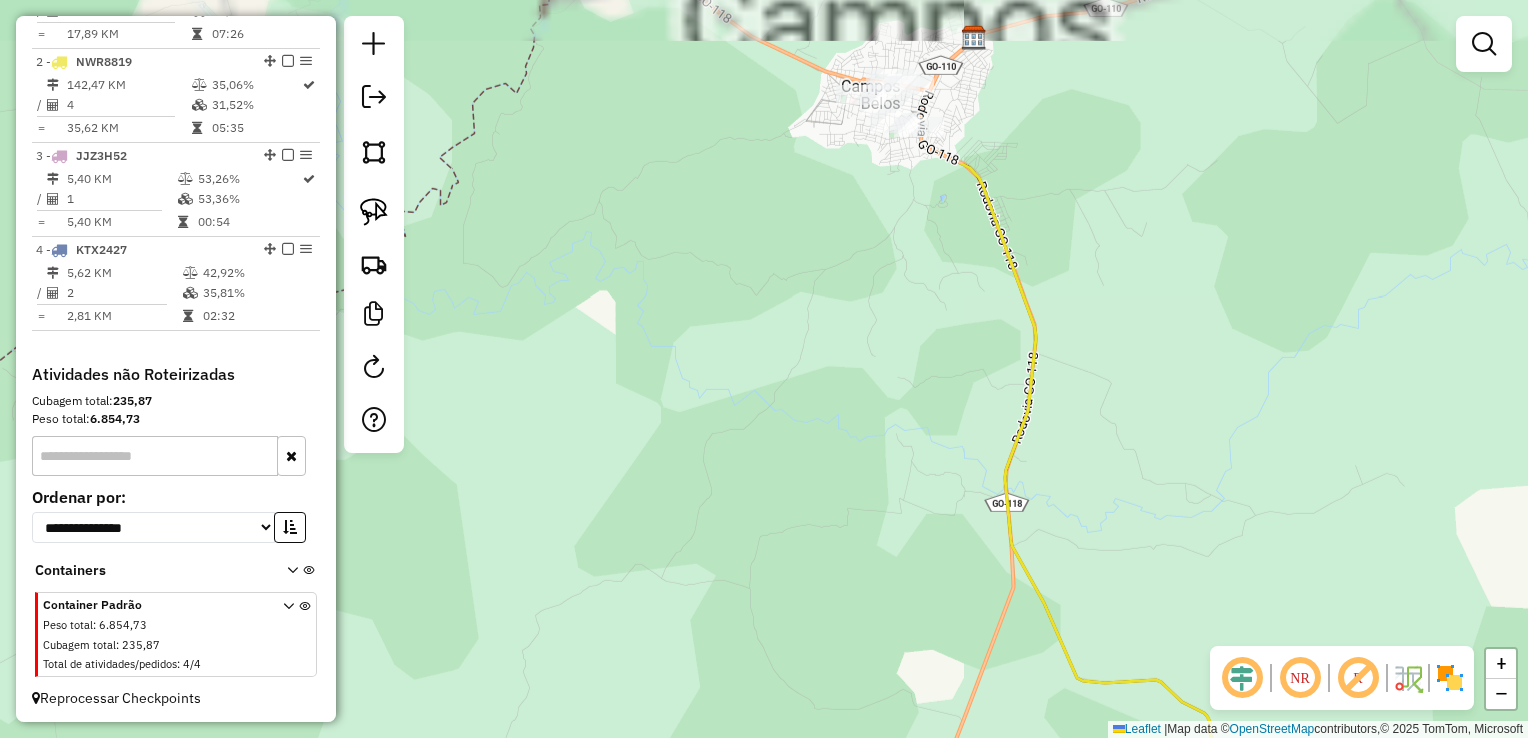drag, startPoint x: 851, startPoint y: 506, endPoint x: 852, endPoint y: 527, distance: 21.023796 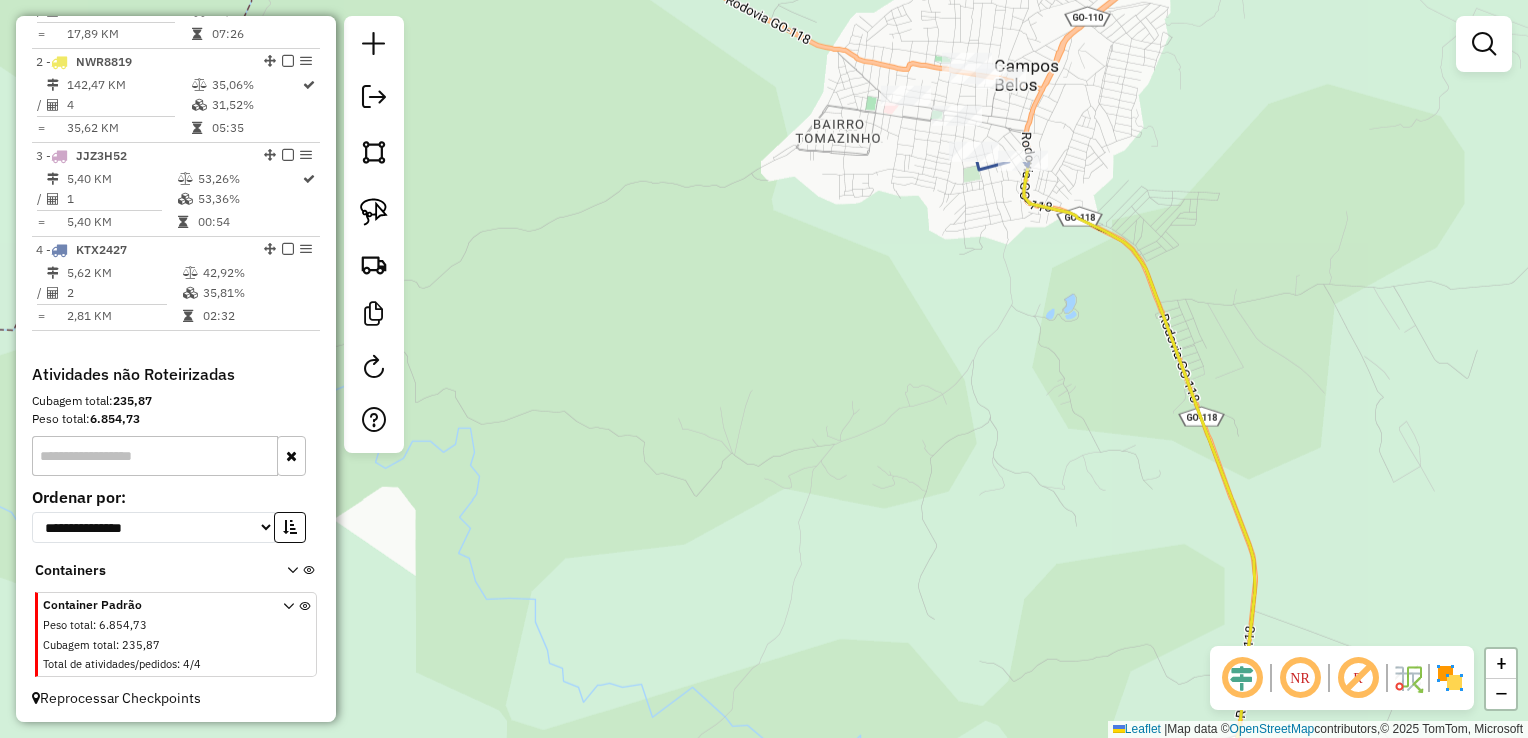 drag, startPoint x: 880, startPoint y: 311, endPoint x: 808, endPoint y: 530, distance: 230.532 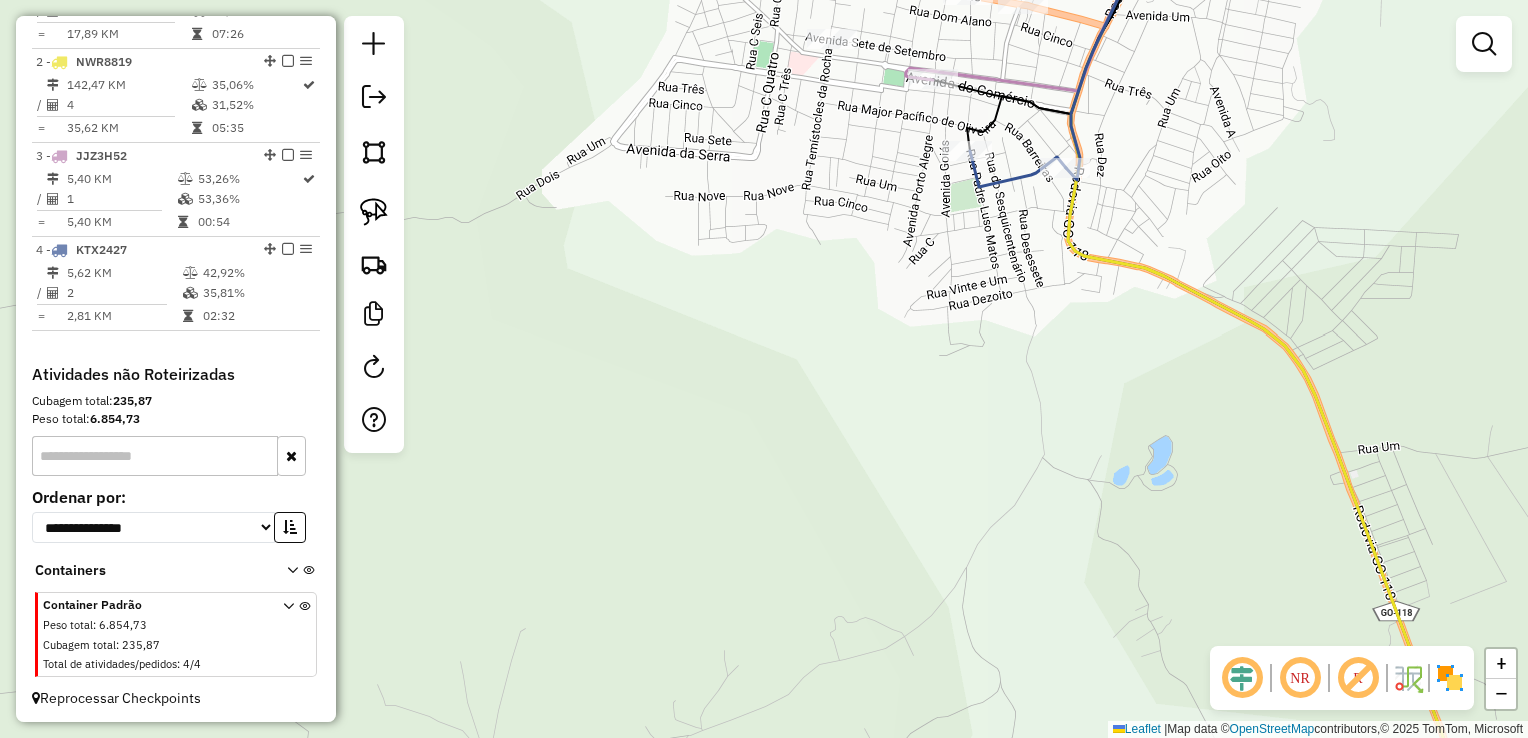 drag, startPoint x: 867, startPoint y: 342, endPoint x: 798, endPoint y: 494, distance: 166.92813 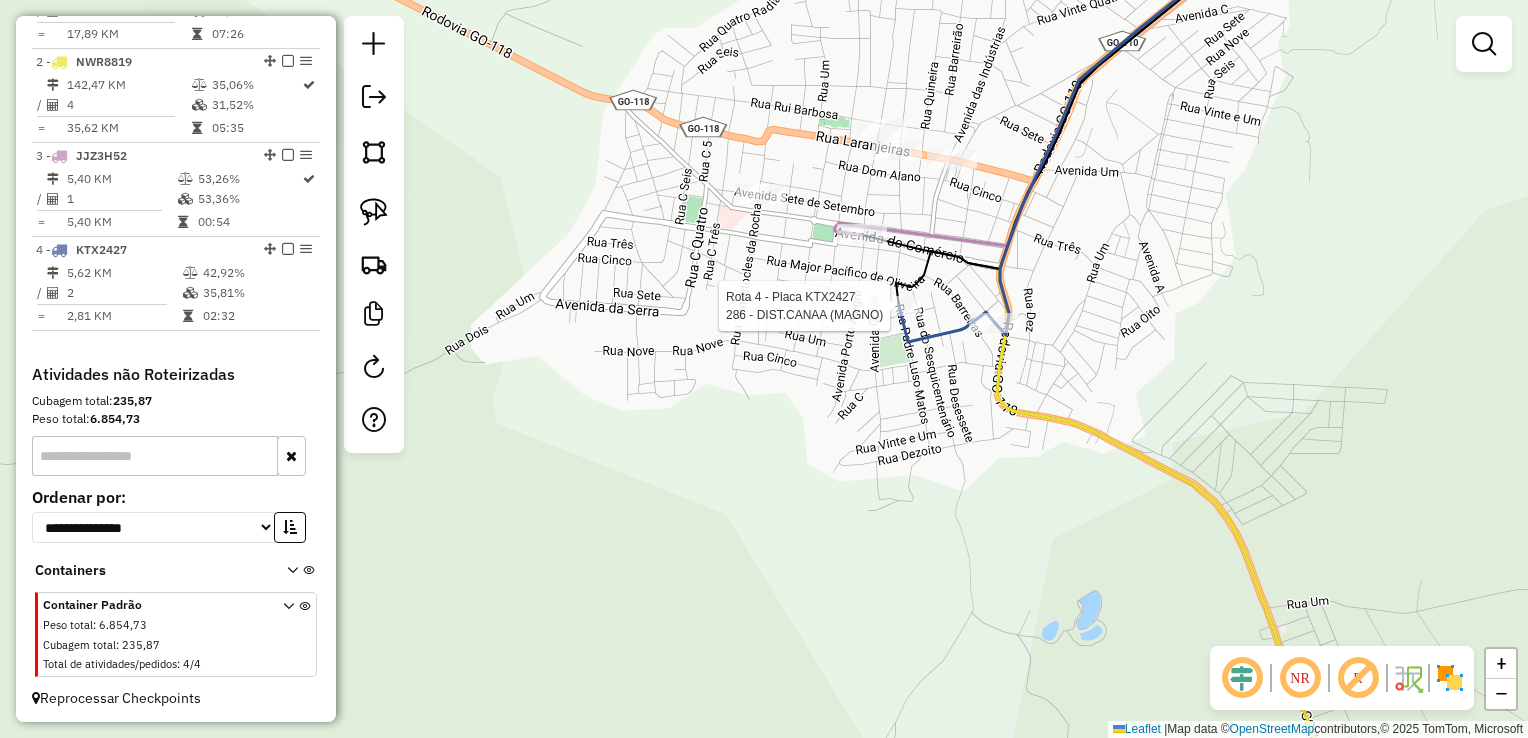 select on "**********" 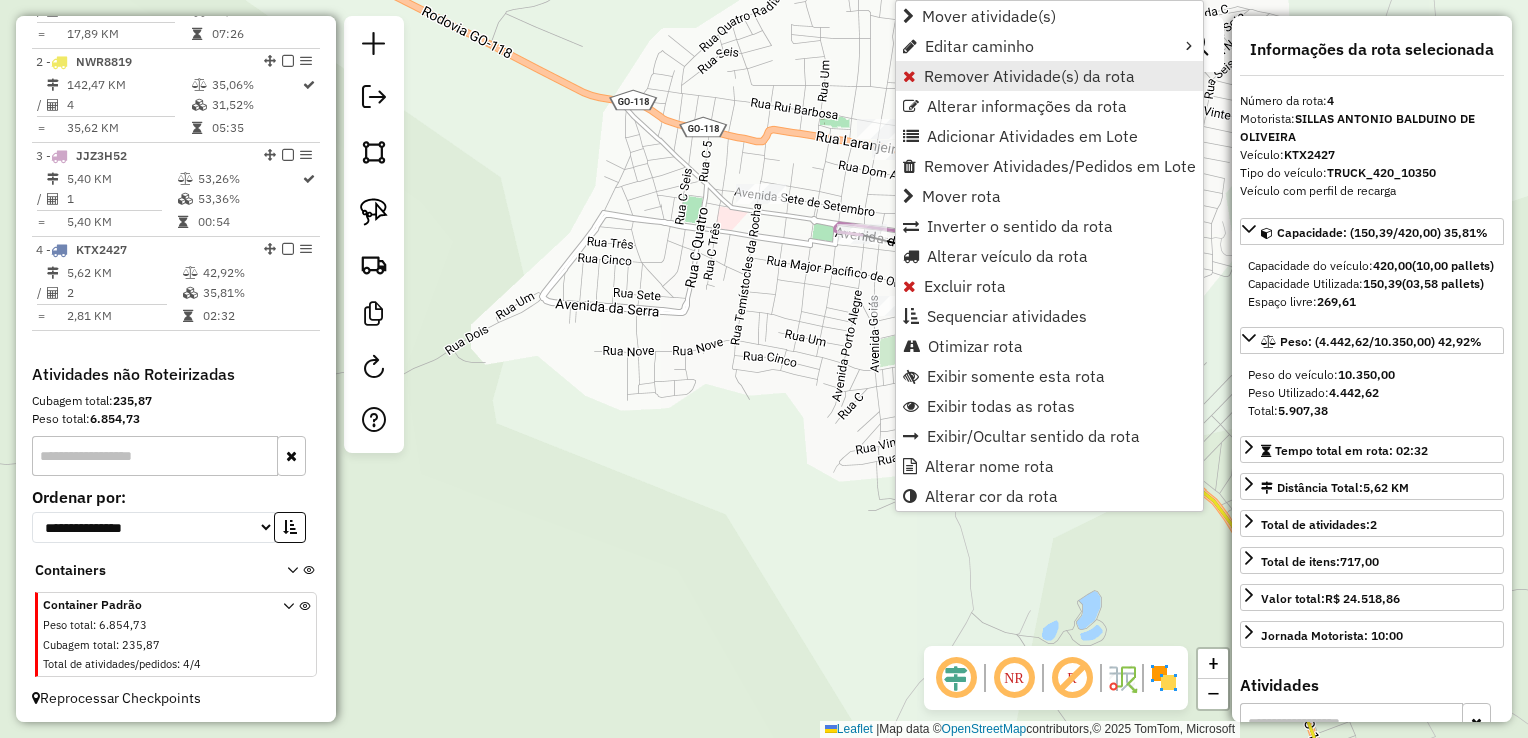 click on "Remover Atividade(s) da rota" at bounding box center [1029, 76] 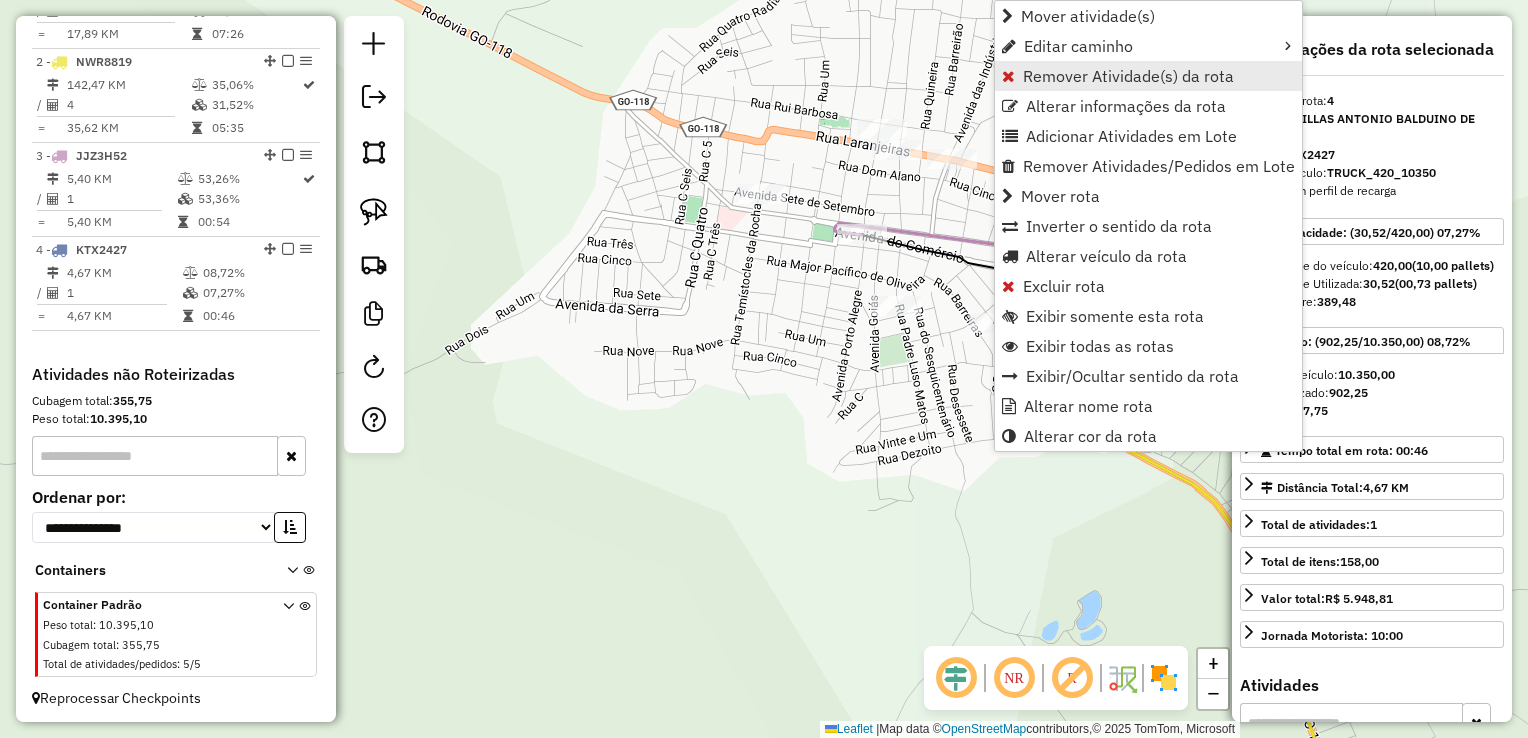 click on "Remover Atividade(s) da rota" at bounding box center (1128, 76) 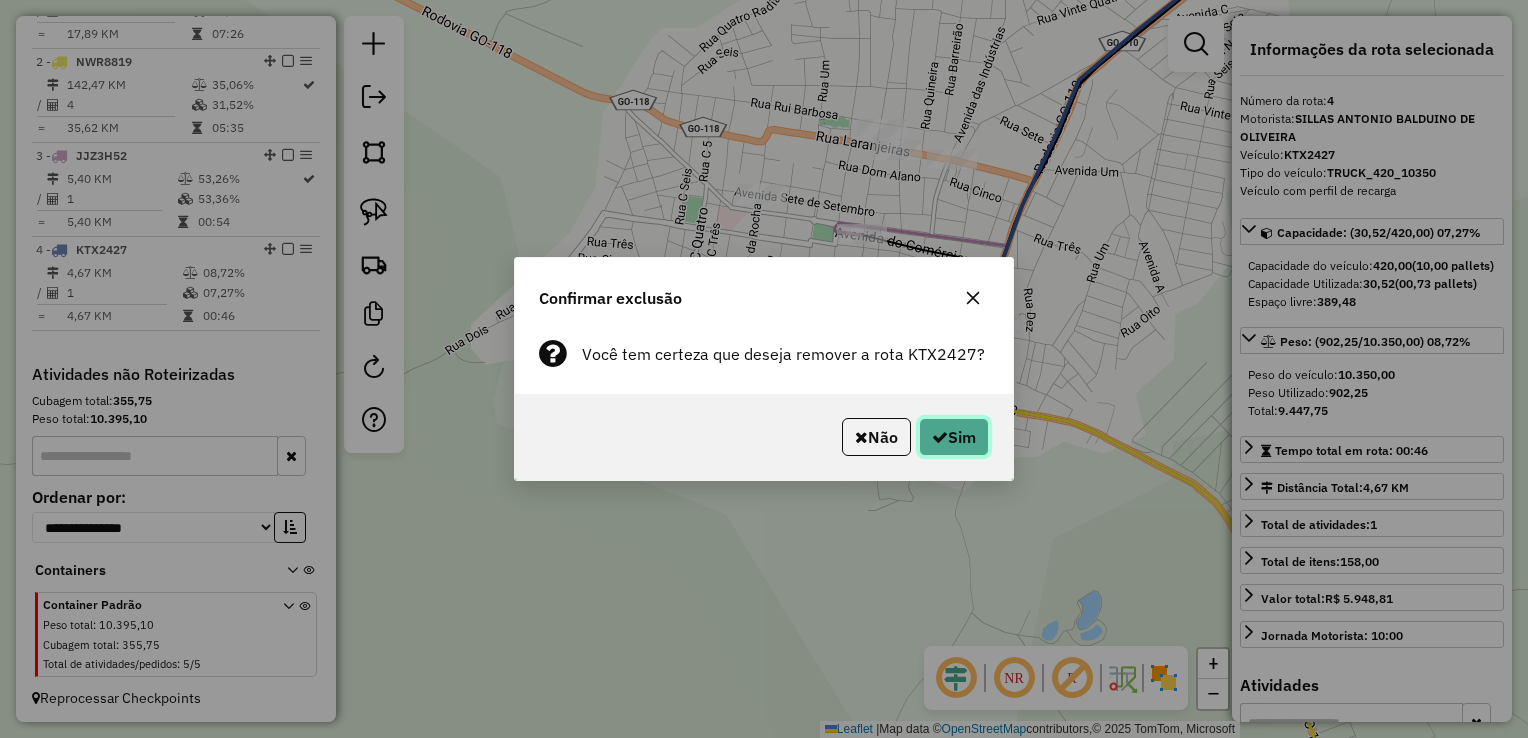 click on "Sim" 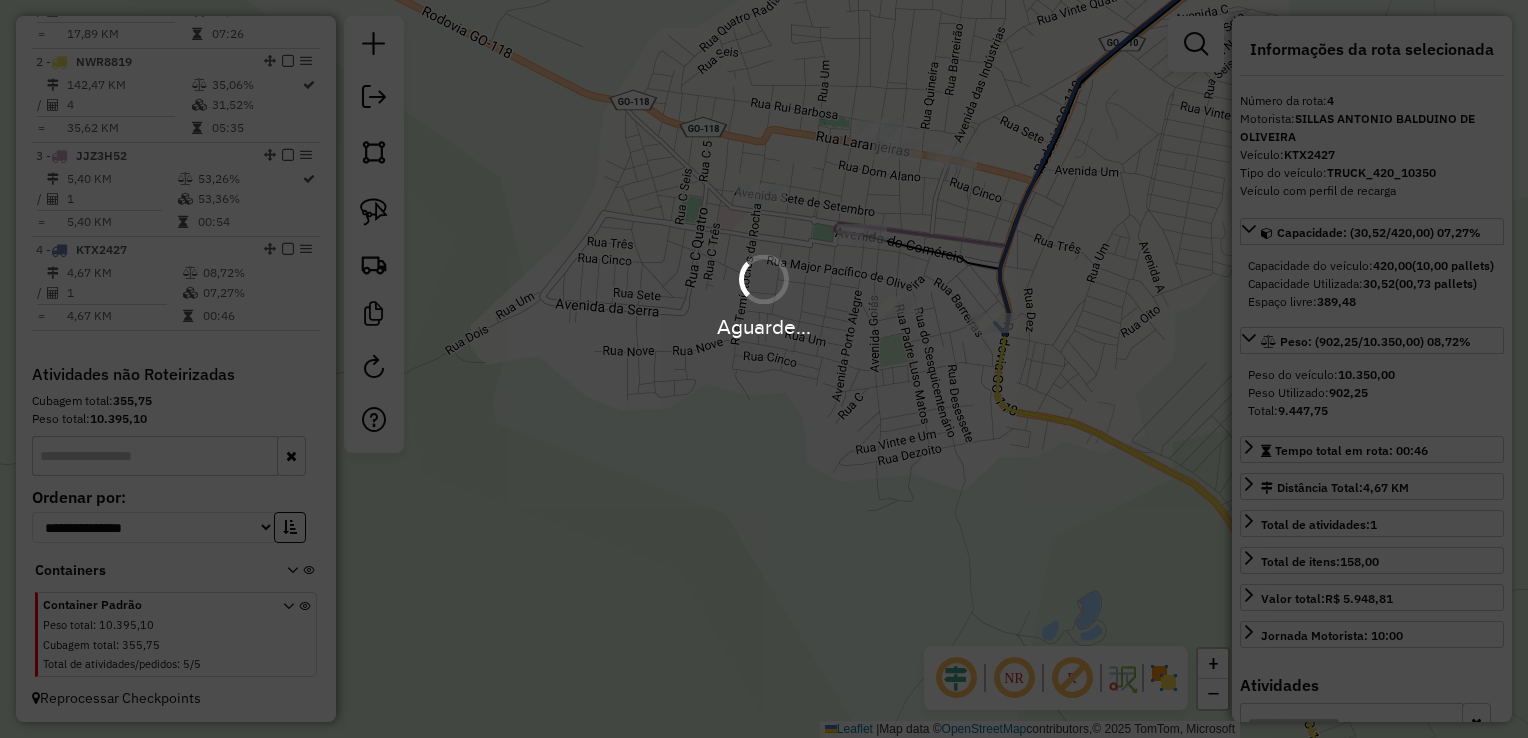 scroll, scrollTop: 766, scrollLeft: 0, axis: vertical 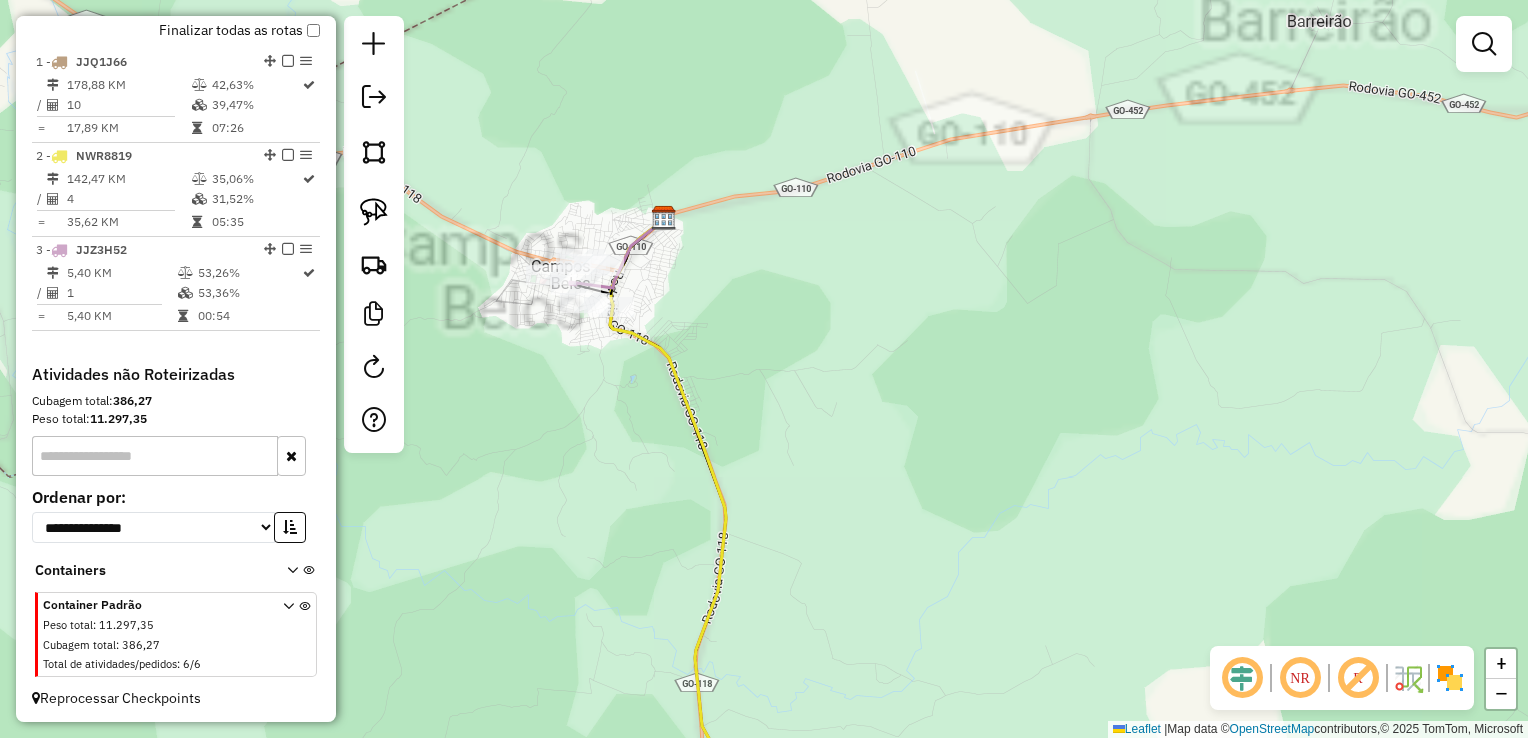 drag, startPoint x: 687, startPoint y: 423, endPoint x: 926, endPoint y: 538, distance: 265.2282 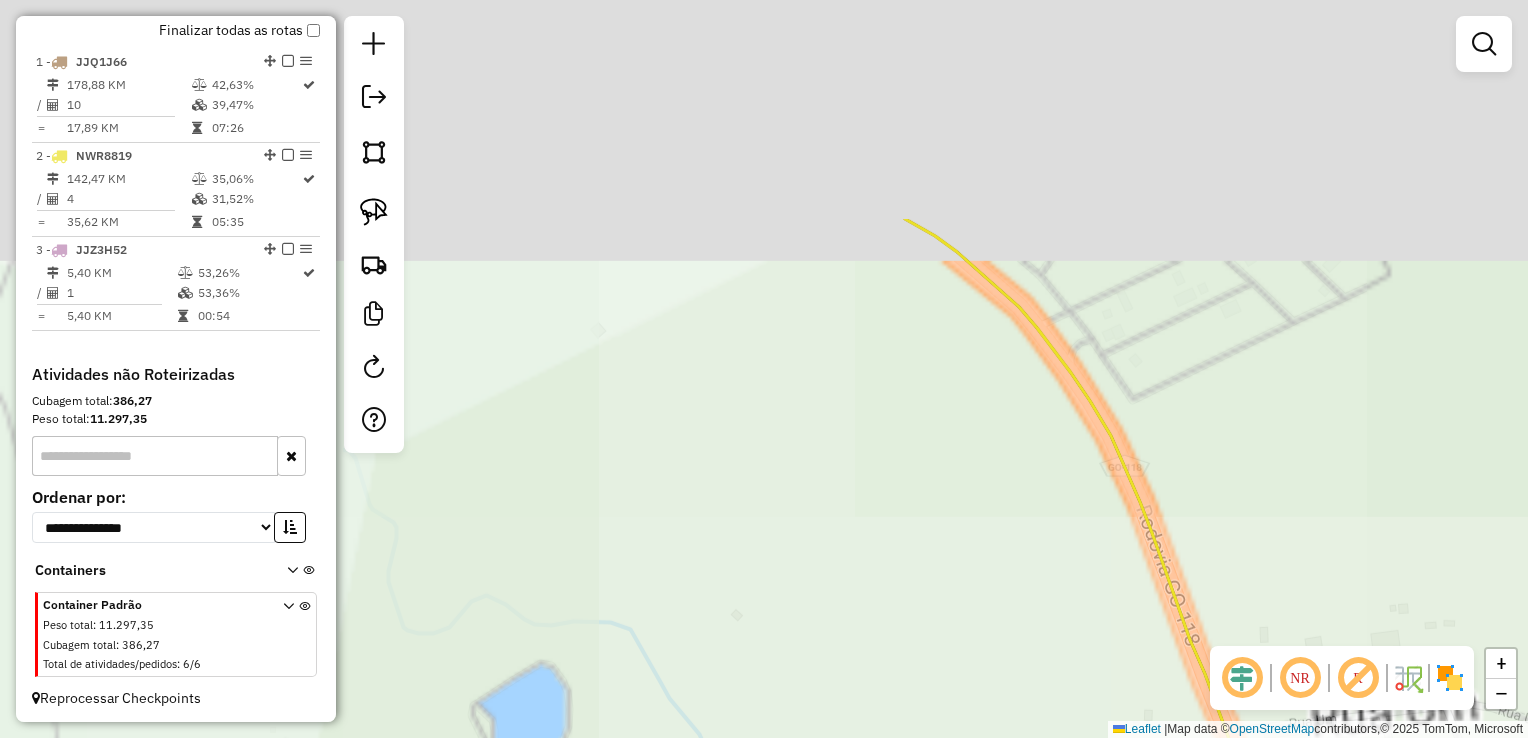 drag, startPoint x: 811, startPoint y: 451, endPoint x: 868, endPoint y: 563, distance: 125.670204 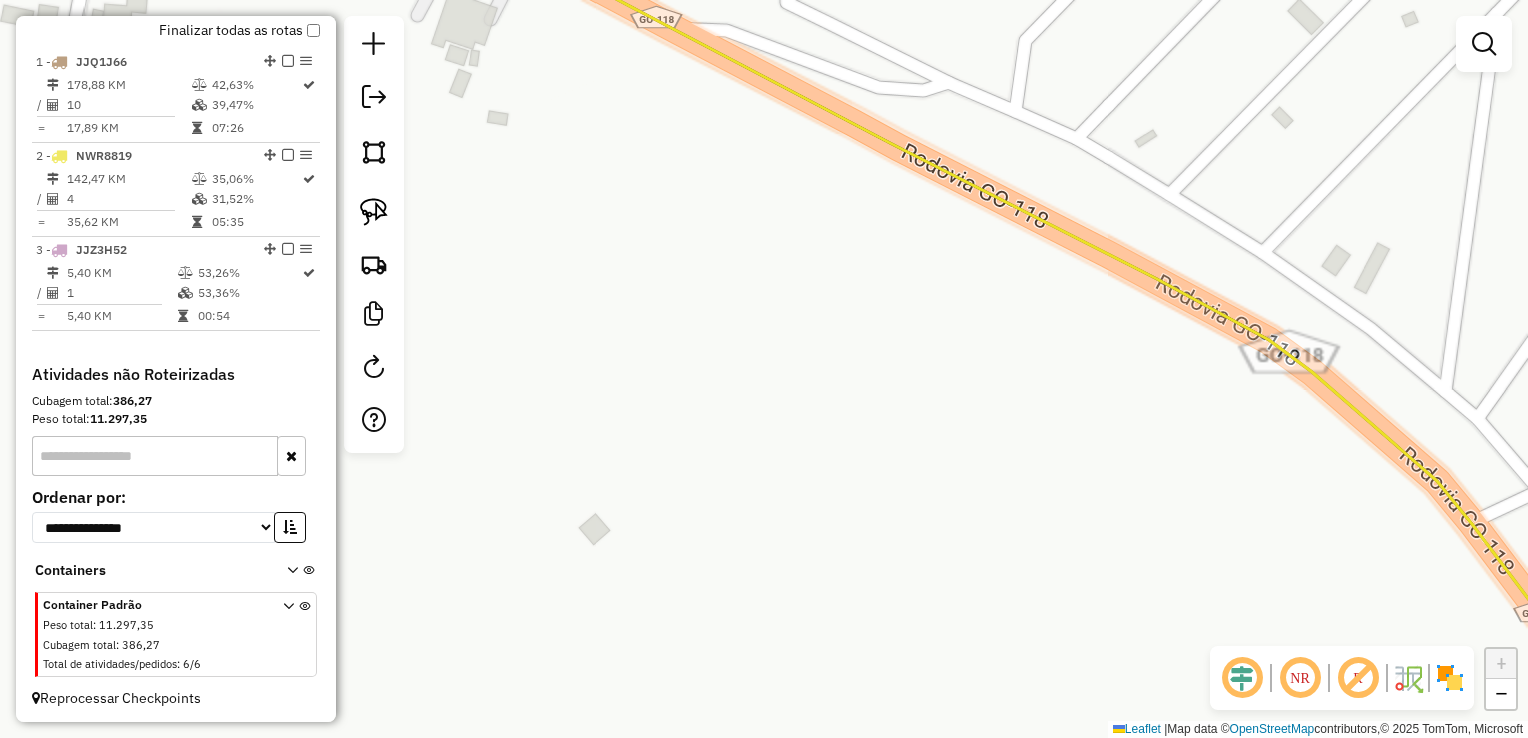 drag, startPoint x: 728, startPoint y: 359, endPoint x: 789, endPoint y: 515, distance: 167.50224 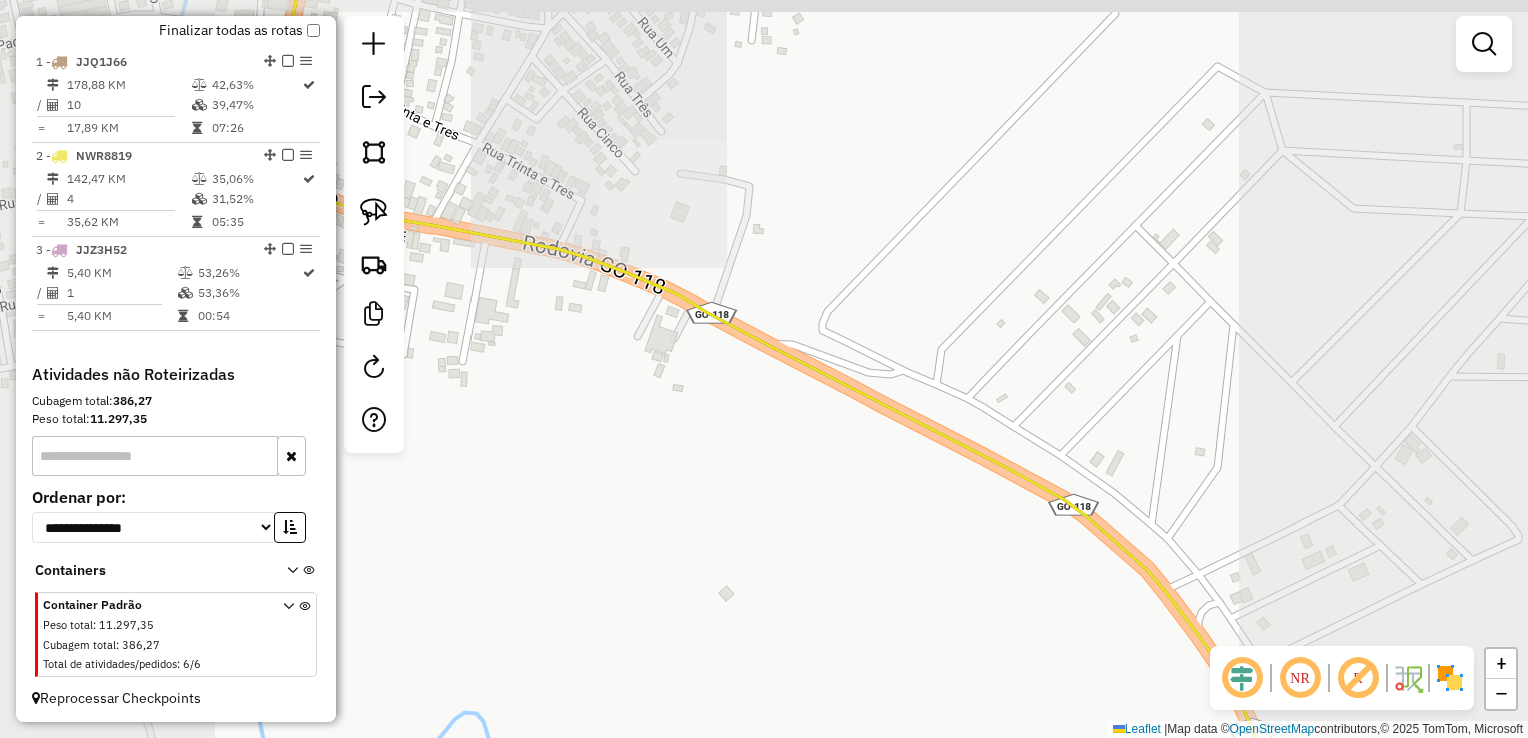 click 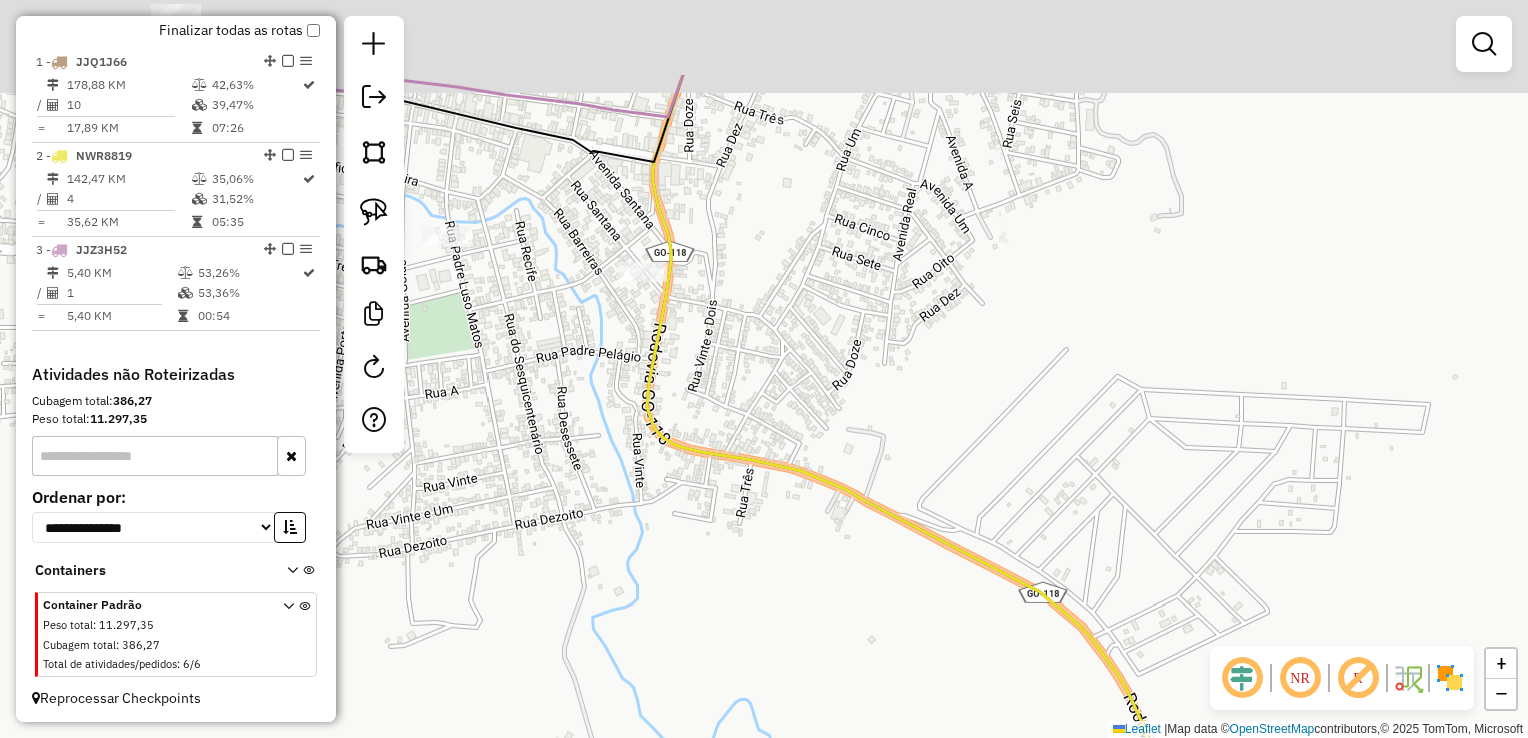 drag, startPoint x: 732, startPoint y: 327, endPoint x: 877, endPoint y: 446, distance: 187.57932 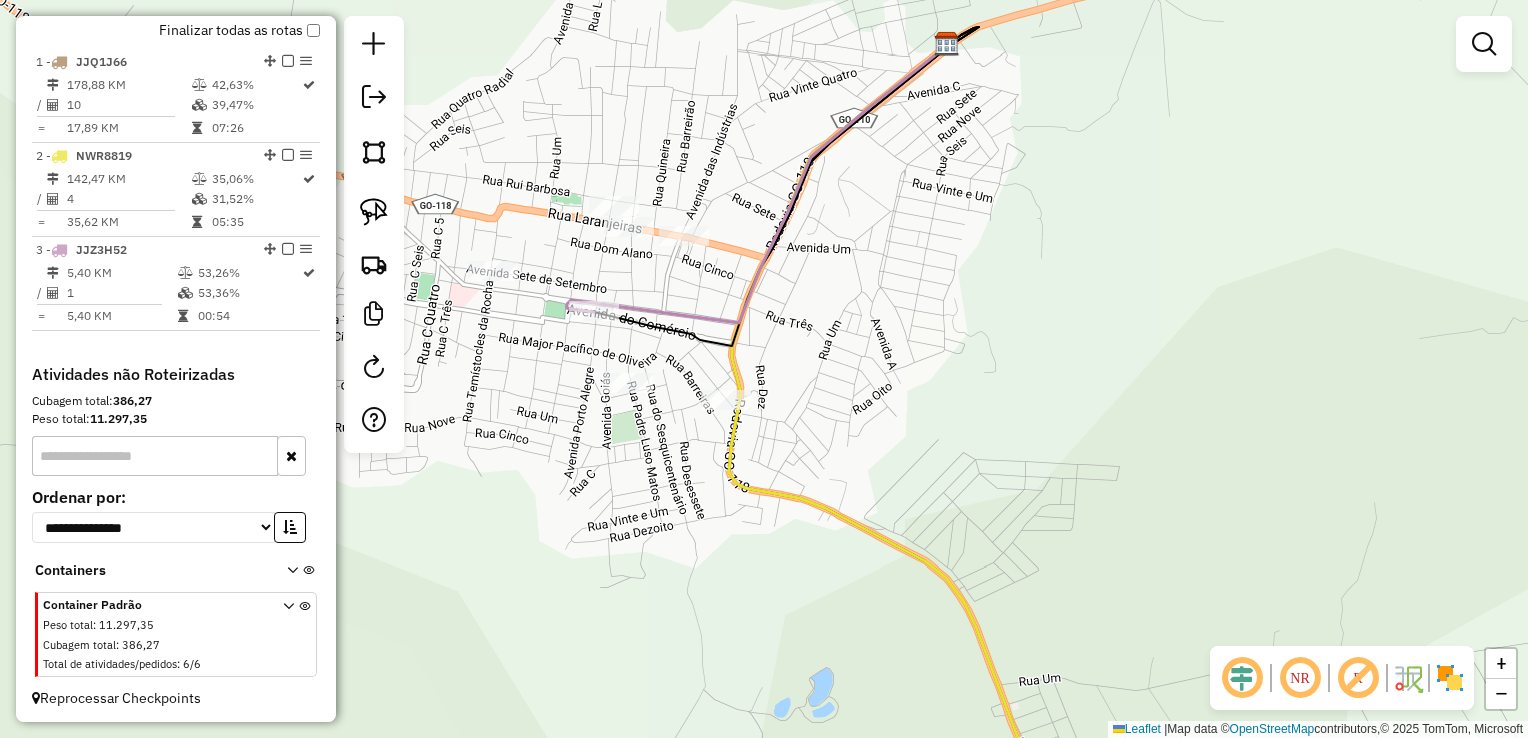 drag, startPoint x: 667, startPoint y: 311, endPoint x: 676, endPoint y: 319, distance: 12.0415945 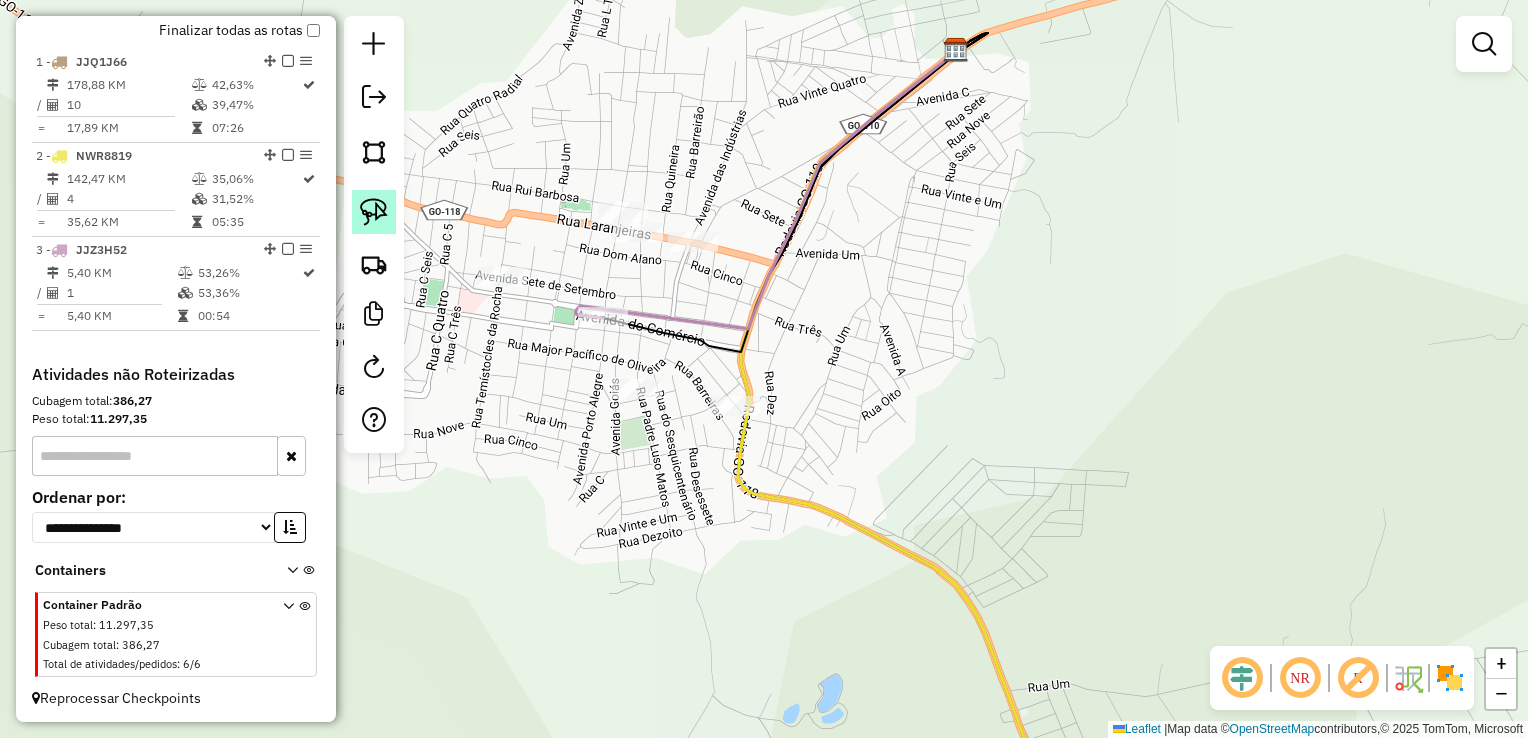 click 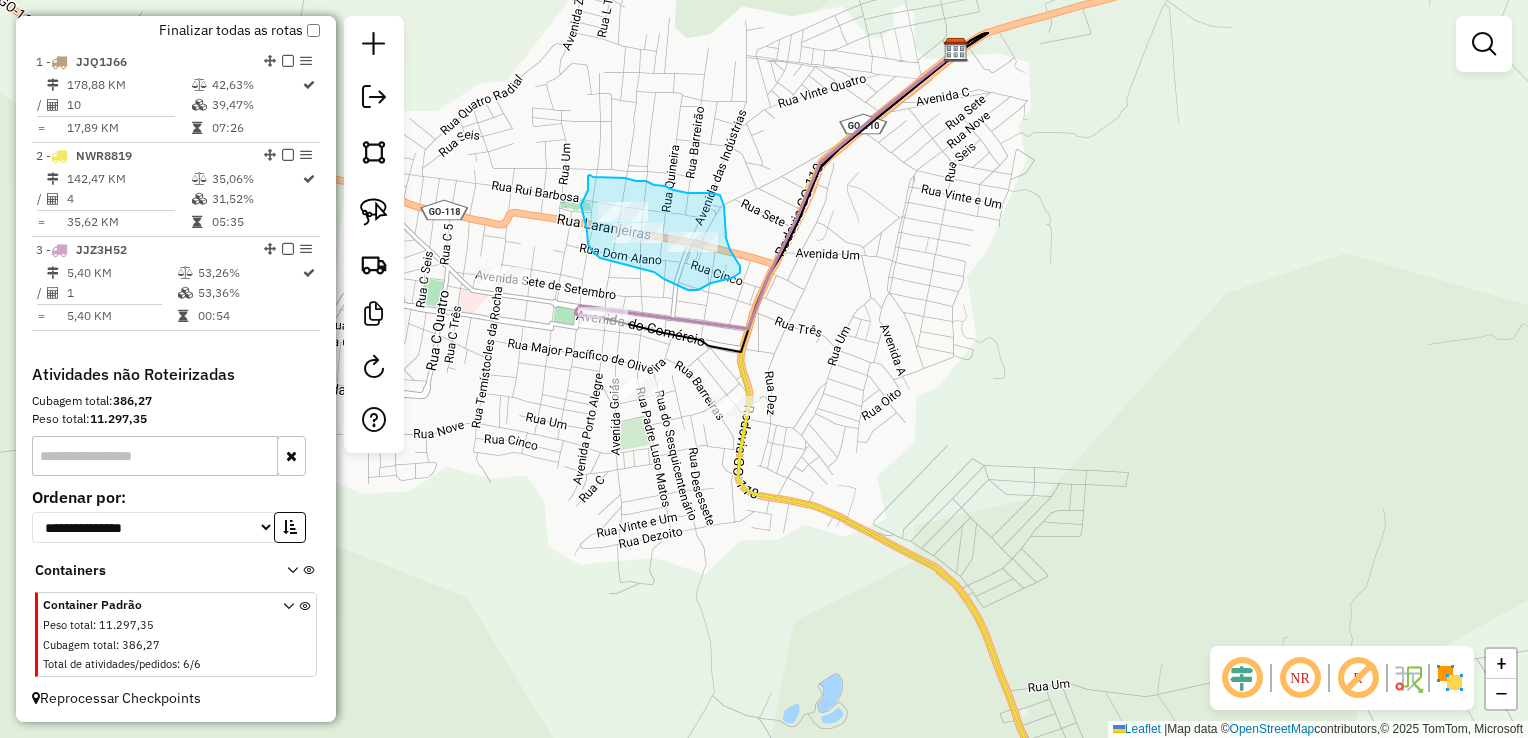 drag, startPoint x: 582, startPoint y: 203, endPoint x: 588, endPoint y: 190, distance: 14.3178215 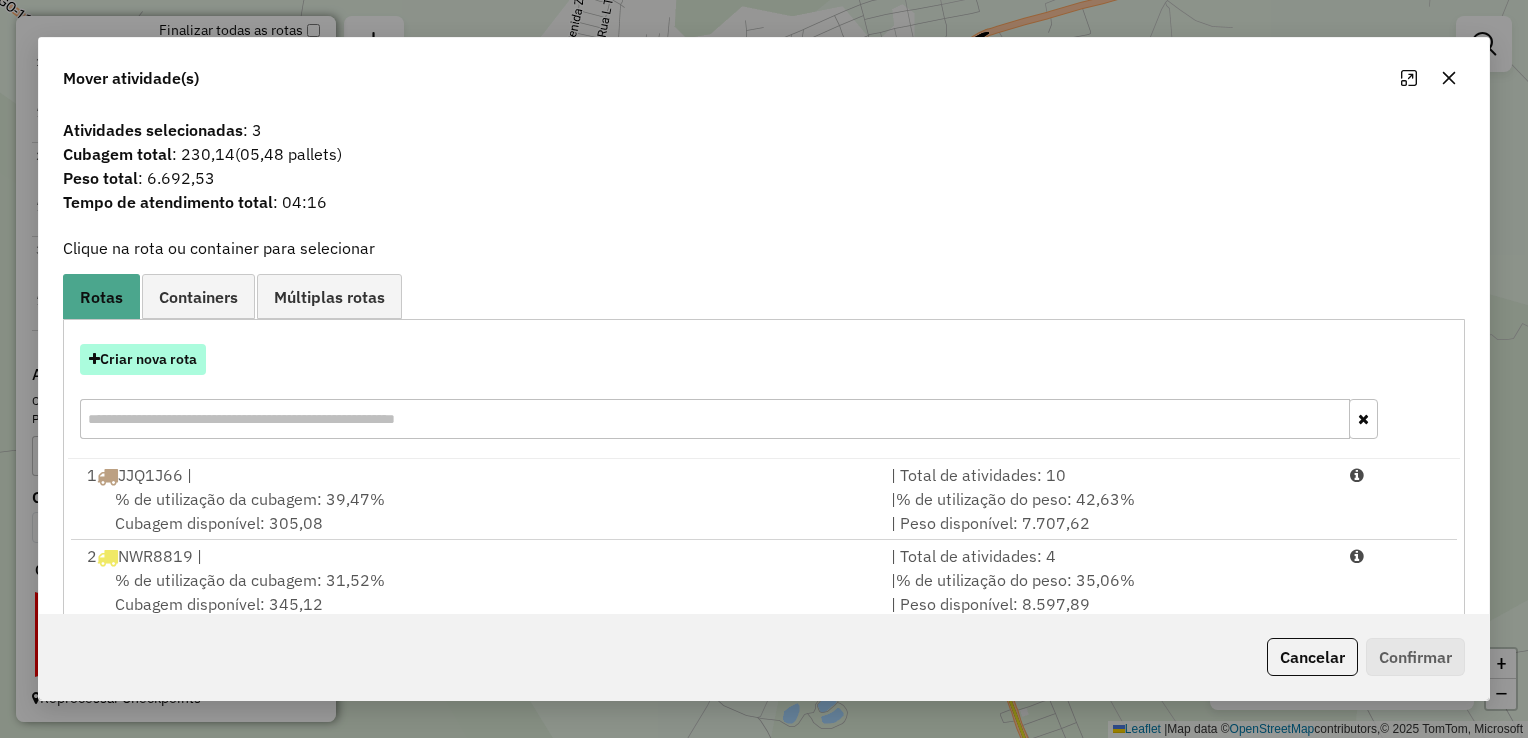 click on "Criar nova rota" at bounding box center [143, 359] 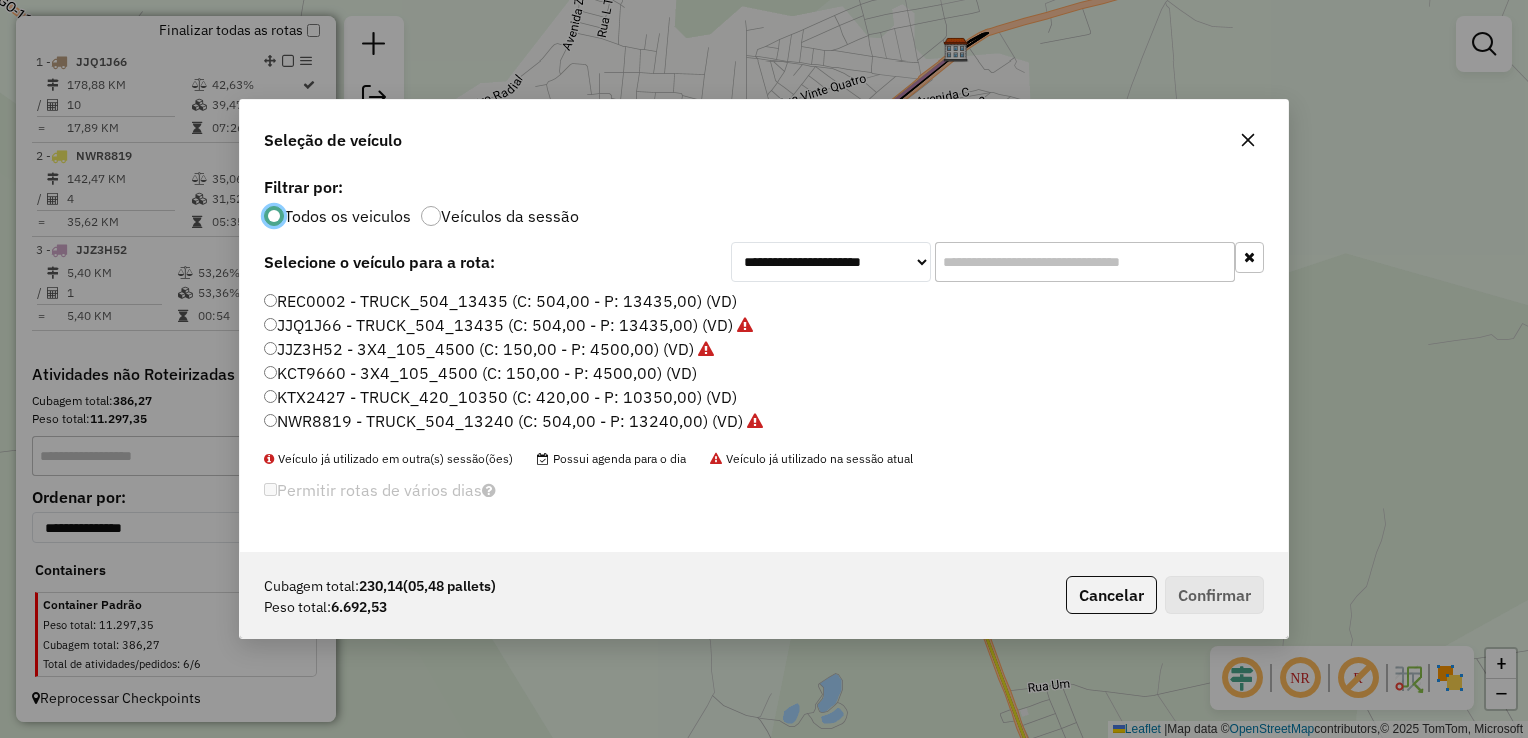 scroll, scrollTop: 10, scrollLeft: 6, axis: both 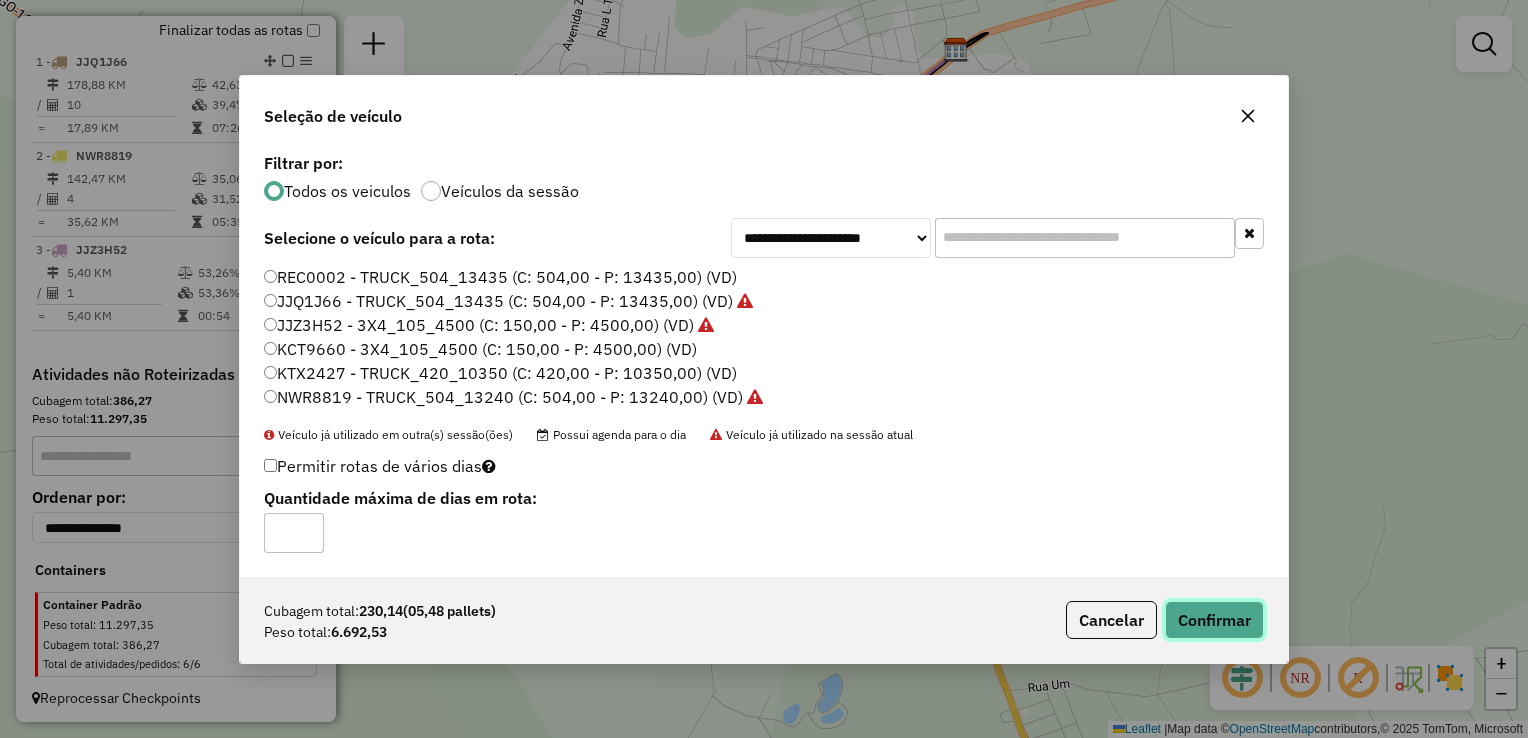 click on "Confirmar" 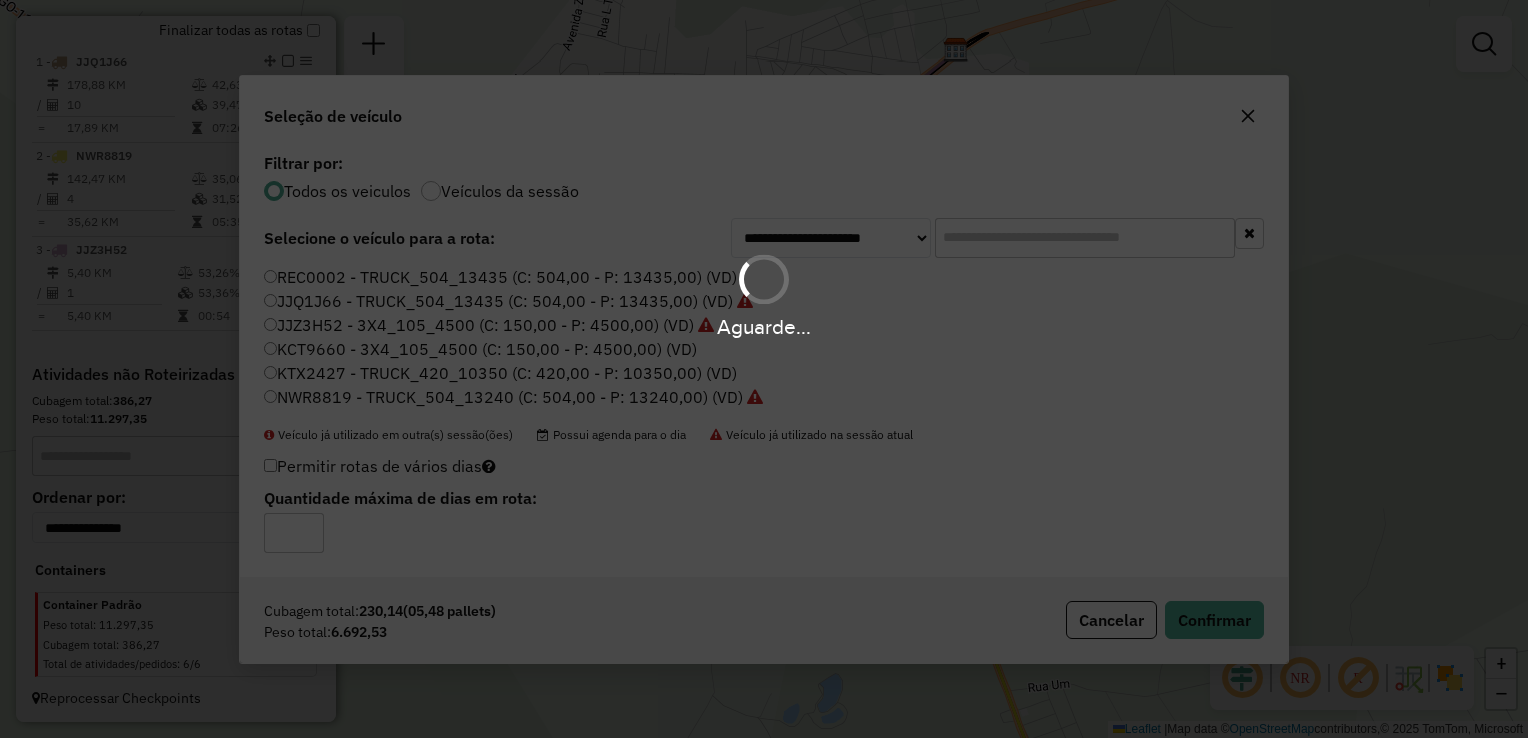 scroll, scrollTop: 860, scrollLeft: 0, axis: vertical 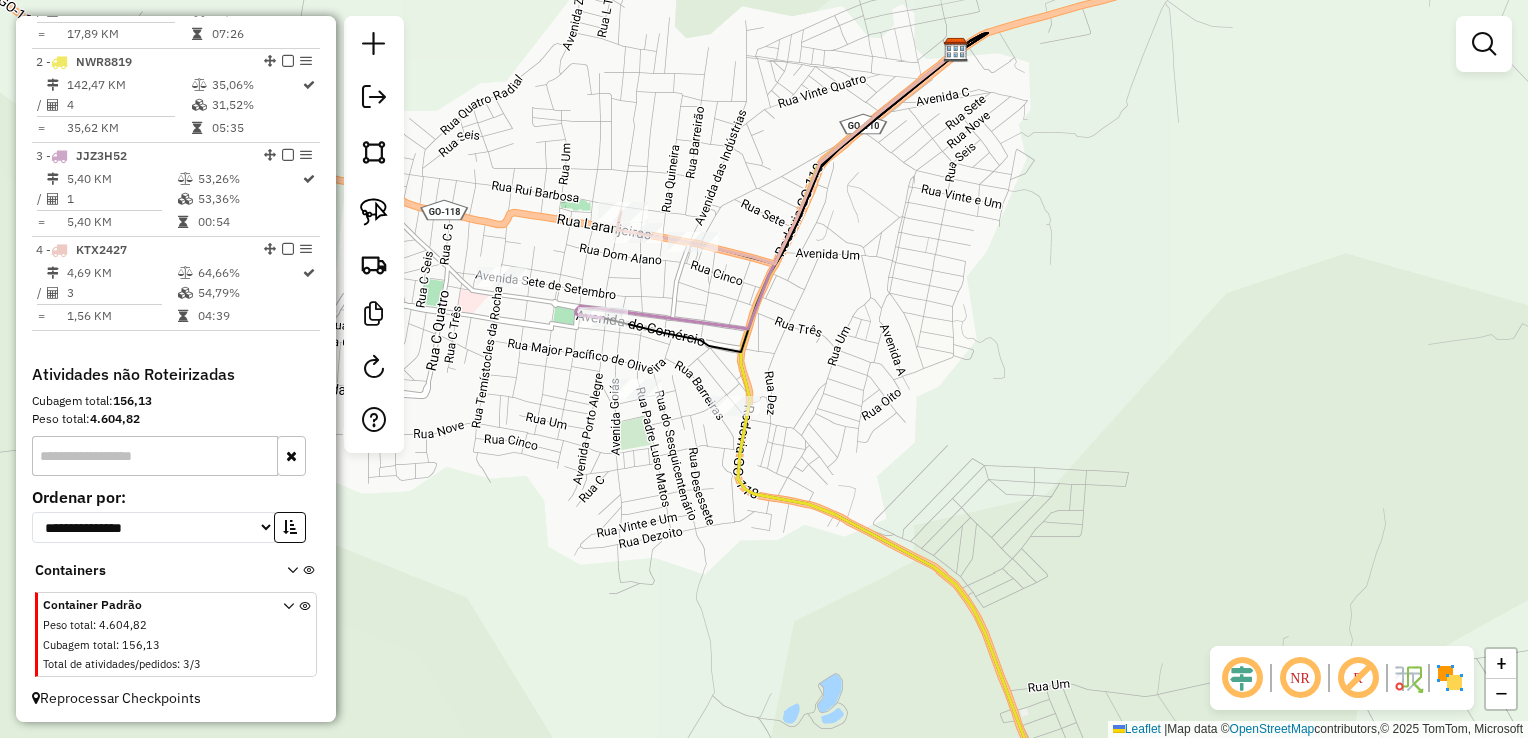 drag, startPoint x: 368, startPoint y: 219, endPoint x: 403, endPoint y: 255, distance: 50.20956 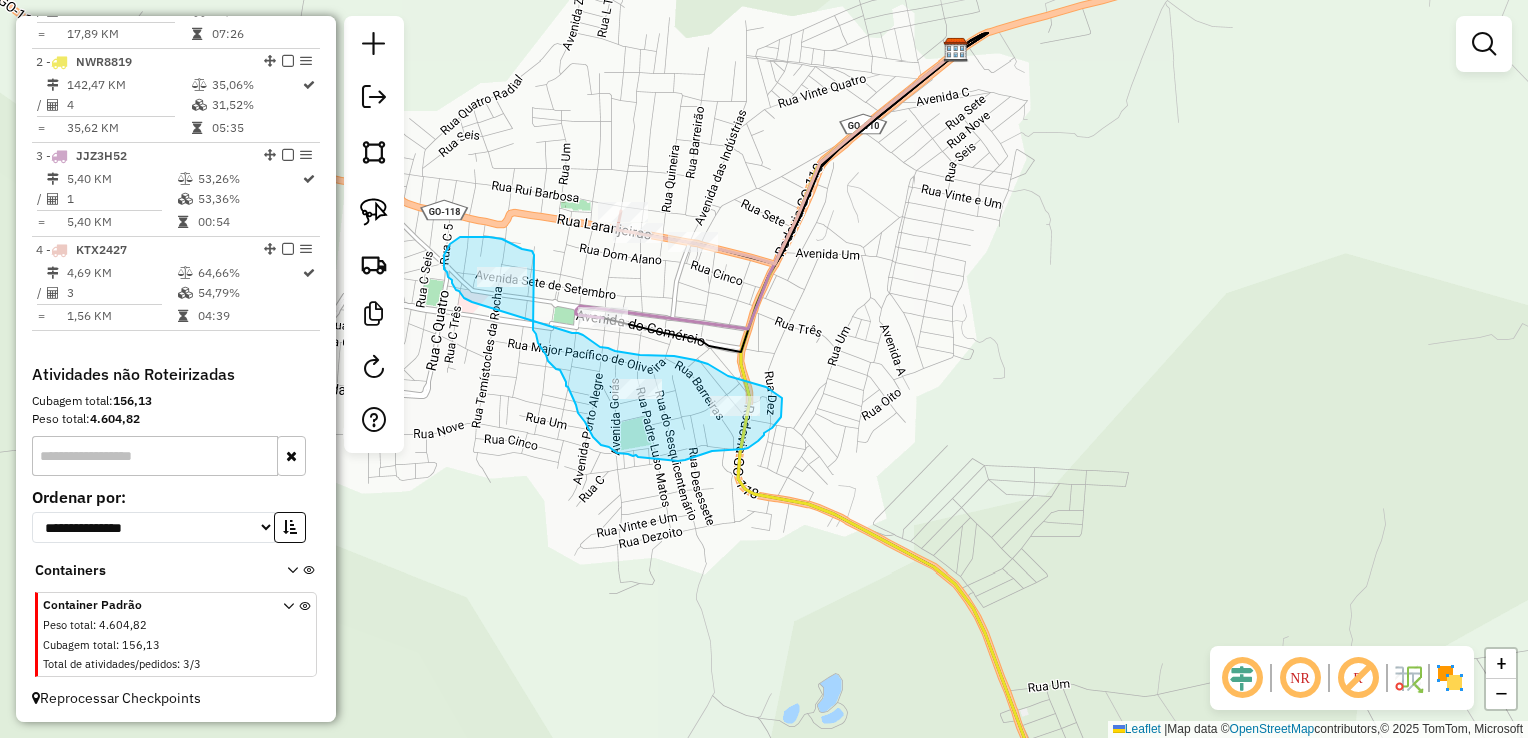 drag, startPoint x: 595, startPoint y: 343, endPoint x: 492, endPoint y: 309, distance: 108.46658 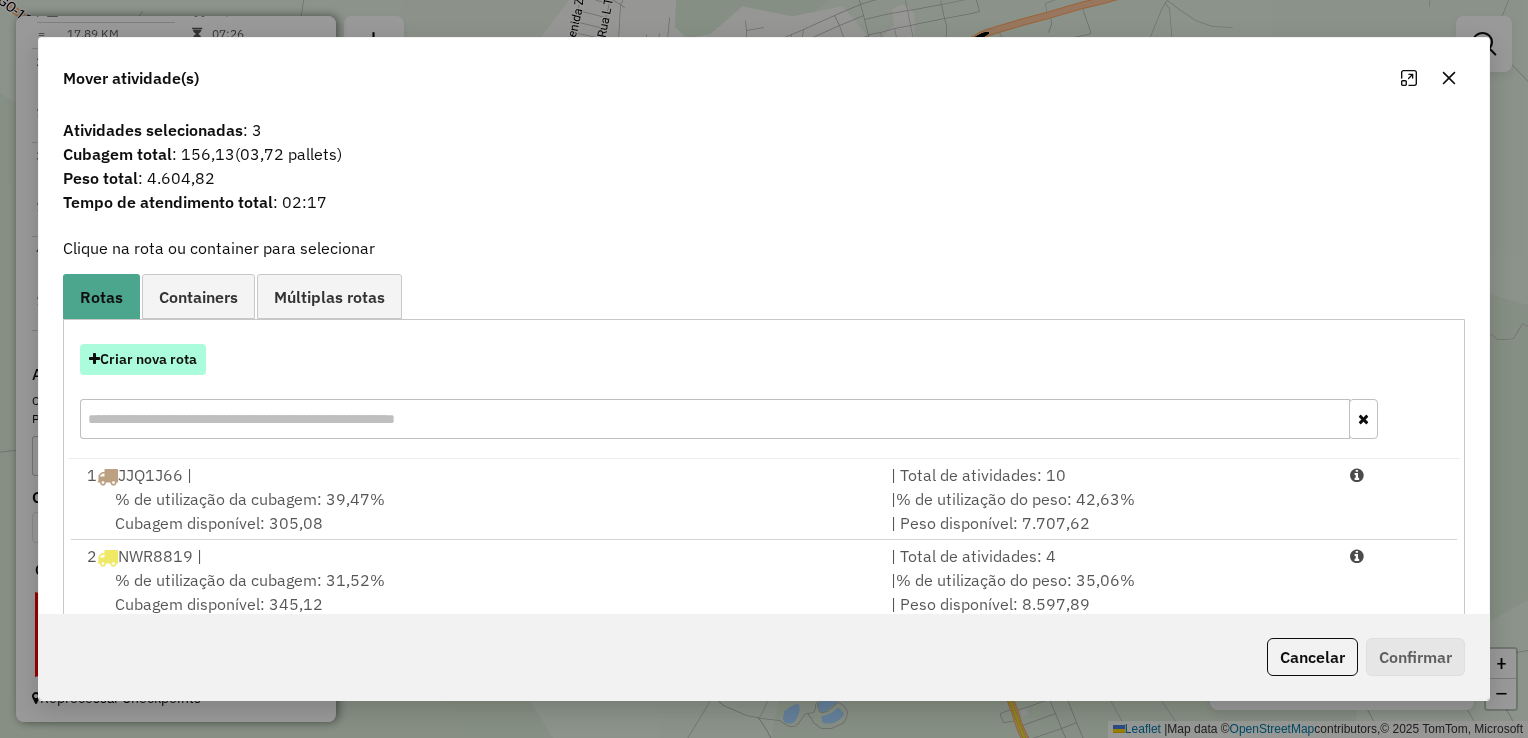 click on "Criar nova rota" at bounding box center (143, 359) 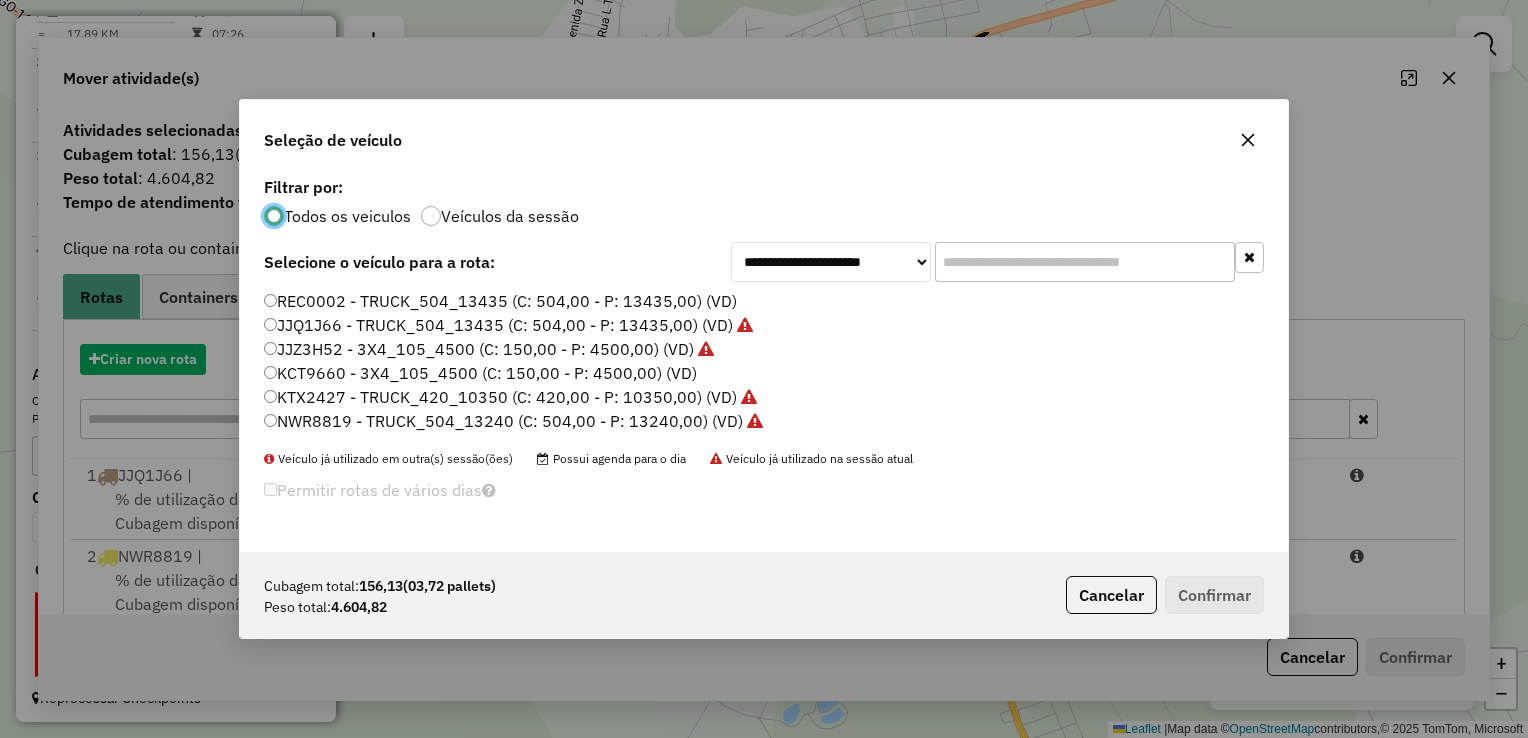 scroll, scrollTop: 10, scrollLeft: 6, axis: both 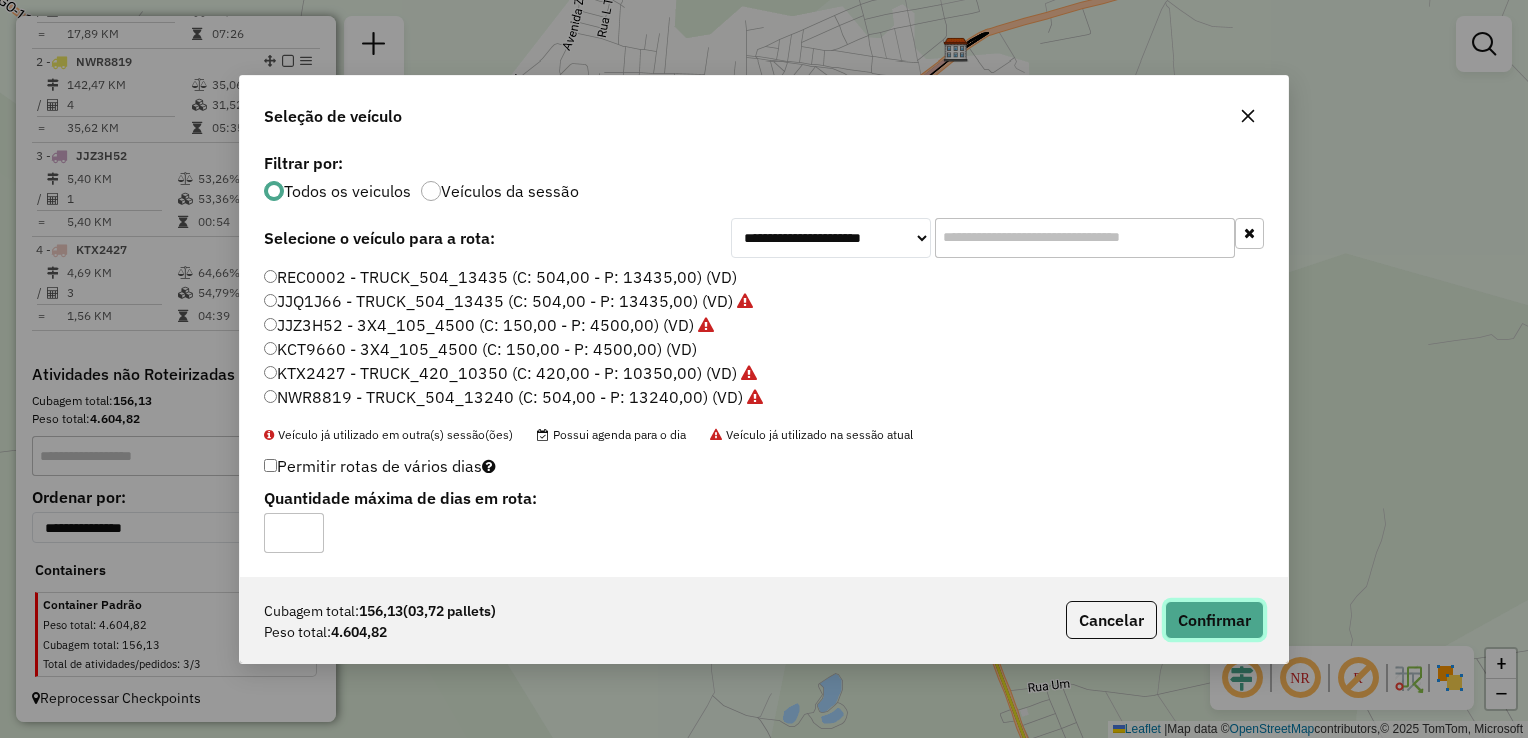 click on "Confirmar" 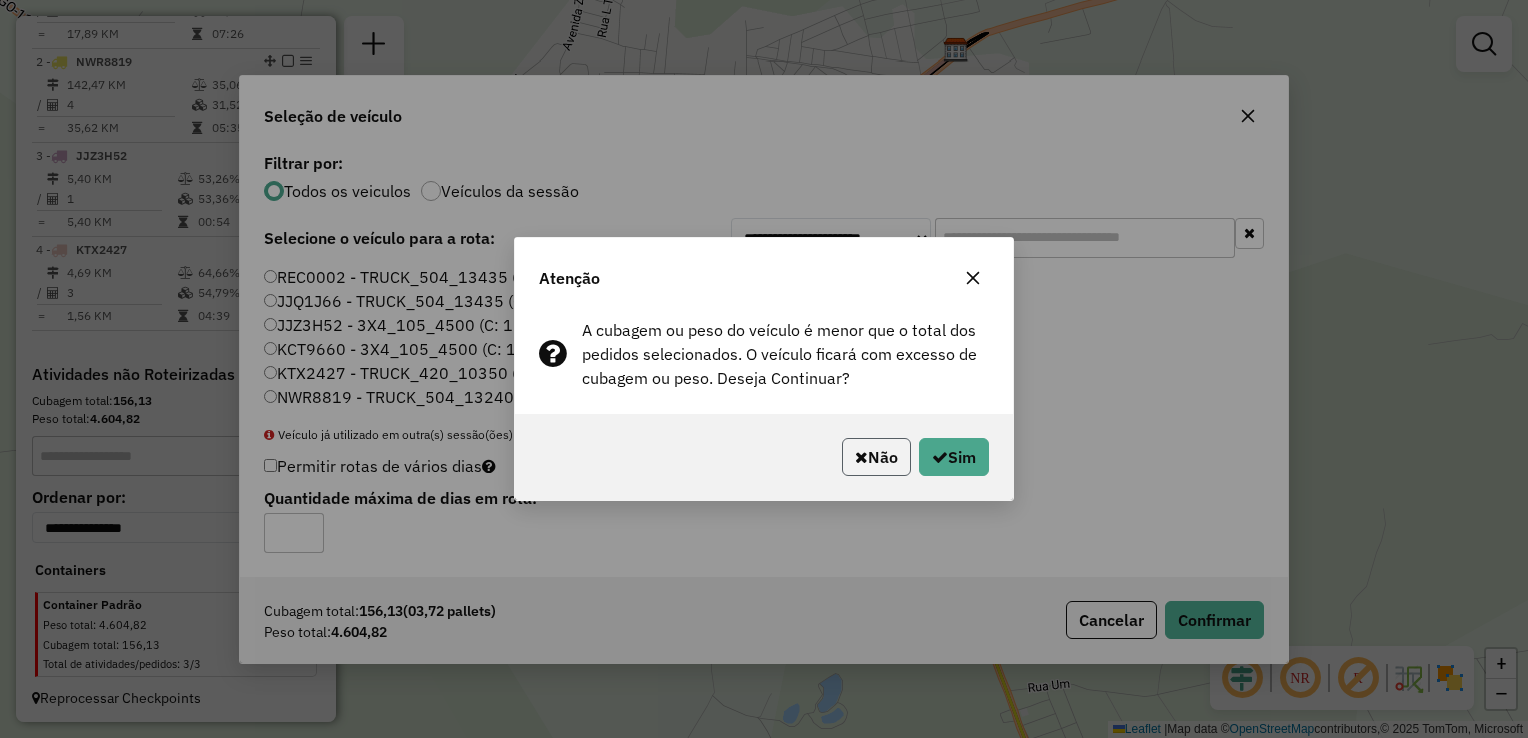 click on "Não" 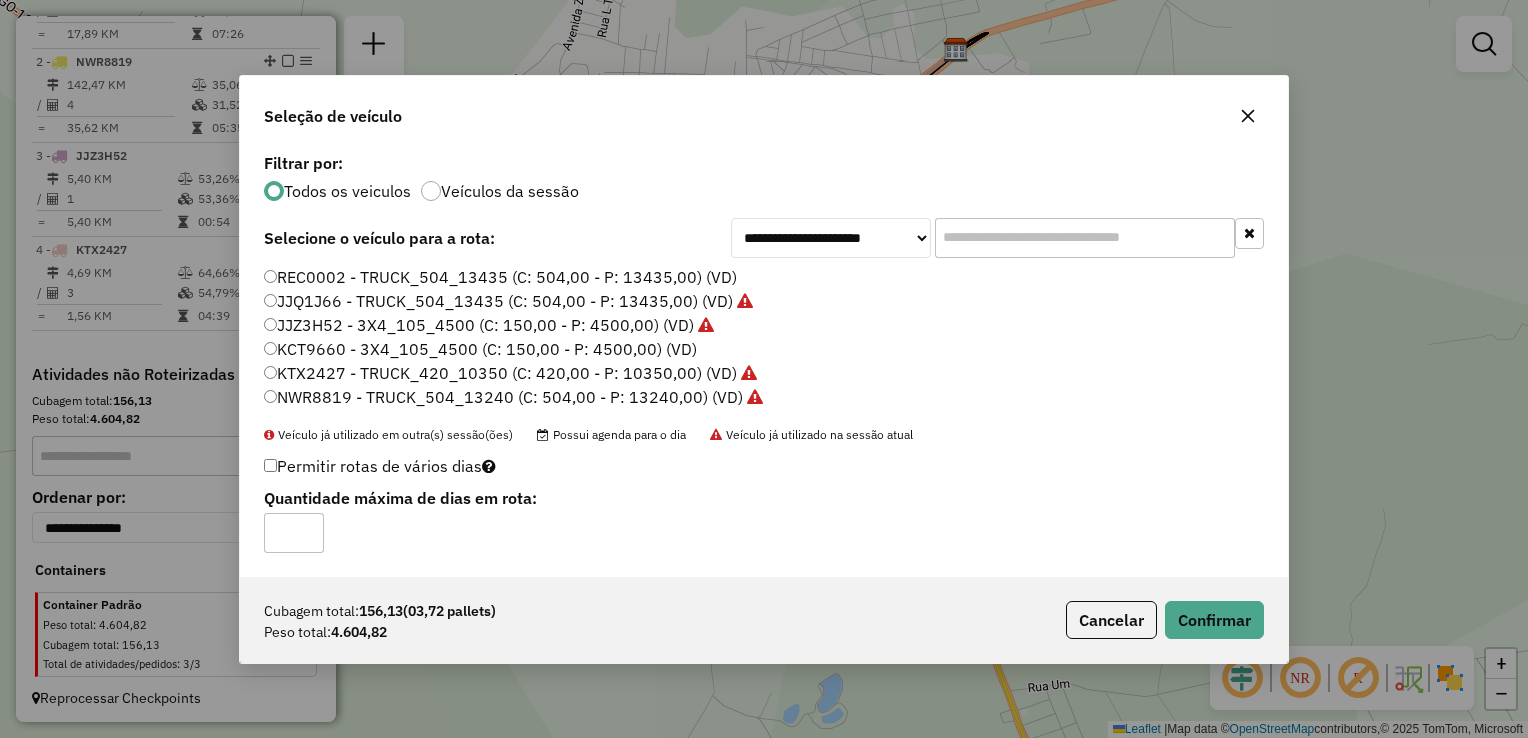 click 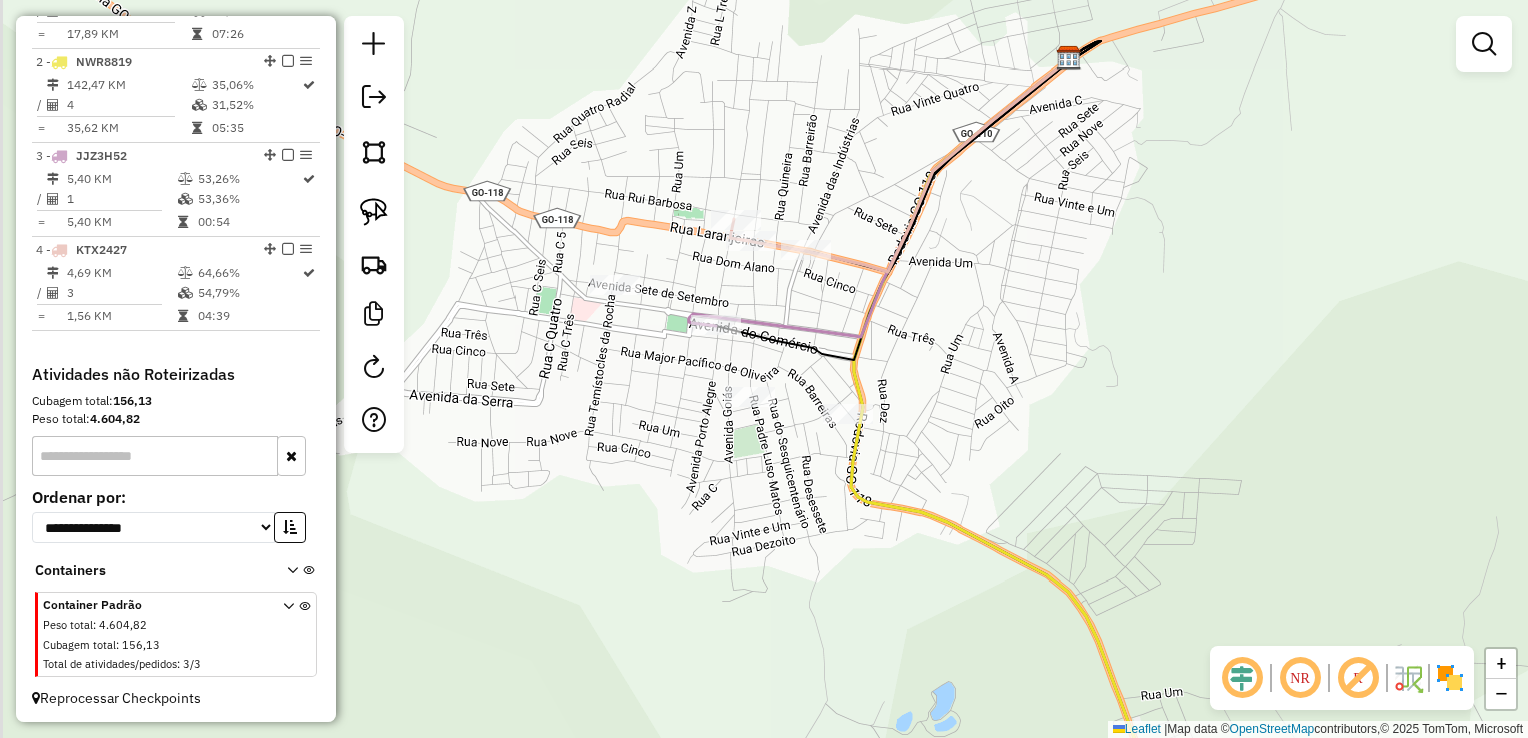 drag, startPoint x: 660, startPoint y: 384, endPoint x: 700, endPoint y: 386, distance: 40.04997 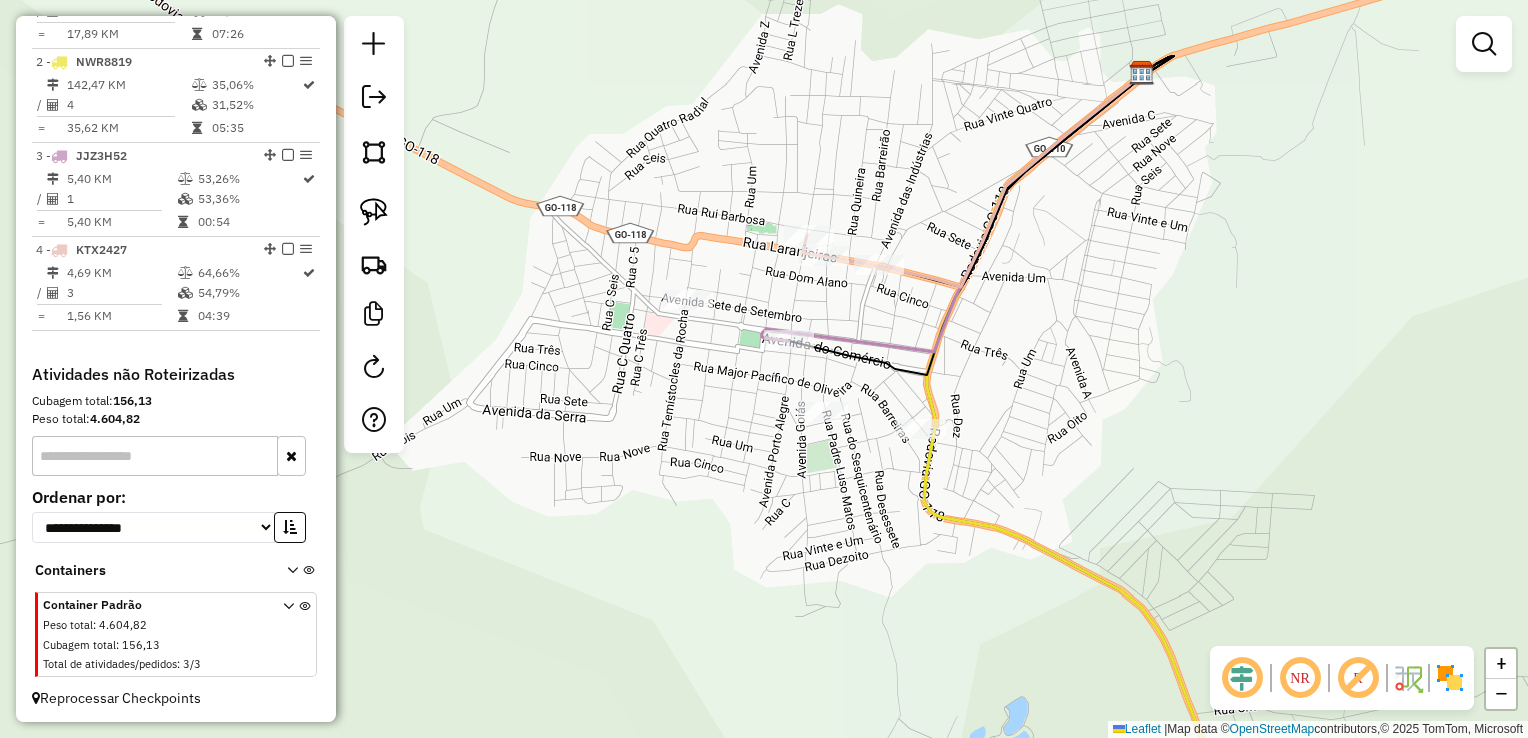 drag, startPoint x: 728, startPoint y: 378, endPoint x: 770, endPoint y: 377, distance: 42.0119 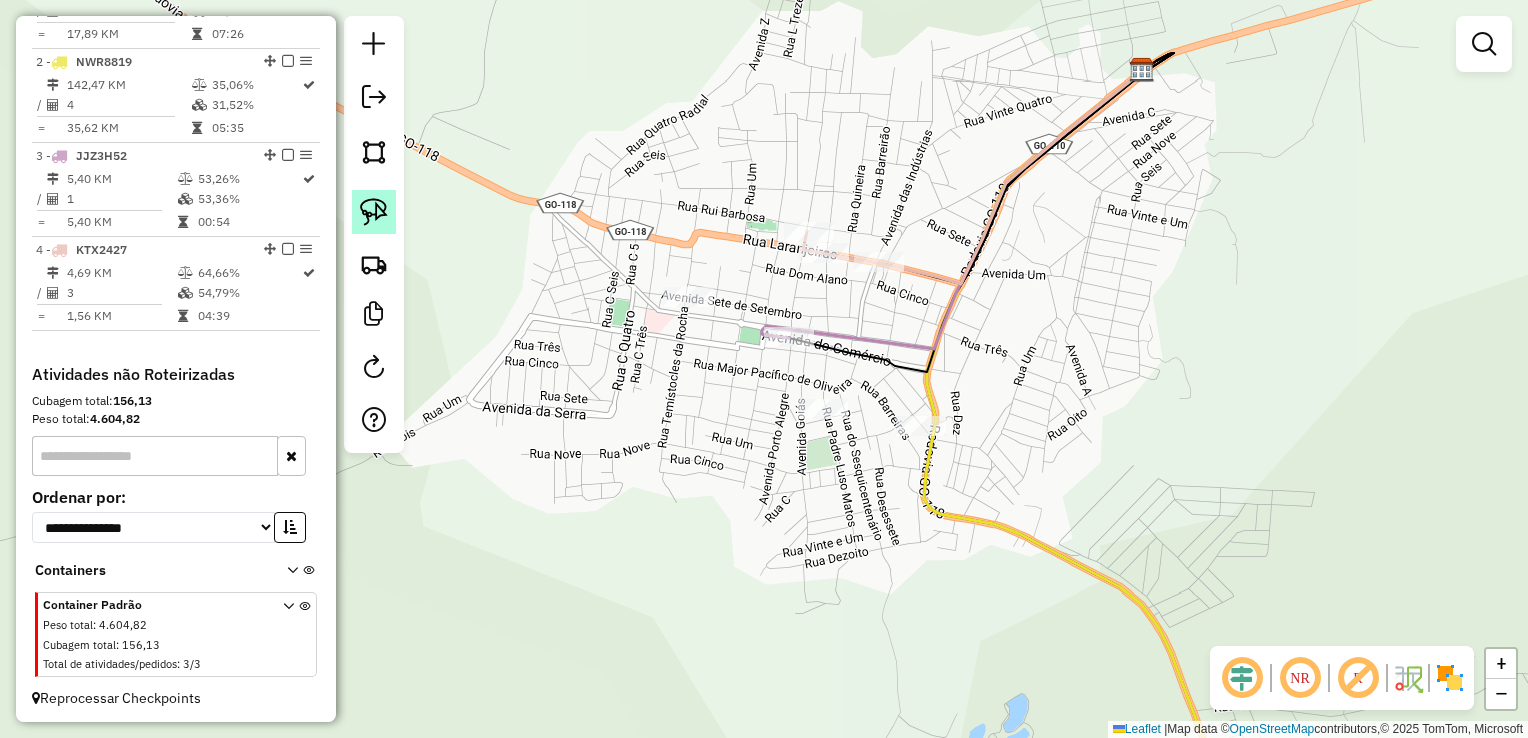 click 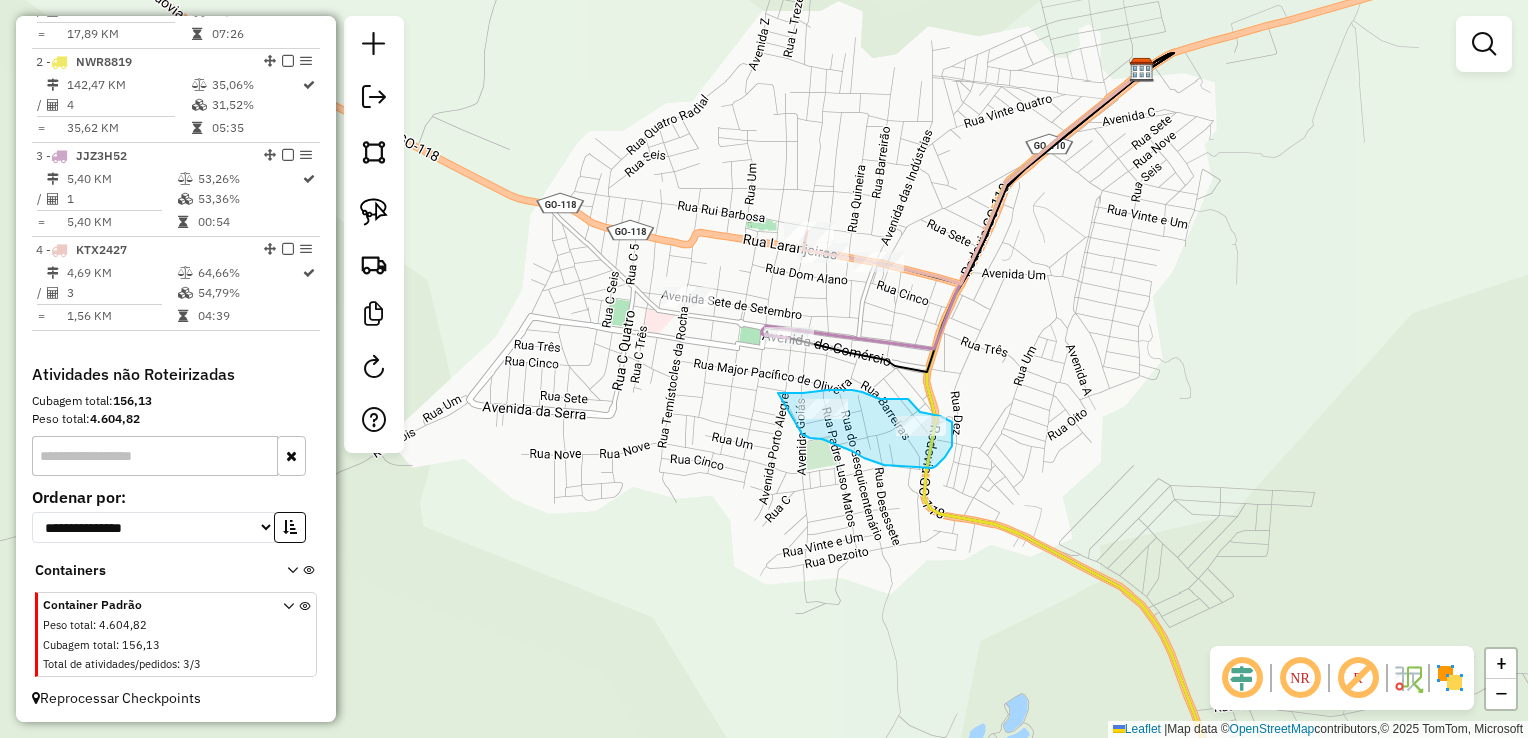 drag, startPoint x: 778, startPoint y: 393, endPoint x: 802, endPoint y: 434, distance: 47.507893 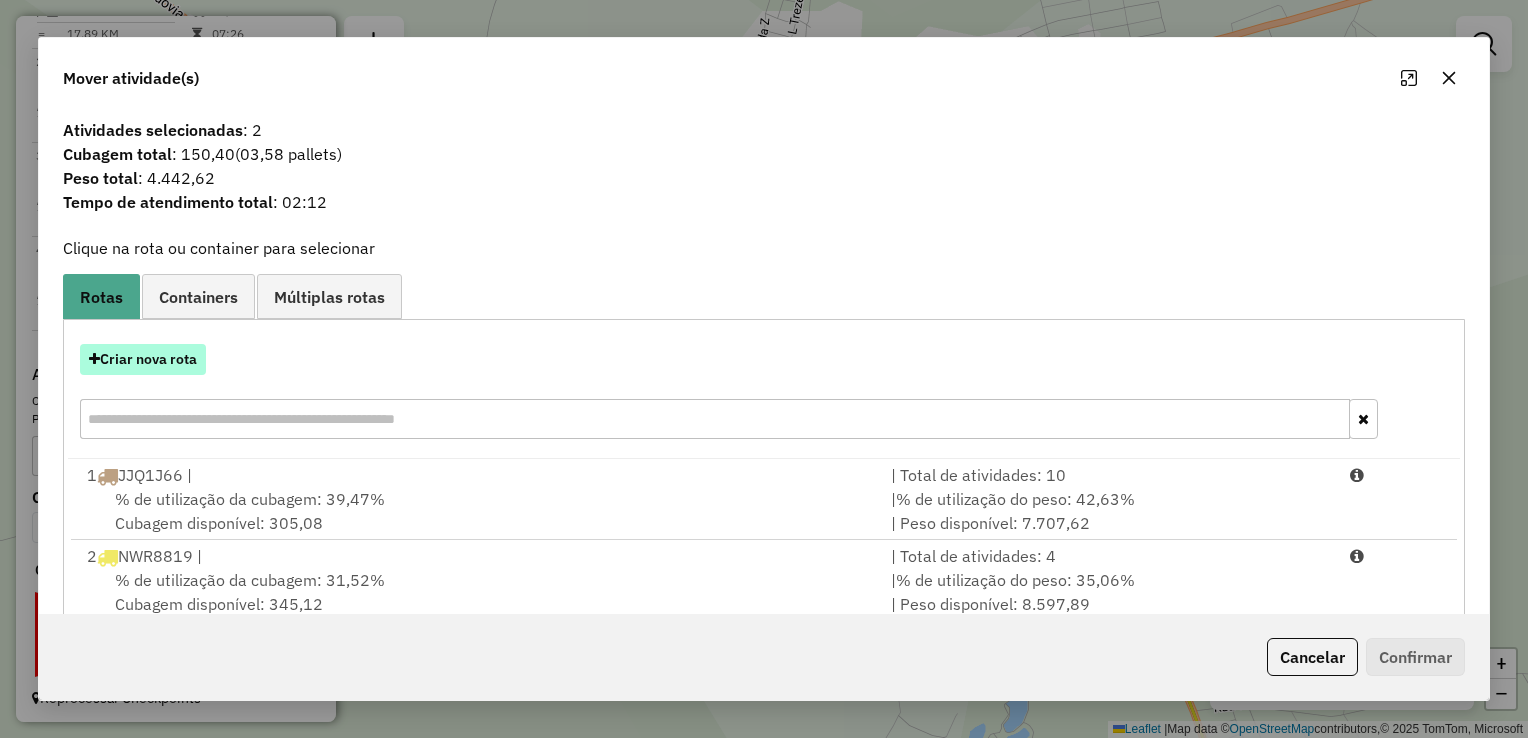 click on "Criar nova rota" at bounding box center [143, 359] 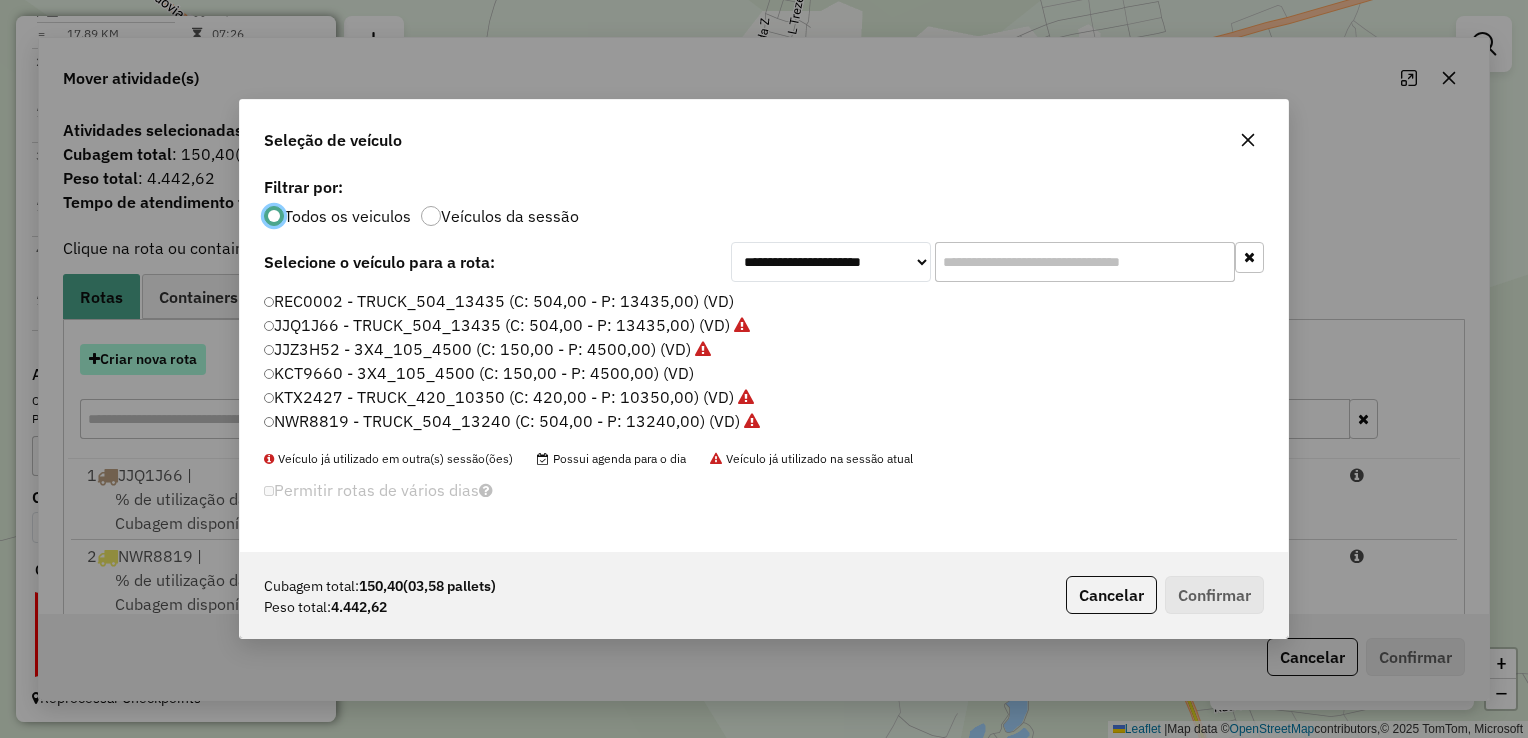 scroll, scrollTop: 10, scrollLeft: 6, axis: both 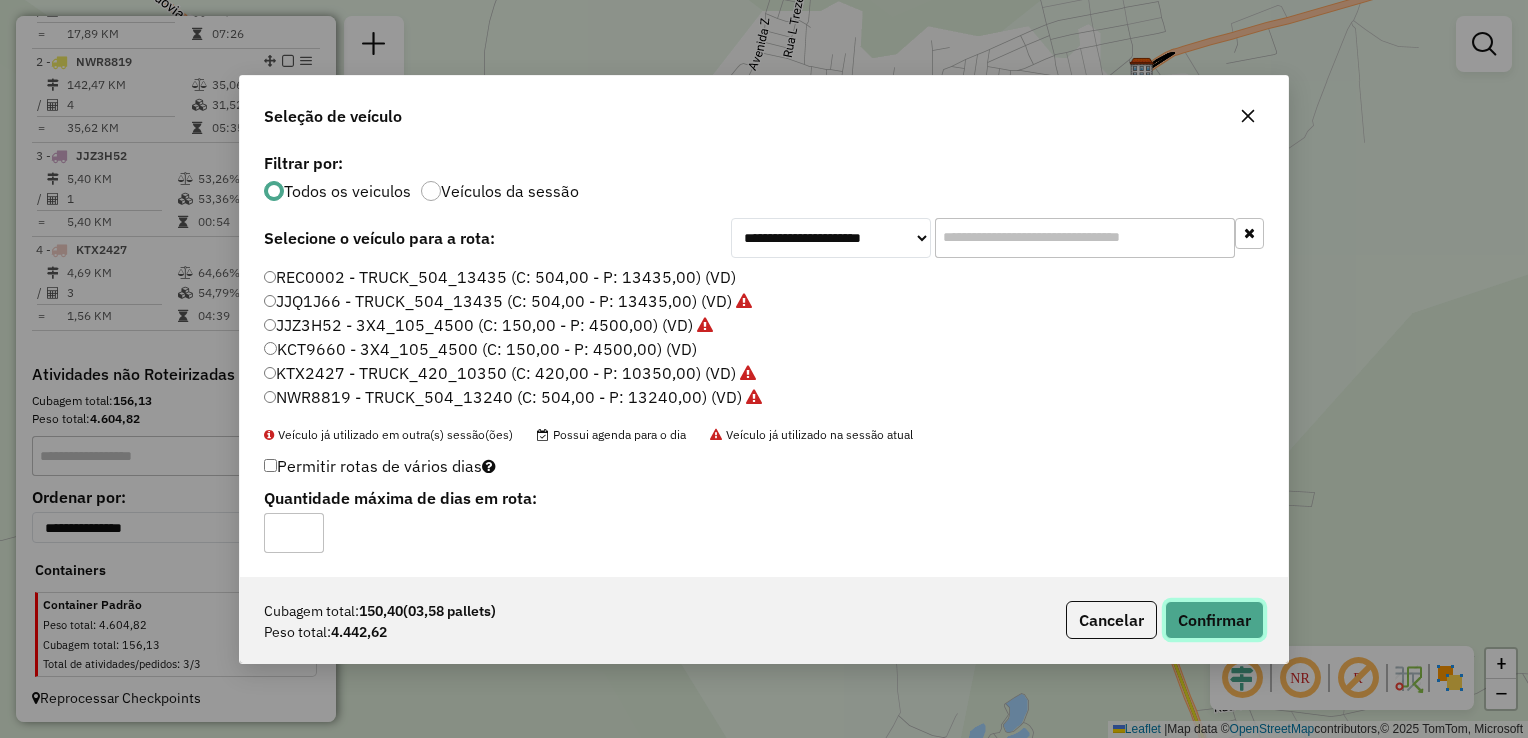 click on "Confirmar" 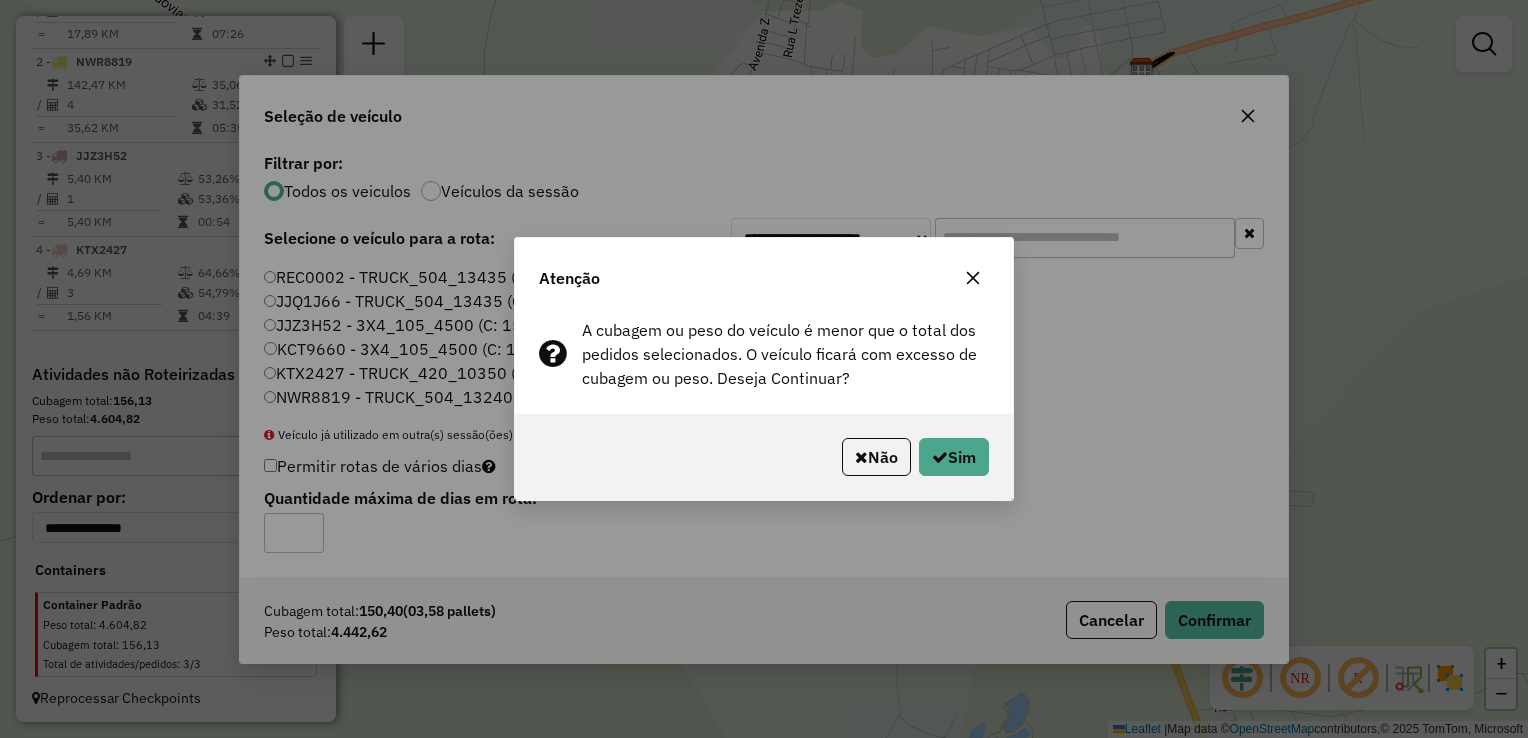 click on "Não   Sim" 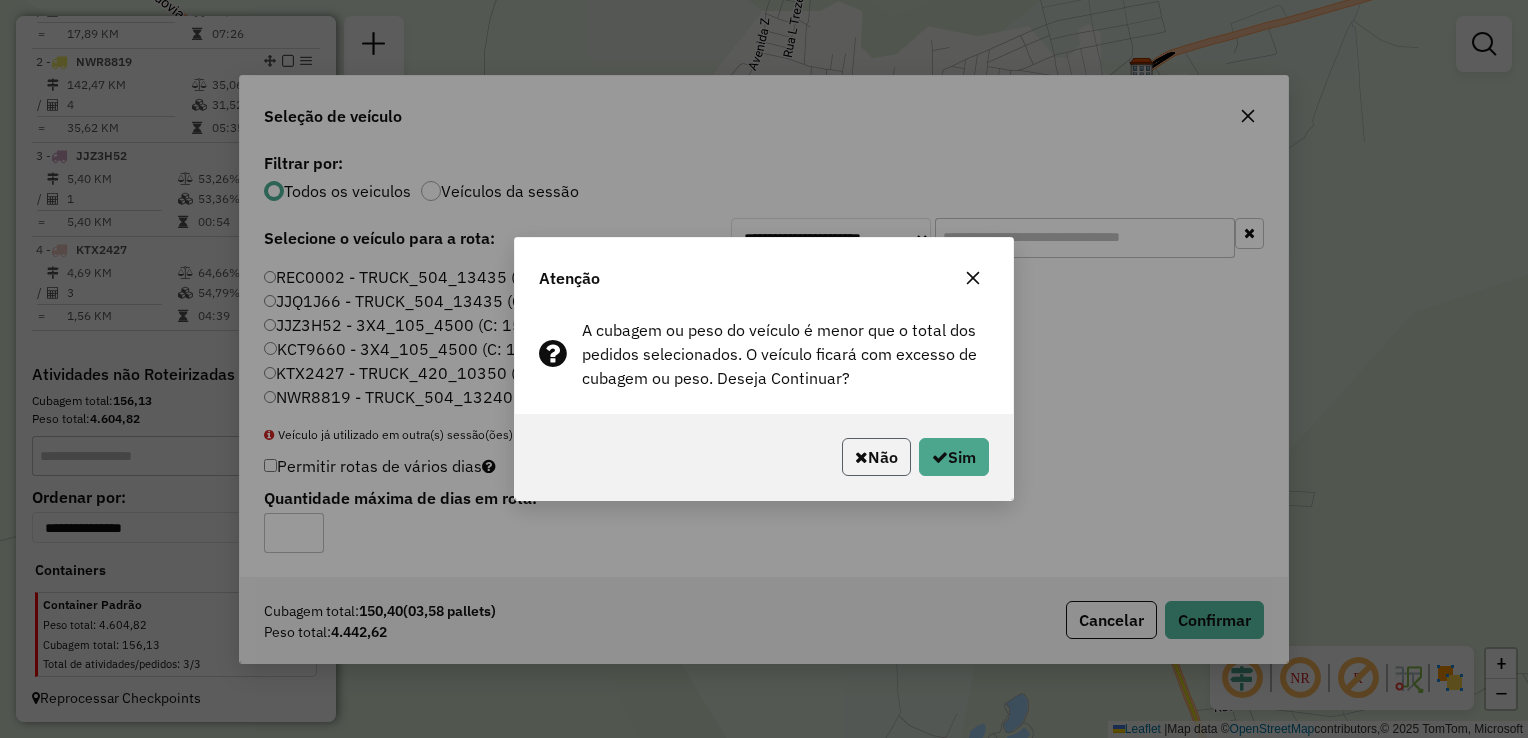 click on "Não" 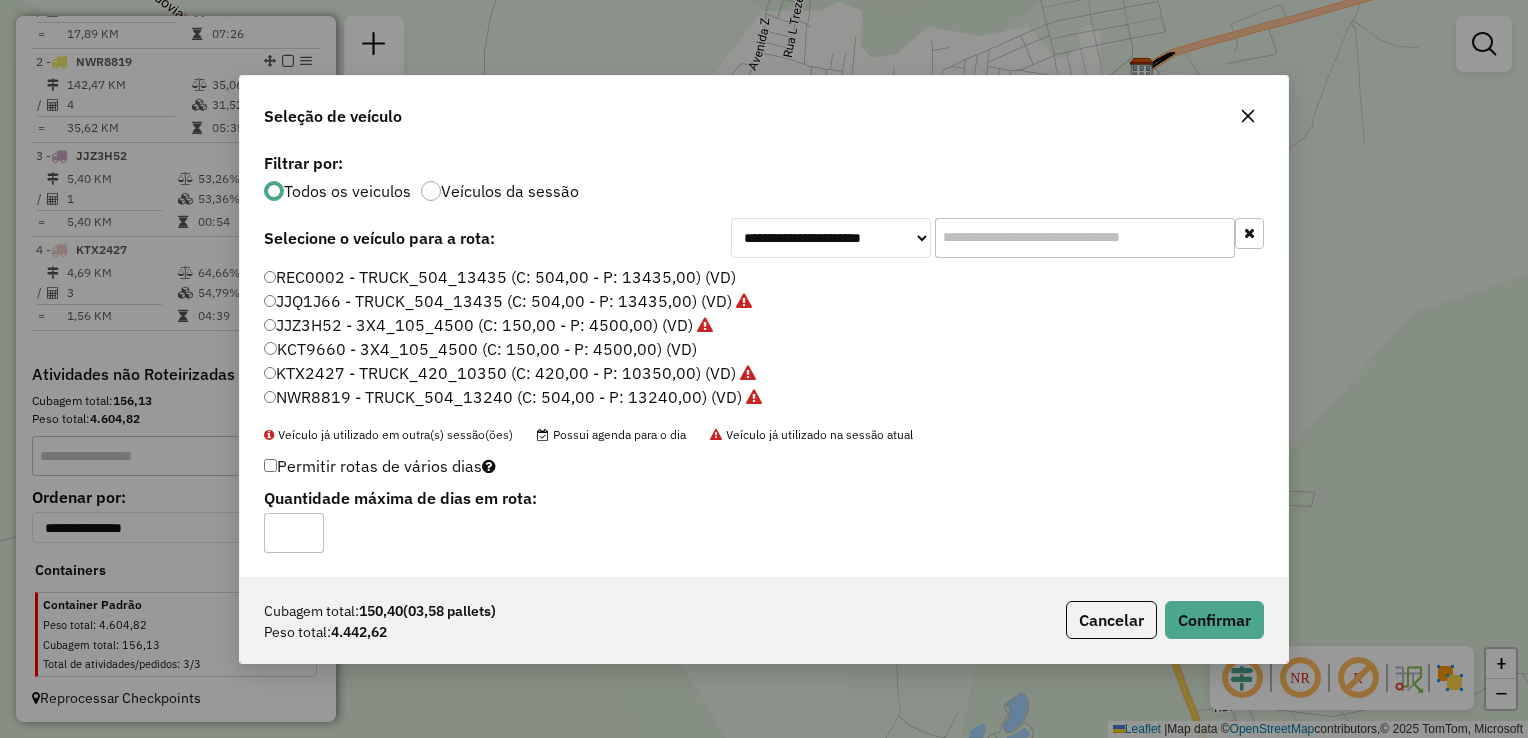 click 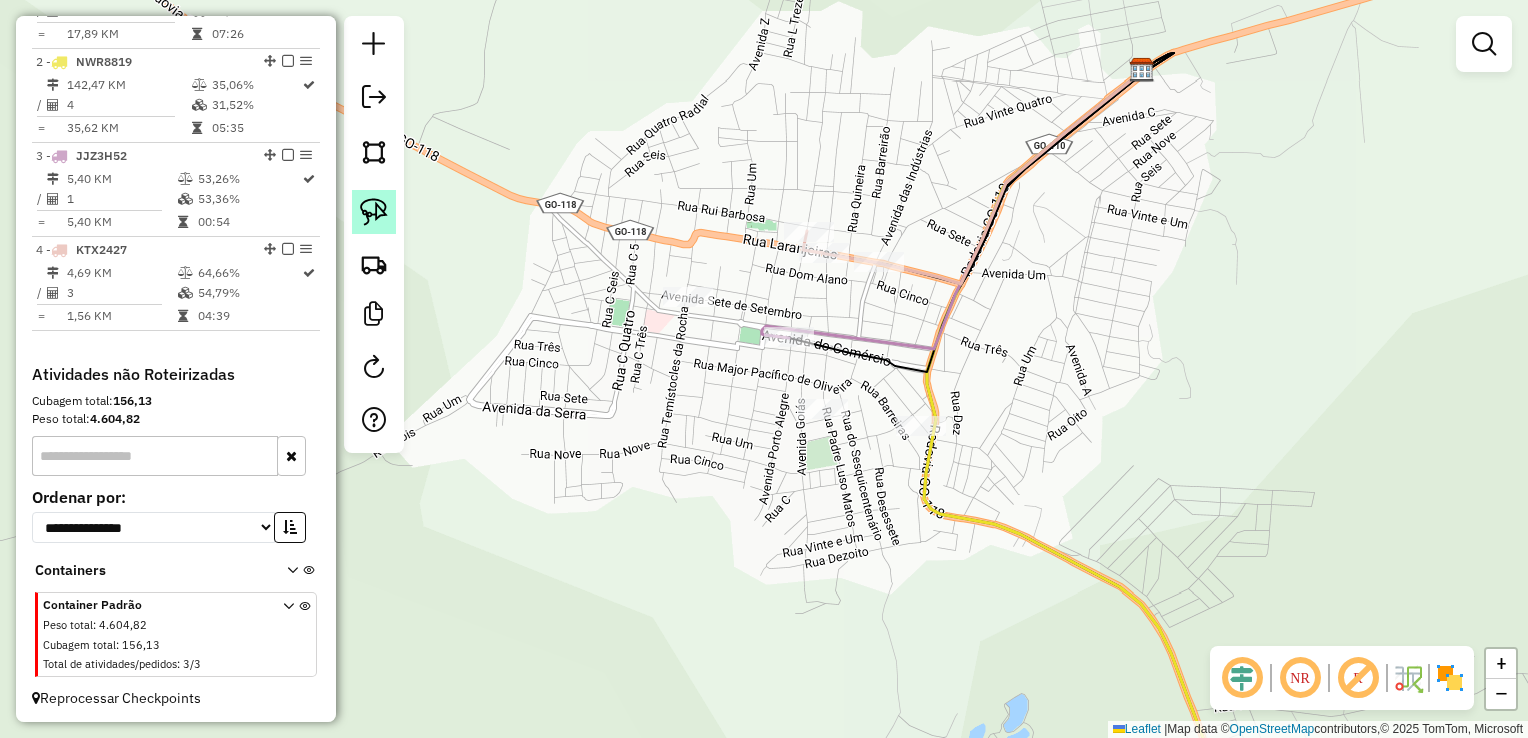 click 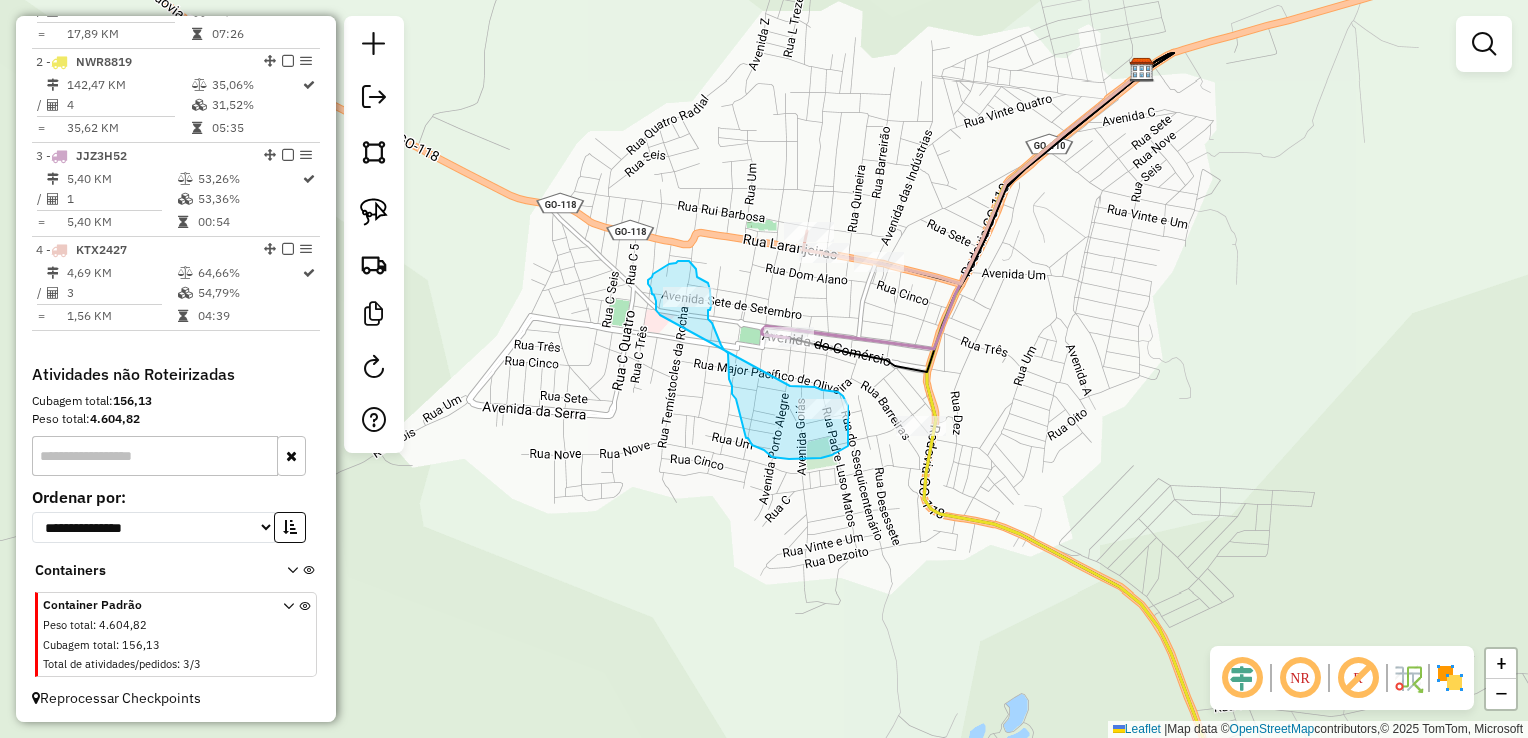 drag, startPoint x: 790, startPoint y: 386, endPoint x: 660, endPoint y: 315, distance: 148.12495 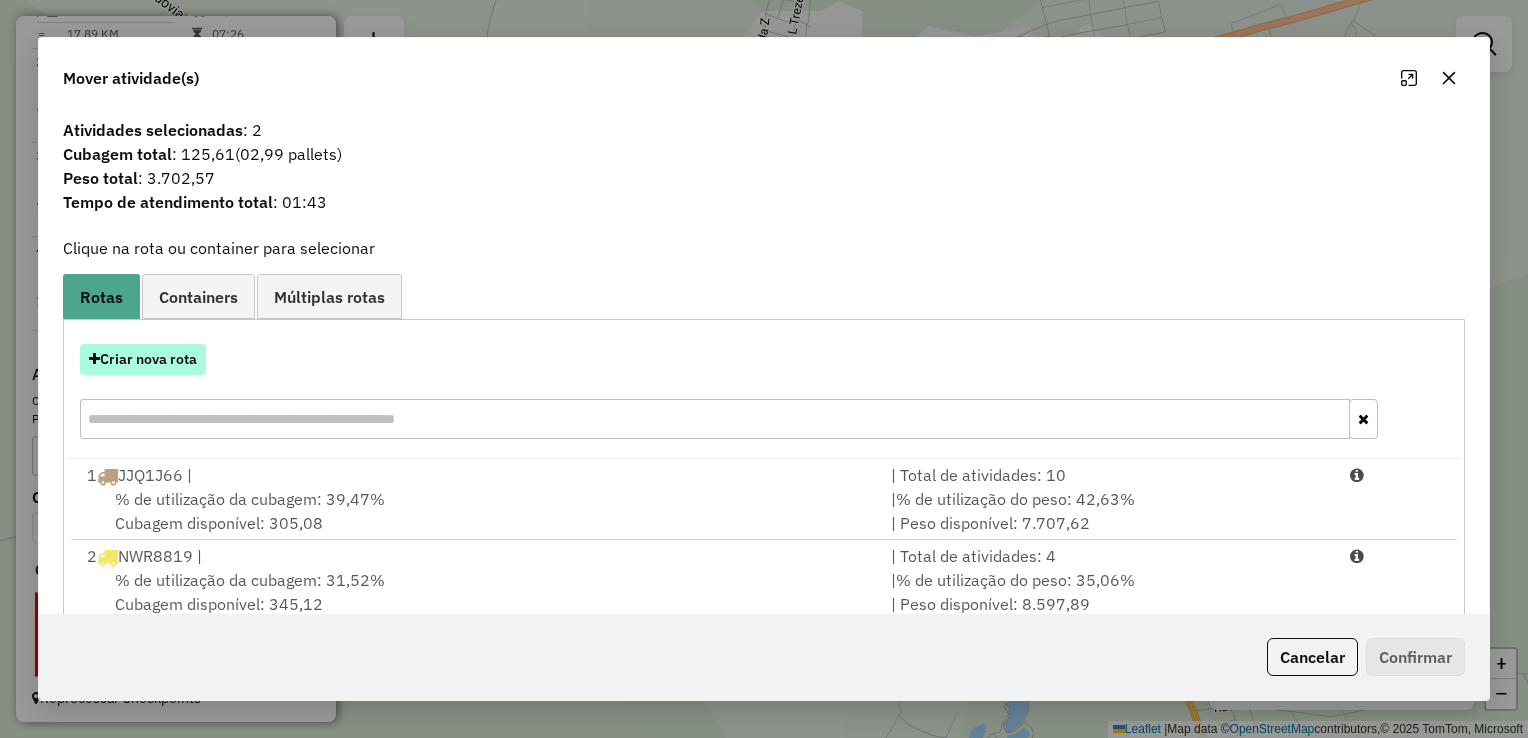 click on "Criar nova rota" at bounding box center (143, 359) 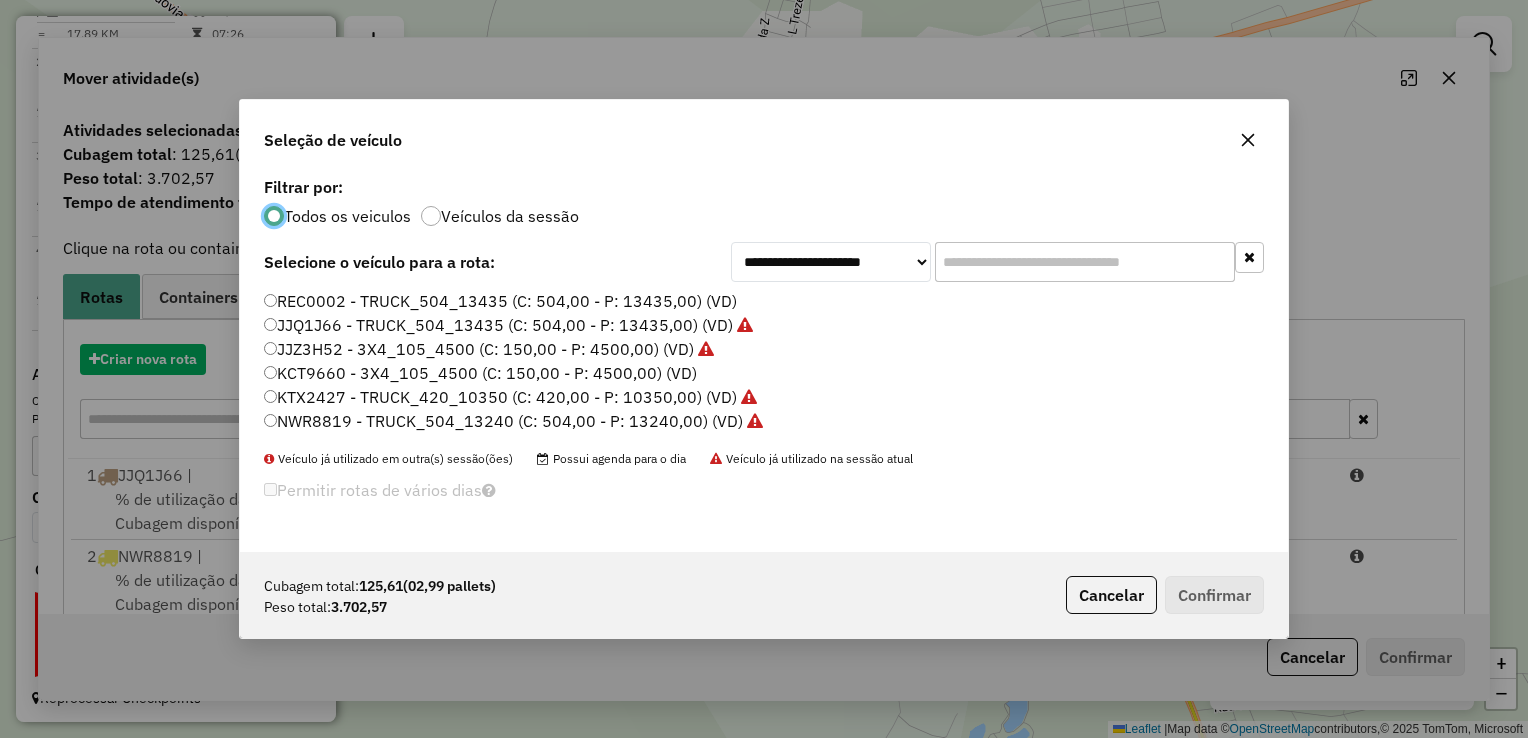scroll, scrollTop: 10, scrollLeft: 6, axis: both 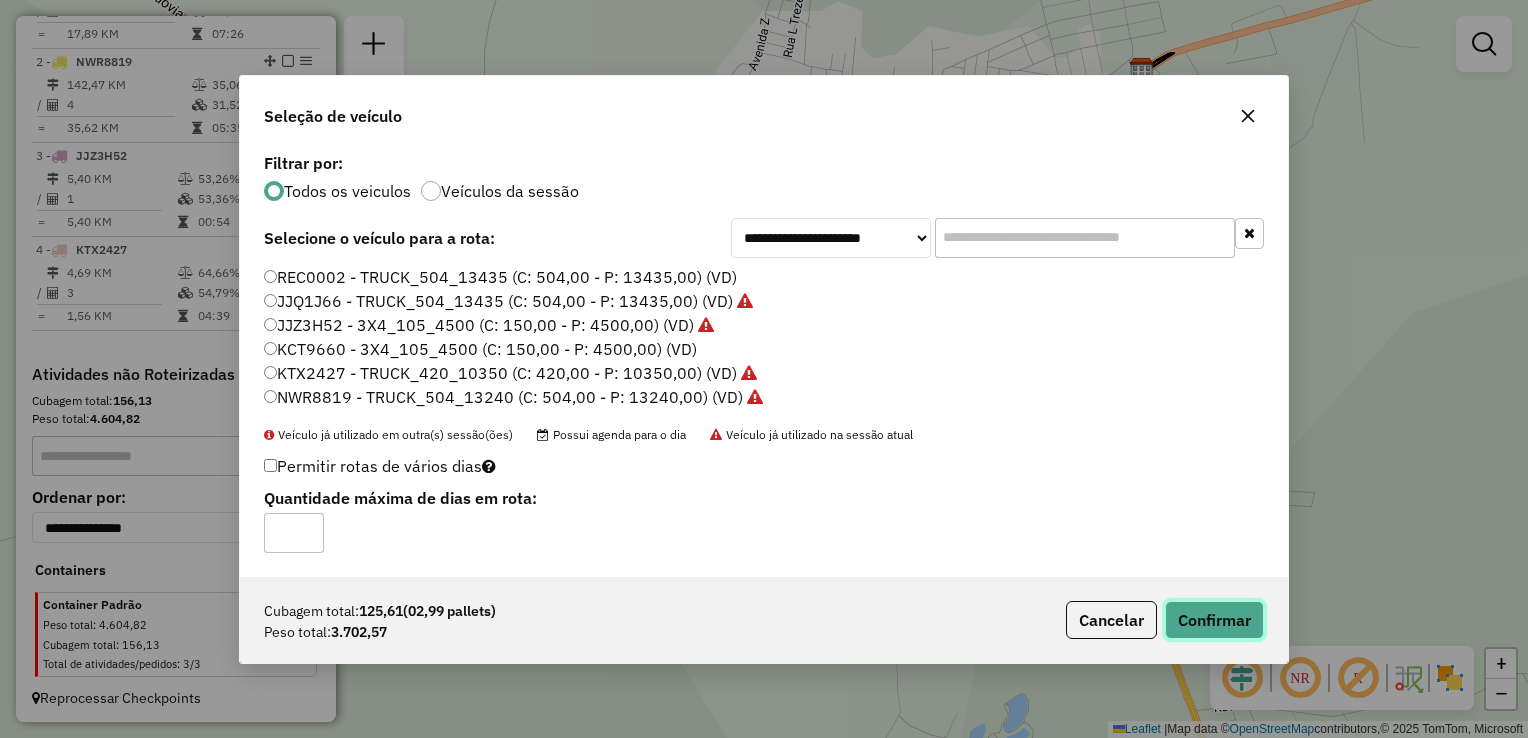 click on "Confirmar" 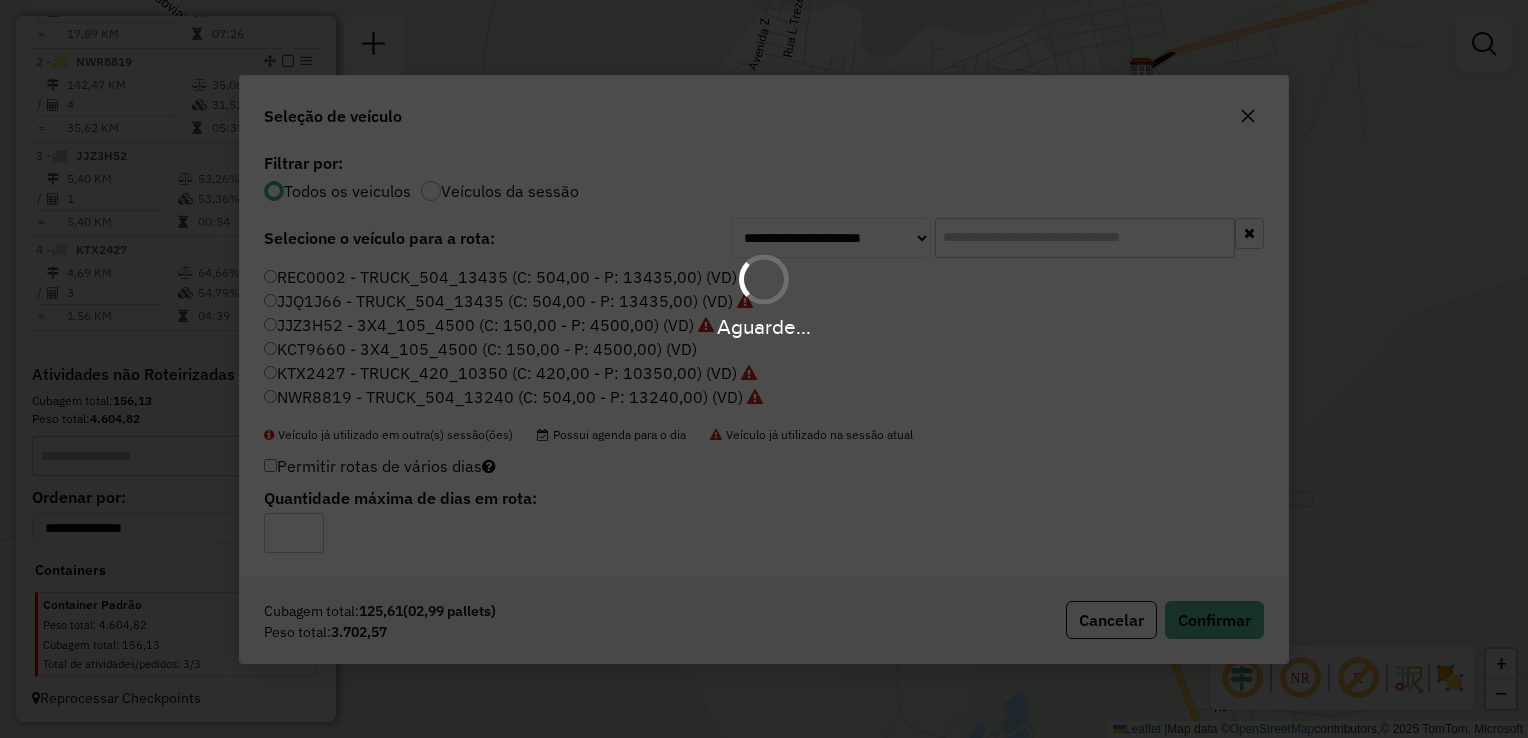 scroll, scrollTop: 954, scrollLeft: 0, axis: vertical 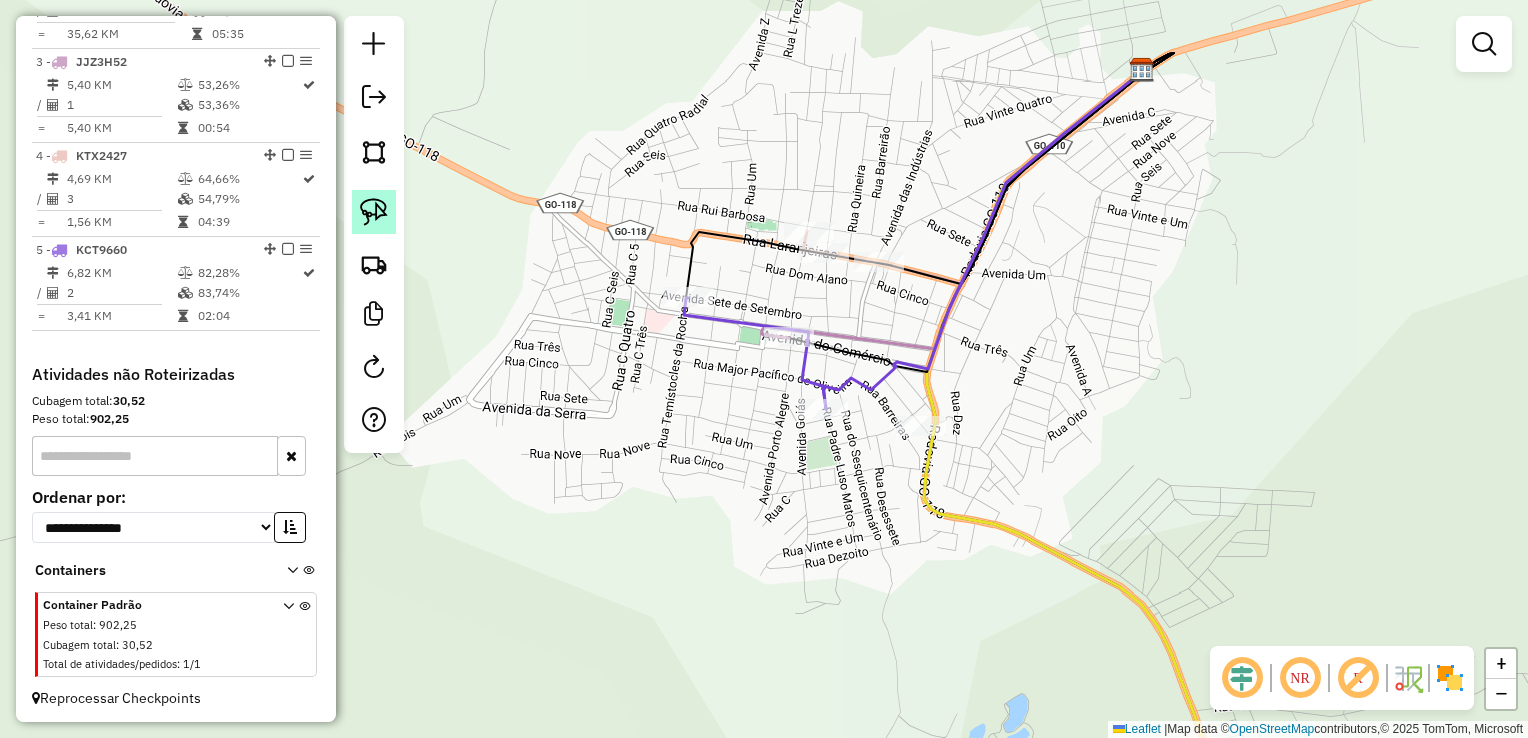 click 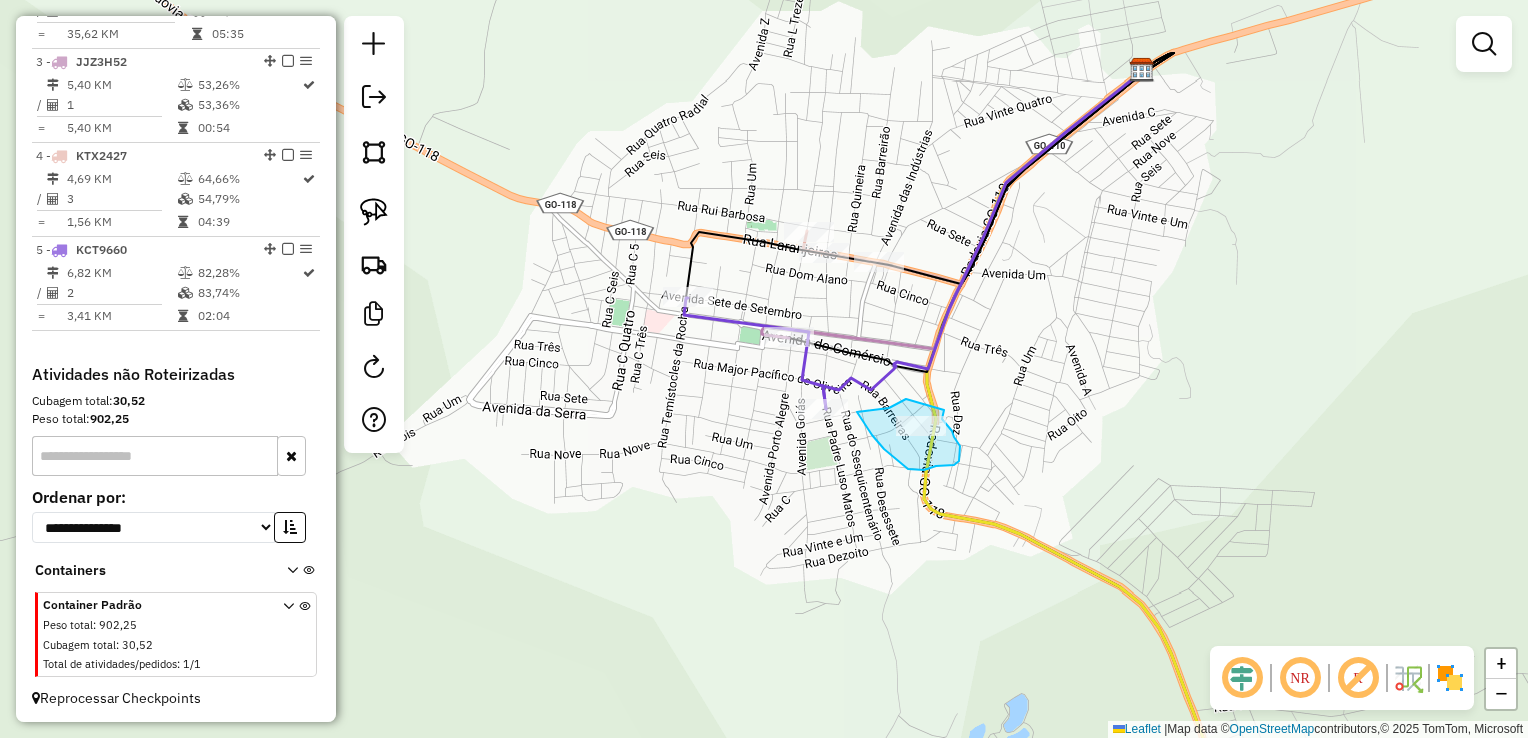 drag, startPoint x: 906, startPoint y: 399, endPoint x: 944, endPoint y: 410, distance: 39.56008 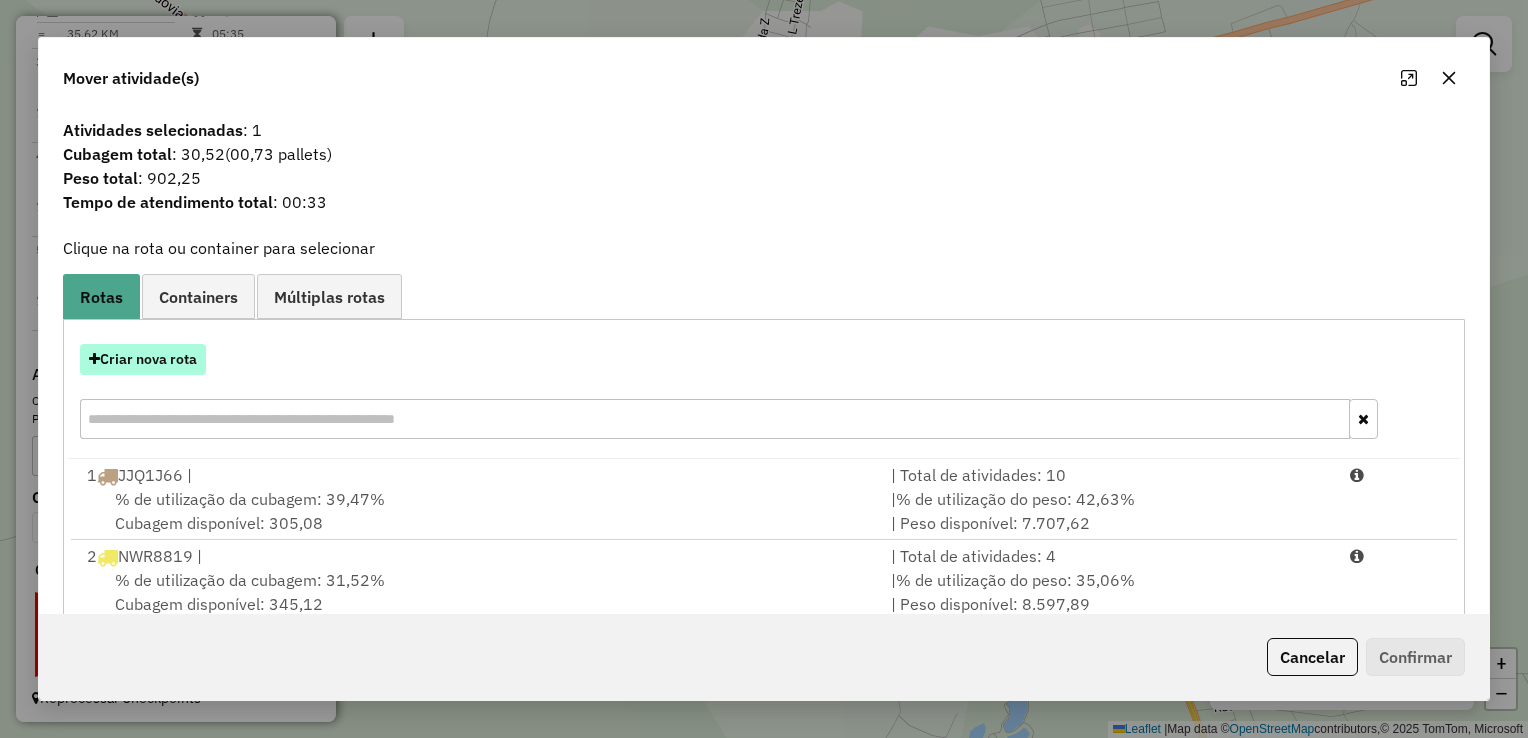 click on "Criar nova rota" at bounding box center (143, 359) 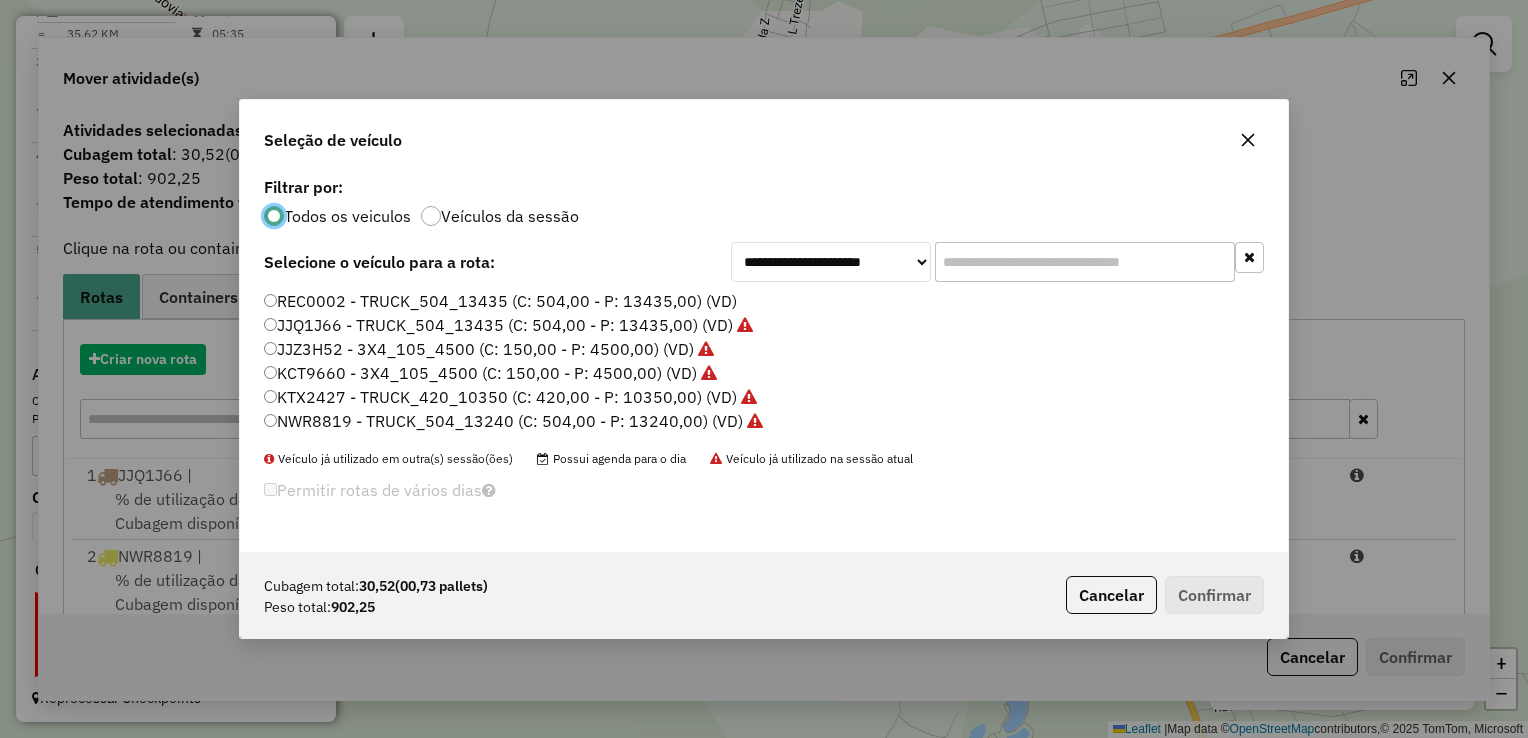 scroll, scrollTop: 10, scrollLeft: 6, axis: both 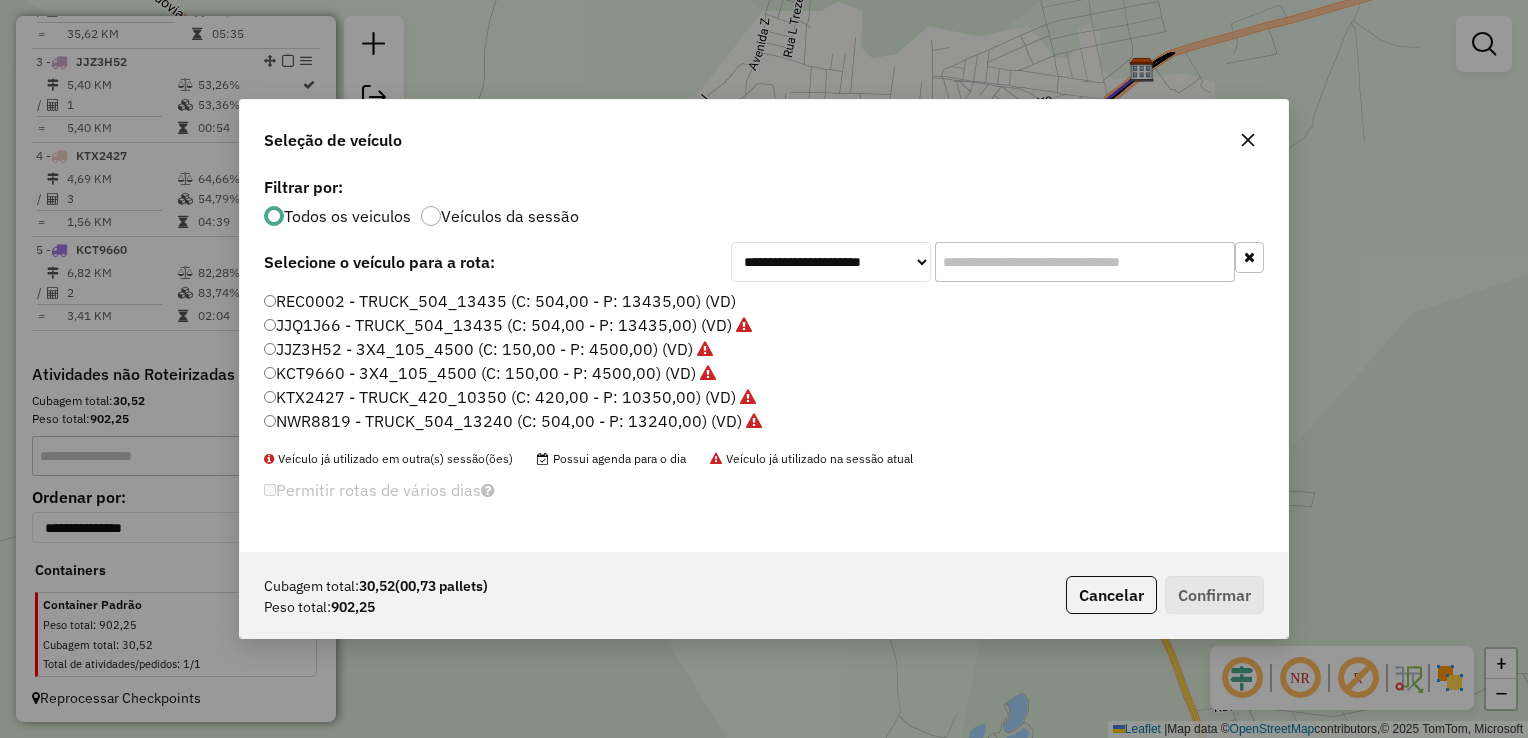 click on "KTX2427 - TRUCK_420_10350 (C: 420,00 - P: 10350,00) (VD)" 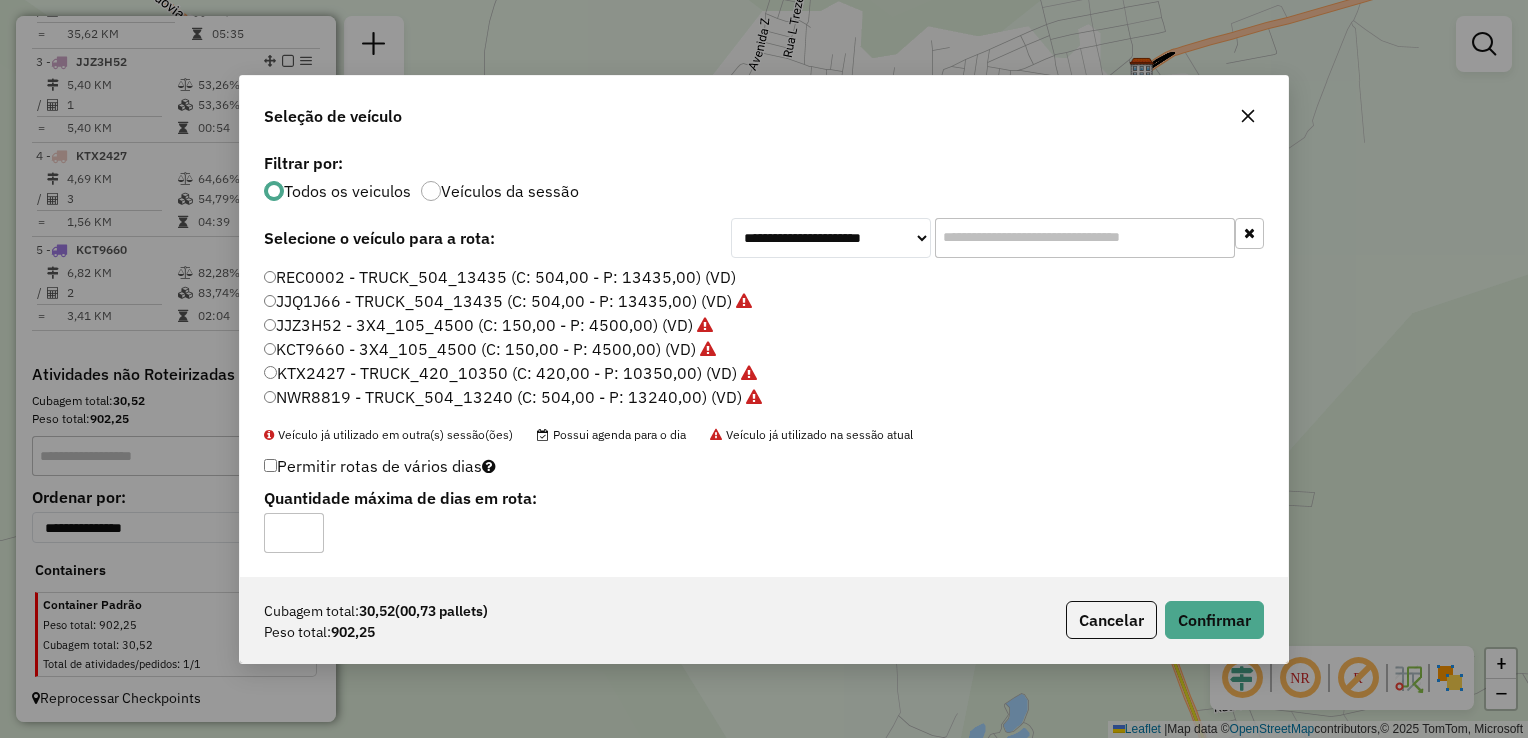 click 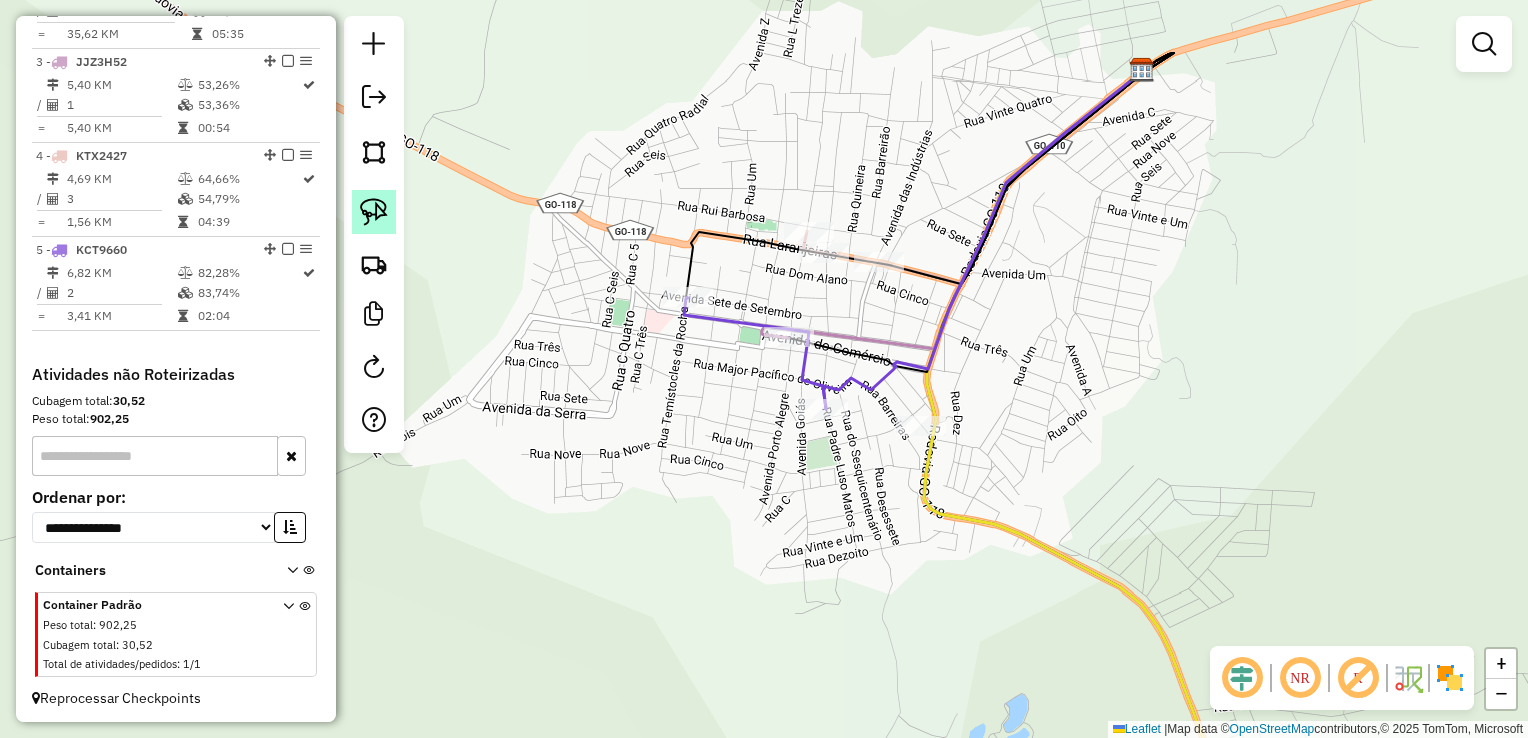 click 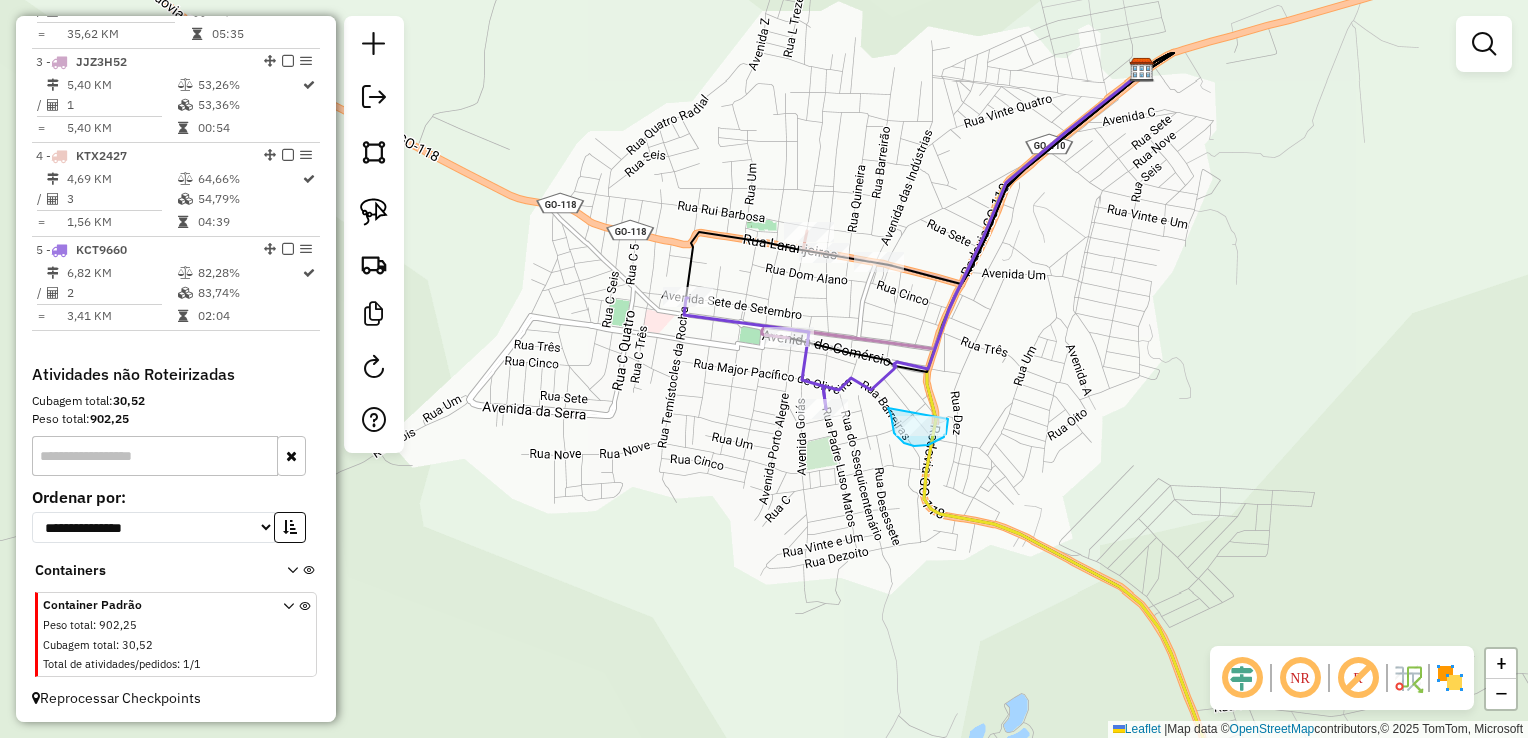 drag, startPoint x: 891, startPoint y: 415, endPoint x: 948, endPoint y: 418, distance: 57.07889 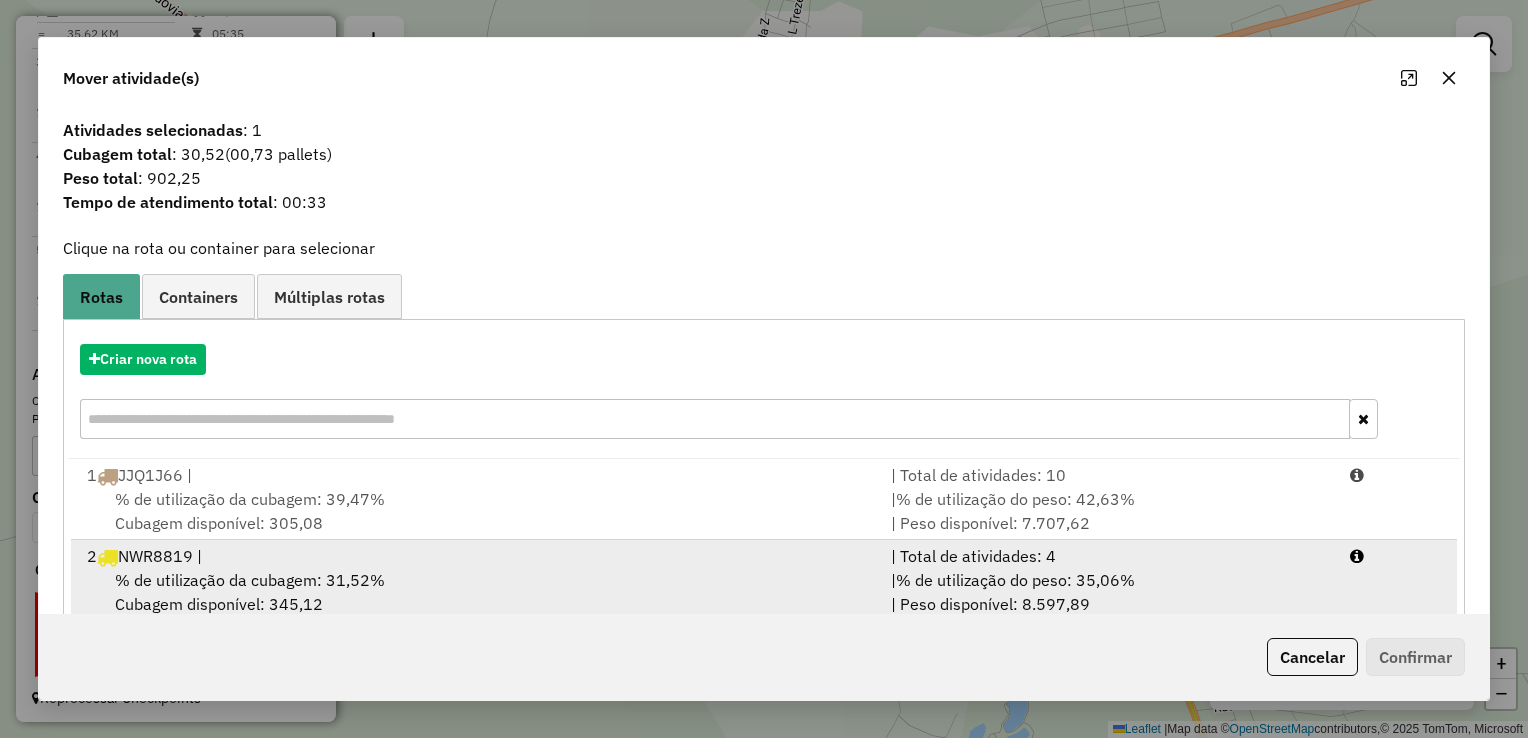 scroll, scrollTop: 4, scrollLeft: 0, axis: vertical 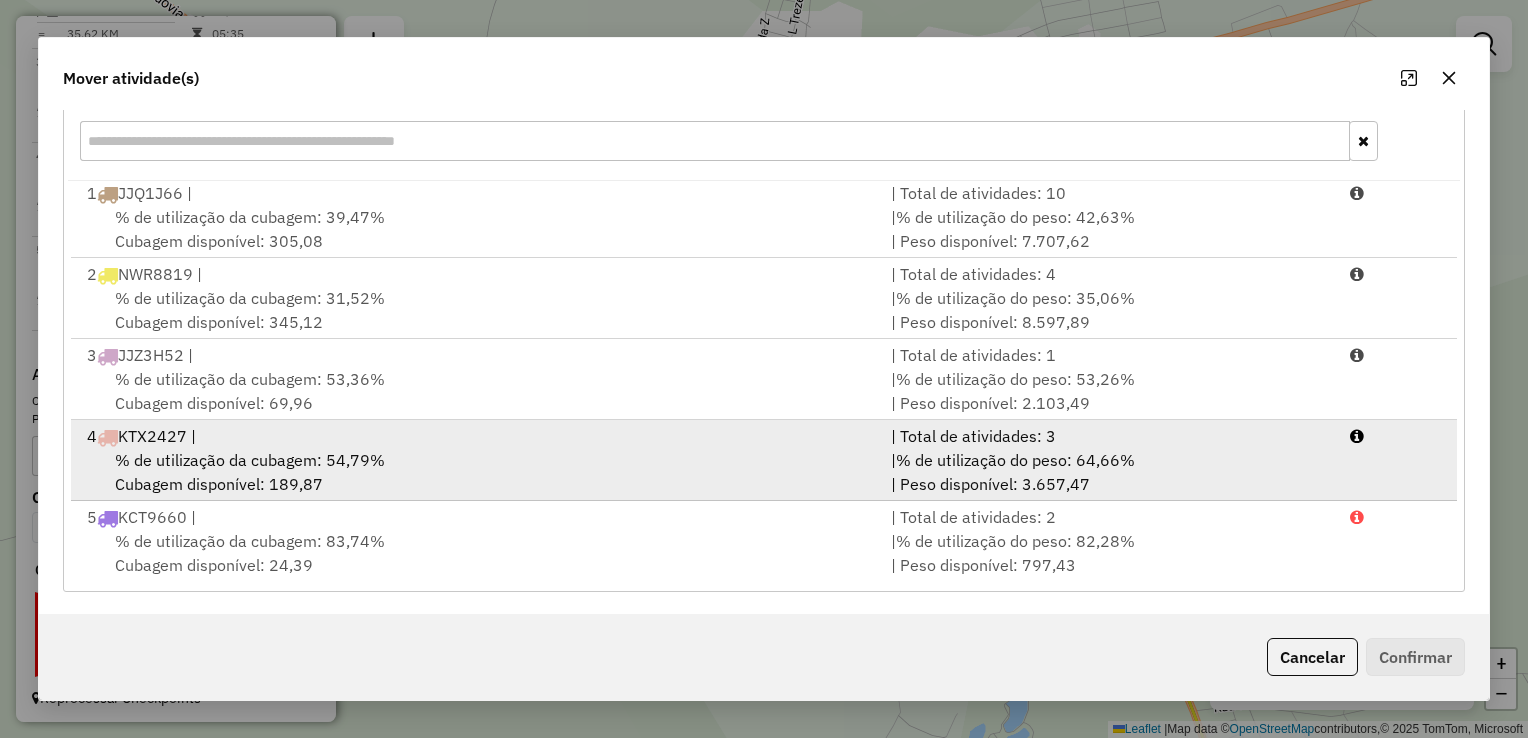 click on "% de utilização da cubagem: 54,79%" at bounding box center [250, 460] 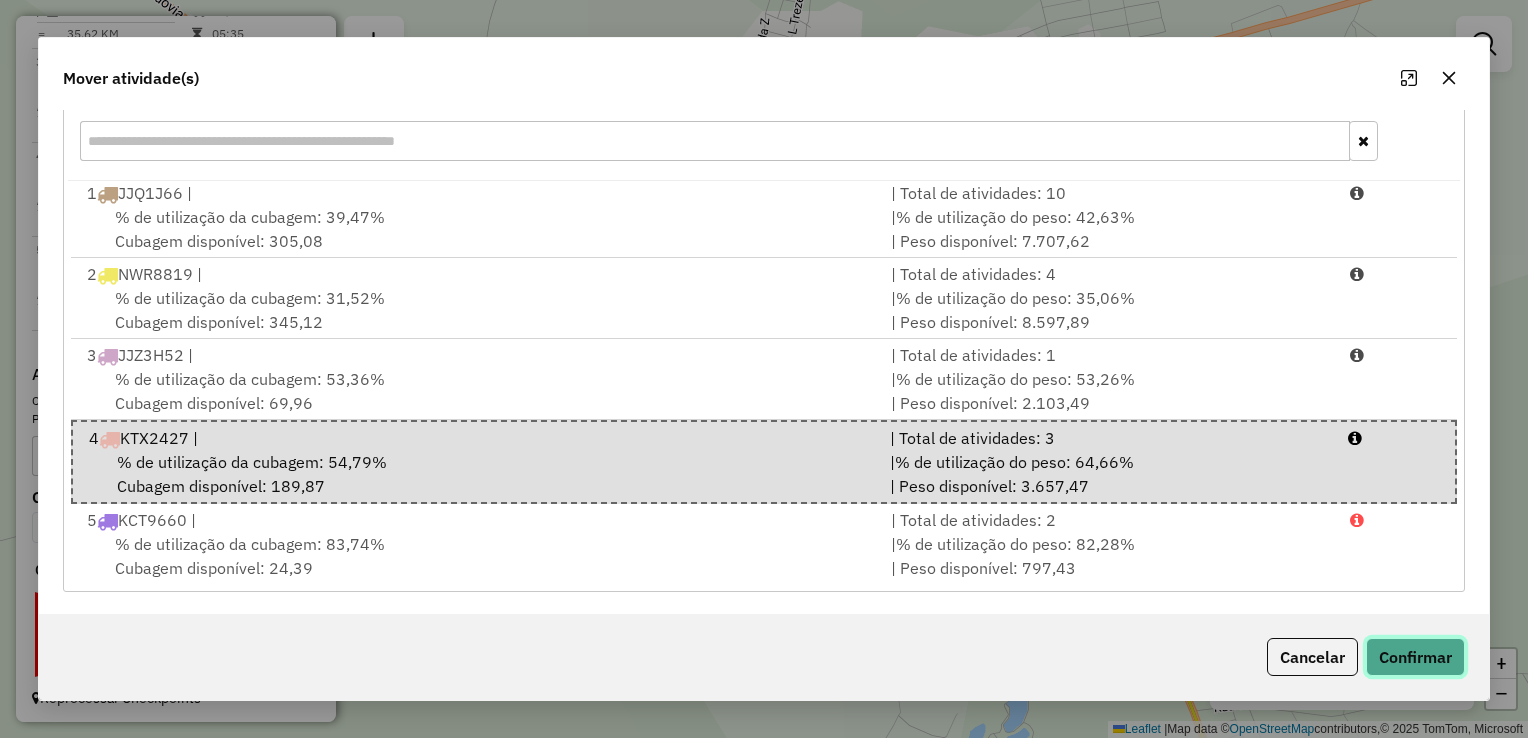 click on "Confirmar" 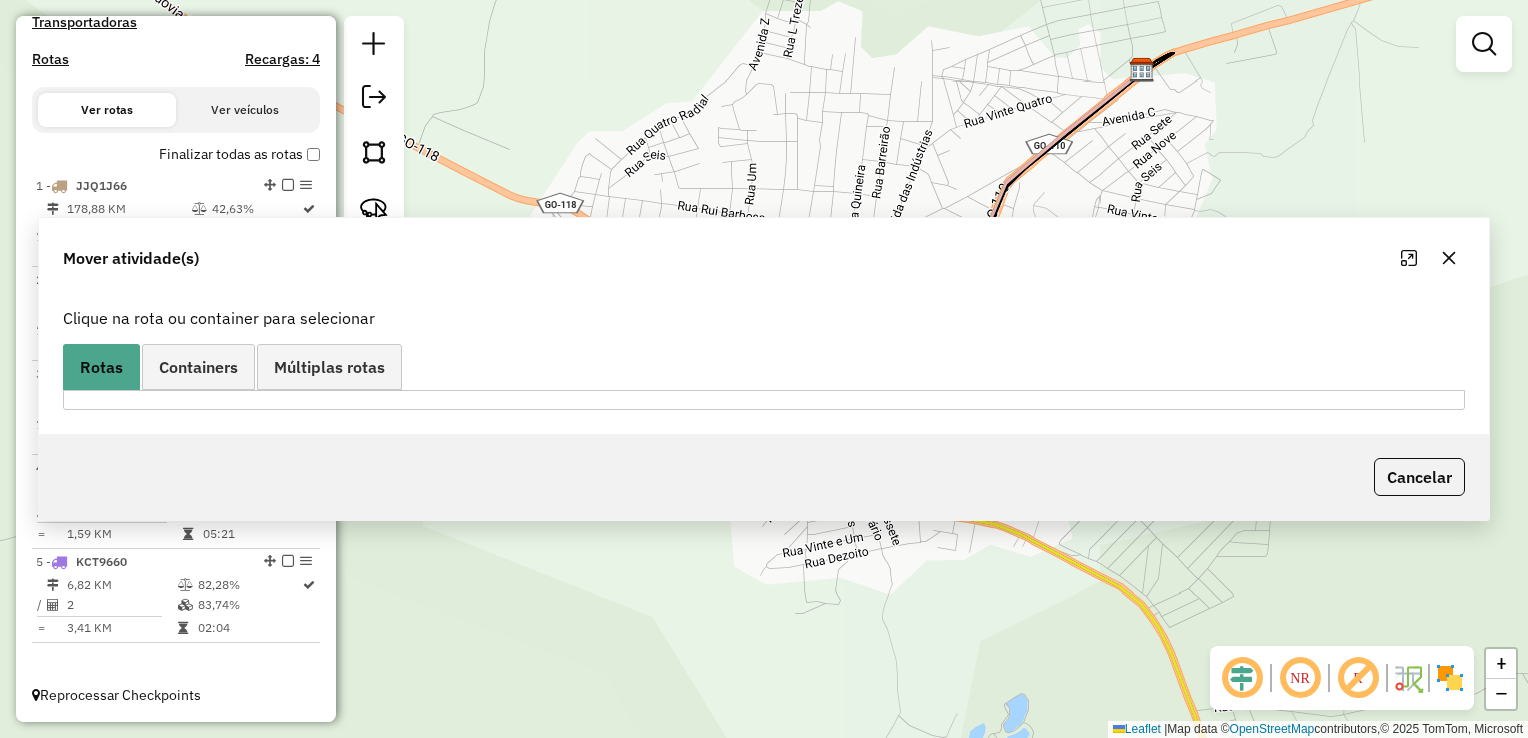 scroll, scrollTop: 640, scrollLeft: 0, axis: vertical 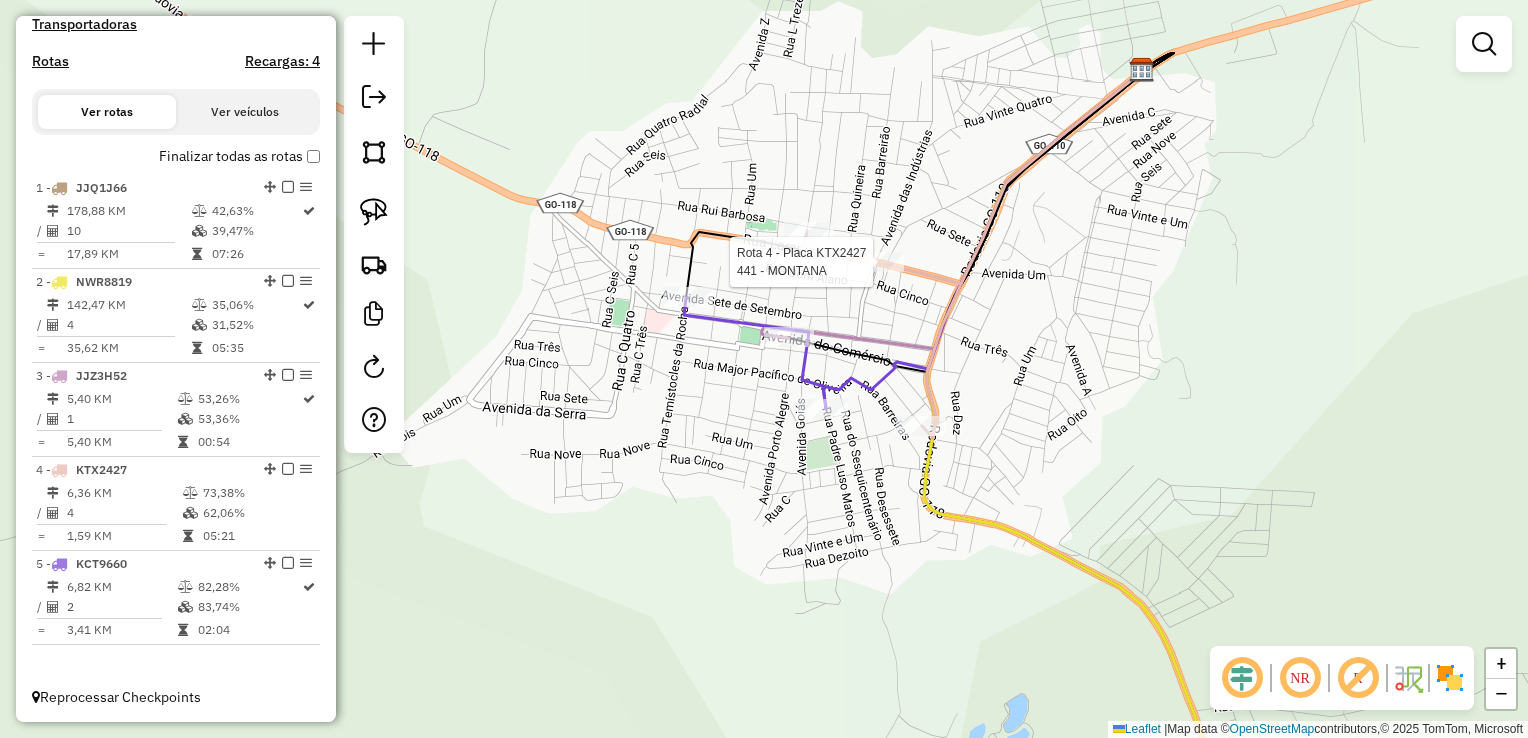 select on "**********" 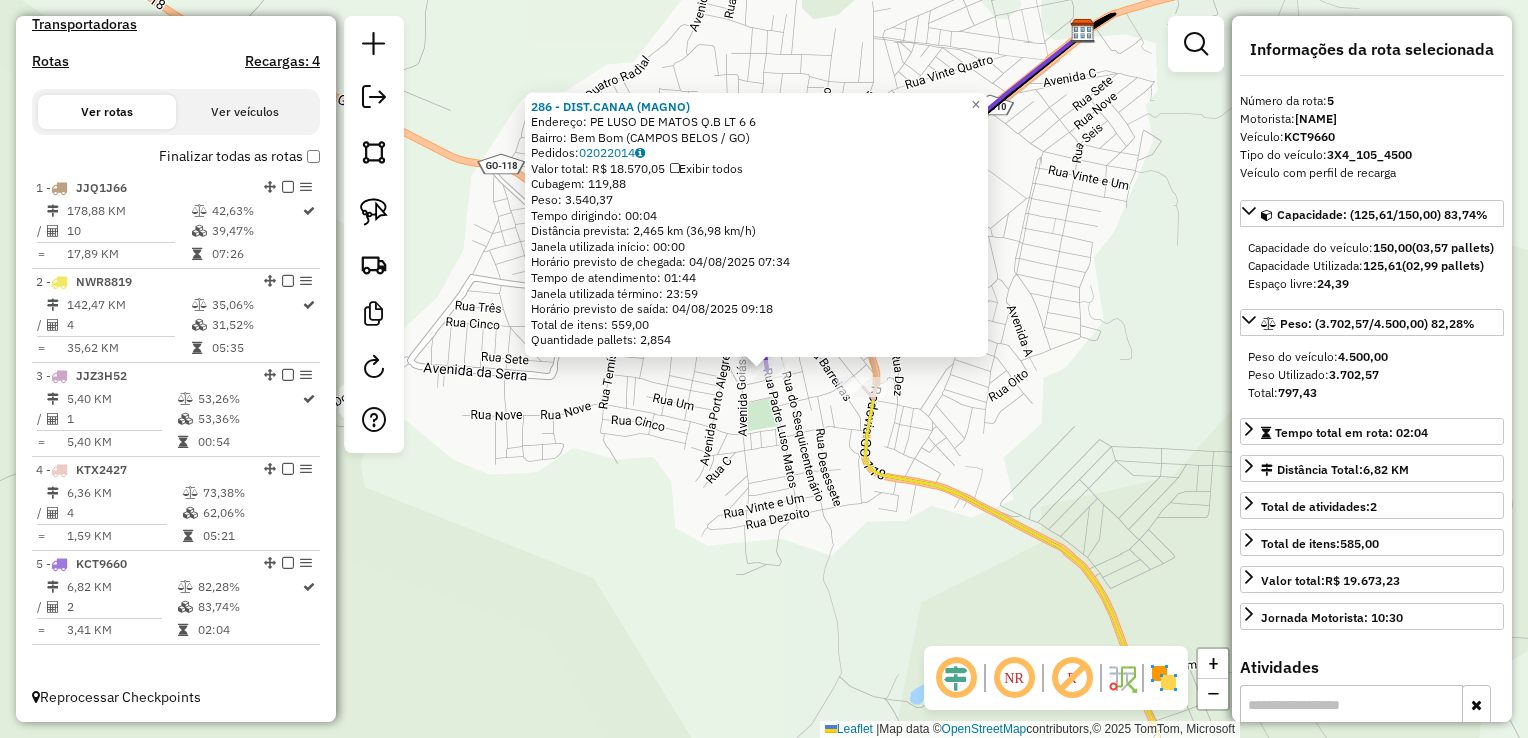 click on "286 - DIST.CANAA (MAGNO)  Endereço:  PE LUSO DE MATOS Q.B LT 6 6   Bairro: Bem Bom ([CITY] / [STATE])   Pedidos:  [DATE]   Valor total: R$ 18.570,05   Exibir todos   Cubagem: 119,88  Peso: 3.540,37  Tempo dirigindo: 00:04   Distância prevista: 2,465 km (36,98 km/h)   Janela utilizada início: 00:00   Horário previsto de chegada: [DATE] 07:34   Tempo de atendimento: 01:44   Janela utilizada término: 23:59   Horário previsto de saída: [DATE] 09:18   Total de itens: 559,00   Quantidade pallets: 2,854  × Janela de atendimento Grade de atendimento Capacidade Transportadoras Veículos Cliente Pedidos  Rotas Selecione os dias de semana para filtrar as janelas de atendimento  Seg   Ter   Qua   Qui   Sex   Sáb   Dom  Informe o período da janela de atendimento: De: Até:  Filtrar exatamente a janela do cliente  Considerar janela de atendimento padrão  Selecione os dias de semana para filtrar as grades de atendimento  Seg   Ter   Qua   Qui   Sex   Sáb   Dom   Peso mínimo:   Peso máximo:   De:  +" 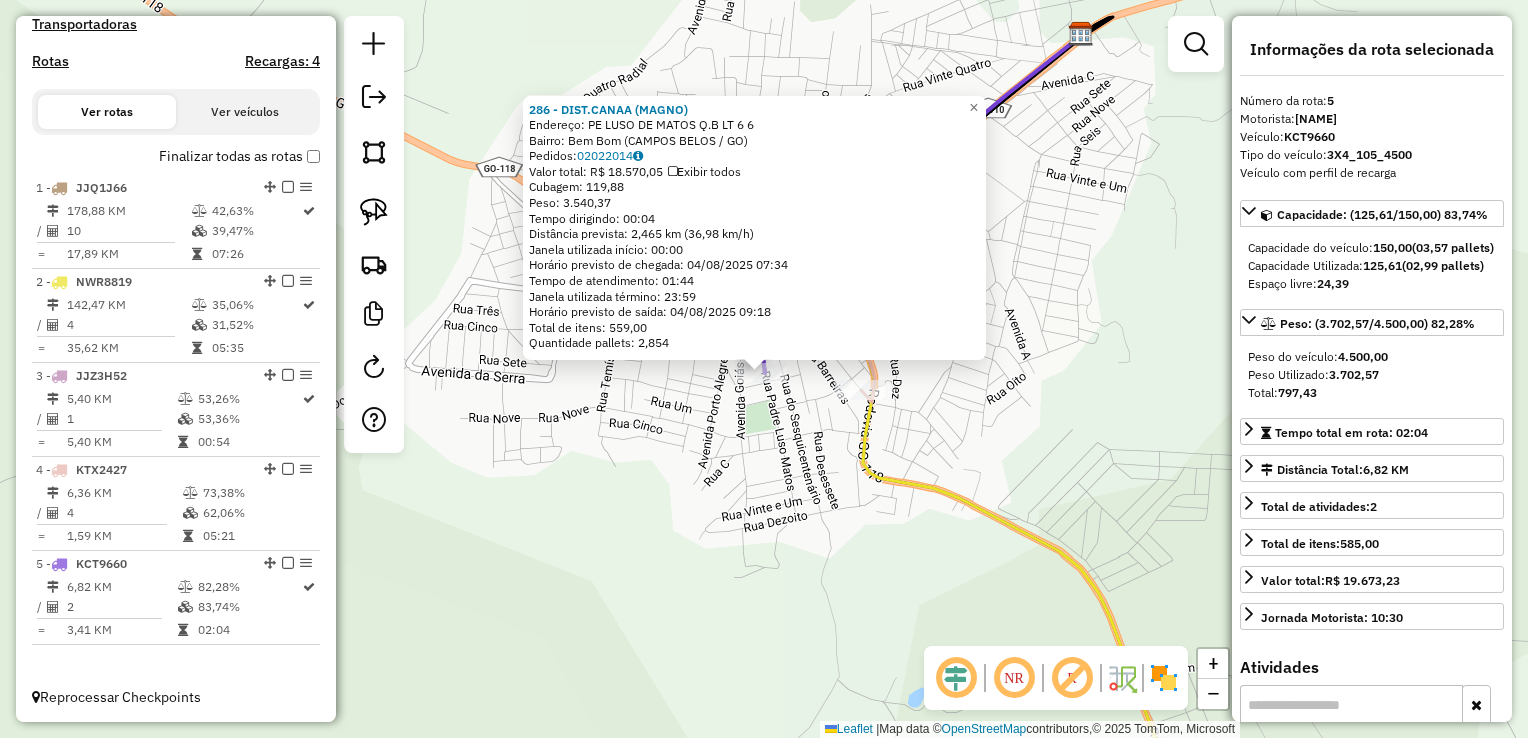 click on "286 - DIST.CANAA (MAGNO)  Endereço:  PE LUSO DE MATOS Q.B LT 6 6   Bairro: Bem Bom ([CITY] / [STATE])   Pedidos:  [DATE]   Valor total: R$ 18.570,05   Exibir todos   Cubagem: 119,88  Peso: 3.540,37  Tempo dirigindo: 00:04   Distância prevista: 2,465 km (36,98 km/h)   Janela utilizada início: 00:00   Horário previsto de chegada: [DATE] 07:34   Tempo de atendimento: 01:44   Janela utilizada término: 23:59   Horário previsto de saída: [DATE] 09:18   Total de itens: 559,00   Quantidade pallets: 2,854  × Janela de atendimento Grade de atendimento Capacidade Transportadoras Veículos Cliente Pedidos  Rotas Selecione os dias de semana para filtrar as janelas de atendimento  Seg   Ter   Qua   Qui   Sex   Sáb   Dom  Informe o período da janela de atendimento: De: Até:  Filtrar exatamente a janela do cliente  Considerar janela de atendimento padrão  Selecione os dias de semana para filtrar as grades de atendimento  Seg   Ter   Qua   Qui   Sex   Sáb   Dom   Peso mínimo:   Peso máximo:   De:  +" 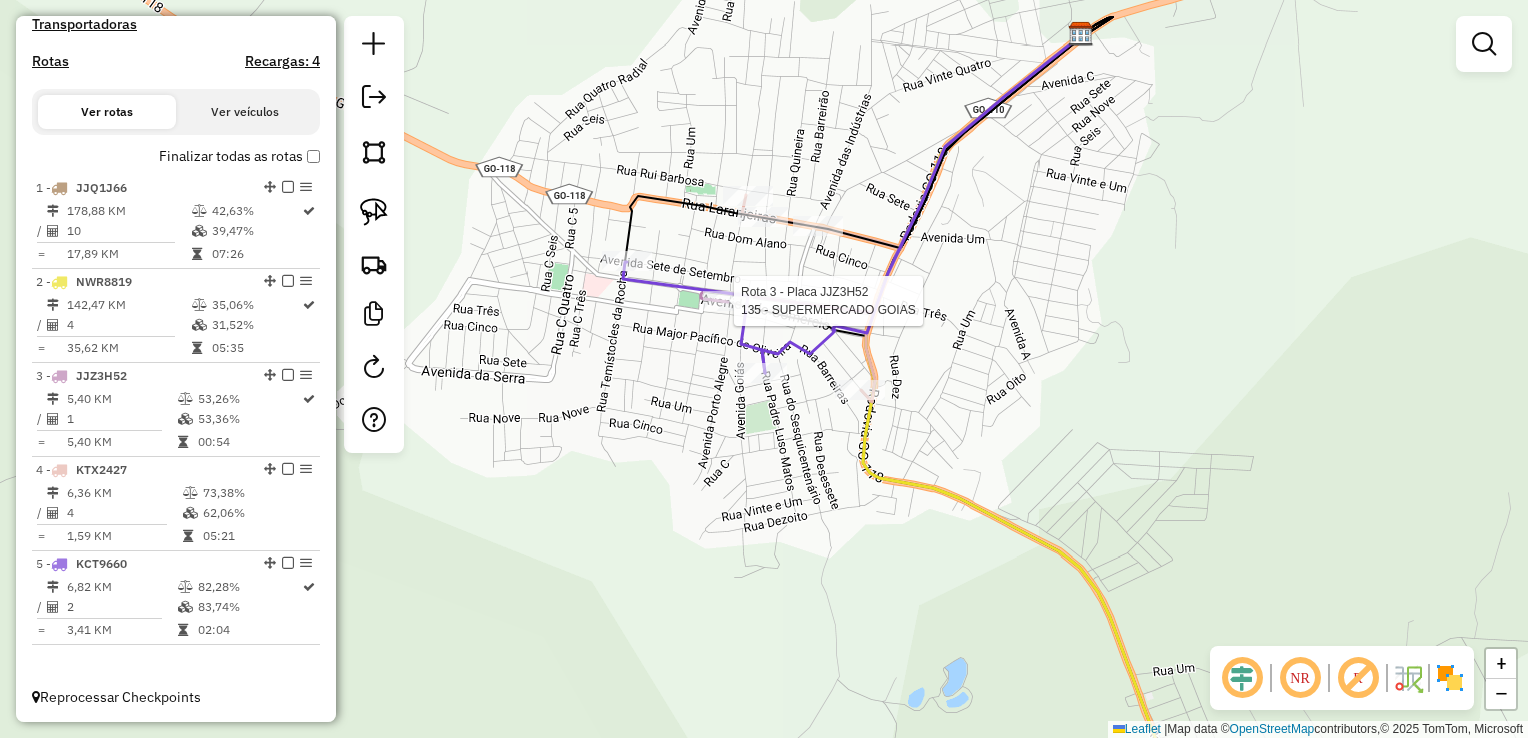 select on "**********" 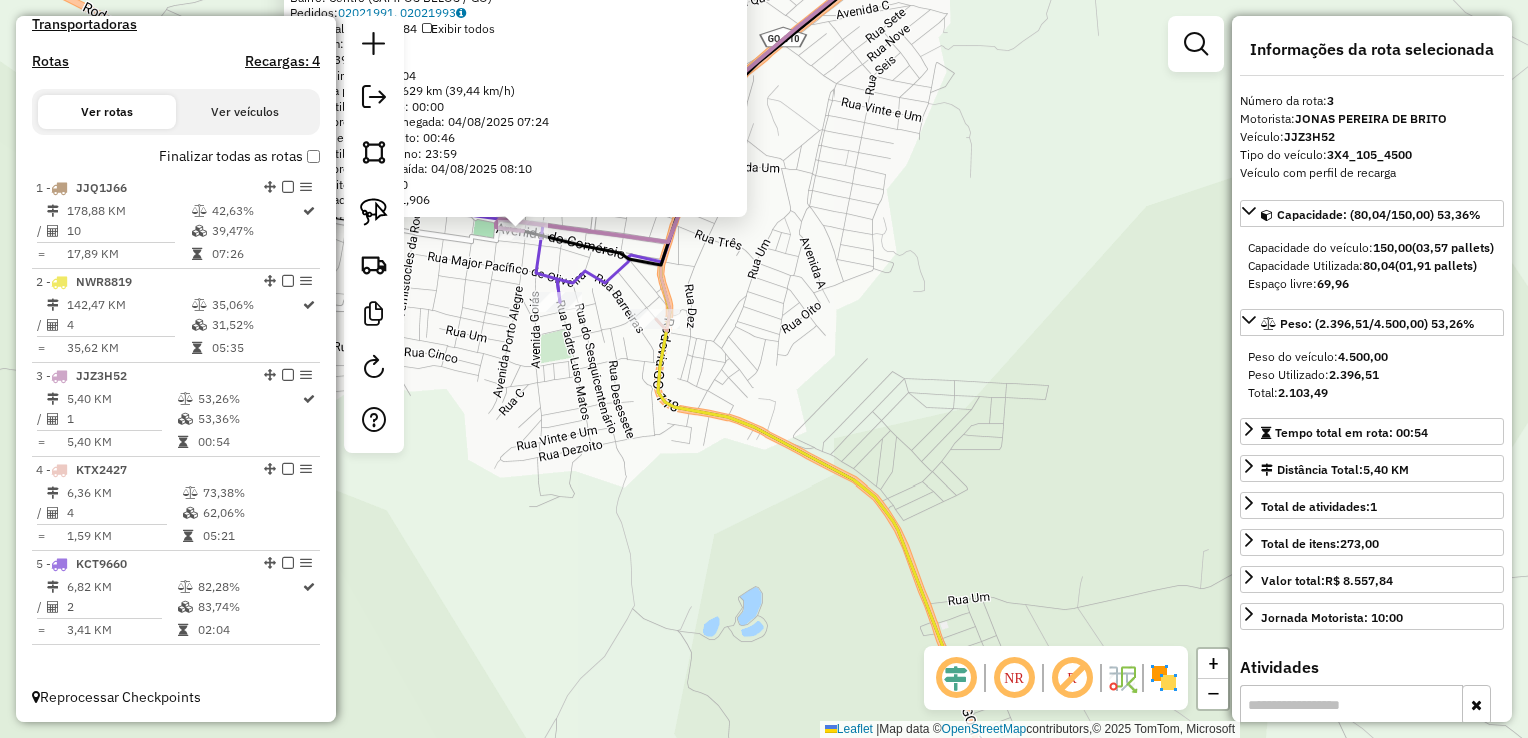 drag, startPoint x: 868, startPoint y: 543, endPoint x: 648, endPoint y: 342, distance: 297.99496 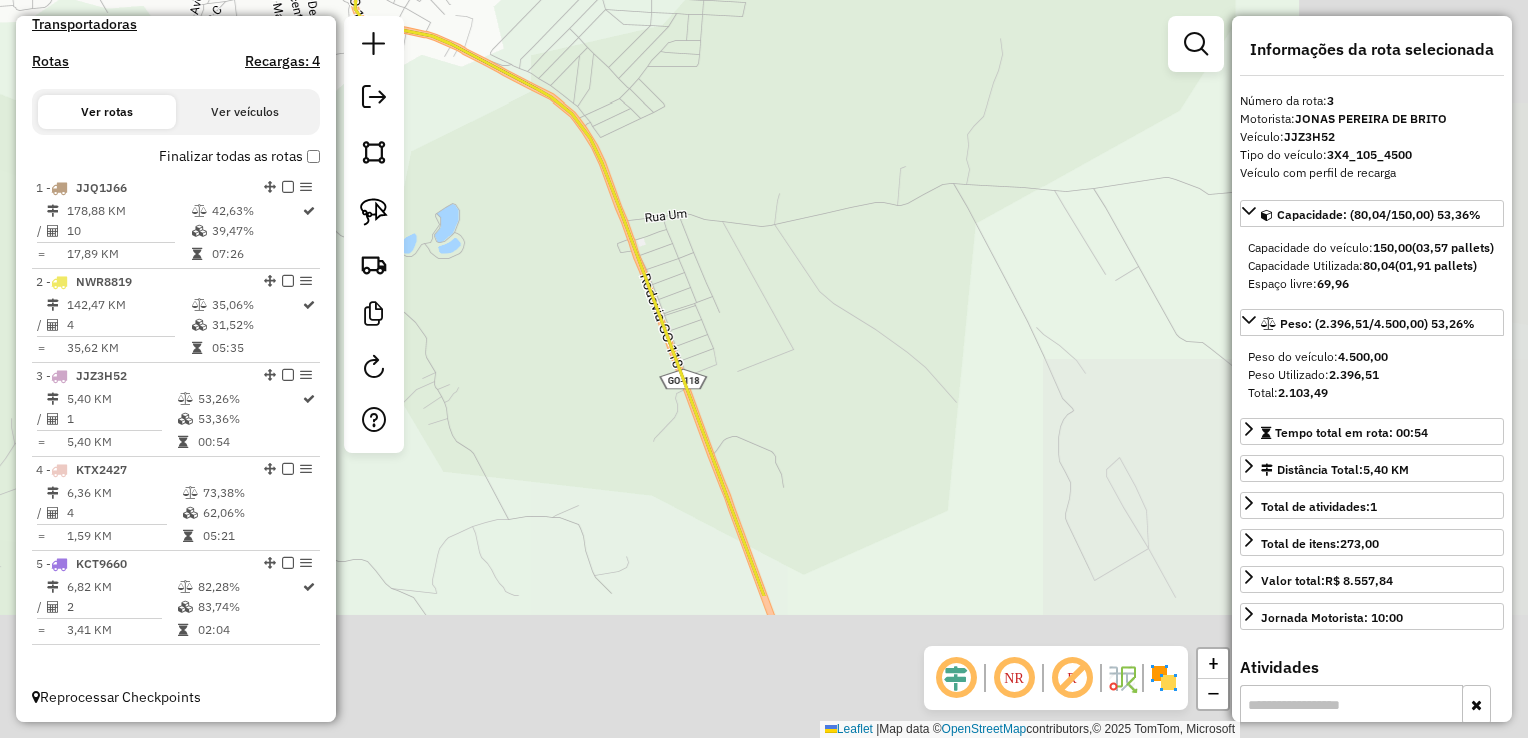 drag, startPoint x: 853, startPoint y: 480, endPoint x: 808, endPoint y: 369, distance: 119.77479 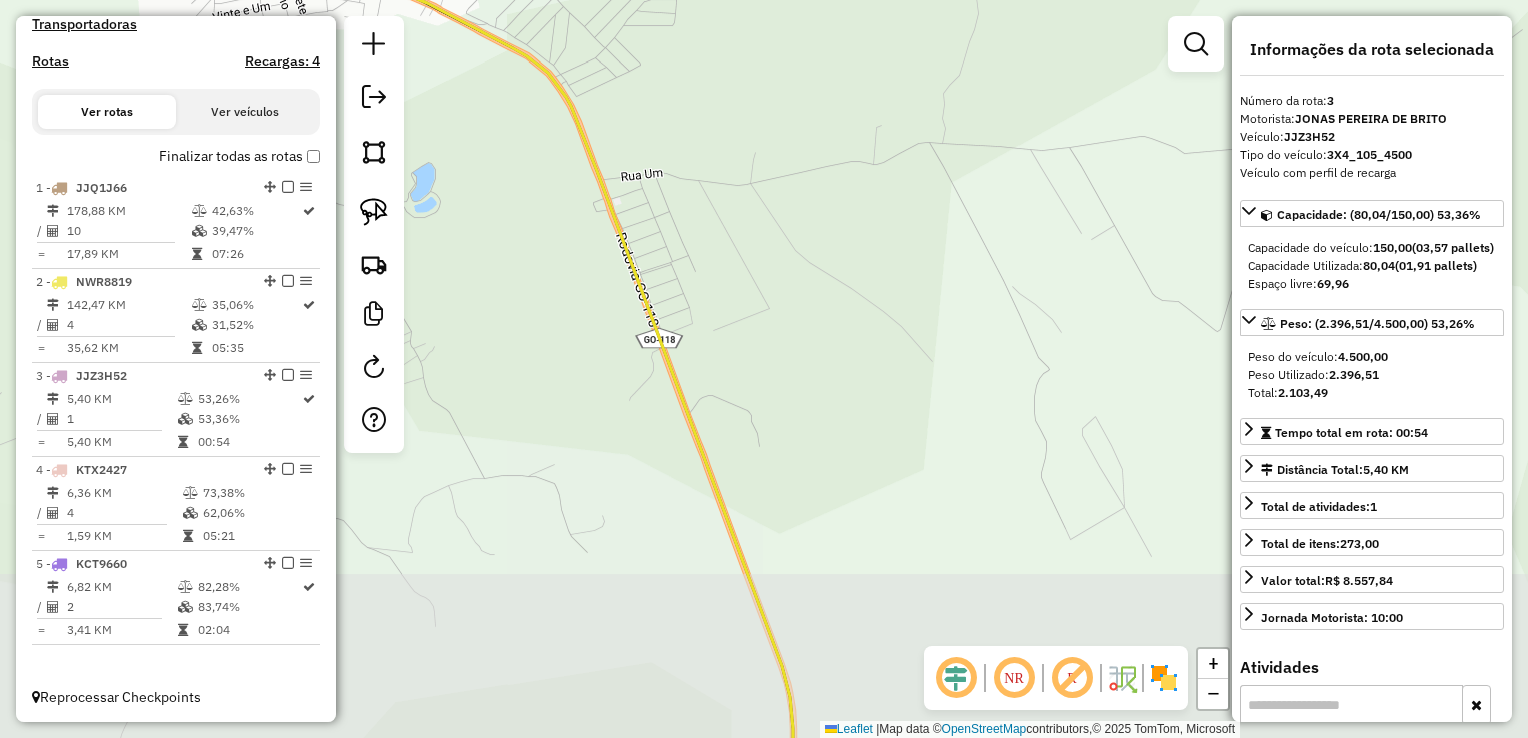 drag, startPoint x: 878, startPoint y: 395, endPoint x: 815, endPoint y: 239, distance: 168.2409 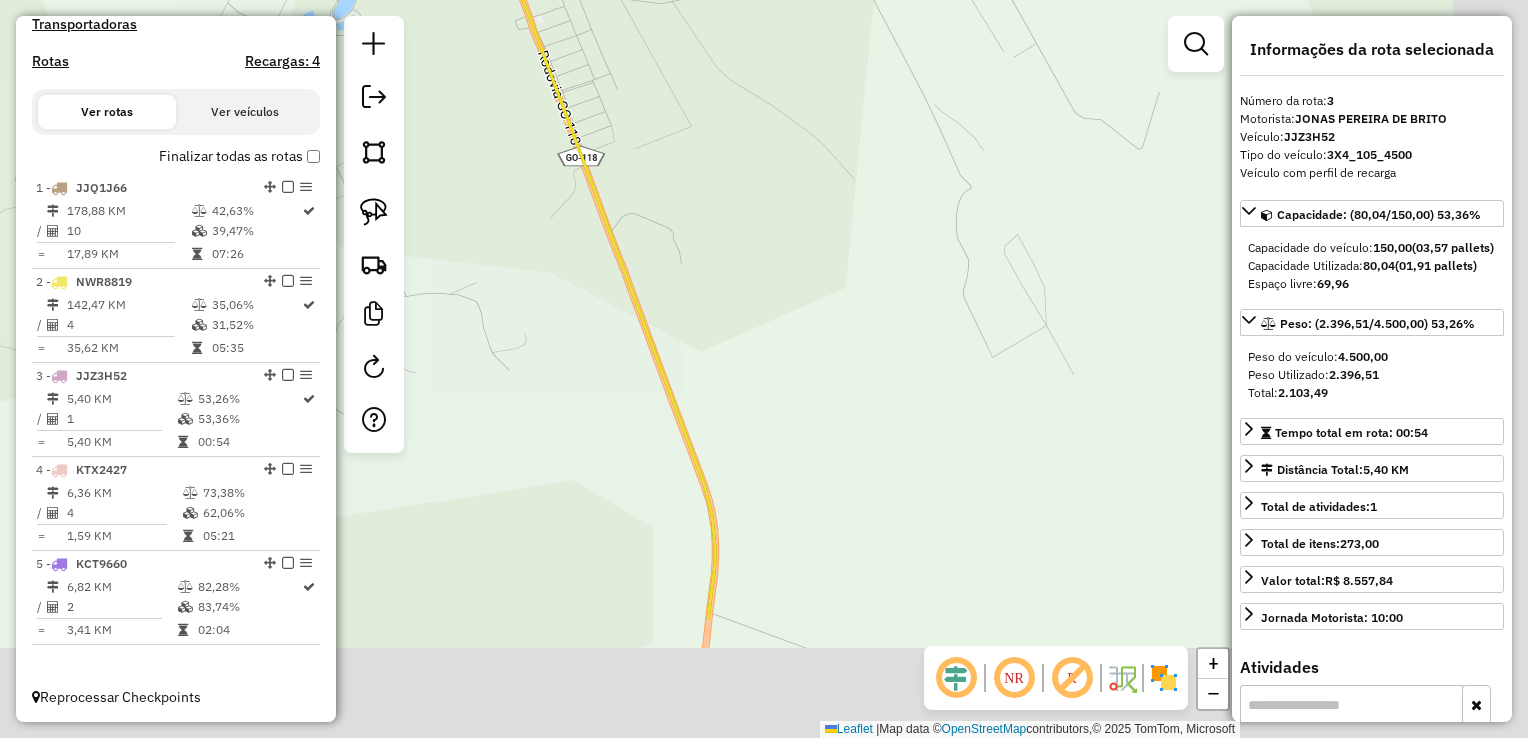 drag, startPoint x: 907, startPoint y: 416, endPoint x: 893, endPoint y: 247, distance: 169.57889 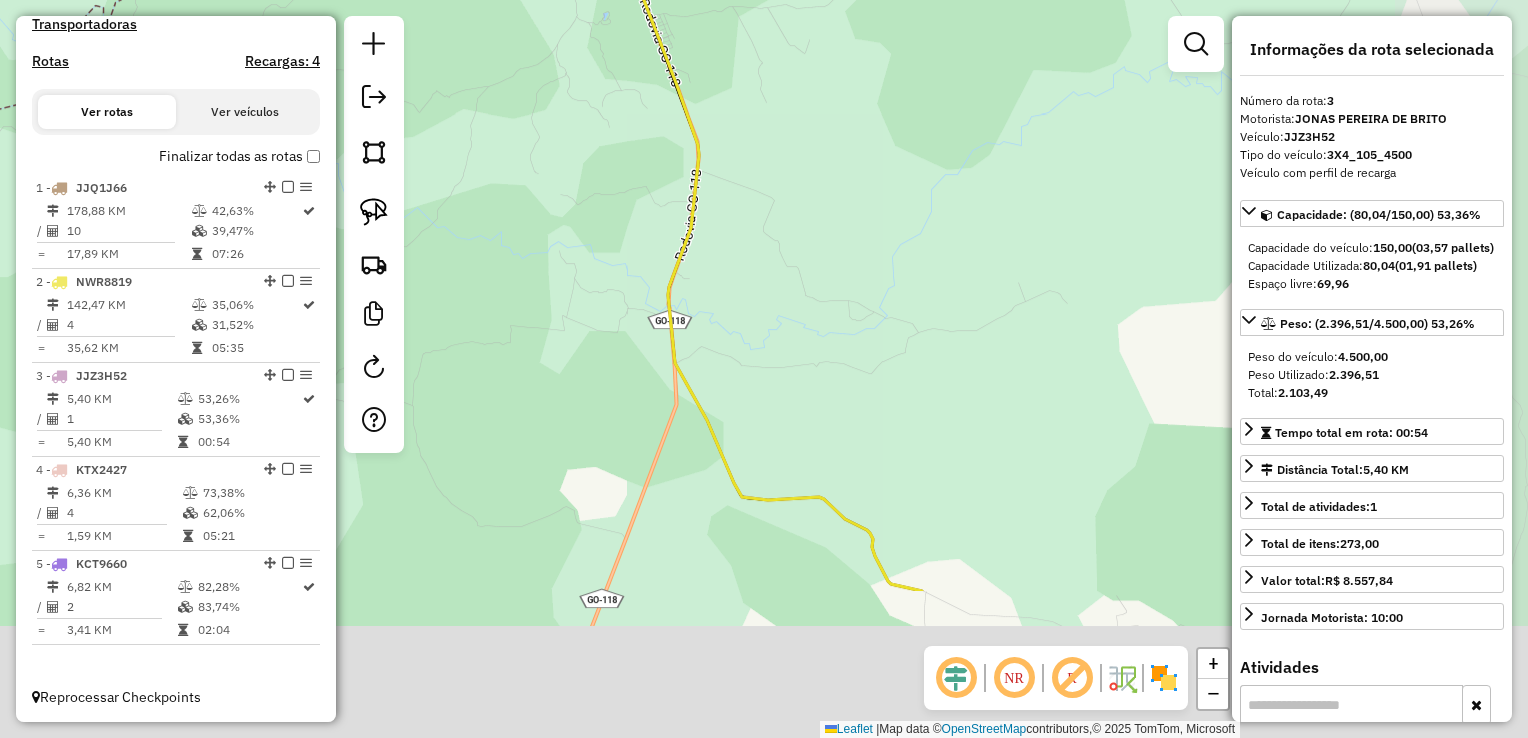 drag, startPoint x: 885, startPoint y: 454, endPoint x: 720, endPoint y: 146, distance: 349.41235 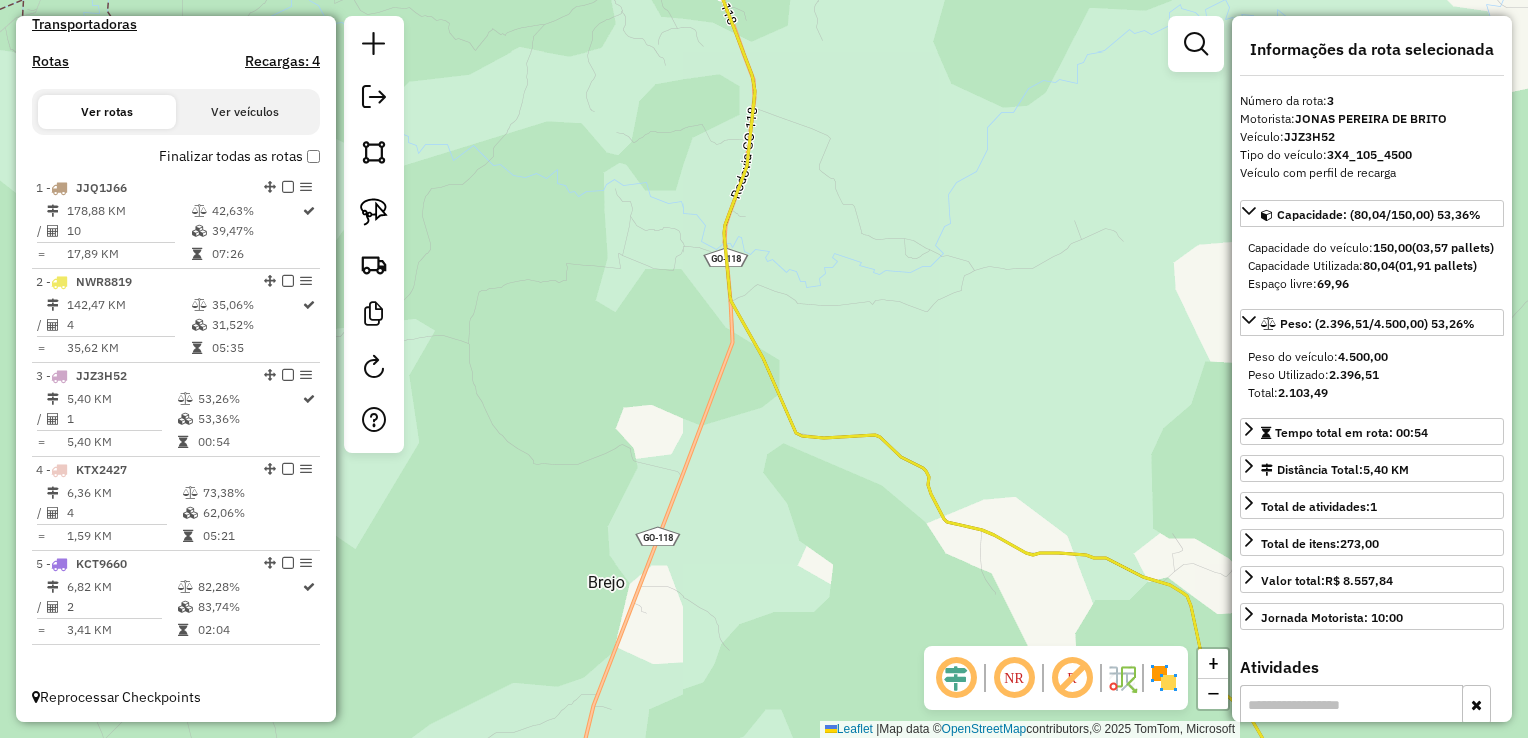 drag, startPoint x: 786, startPoint y: 350, endPoint x: 843, endPoint y: -21, distance: 375.35318 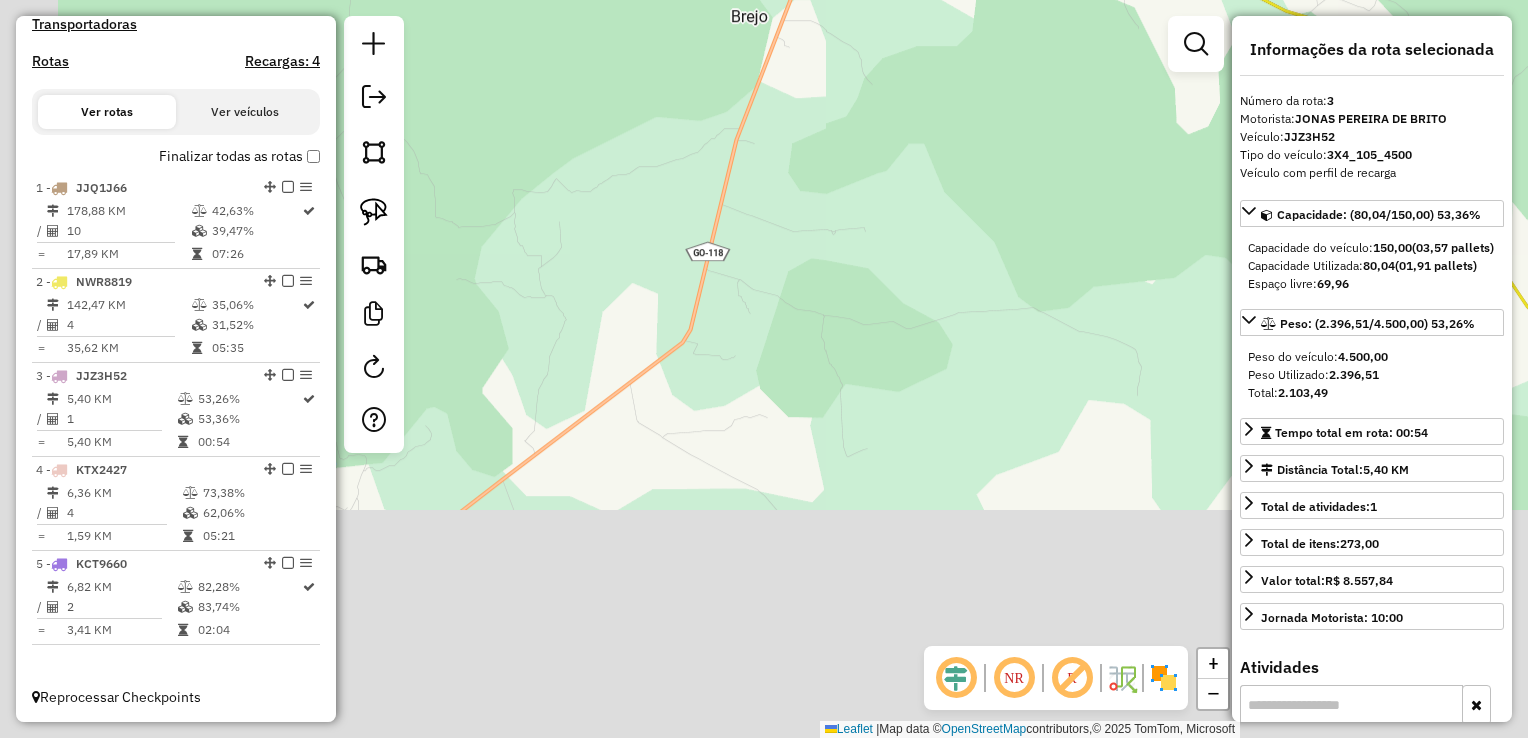 drag, startPoint x: 895, startPoint y: 92, endPoint x: 950, endPoint y: 107, distance: 57.00877 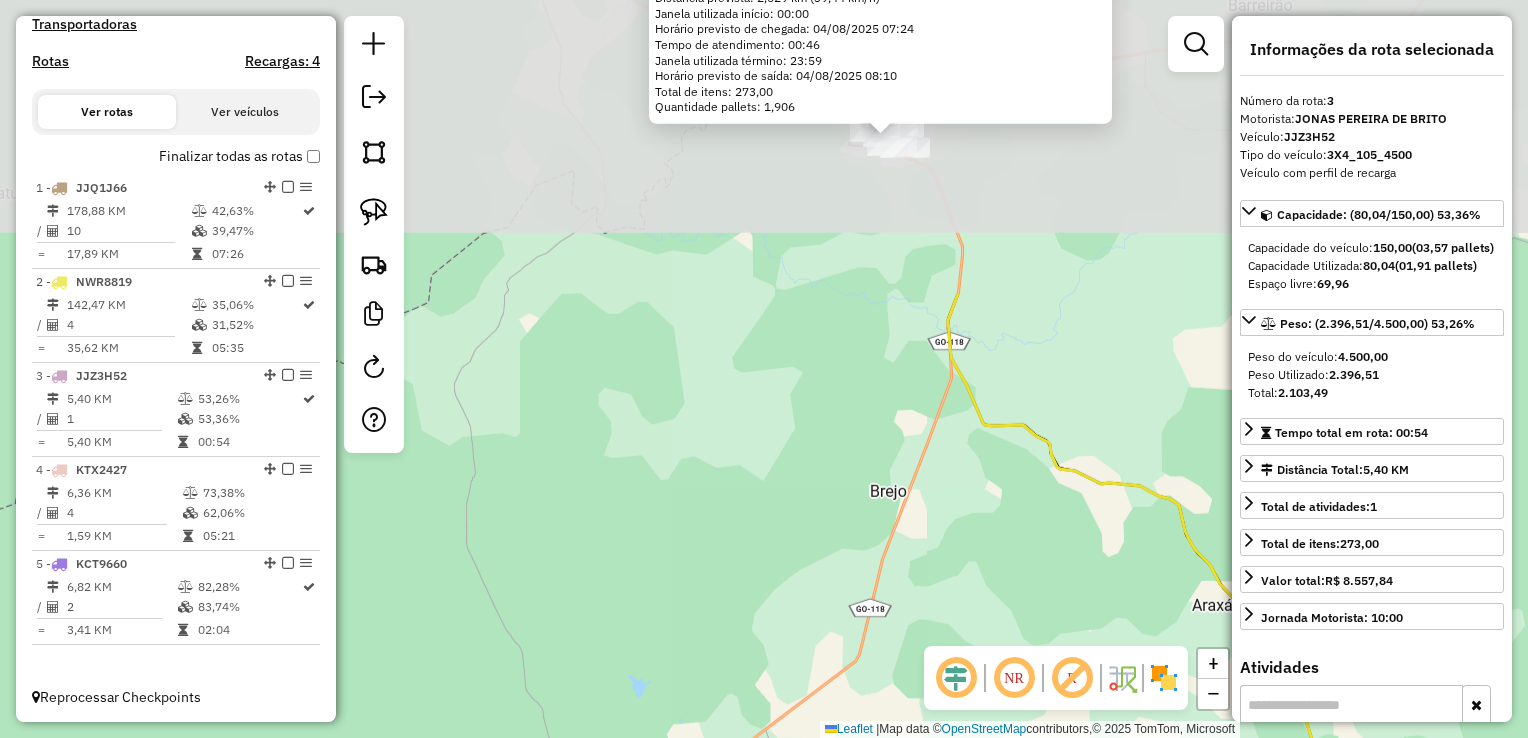 drag, startPoint x: 850, startPoint y: 193, endPoint x: 880, endPoint y: 561, distance: 369.2208 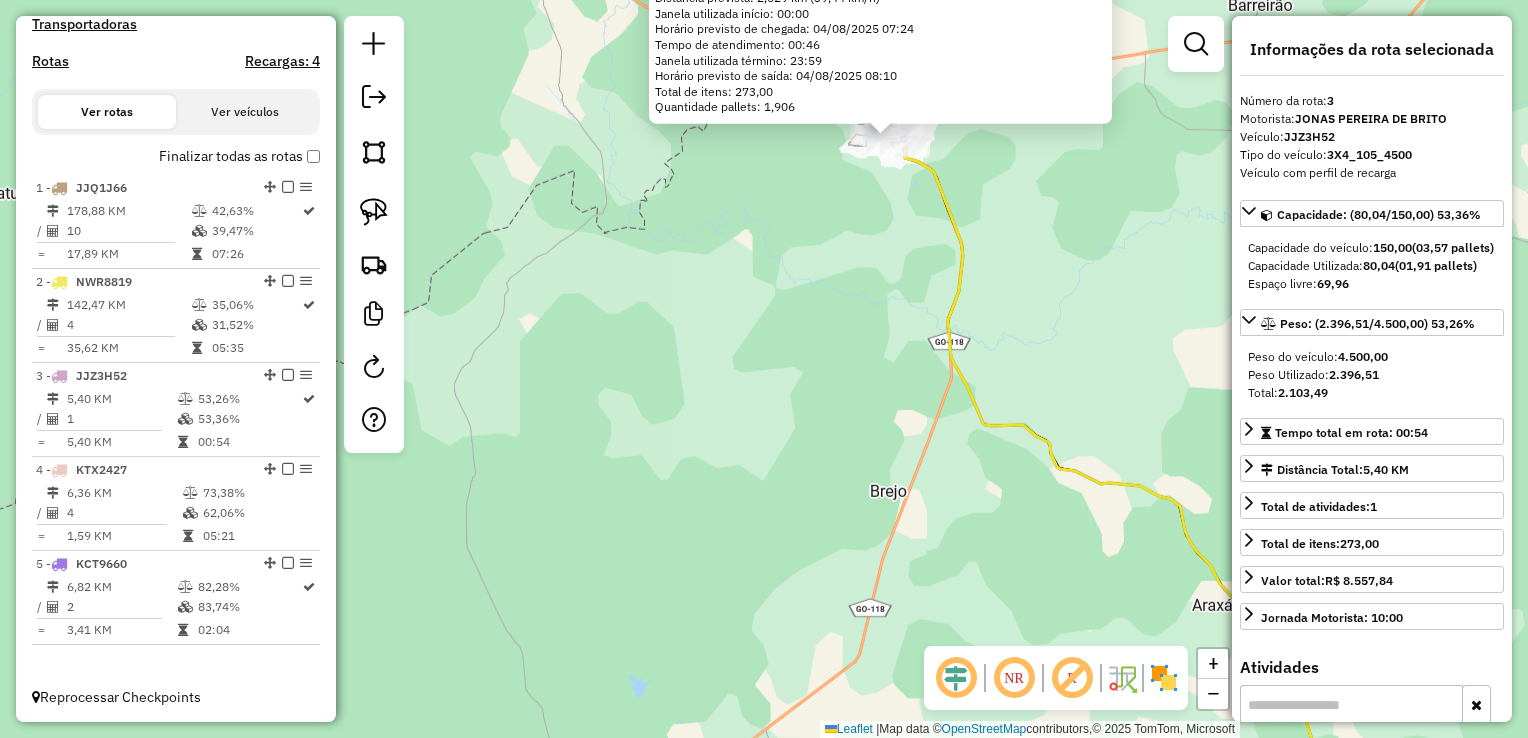 drag, startPoint x: 867, startPoint y: 342, endPoint x: 844, endPoint y: 394, distance: 56.859474 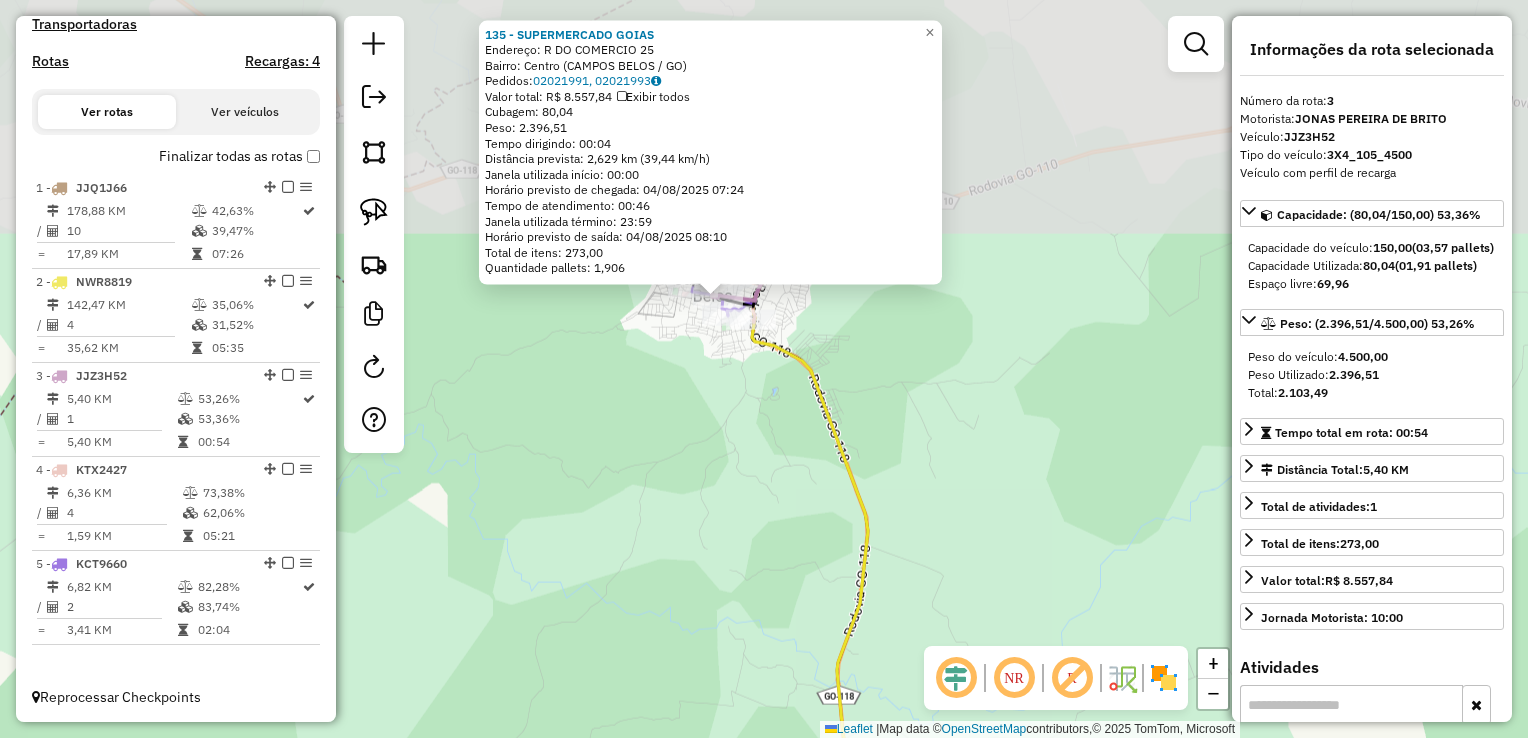 drag, startPoint x: 885, startPoint y: 327, endPoint x: 680, endPoint y: 651, distance: 383.4071 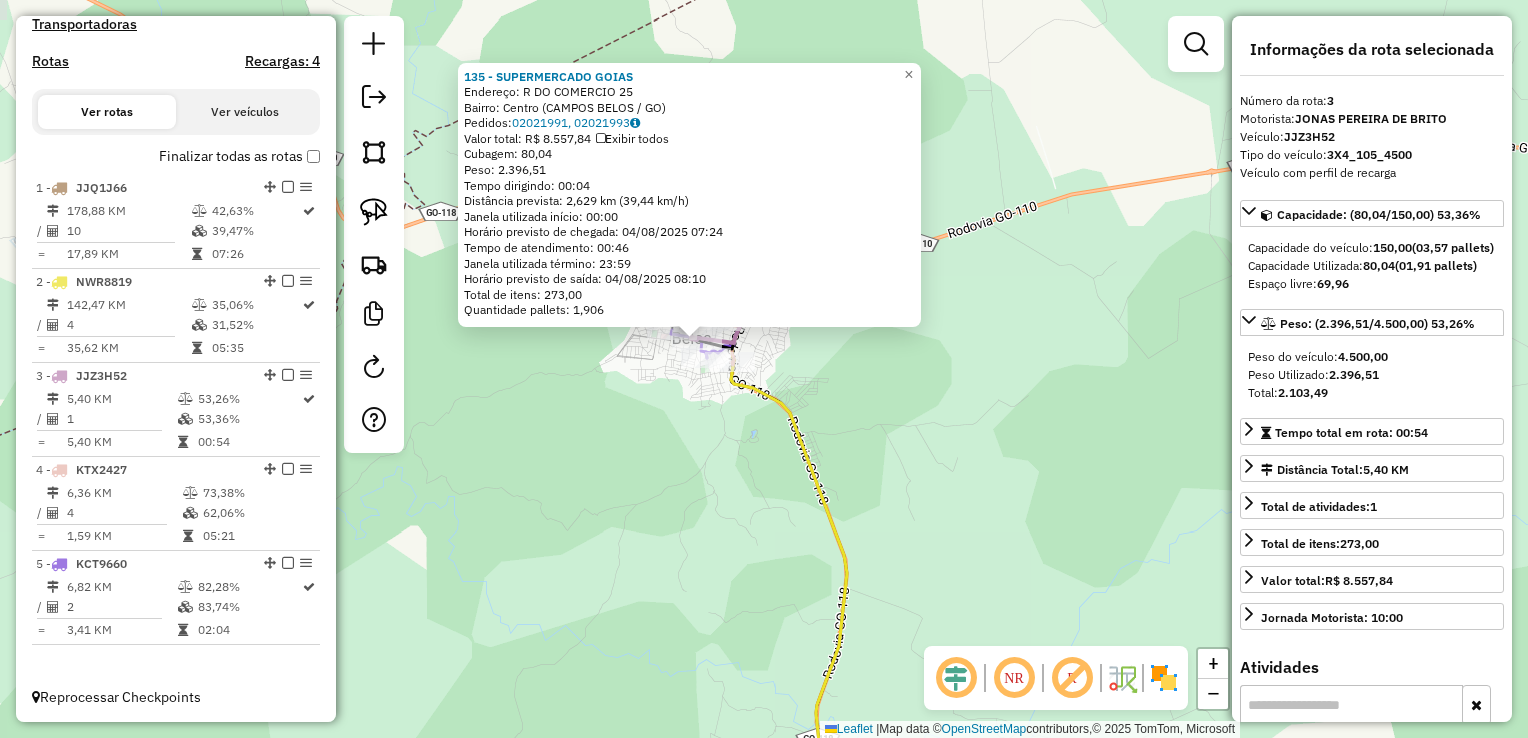 click on "135 - SUPERMERCADO GOIAS  Endereço:  R DO COMERCIO 25   Bairro: Centro ([CITY] / [STATE])   Pedidos:  02021991, 02021993   Valor total: R$ 8.557,84   Exibir todos   Cubagem: 80,04  Peso: 2.396,51  Tempo dirigindo: 00:04   Distância prevista: 2,629 km (39,44 km/h)   Janela utilizada início: 00:00   Horário previsto de chegada: 04/08/2025 07:24   Tempo de atendimento: 00:46   Janela utilizada término: 23:59   Horário previsto de saída: 04/08/2025 08:10   Total de itens: 273,00   Quantidade pallets: 1,906  × Janela de atendimento Grade de atendimento Capacidade Transportadoras Veículos Cliente Pedidos  Rotas Selecione os dias de semana para filtrar as janelas de atendimento  Seg   Ter   Qua   Qui   Sex   Sáb   Dom  Informe o período da janela de atendimento: De: Até:  Filtrar exatamente a janela do cliente  Considerar janela de atendimento padrão  Selecione os dias de semana para filtrar as grades de atendimento  Seg   Ter   Qua   Qui   Sex   Sáb   Dom   Peso mínimo:   Peso máximo:   De:   De:" 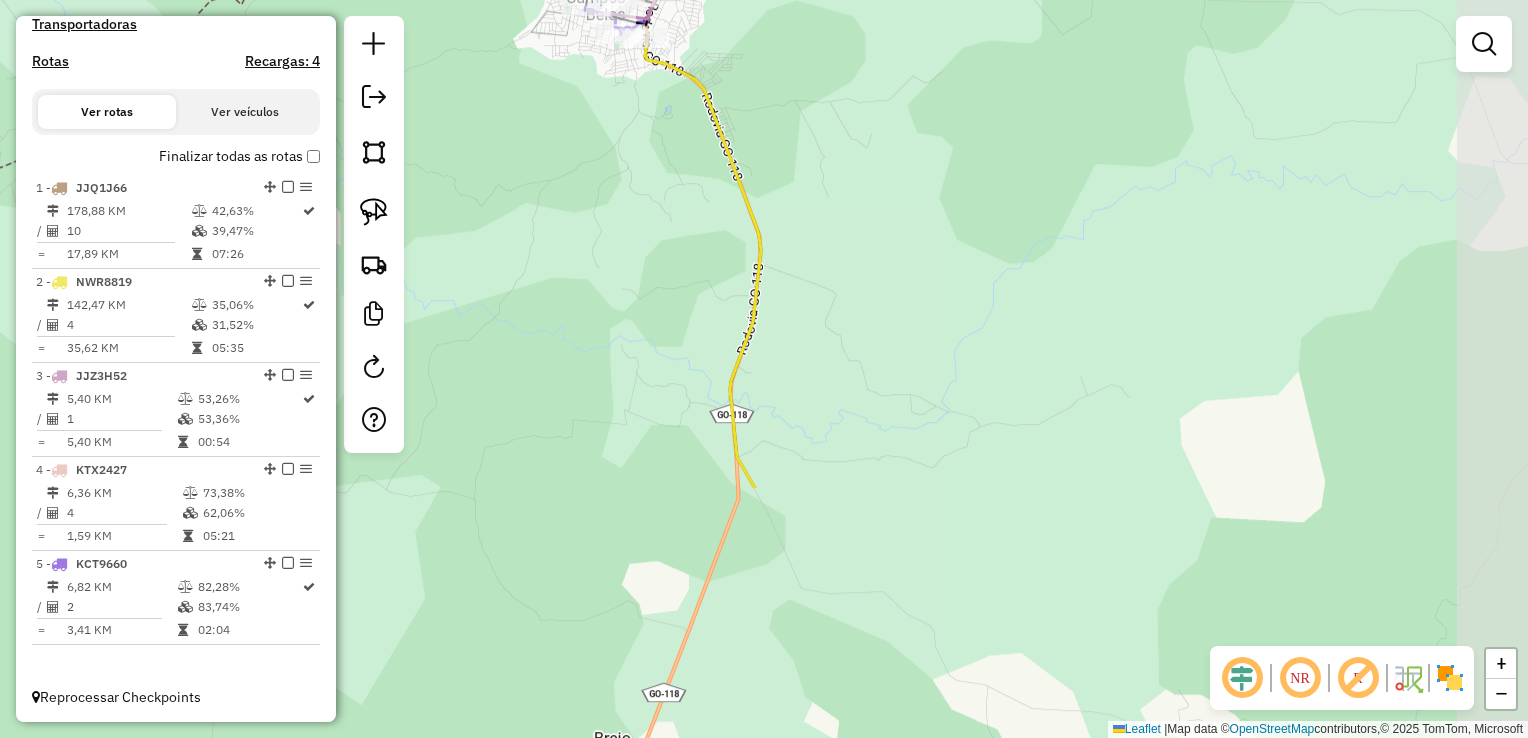 drag, startPoint x: 924, startPoint y: 380, endPoint x: 944, endPoint y: 189, distance: 192.04427 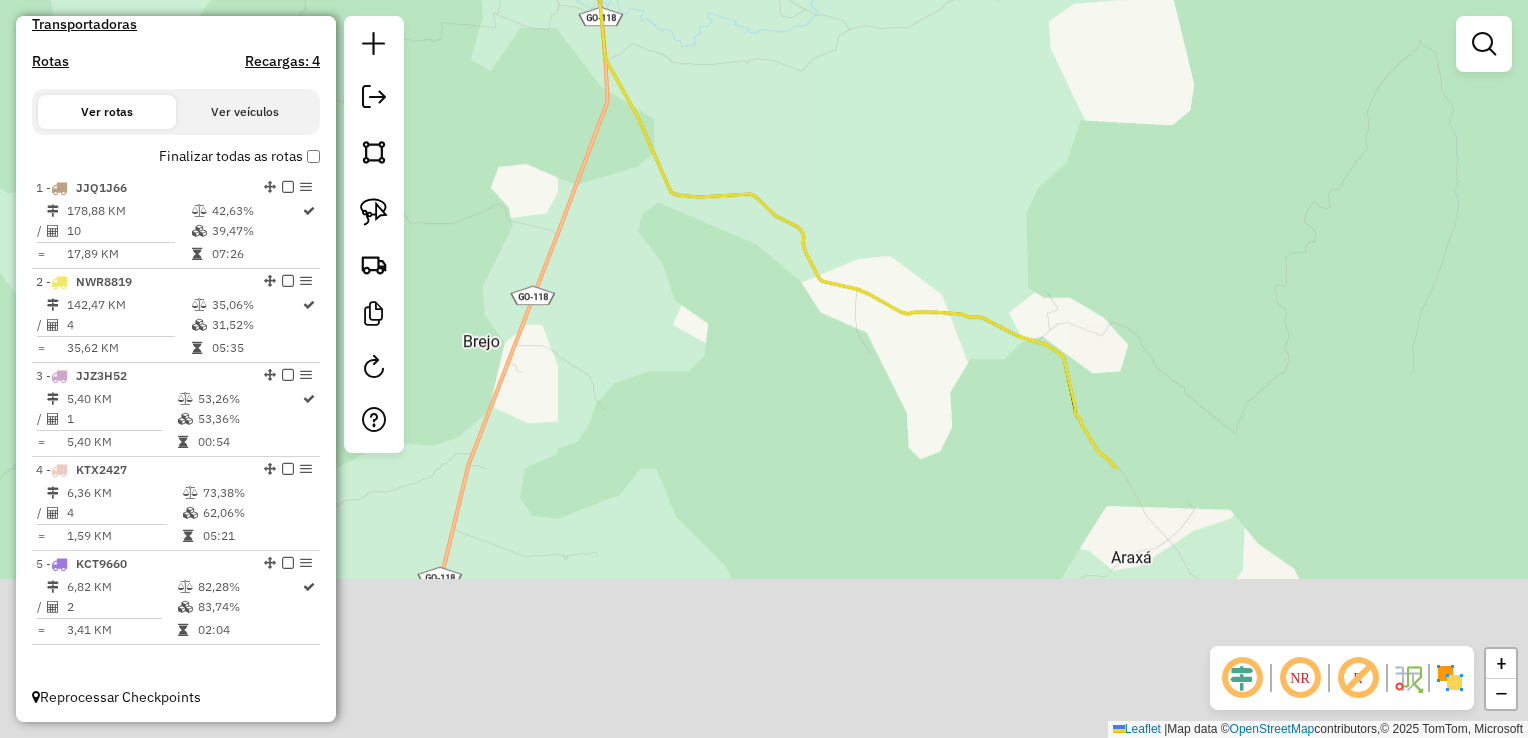 drag, startPoint x: 1004, startPoint y: 475, endPoint x: 902, endPoint y: 282, distance: 218.29567 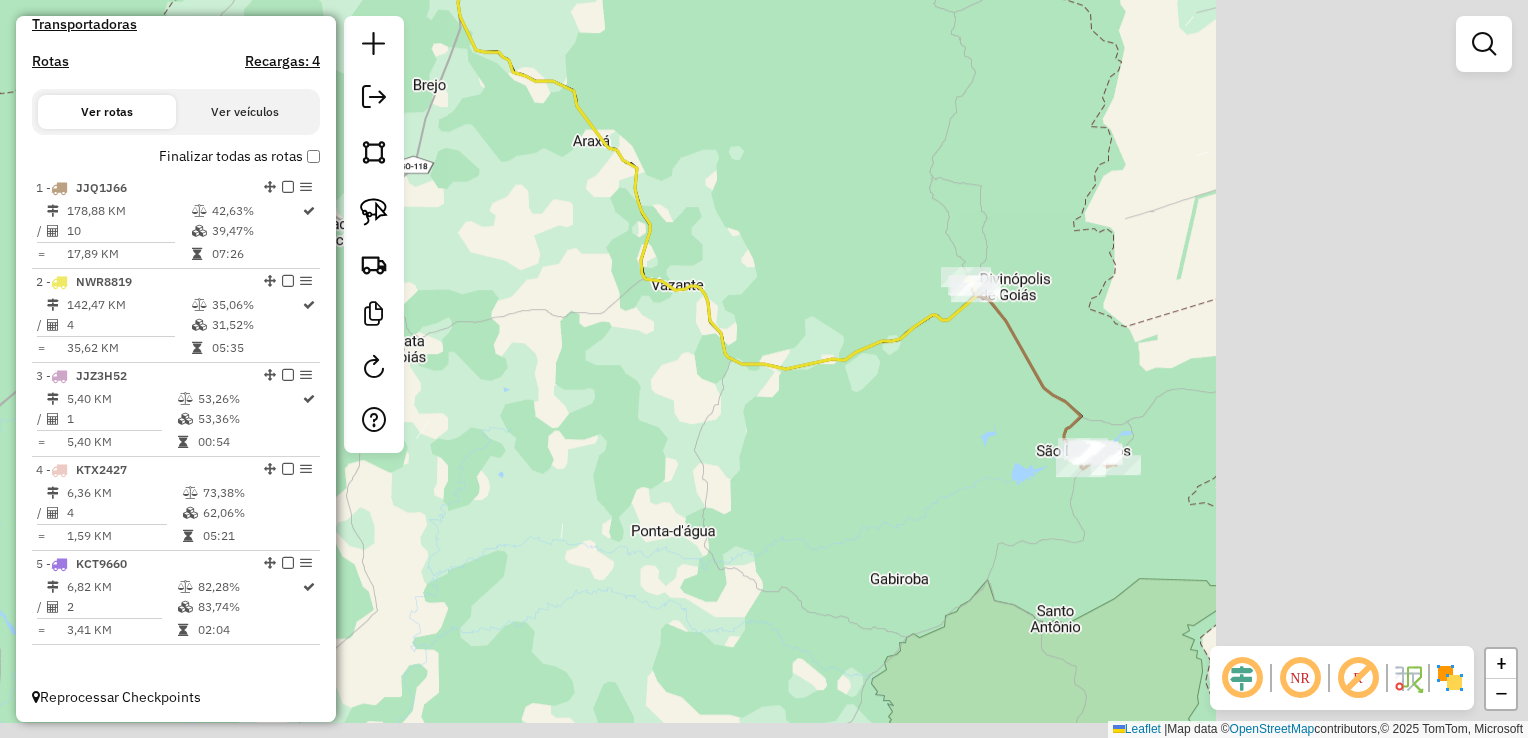 drag, startPoint x: 898, startPoint y: 270, endPoint x: 840, endPoint y: 227, distance: 72.20111 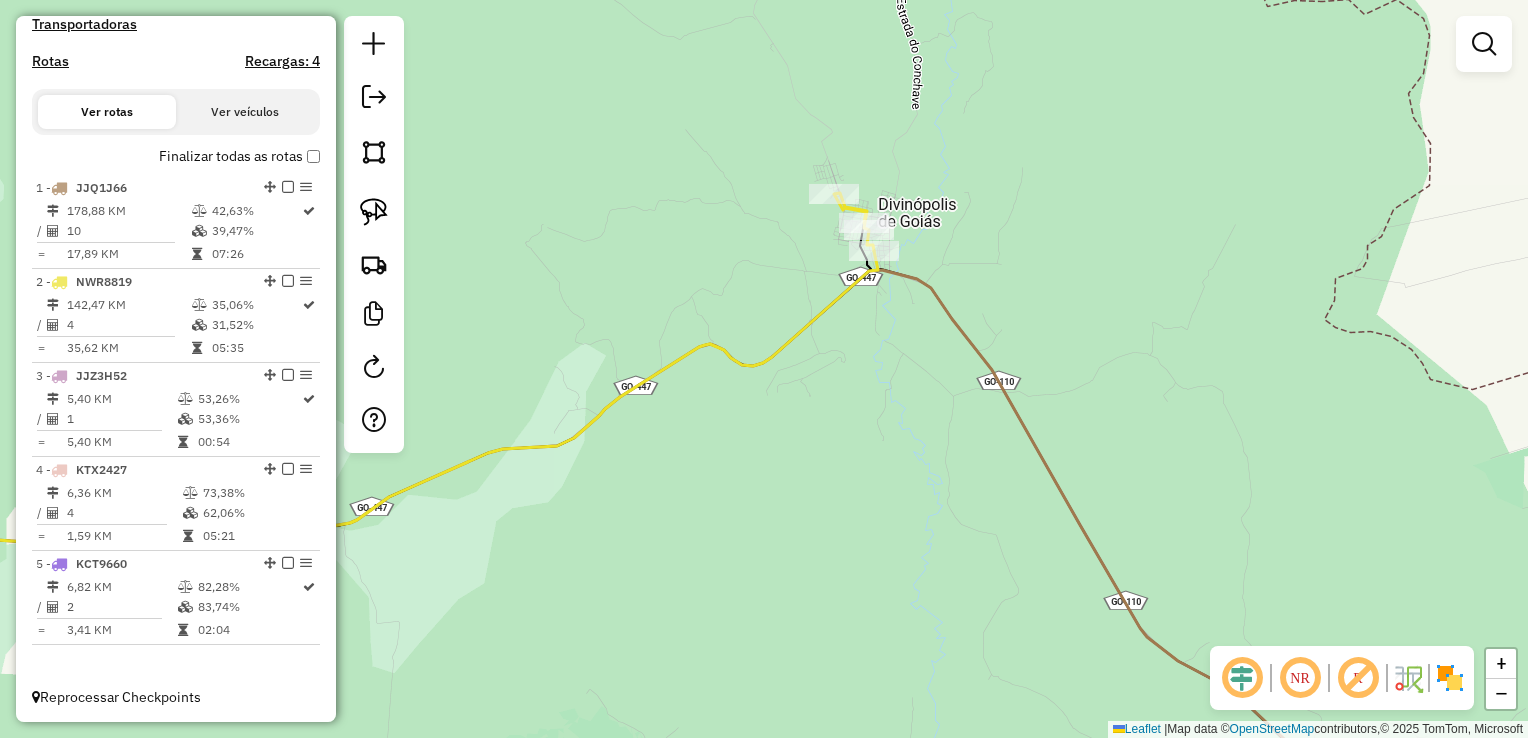 drag, startPoint x: 905, startPoint y: 257, endPoint x: 760, endPoint y: 408, distance: 209.3466 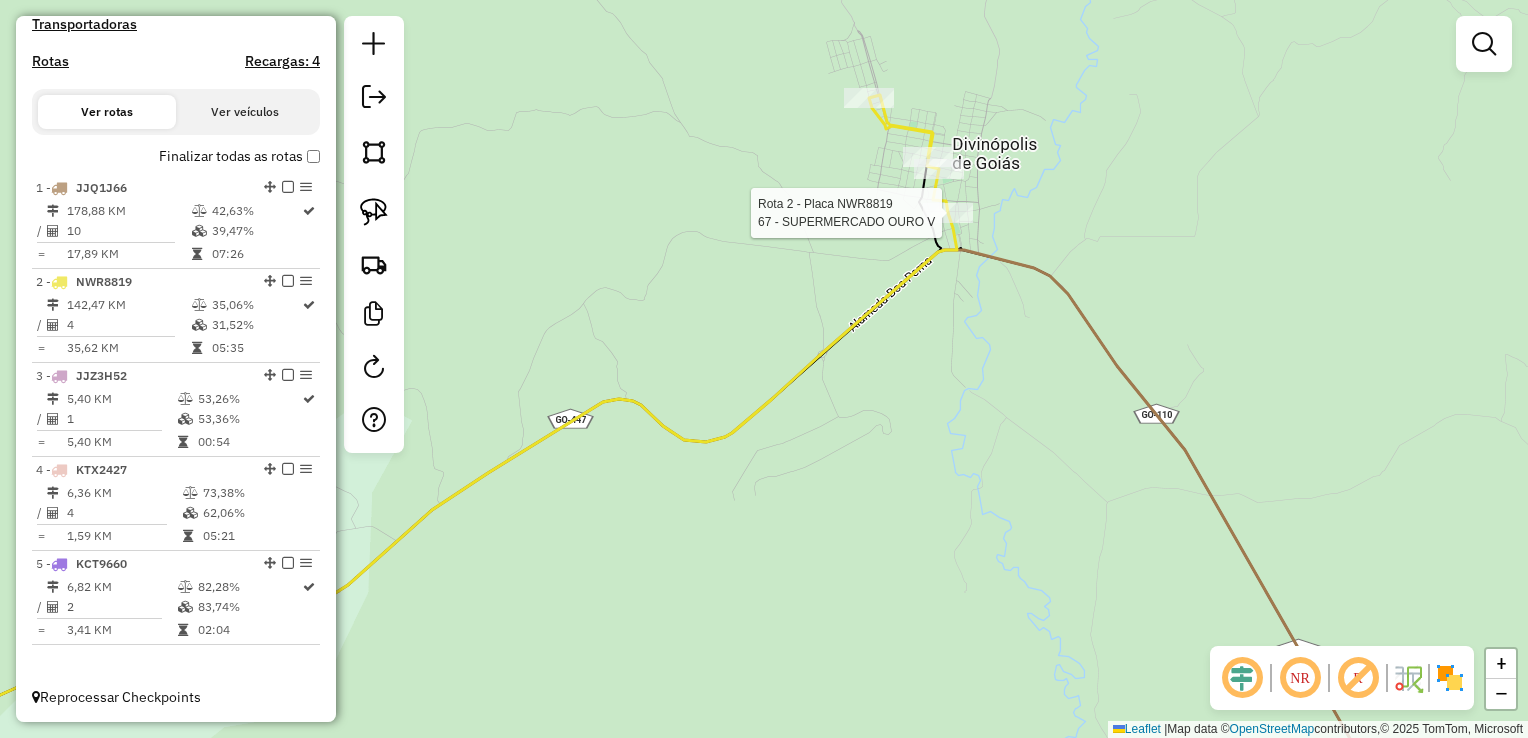 select on "**********" 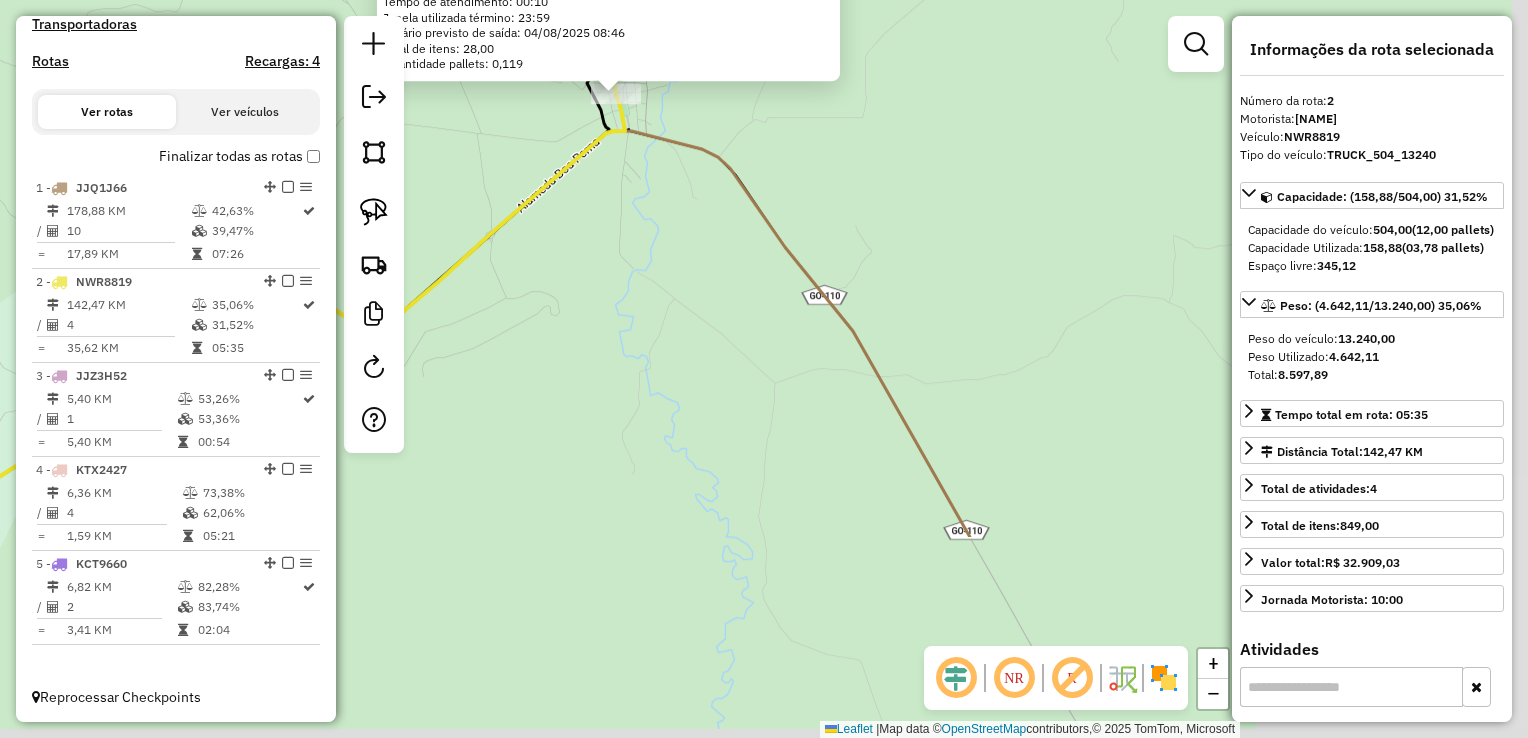drag, startPoint x: 1029, startPoint y: 378, endPoint x: 932, endPoint y: 233, distance: 174.45343 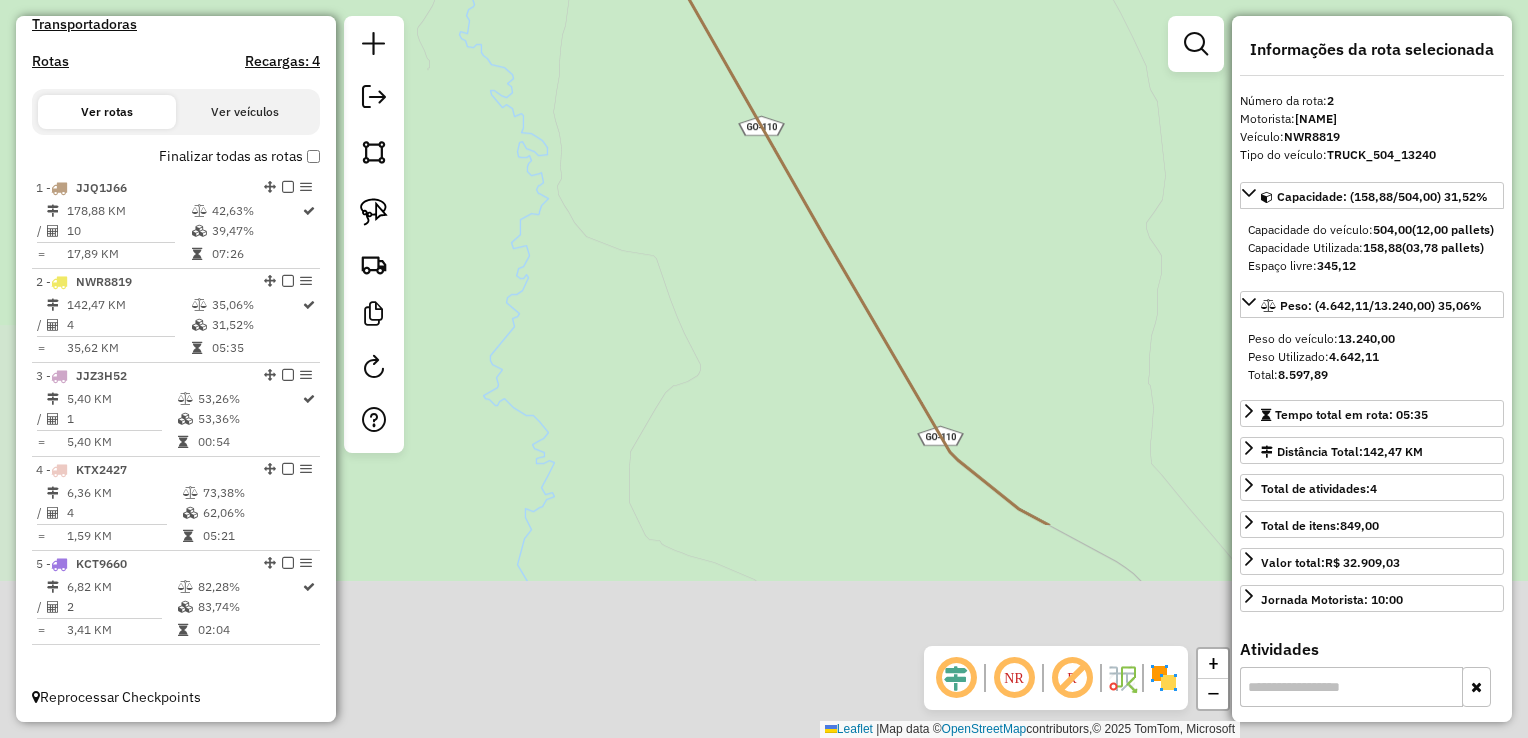 drag, startPoint x: 985, startPoint y: 437, endPoint x: 832, endPoint y: 162, distance: 314.6967 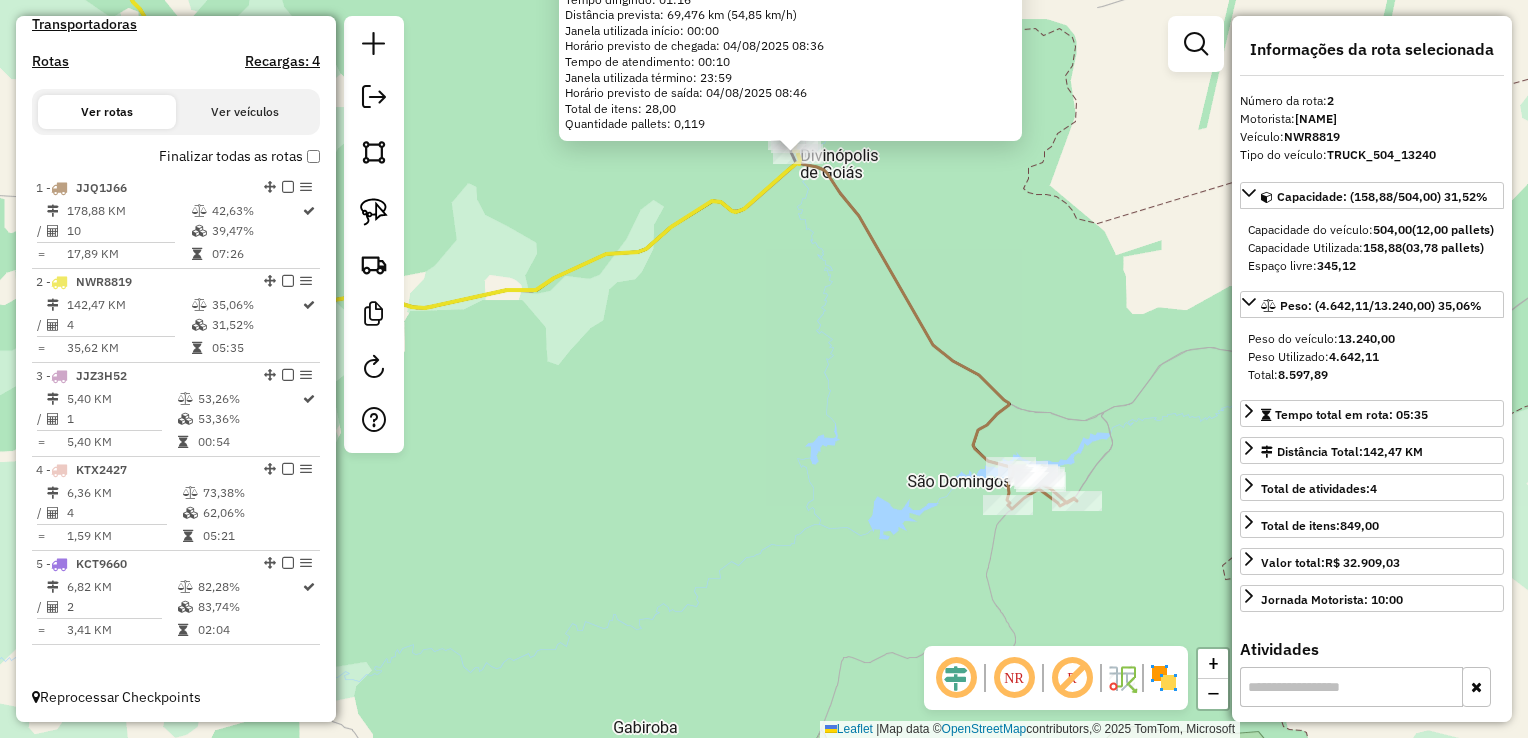 drag, startPoint x: 1001, startPoint y: 449, endPoint x: 986, endPoint y: 402, distance: 49.335587 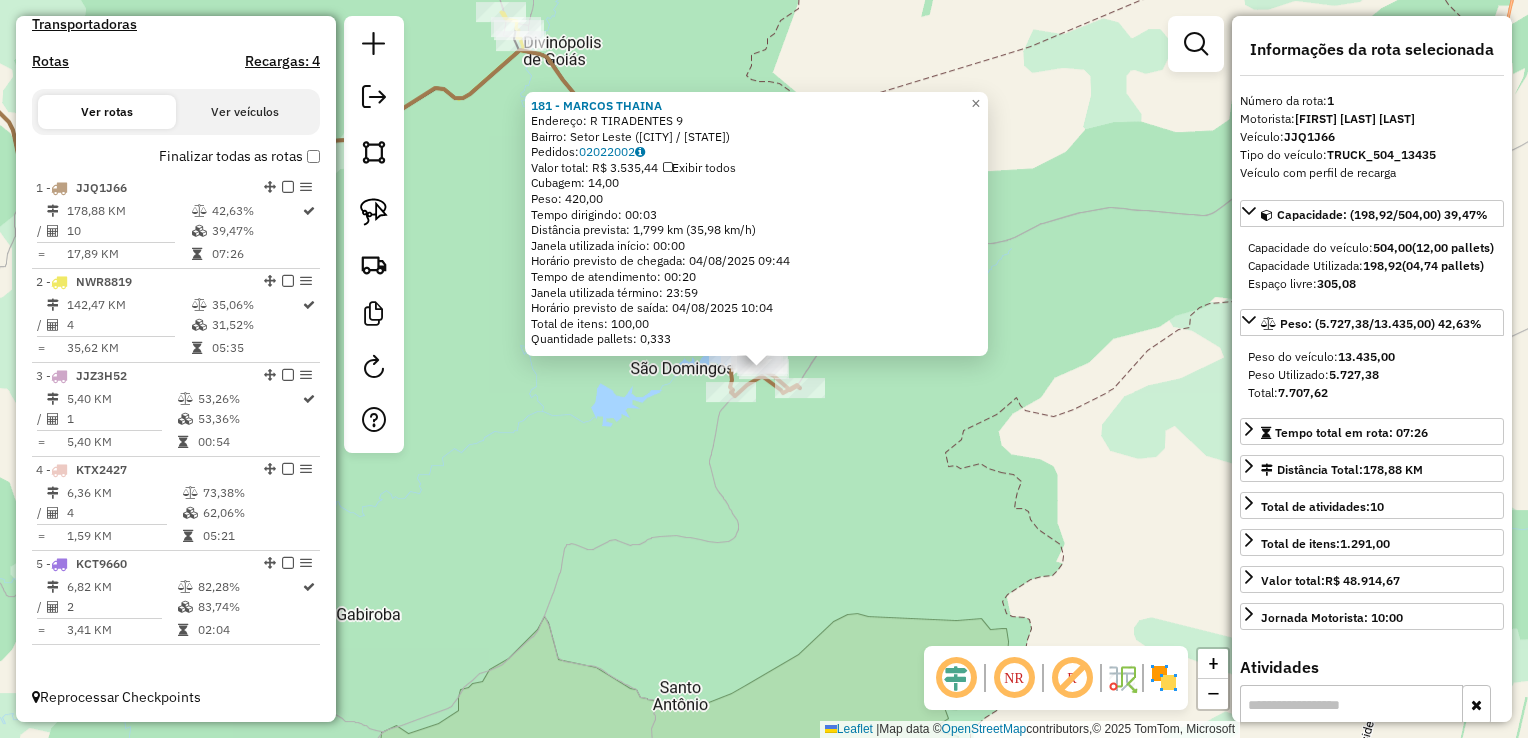 click on "181 - [FIRST] [LAST]  Endereço: R TIRADENTES [NUMBER]   Bairro: [CITY] ([STATE])   Pedidos:  [DATE]   Valor total: R$ [PRICE]   Exibir todos   Cubagem: [NUMBER]  Peso: [NUMBER]  Tempo dirigindo: [TIME]   Distância prevista: [NUMBER] km ([NUMBER] km/h)   Janela utilizada início: [TIME]   Horário previsto de chegada: [DATE] [TIME]   Tempo de atendimento: [TIME]   Janela utilizada término: [TIME]   Horário previsto de saída: [DATE] [TIME]   Total de itens: [NUMBER]   Quantidade pallets: [NUMBER]  × Janela de atendimento Grade de atendimento Capacidade Transportadoras Veículos Cliente Pedidos  Rotas Selecione os dias de semana para filtrar as janelas de atendimento  Seg   Ter   Qua   Qui   Sex   Sáb   Dom  Informe o período da janela de atendimento: De: Até:  Filtrar exatamente a janela do cliente  Considerar janela de atendimento padrão  Selecione os dias de semana para filtrar as grades de atendimento  Seg   Ter   Qua   Qui   Sex   Sáb   Dom   Considerar clientes sem dia de atendimento cadastrado De:" 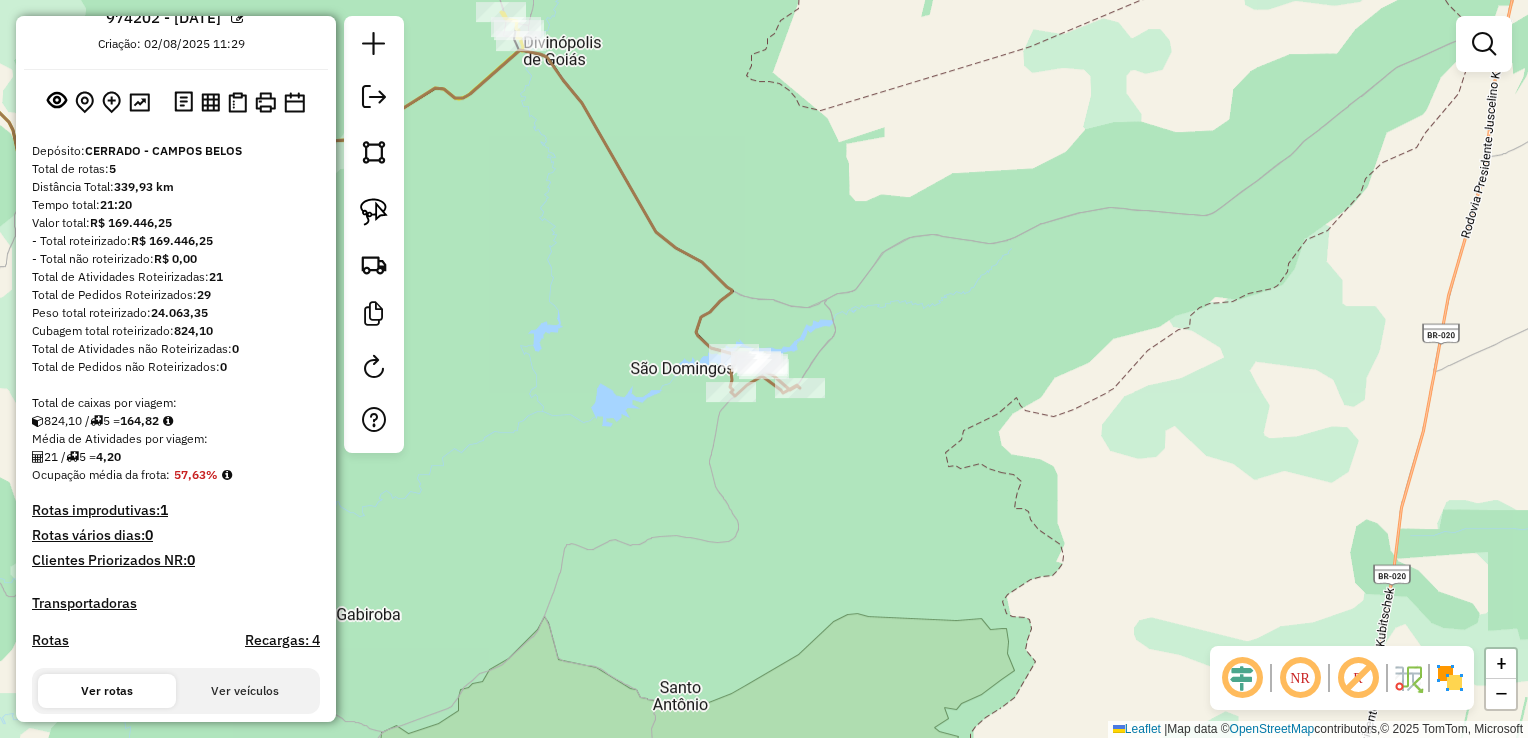 scroll, scrollTop: 0, scrollLeft: 0, axis: both 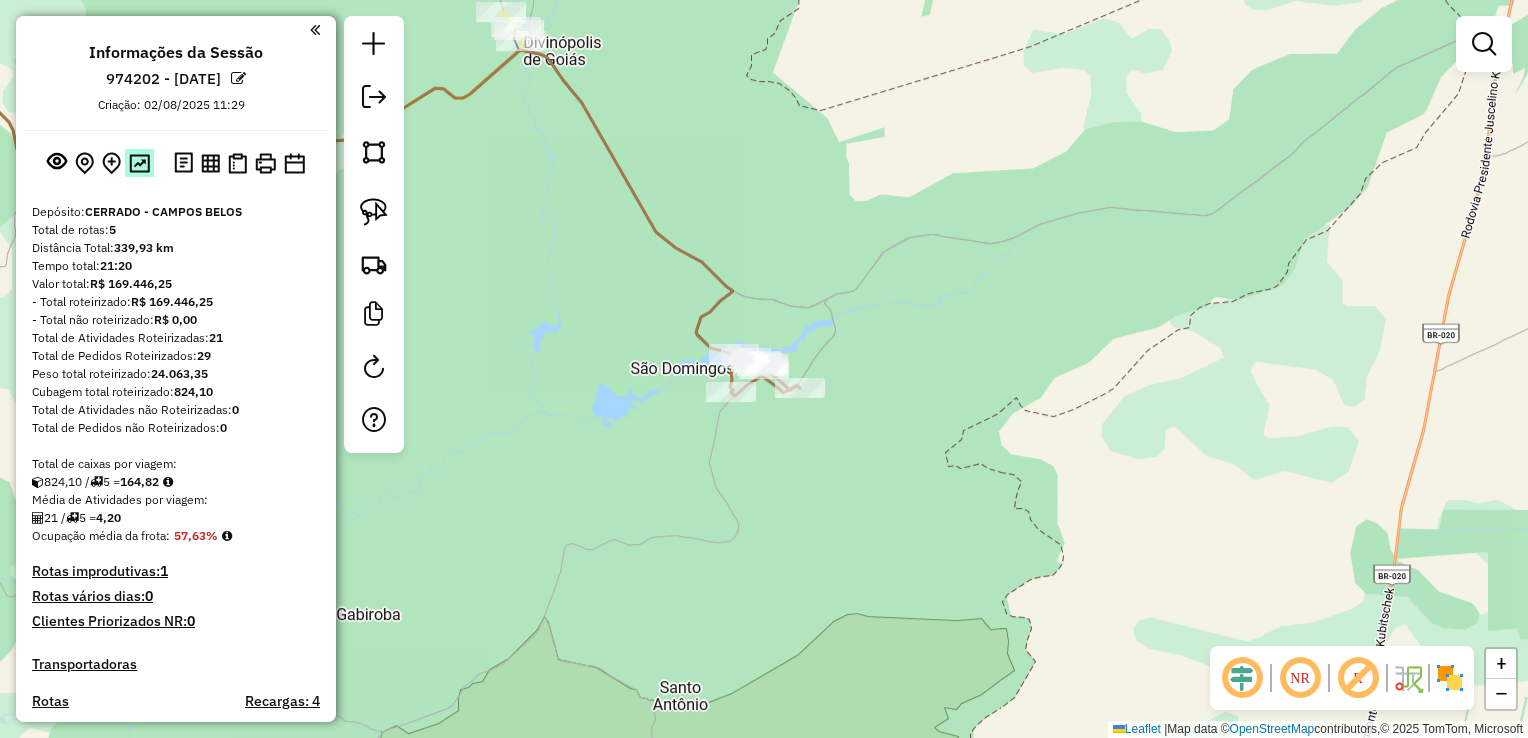 click at bounding box center (139, 163) 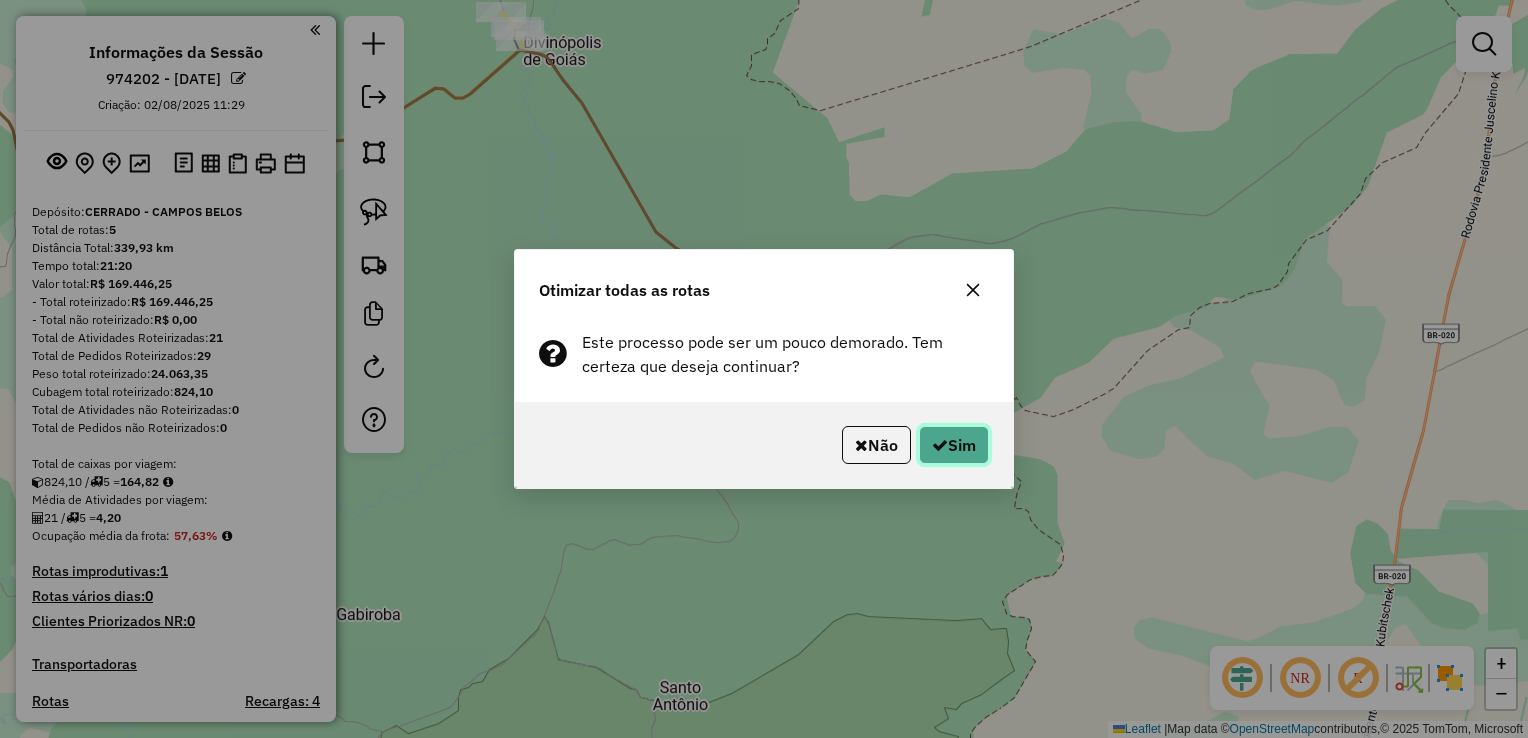 click on "Sim" 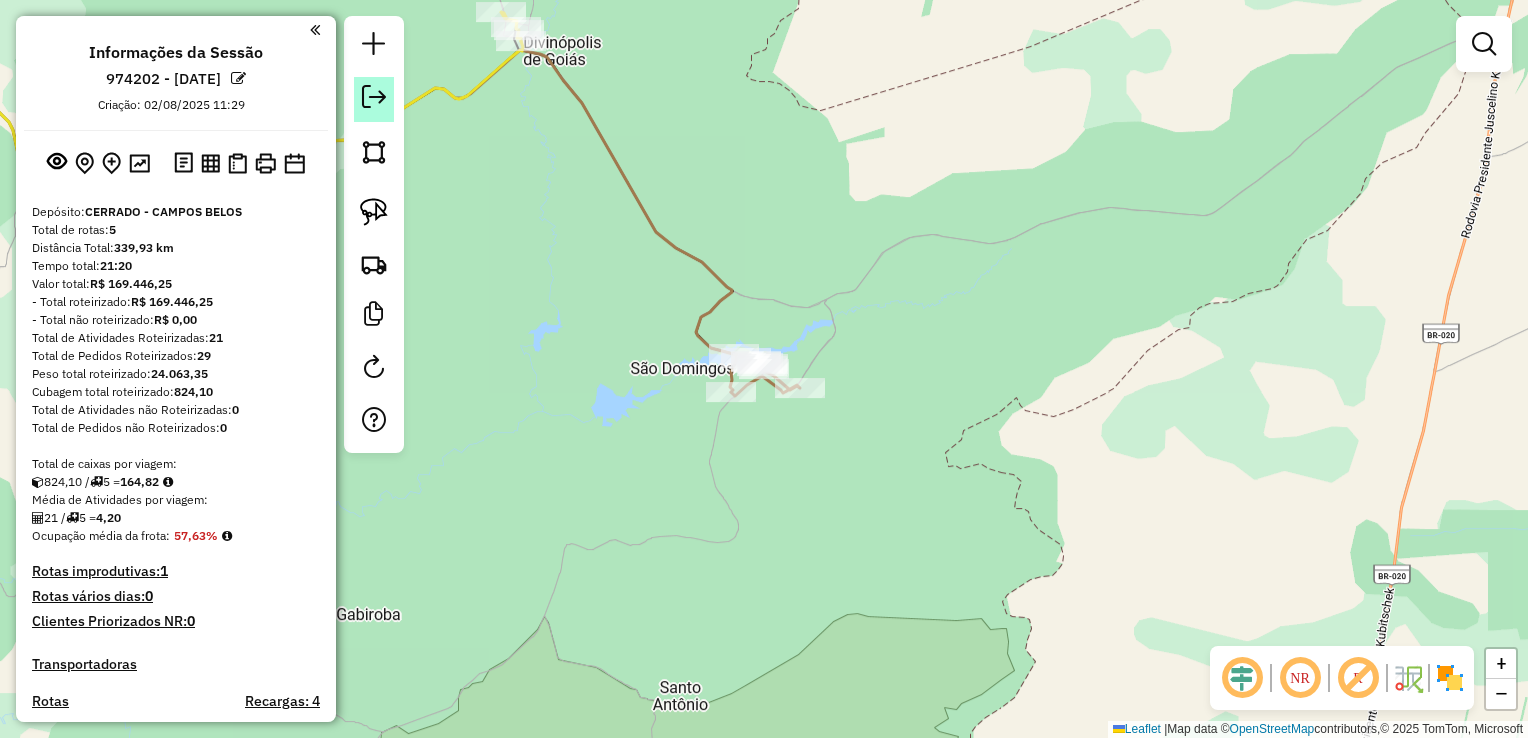 click 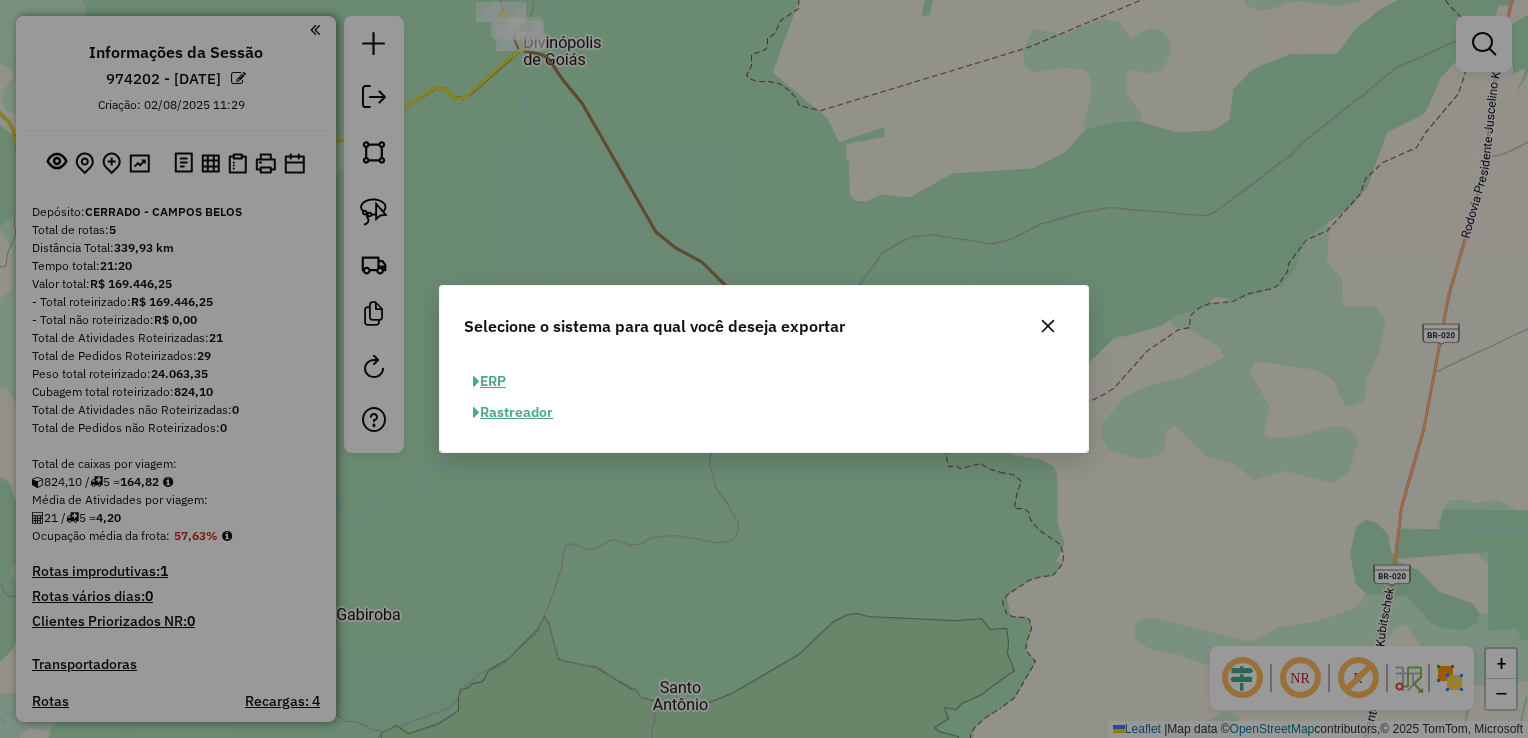 click on "ERP" 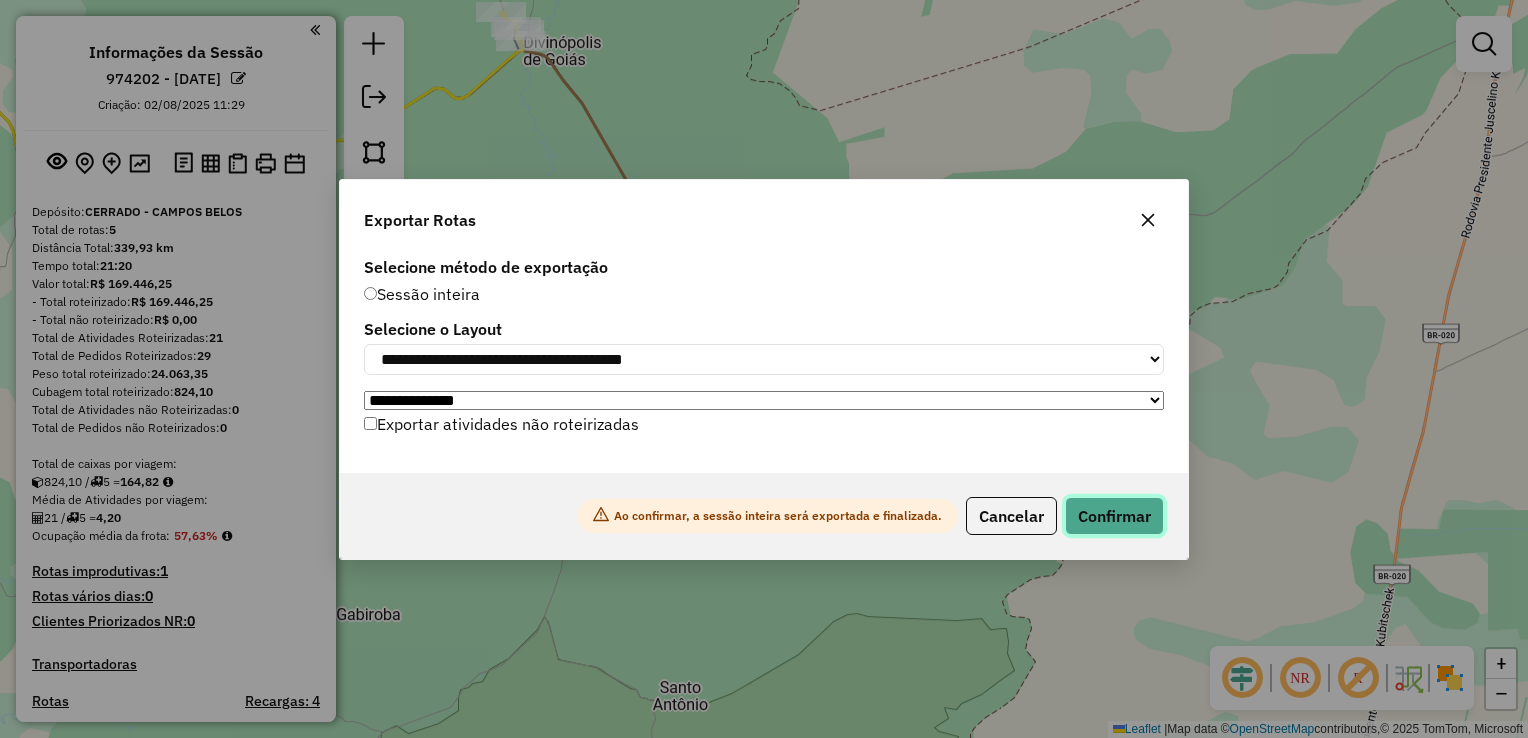 click on "Confirmar" 